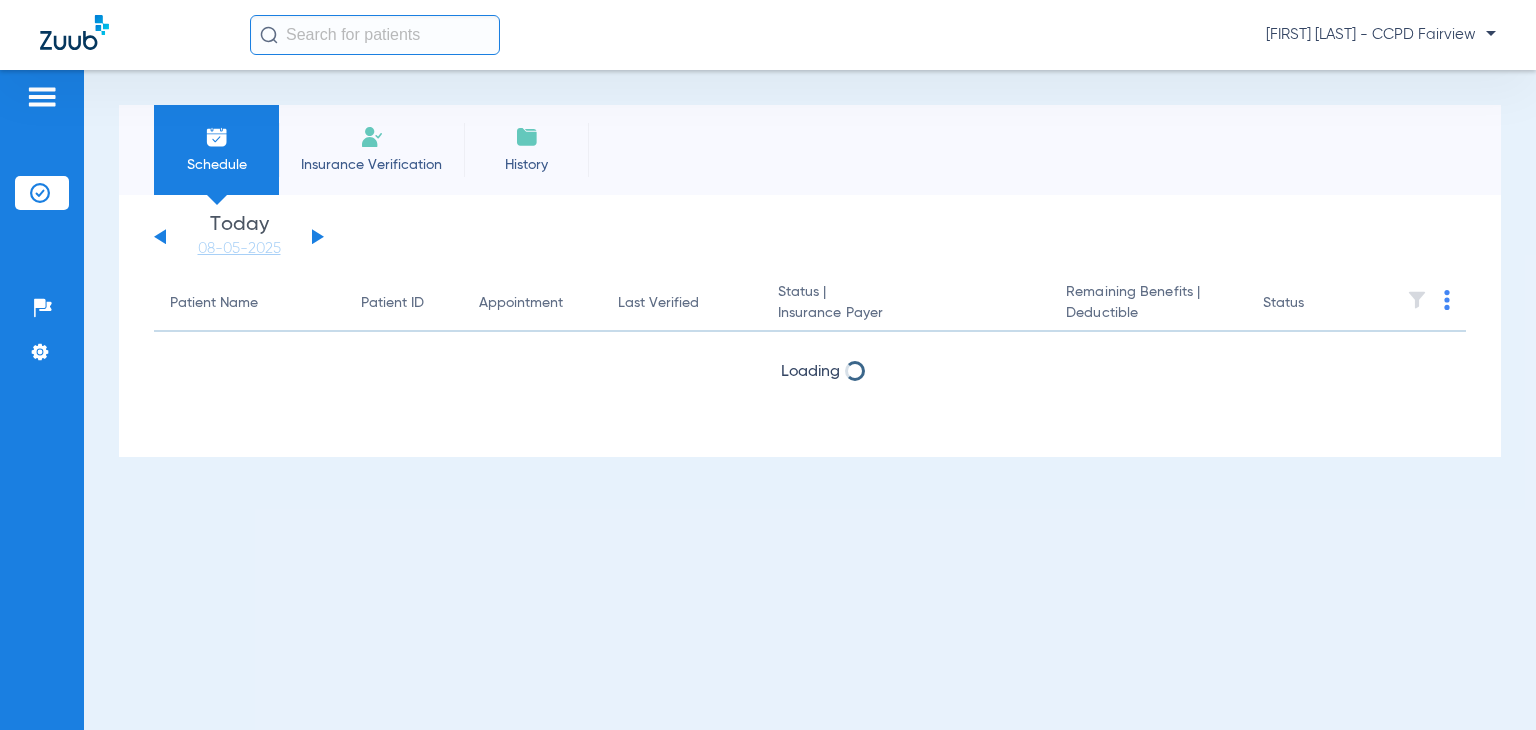 scroll, scrollTop: 0, scrollLeft: 0, axis: both 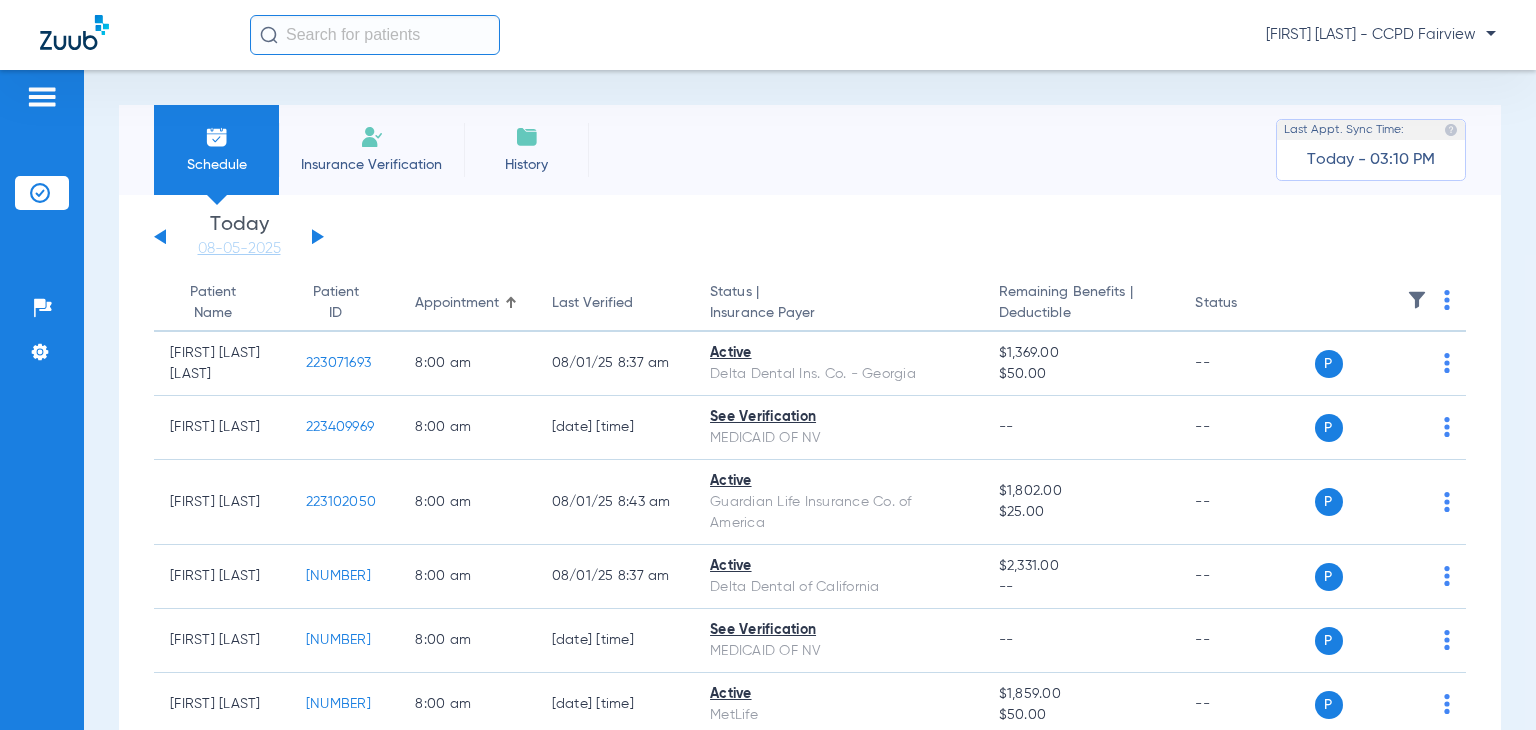 click on "[FIRST] [LAST] - CCPD Fairview" 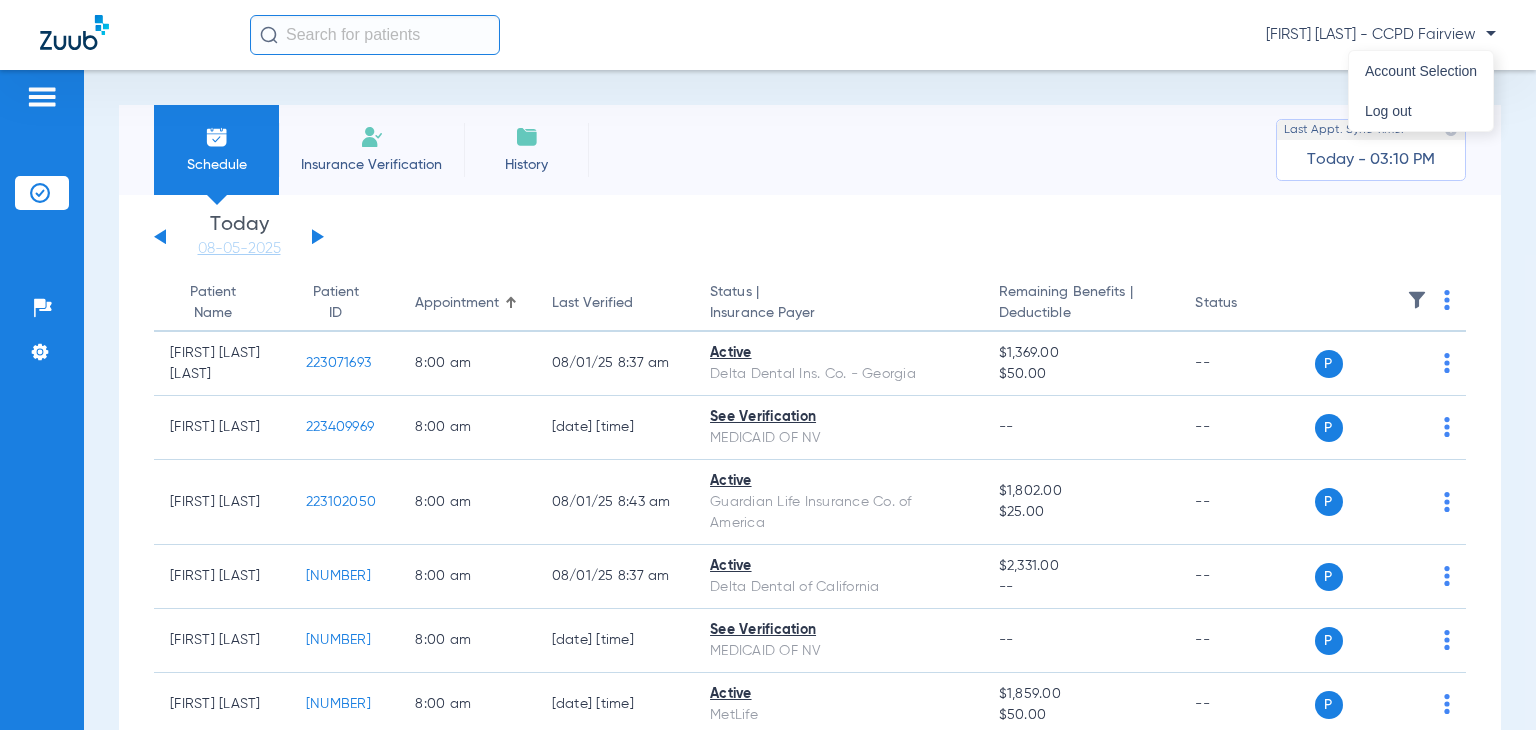 click at bounding box center (768, 365) 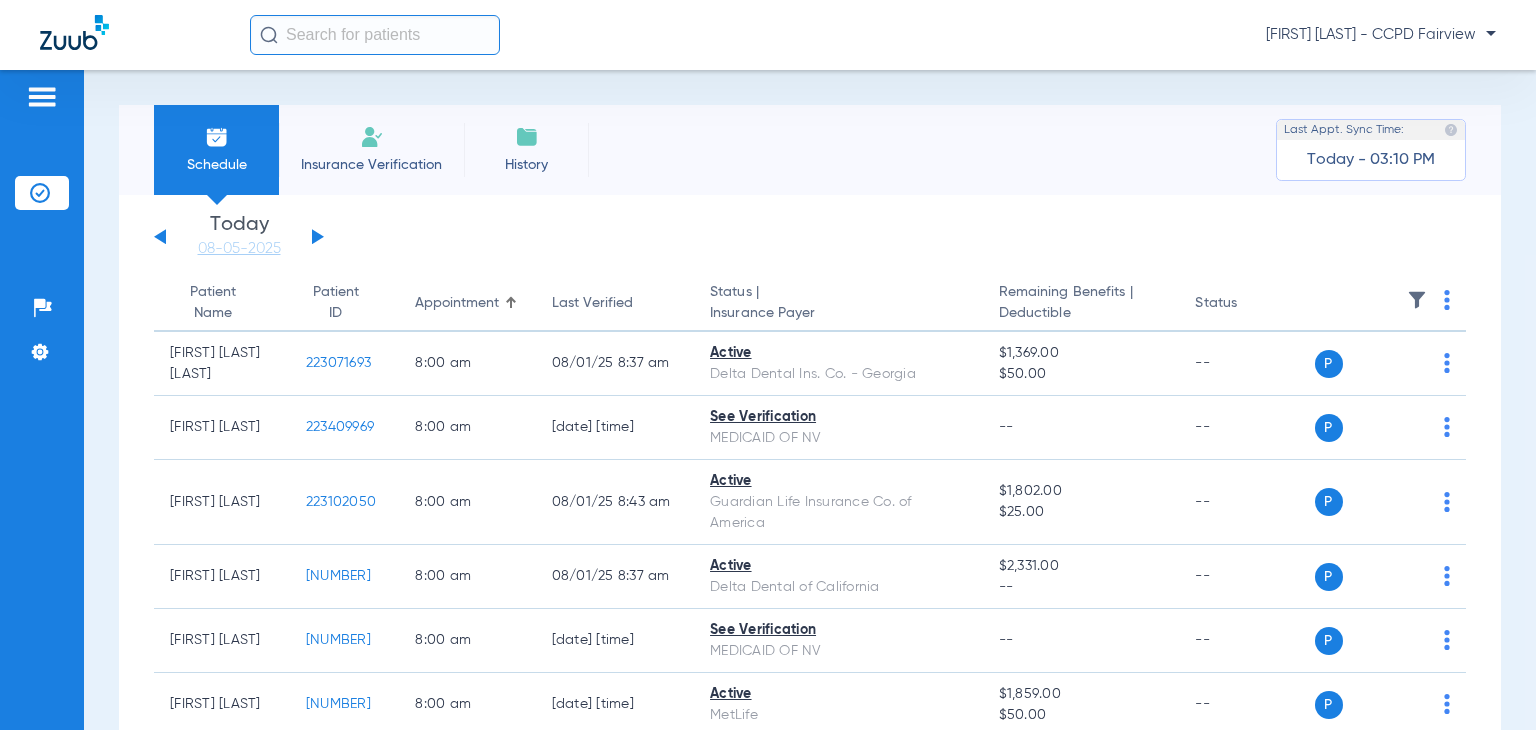 click on "[FIRST] [LAST] - CCPD Fairview" 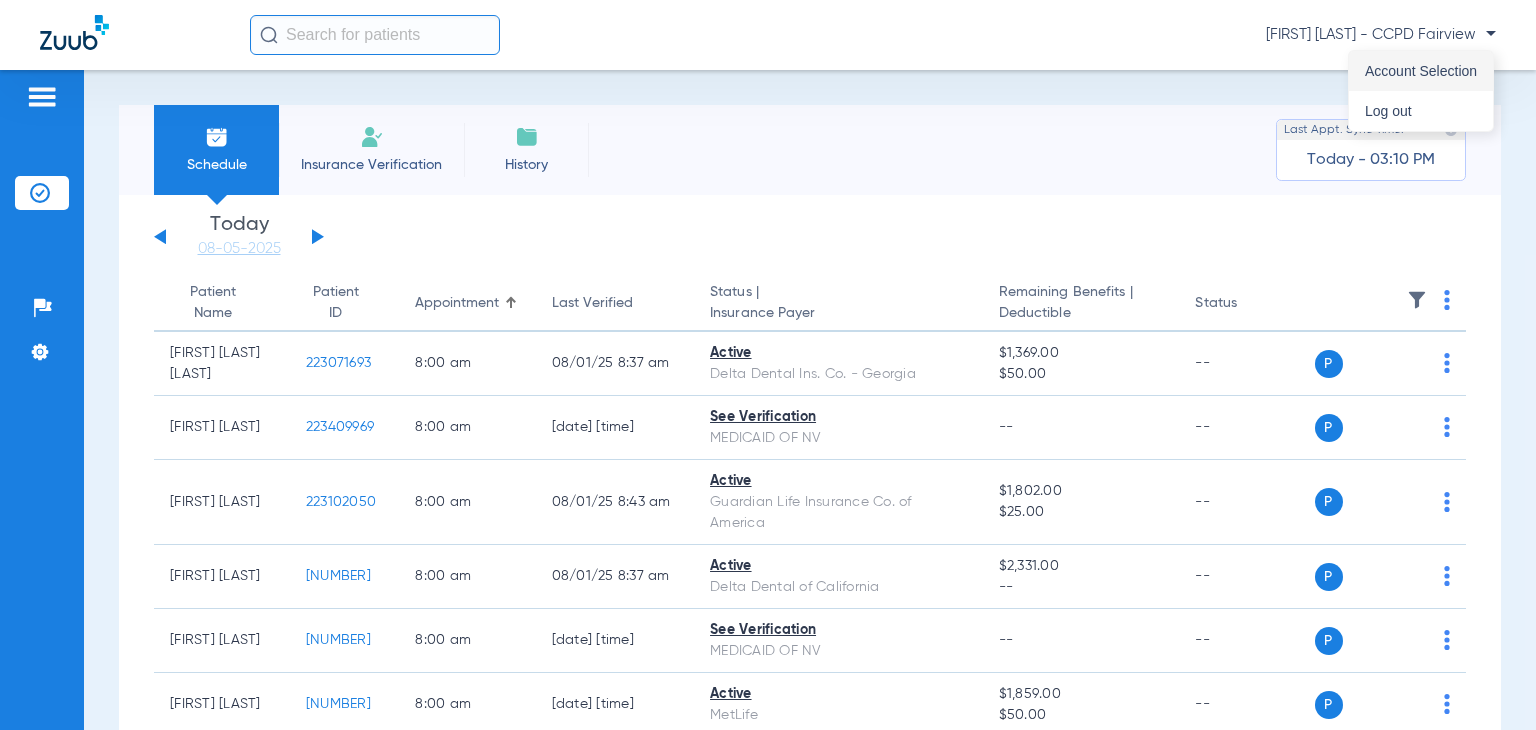 click on "Account Selection" at bounding box center [1421, 71] 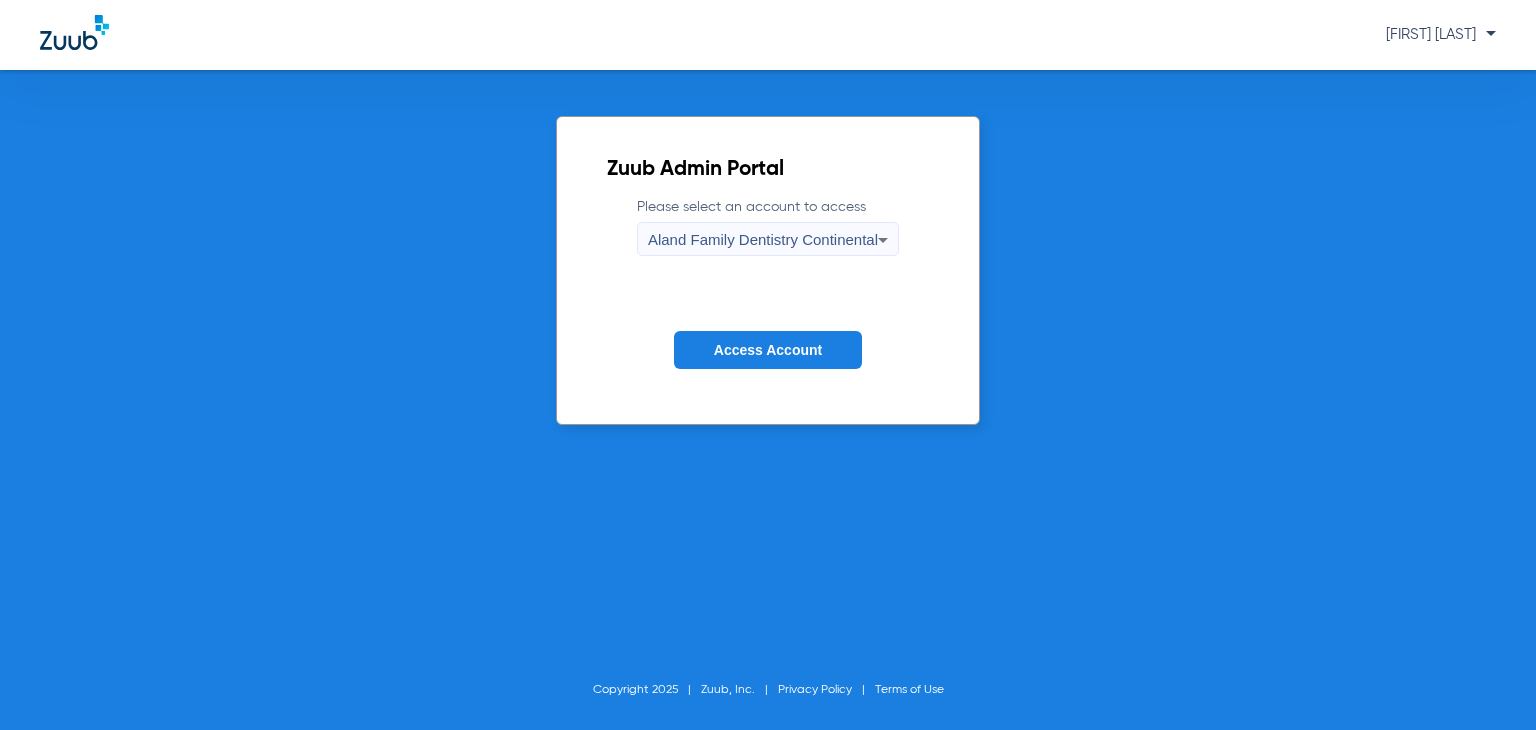 click on "Please select an account to access  Aland Family Dentistry Continental" 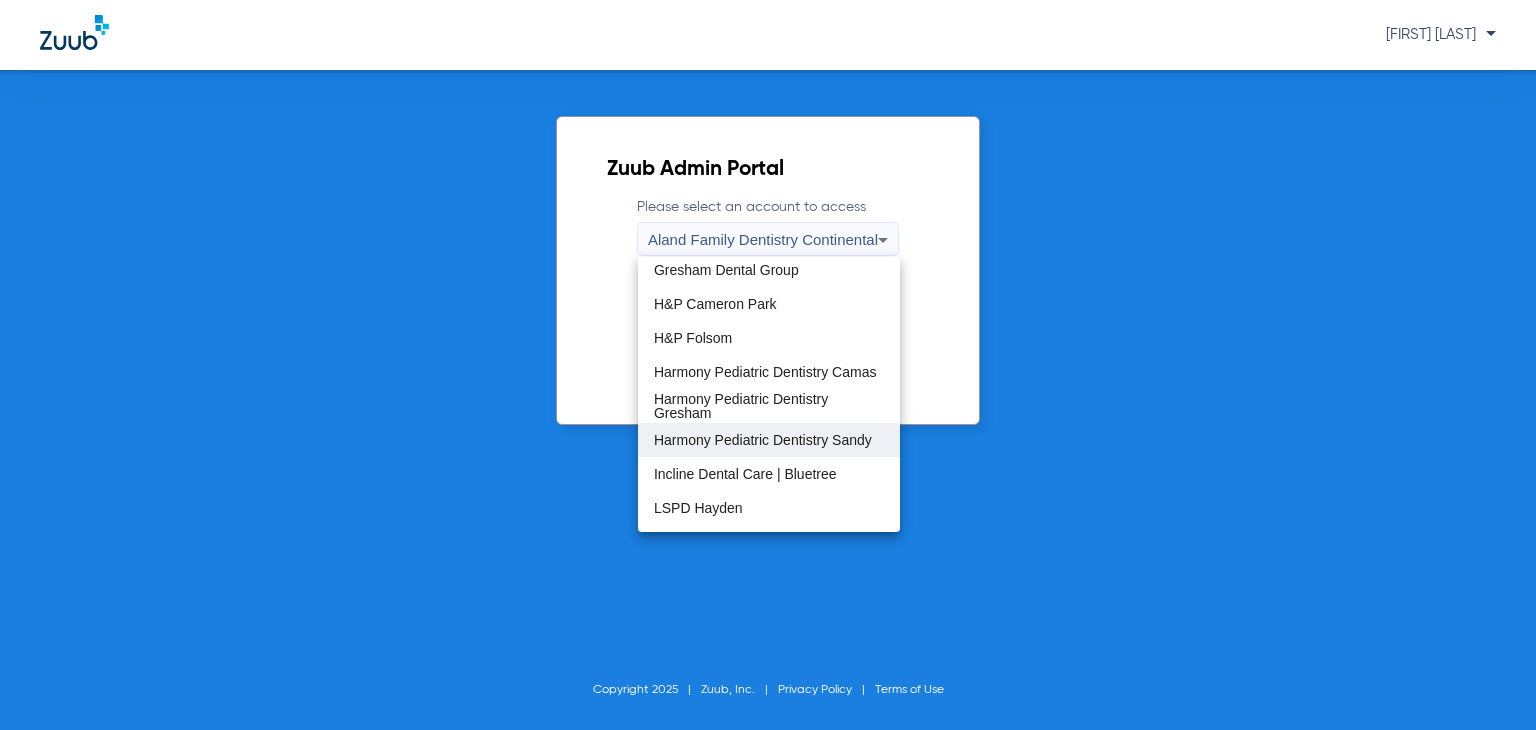 scroll, scrollTop: 209, scrollLeft: 0, axis: vertical 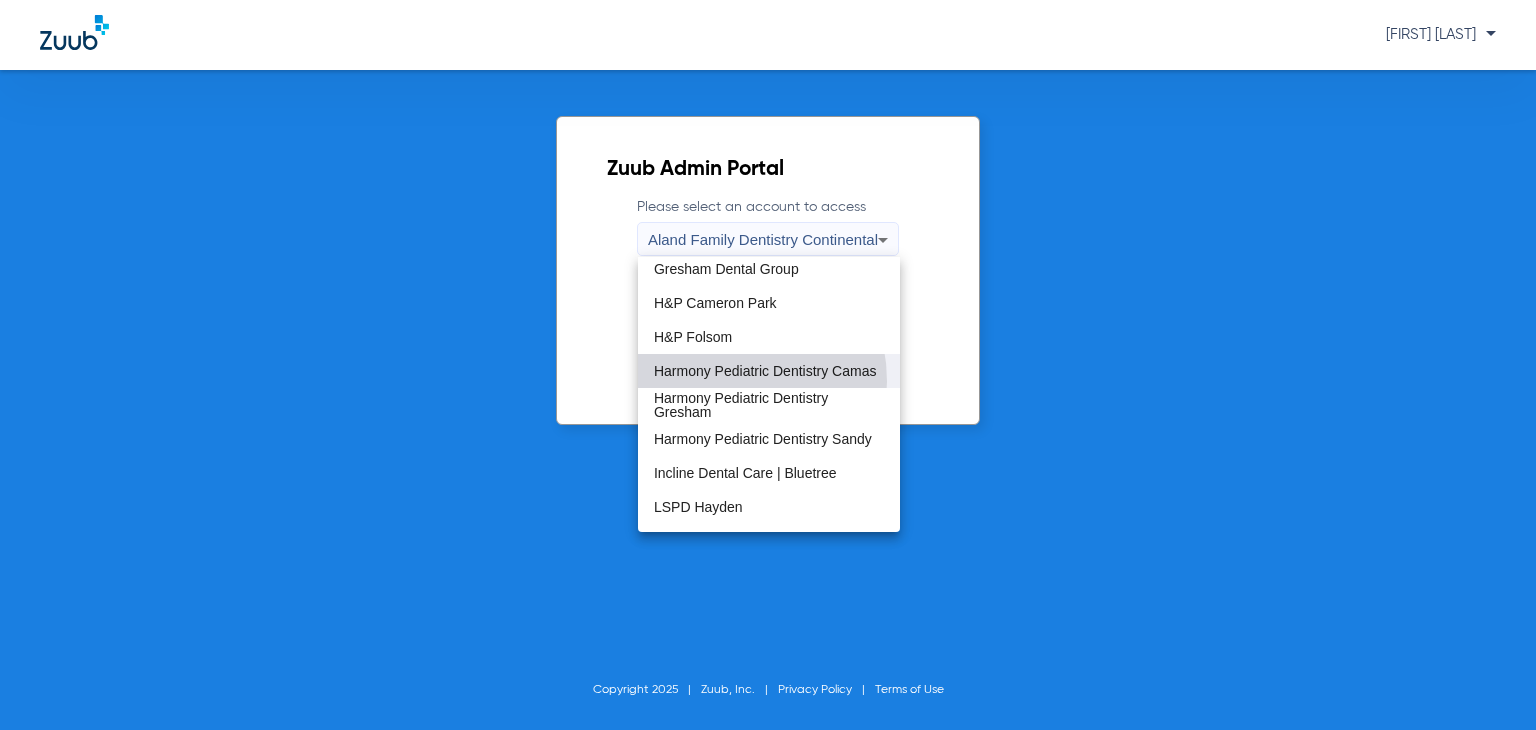 click on "Harmony Pediatric Dentistry Camas" at bounding box center [765, 371] 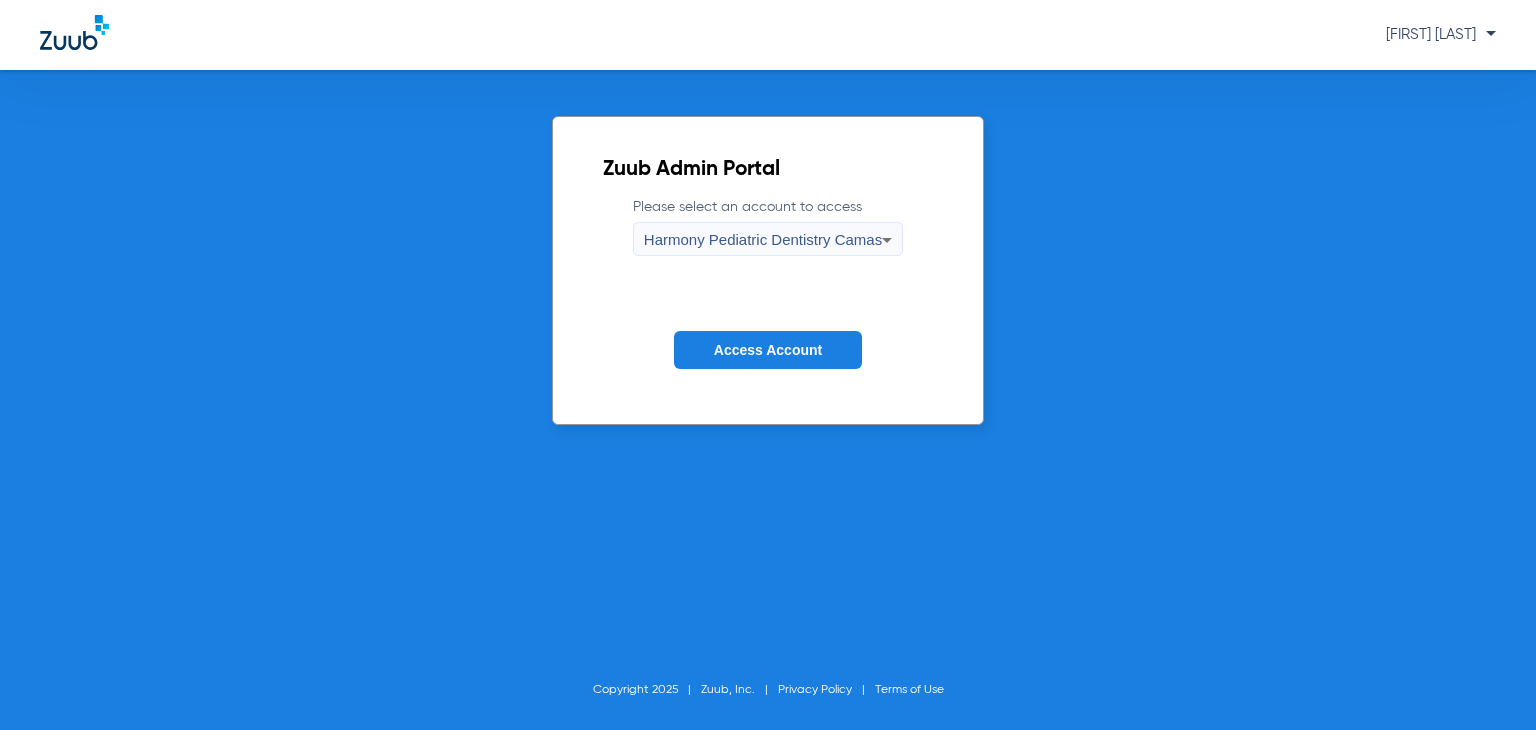 click on "Access Account" 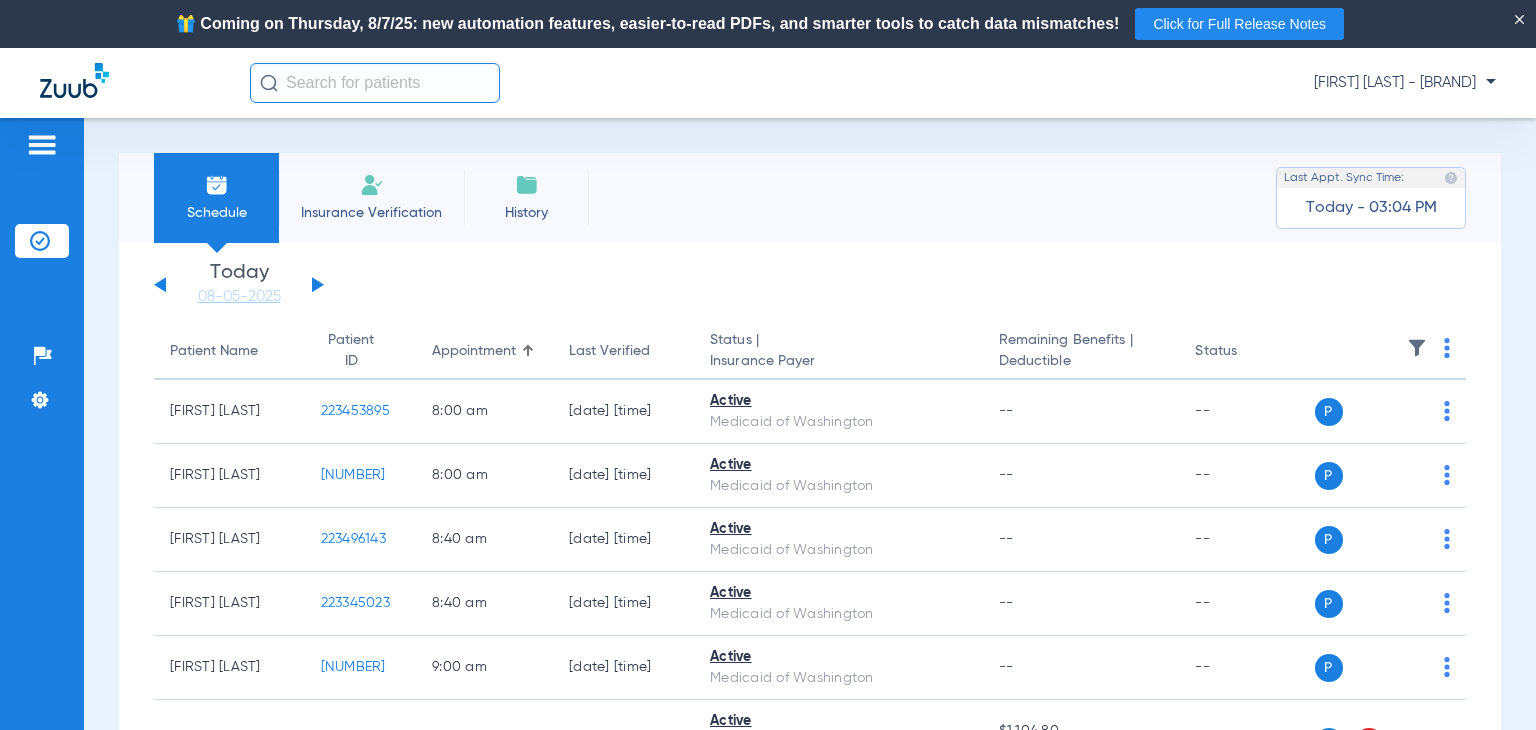 click 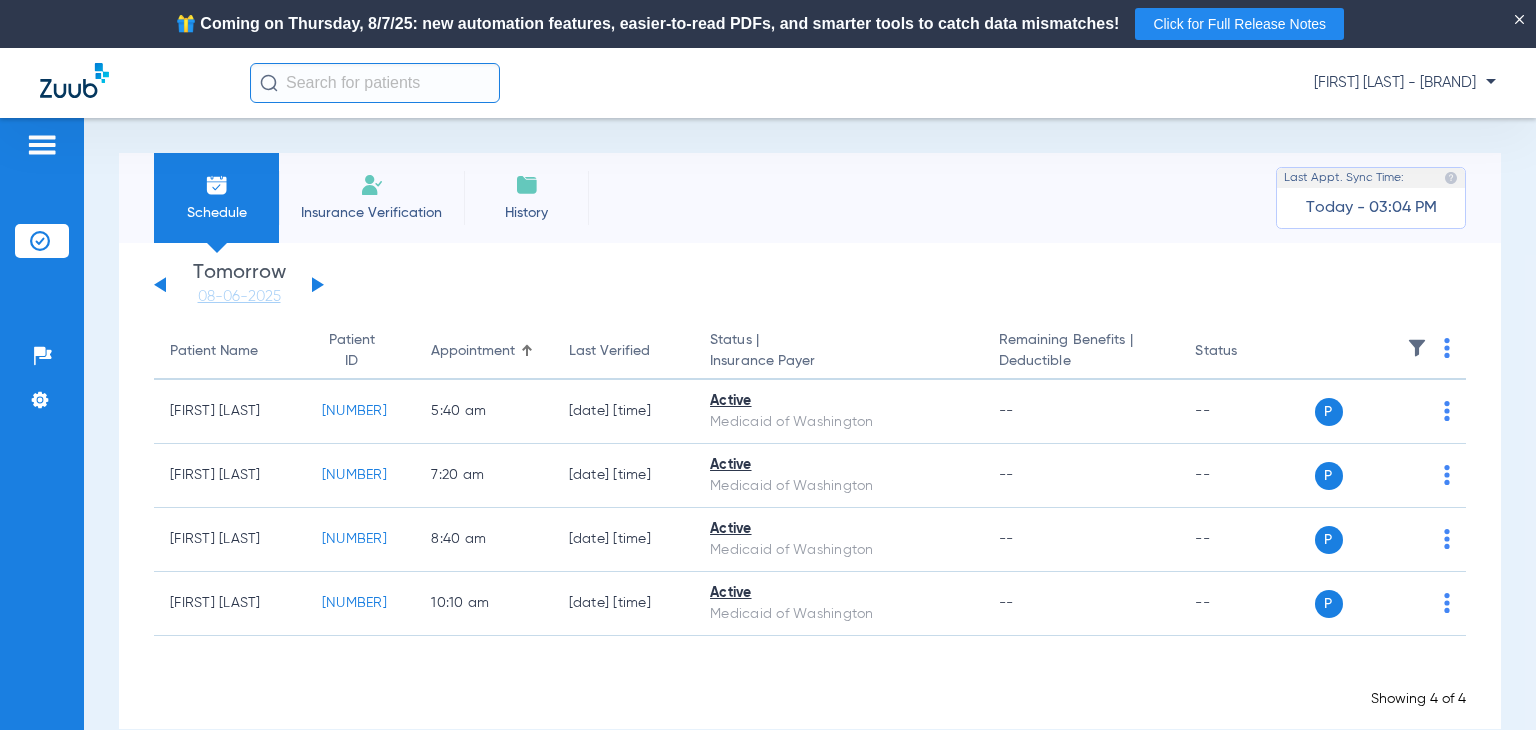 click 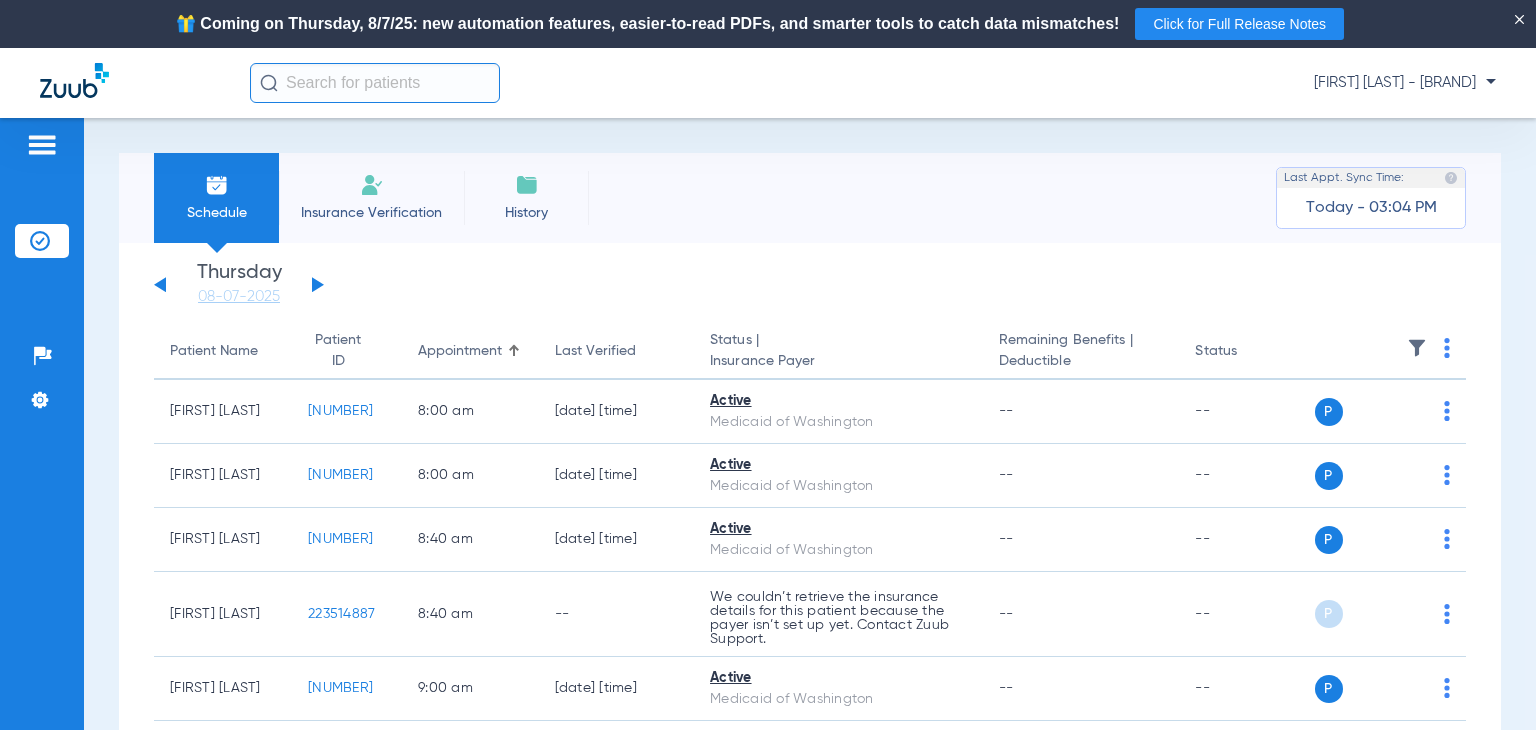 click 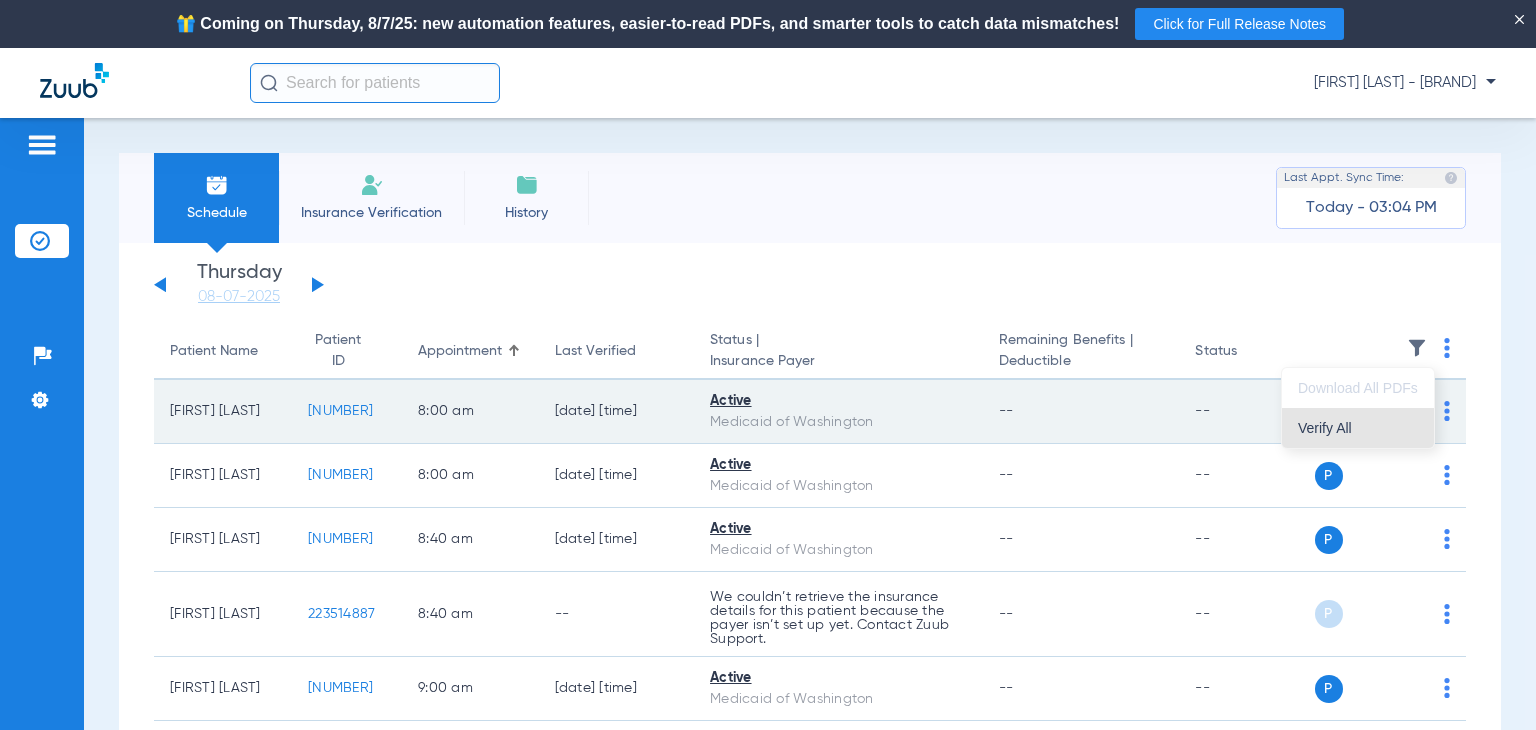 click on "Verify All" at bounding box center [1358, 428] 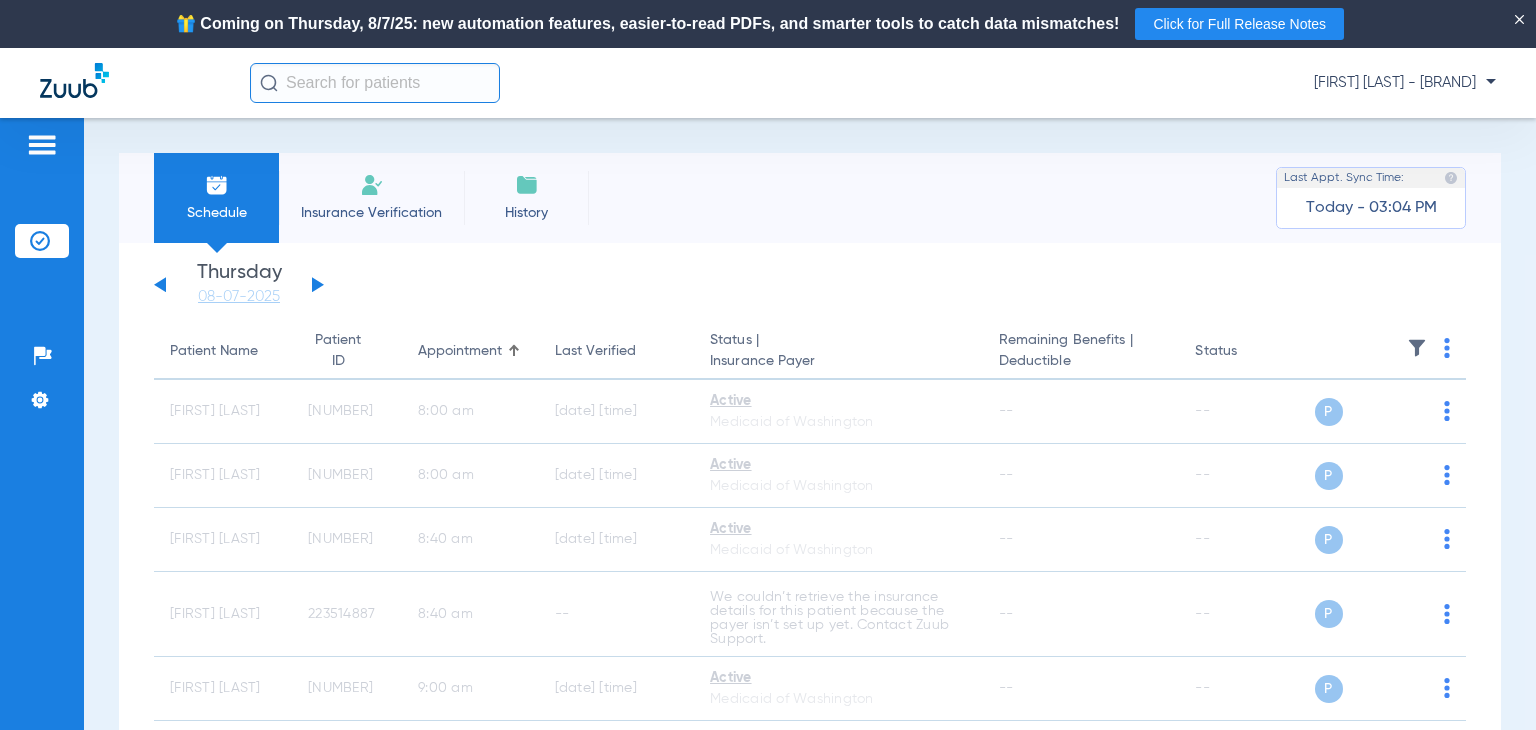 click 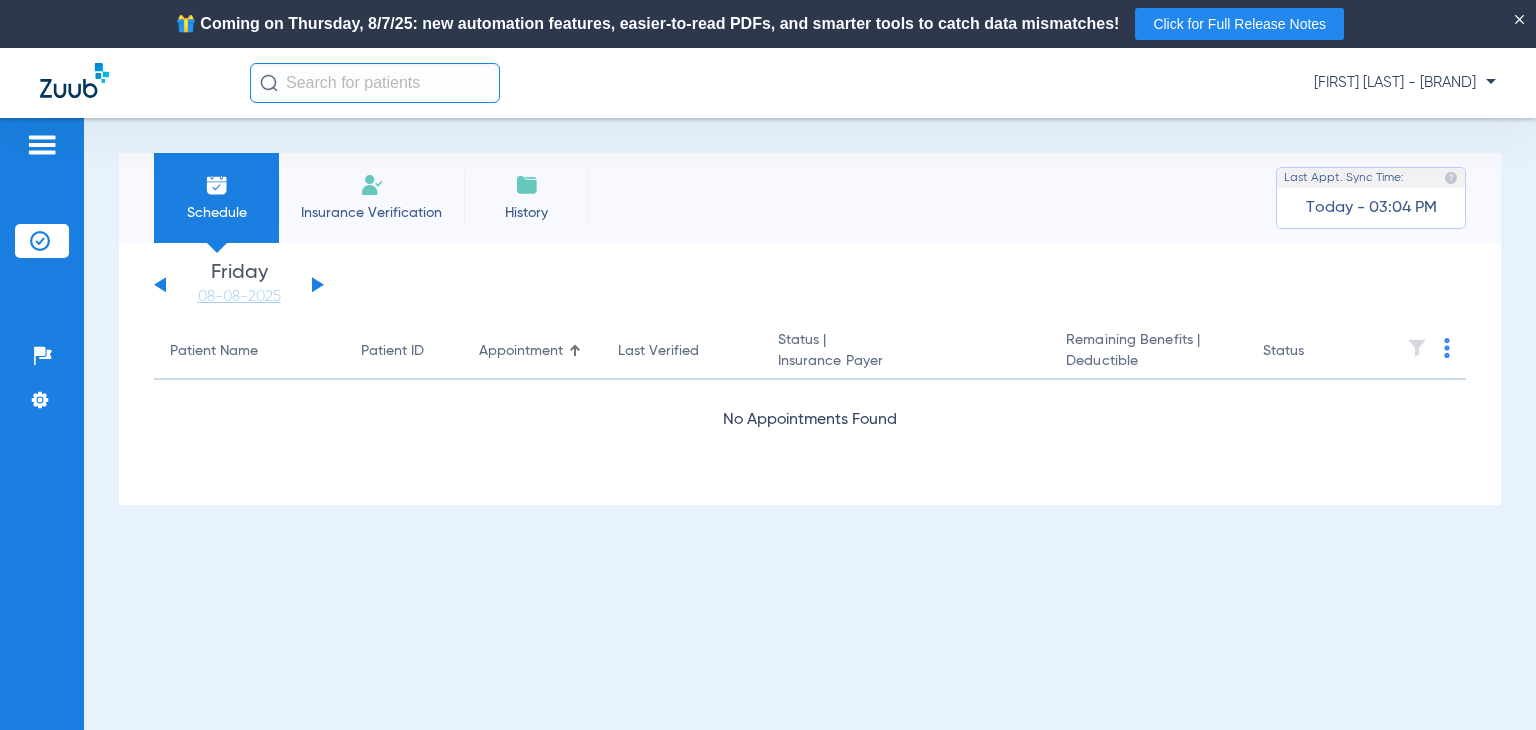 click 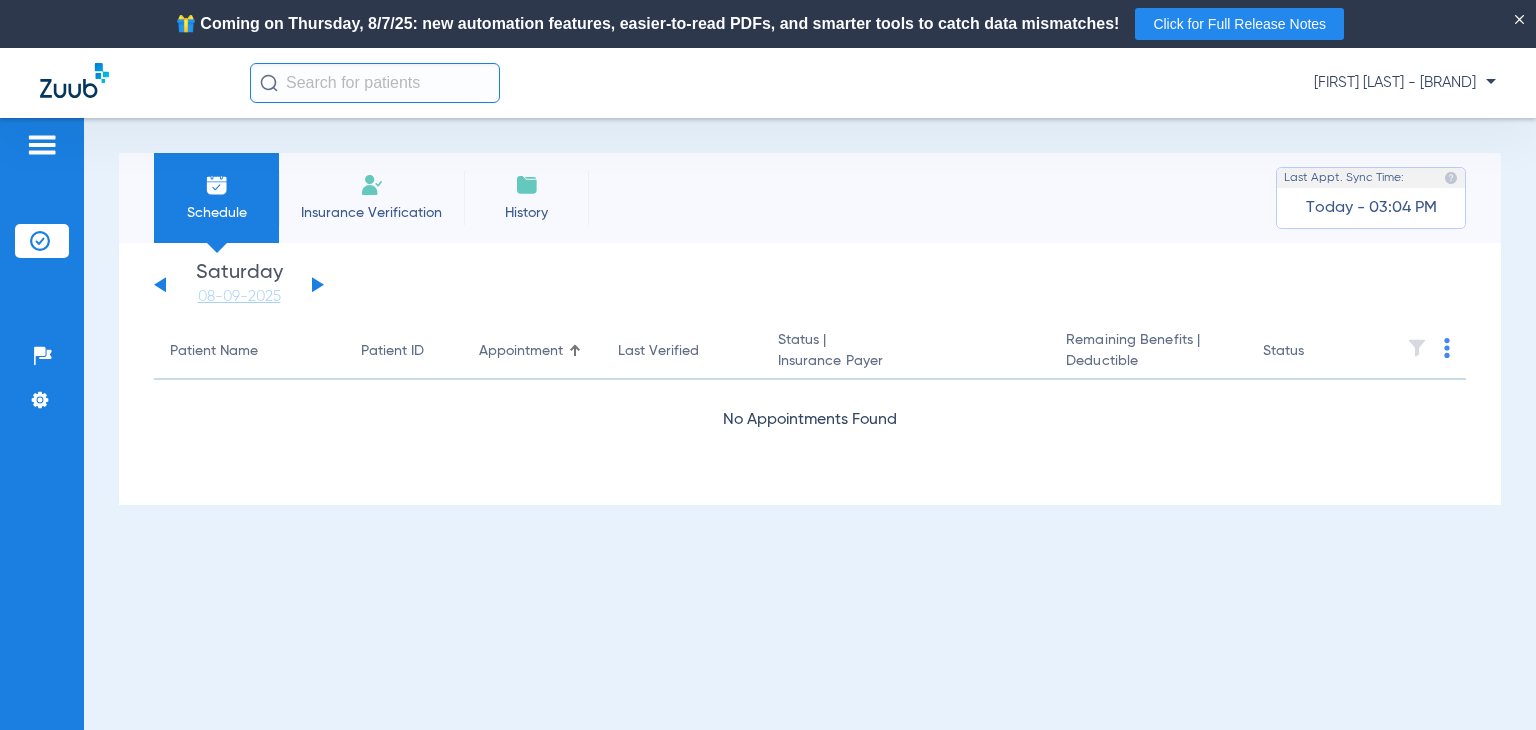 click 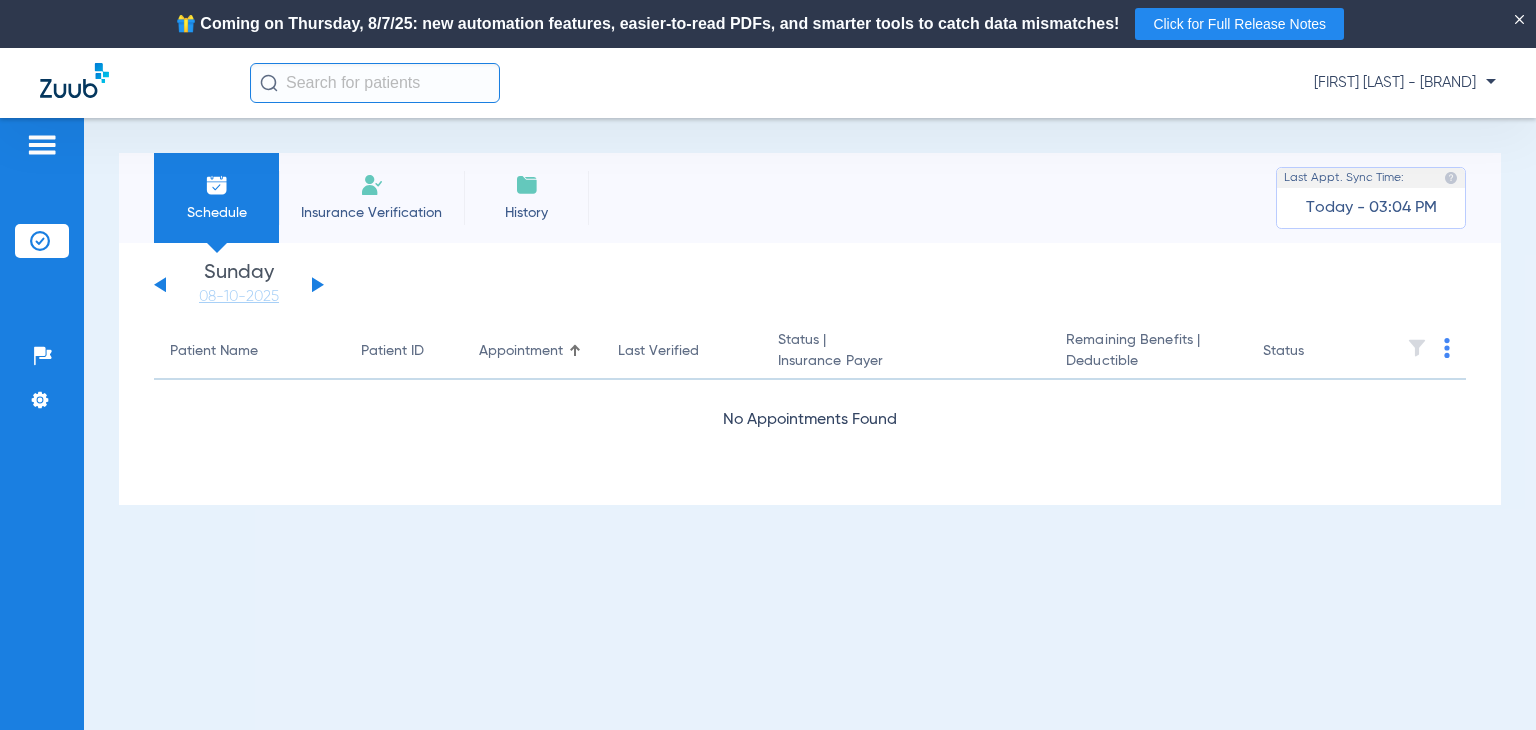 click 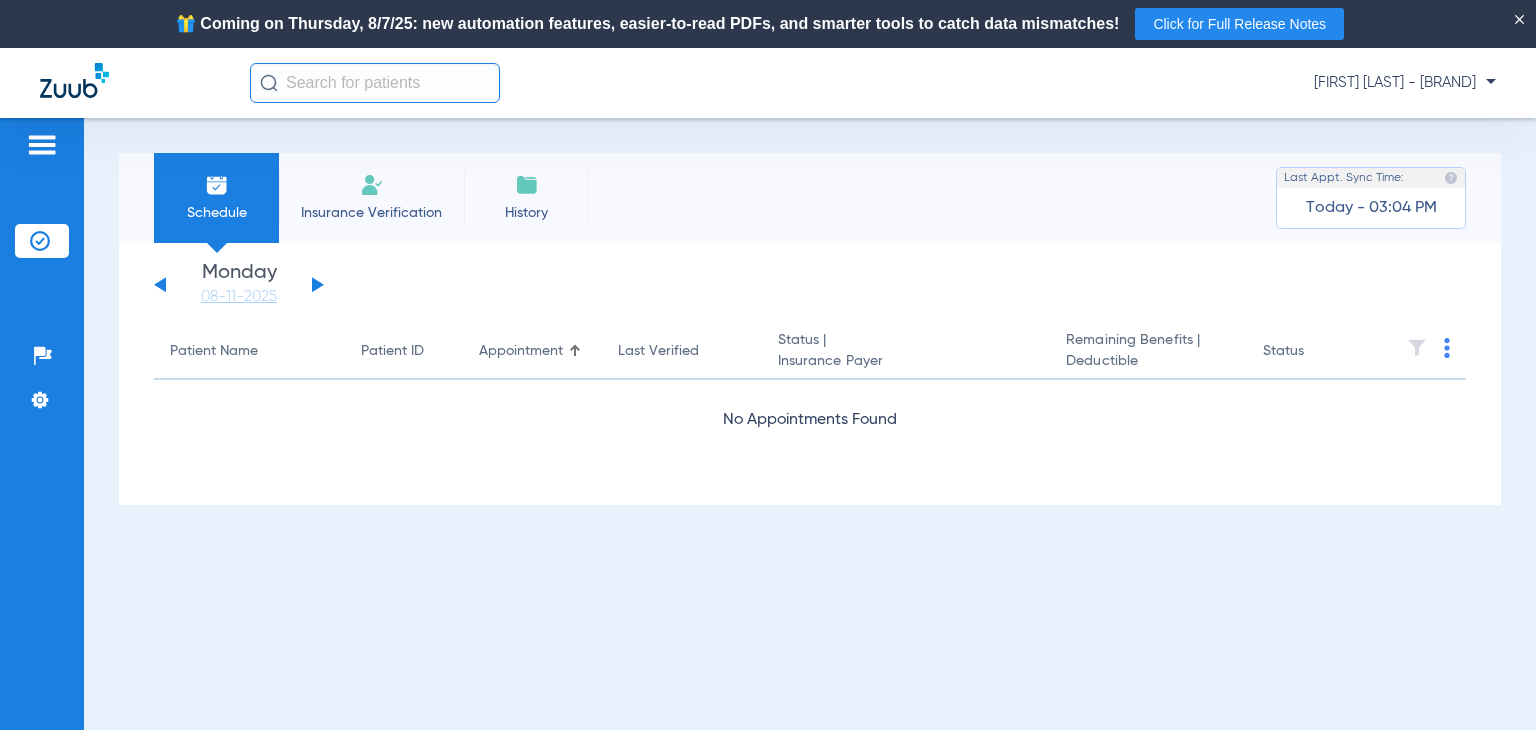 click 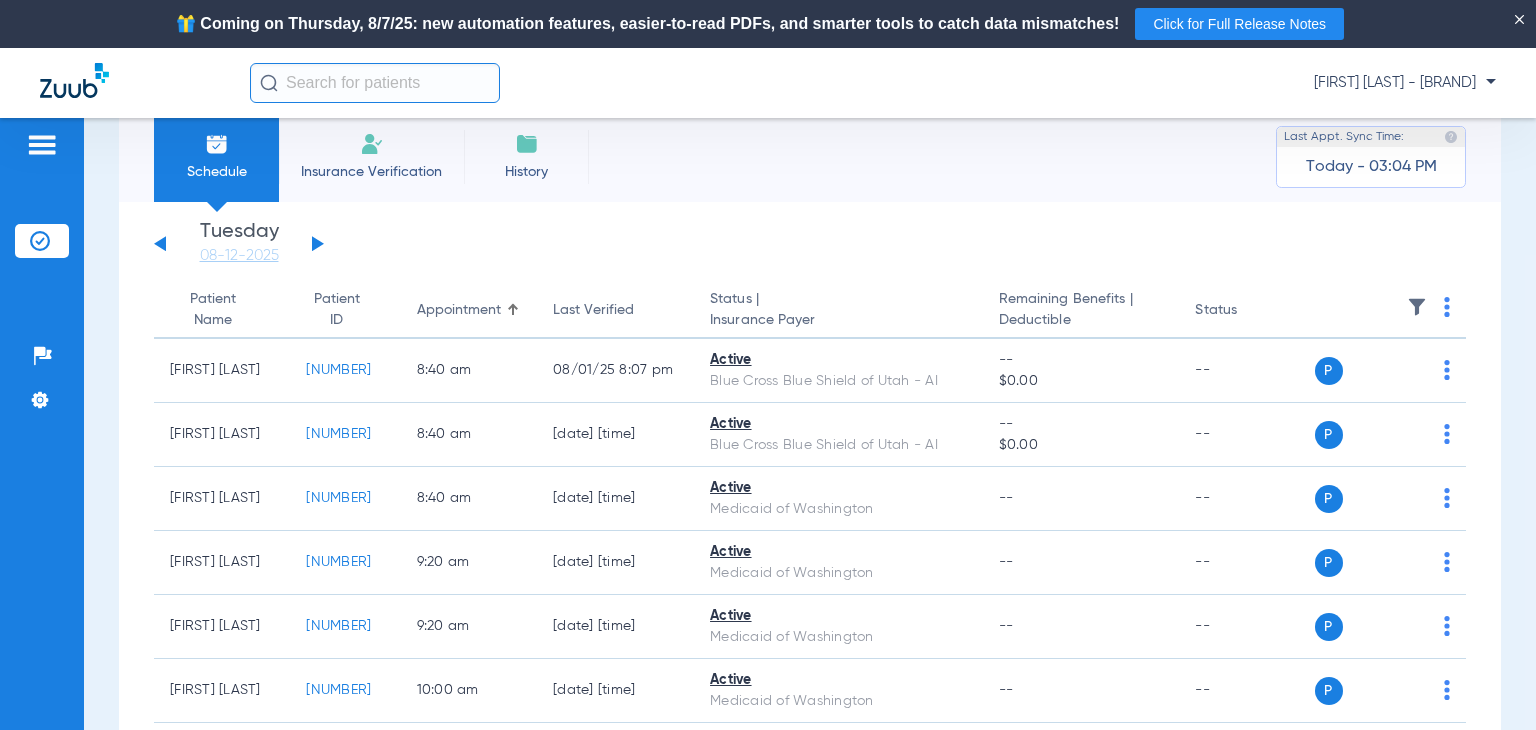 scroll, scrollTop: 0, scrollLeft: 0, axis: both 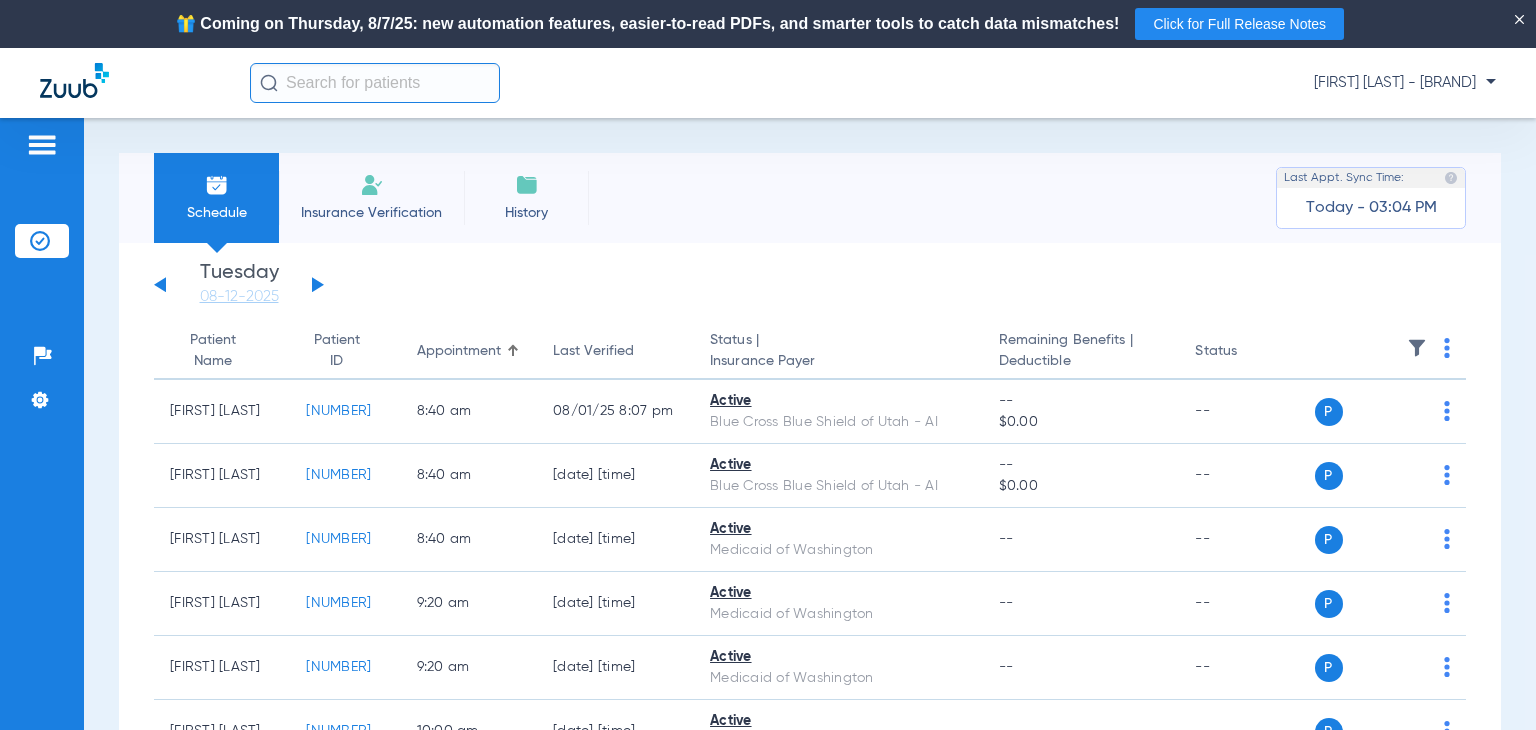click 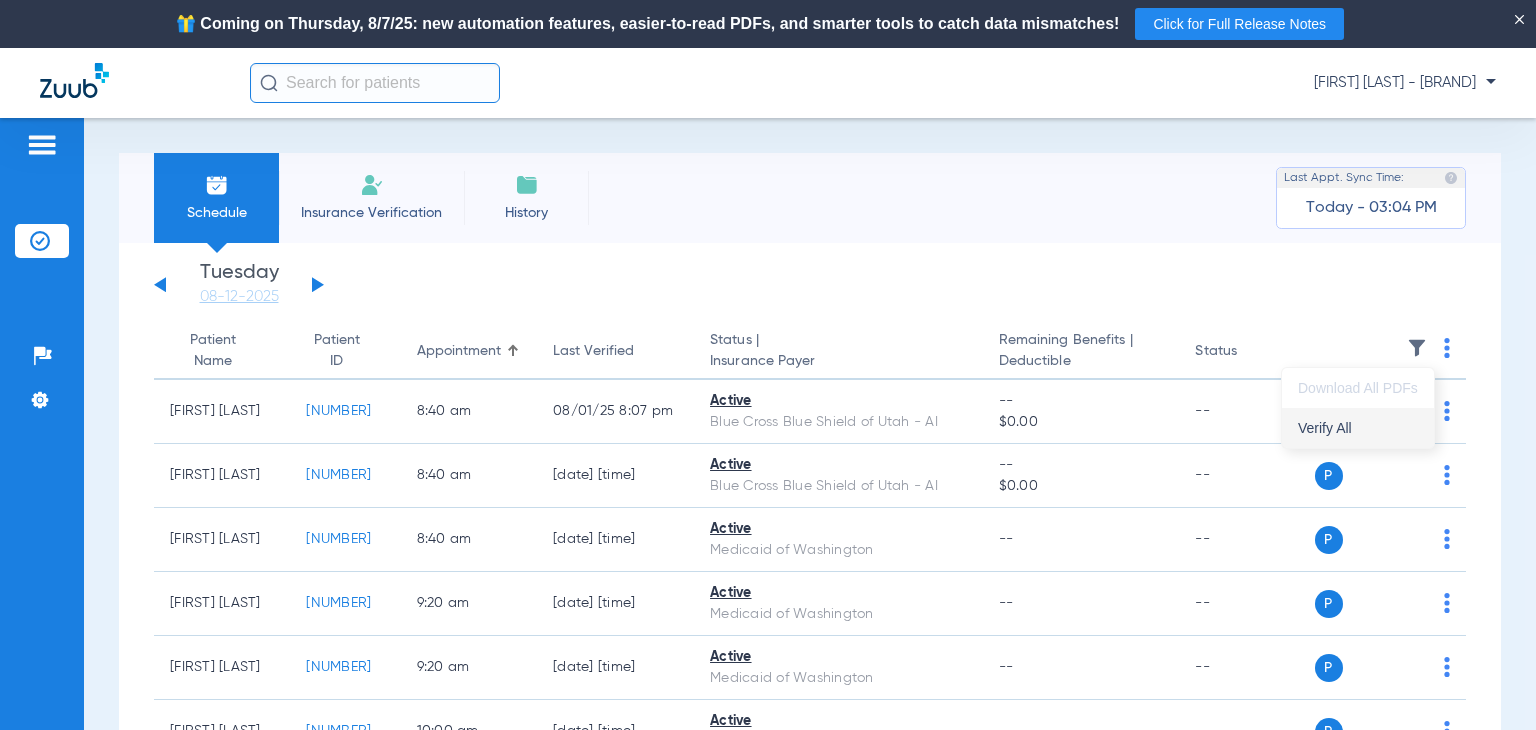 click on "Verify All" at bounding box center [1358, 428] 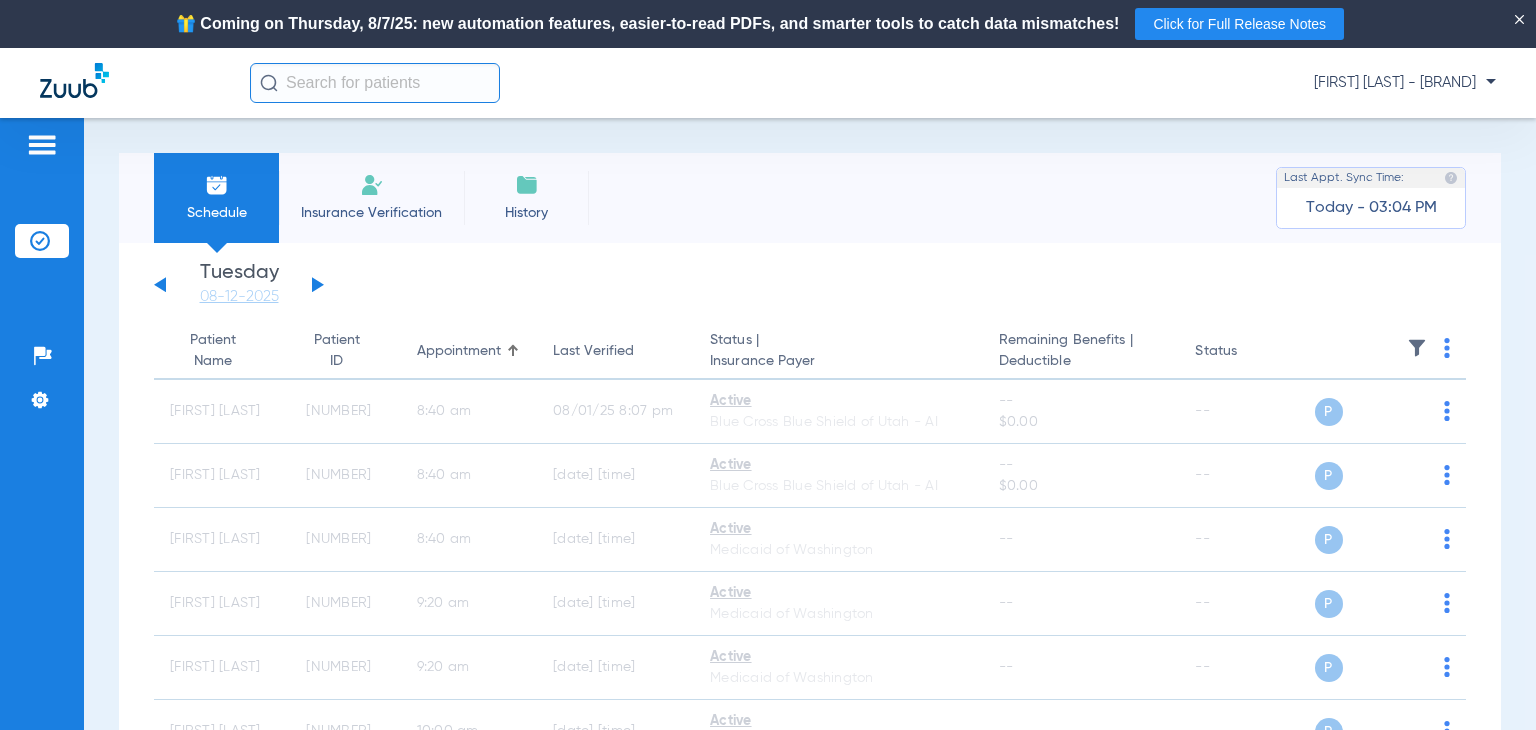 click 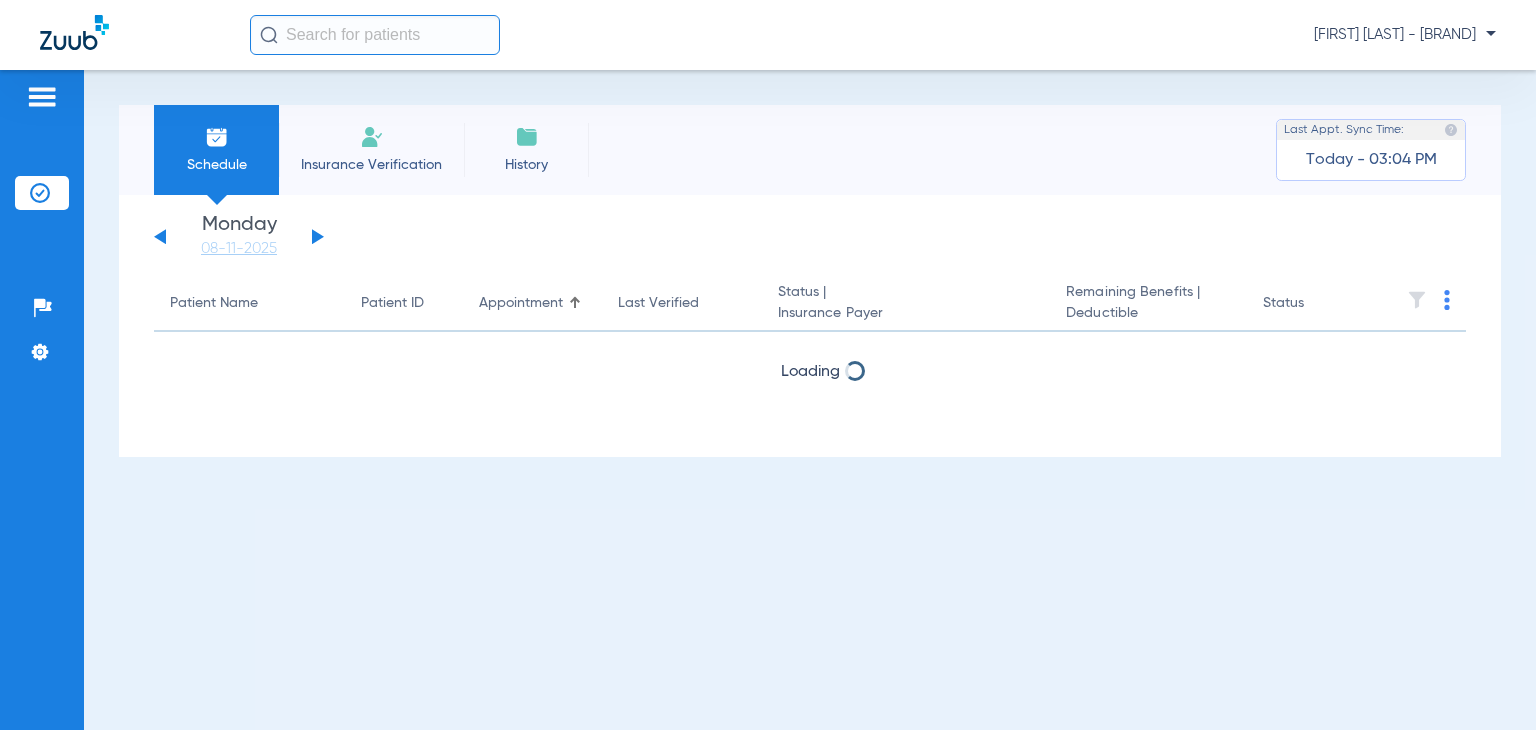 click on "Patient Name" 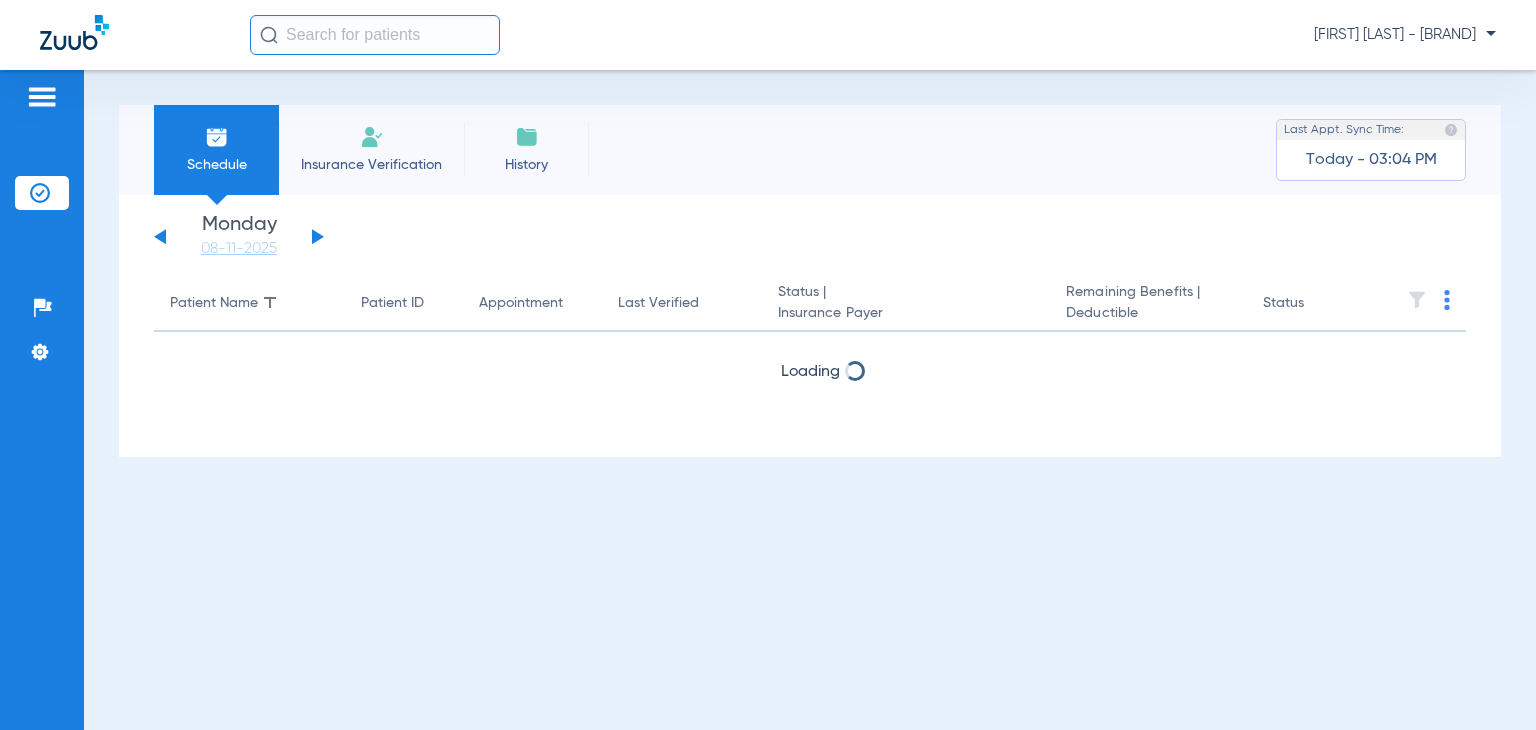 click on "Patient Name" 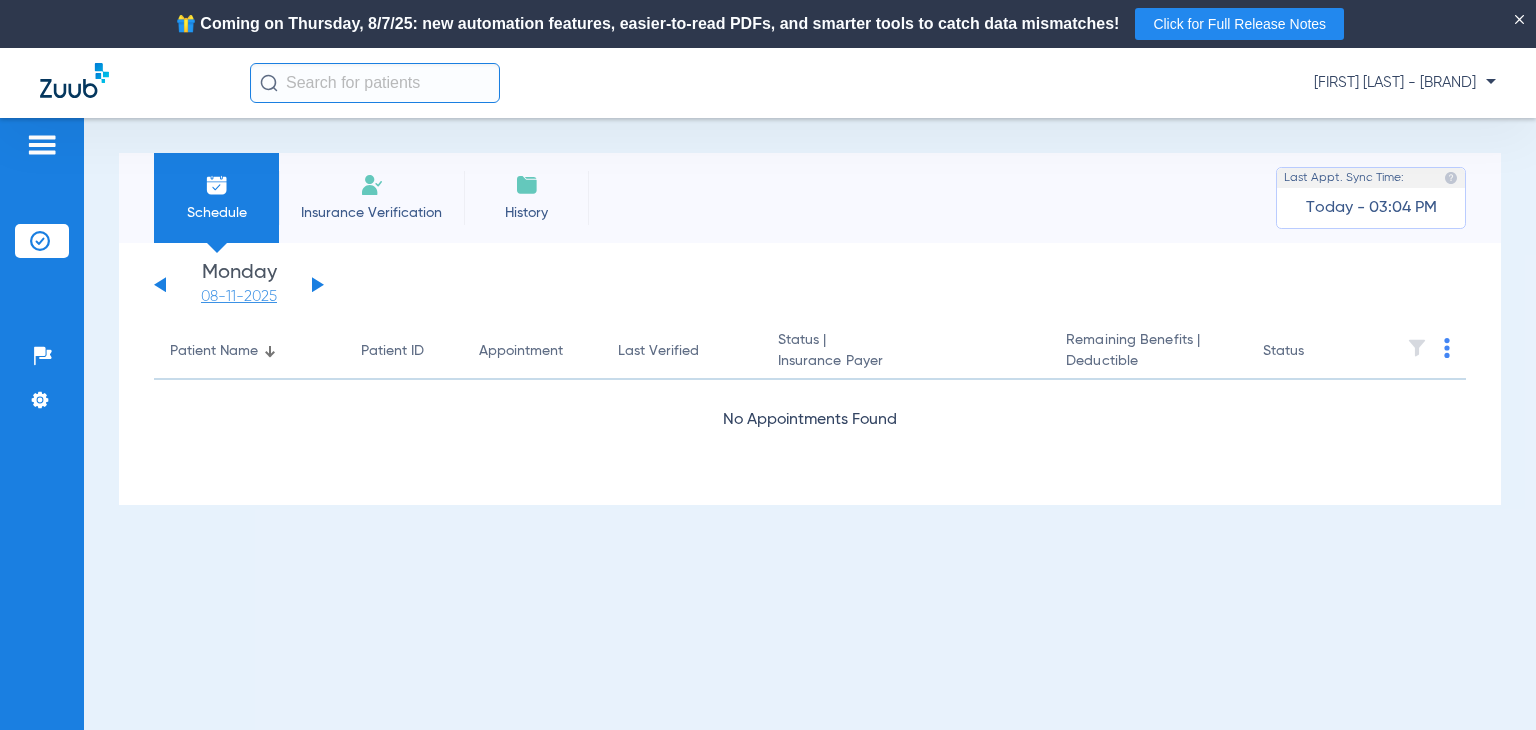 click on "08-11-2025" 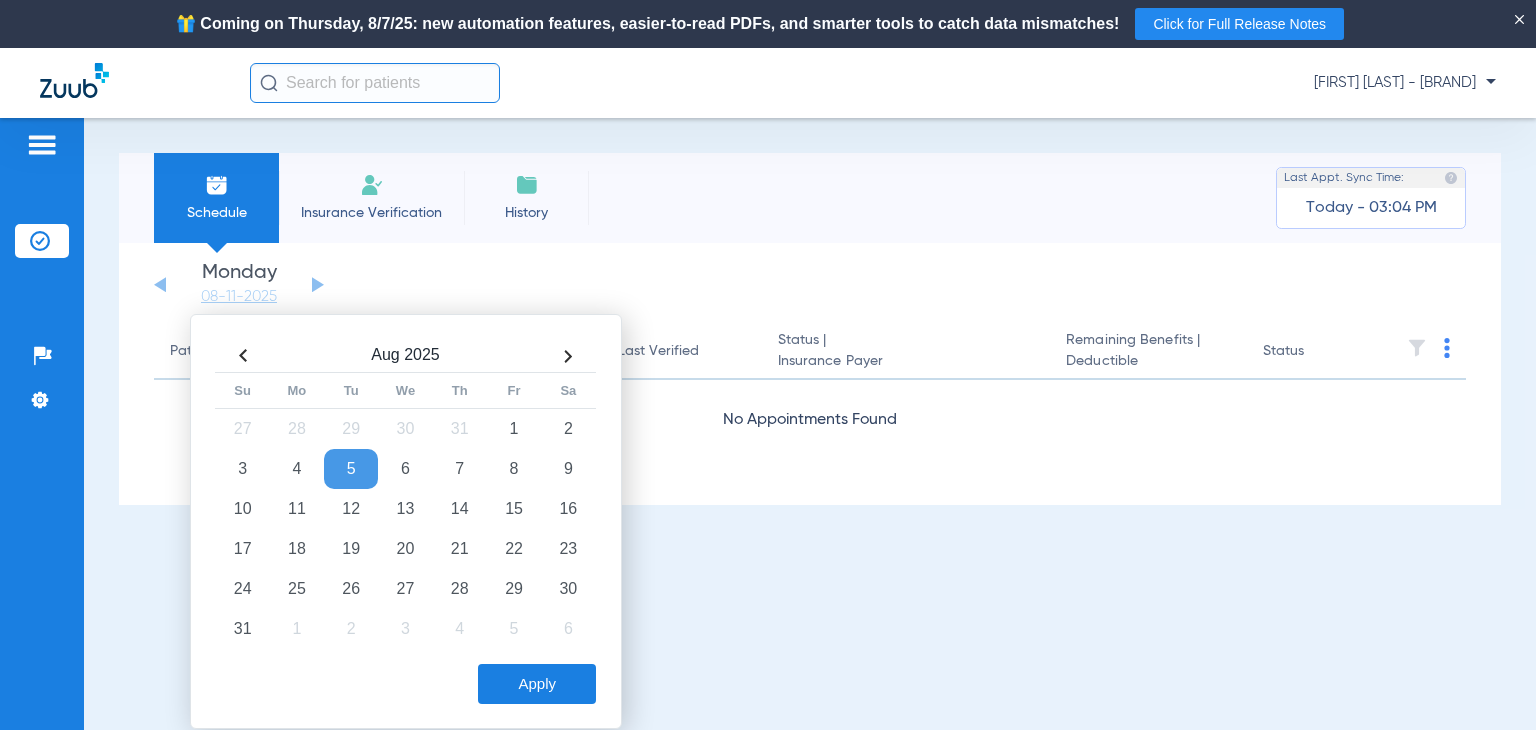 click on "Sunday   06-01-2025   Monday   06-02-2025   Tuesday   06-03-2025   Wednesday   06-04-2025   Thursday   06-05-2025   Friday   06-06-2025   Saturday   06-07-2025   Sunday   06-08-2025   Monday   06-09-2025   Tuesday   06-10-2025   Wednesday   06-11-2025   Thursday   06-12-2025   Friday   06-13-2025   Saturday   06-14-2025   Sunday   06-15-2025   Monday   06-16-2025   Tuesday   06-17-2025   Wednesday   06-18-2025   Thursday   06-19-2025   Friday   06-20-2025   Saturday   06-21-2025   Sunday   06-22-2025   Monday   06-23-2025   Tuesday   06-24-2025   Wednesday   06-25-2025   Thursday   06-26-2025   Friday   06-27-2025   Saturday   06-28-2025   Sunday   06-29-2025   Monday   06-30-2025   Tuesday   07-01-2025   Wednesday   07-02-2025   Thursday   07-03-2025   Friday   07-04-2025   Saturday   07-05-2025   Sunday   07-06-2025   Monday   07-07-2025   Tuesday   07-08-2025   Wednesday   07-09-2025   Thursday   07-10-2025   Friday   07-11-2025   Saturday   07-12-2025   Sunday   07-13-2025   Monday   07-14-2025   Friday" 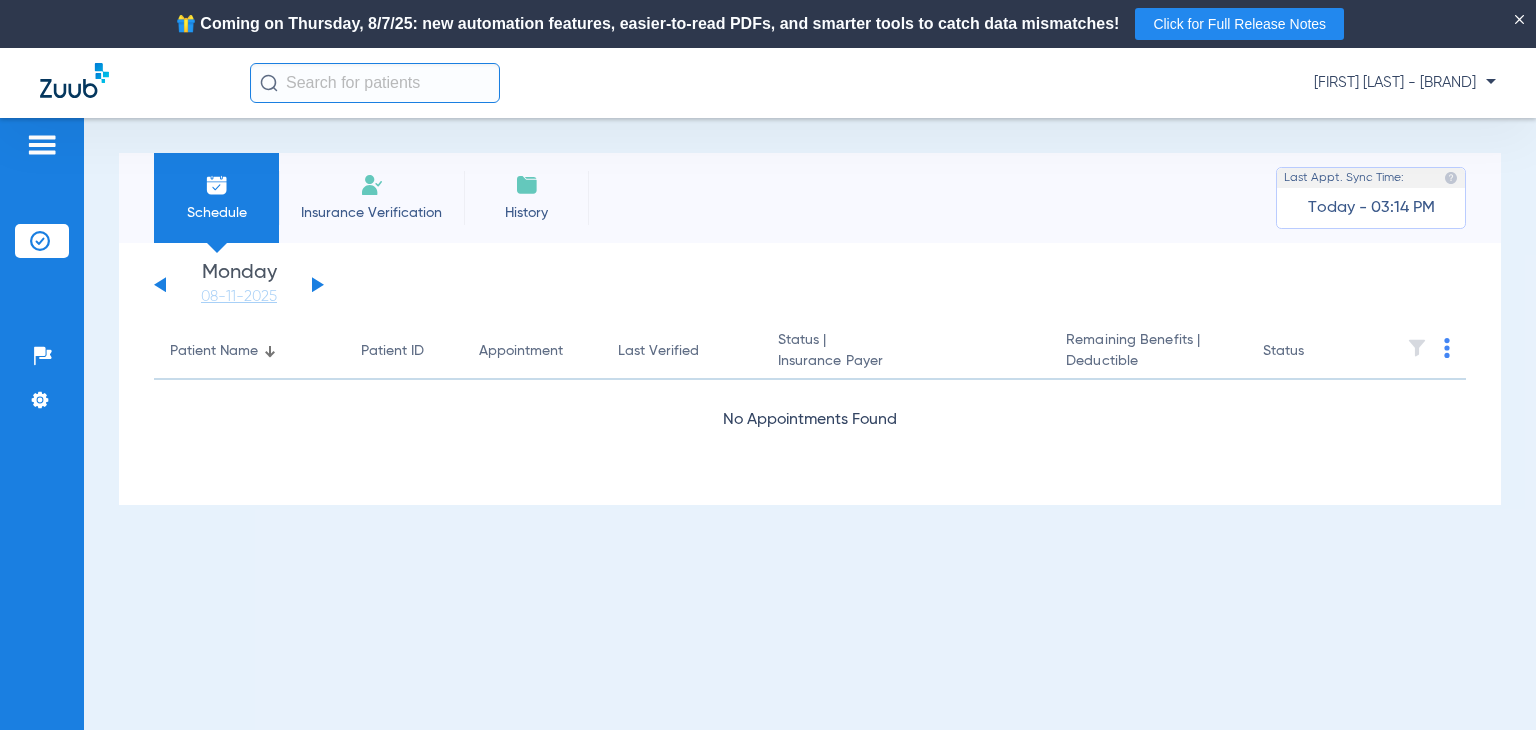 click on "[FIRST] [LAST] - [BRAND]" 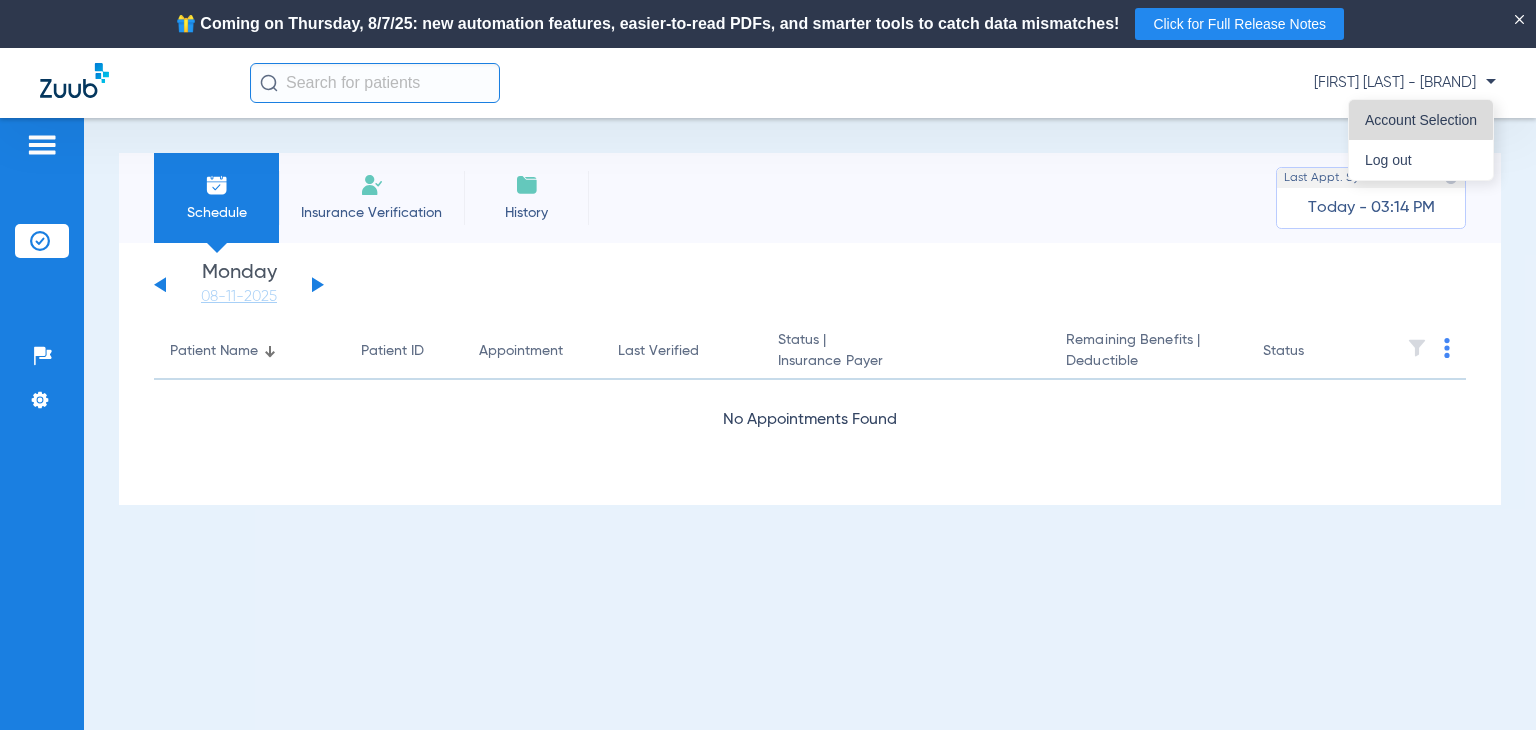click on "Account Selection" at bounding box center (1421, 120) 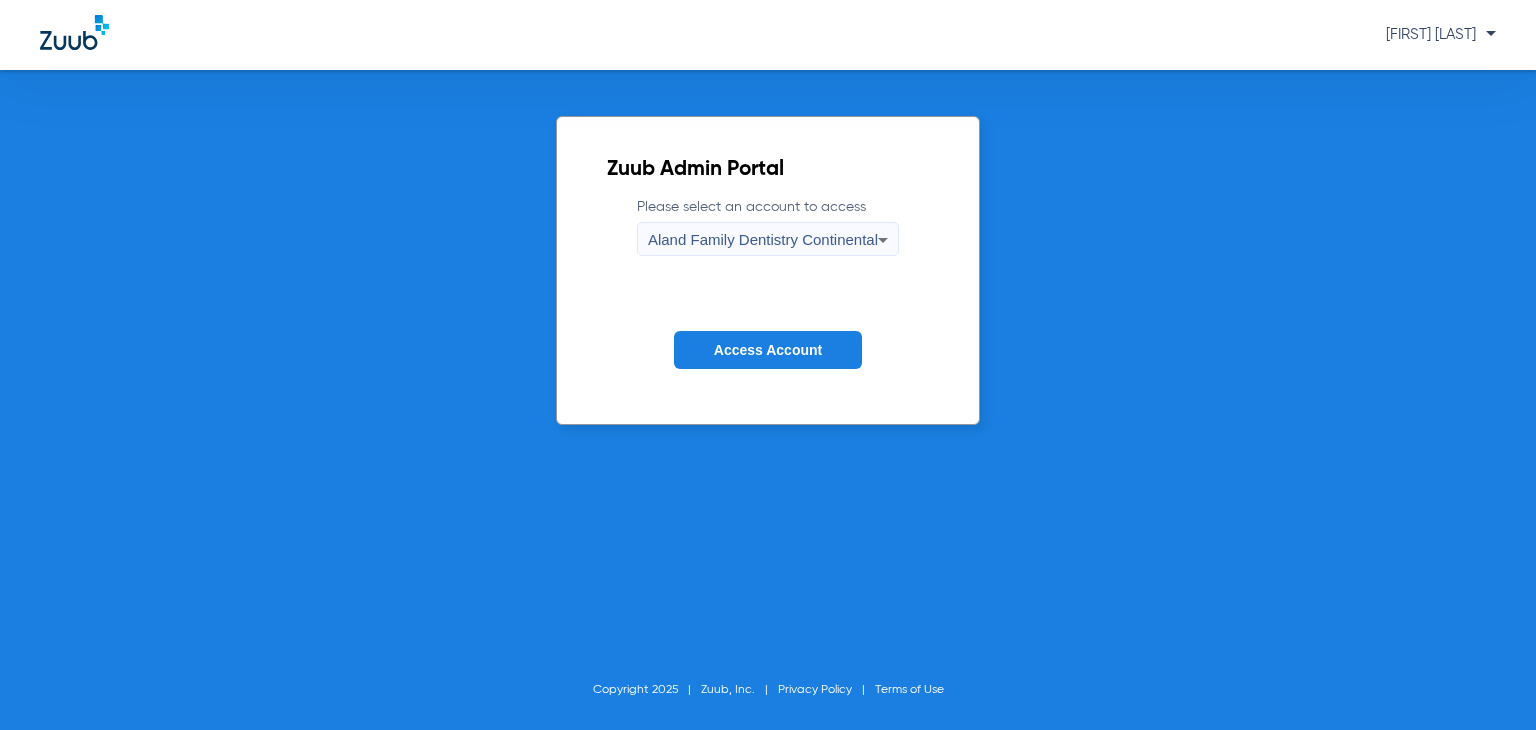 click on "Aland Family Dentistry Continental" at bounding box center (763, 240) 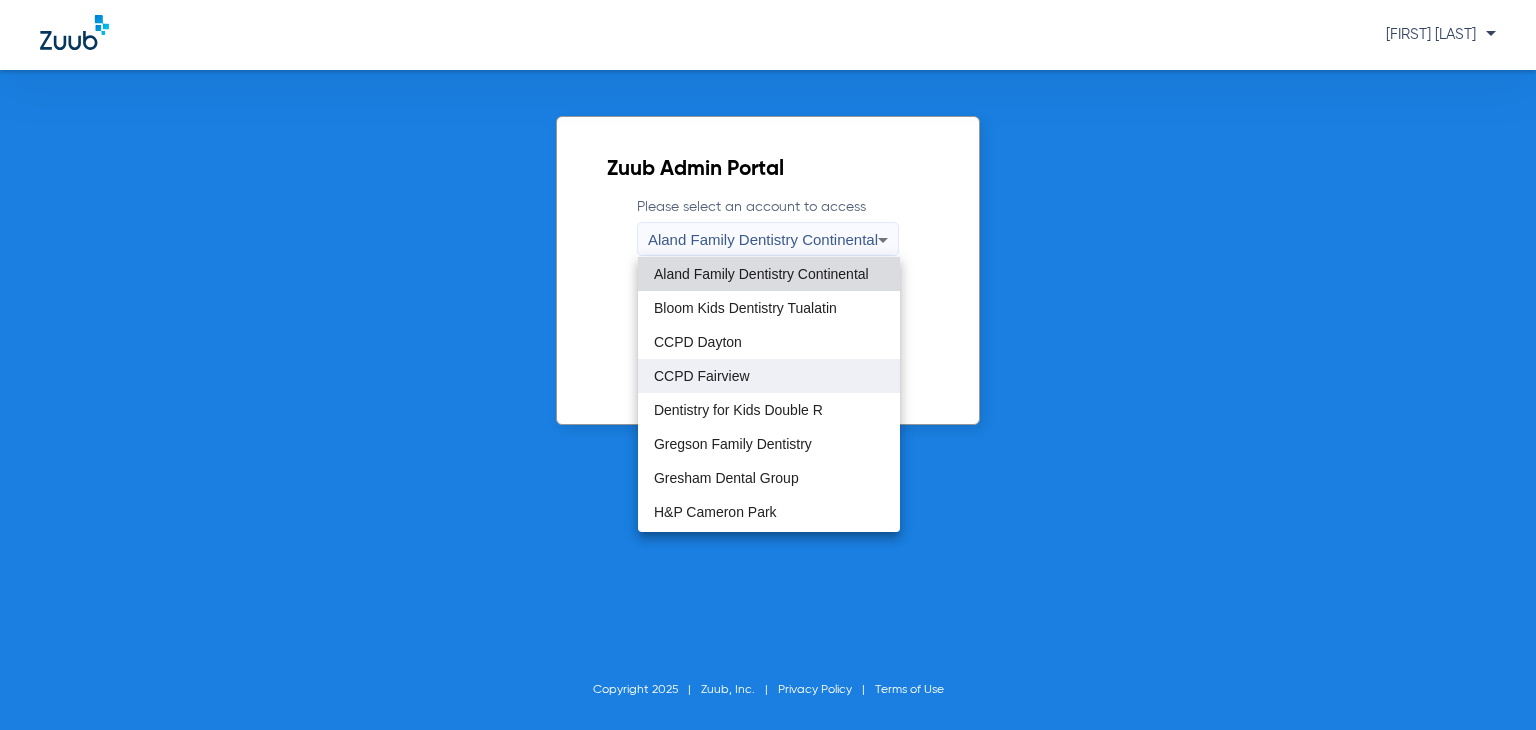 click on "CCPD Fairview" at bounding box center (702, 376) 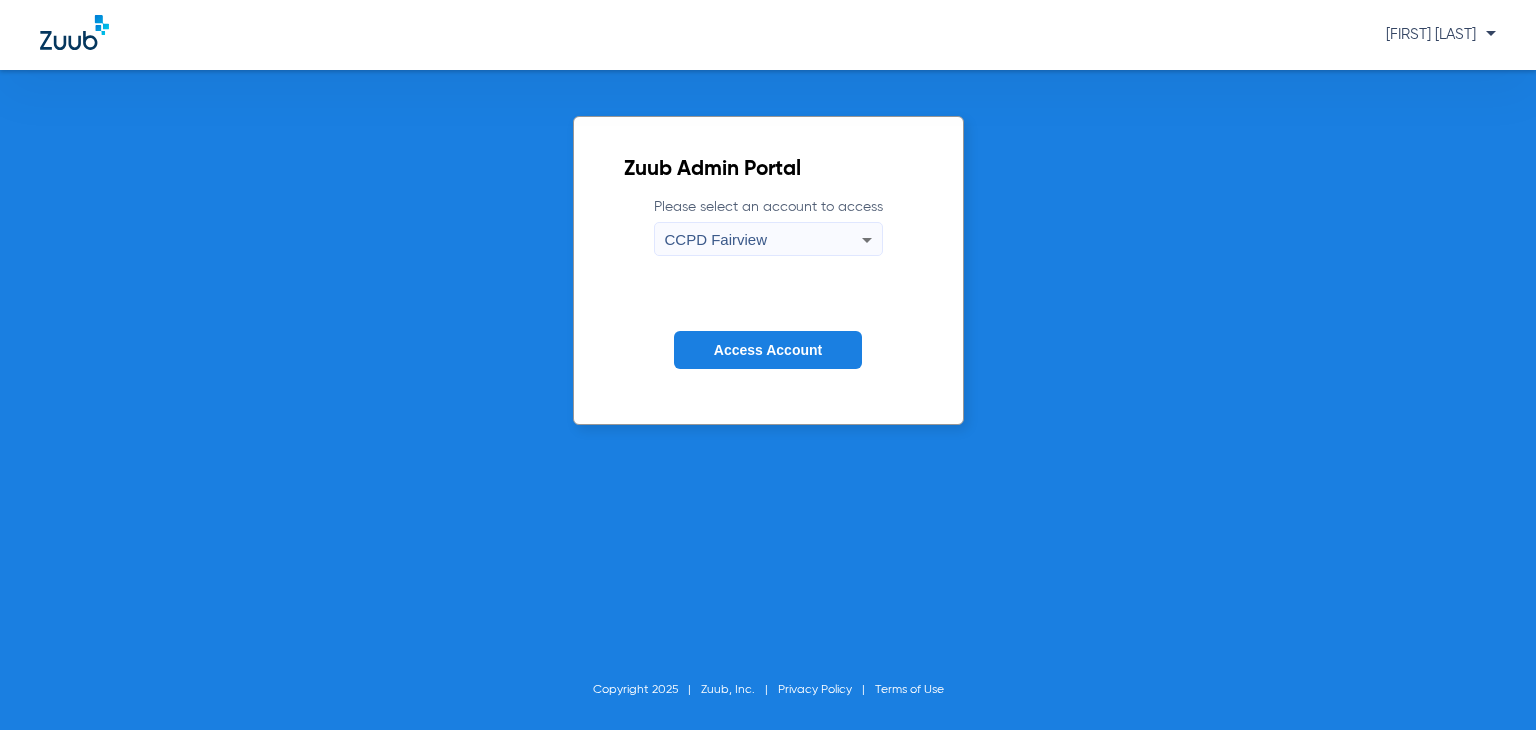 click on "Access Account" 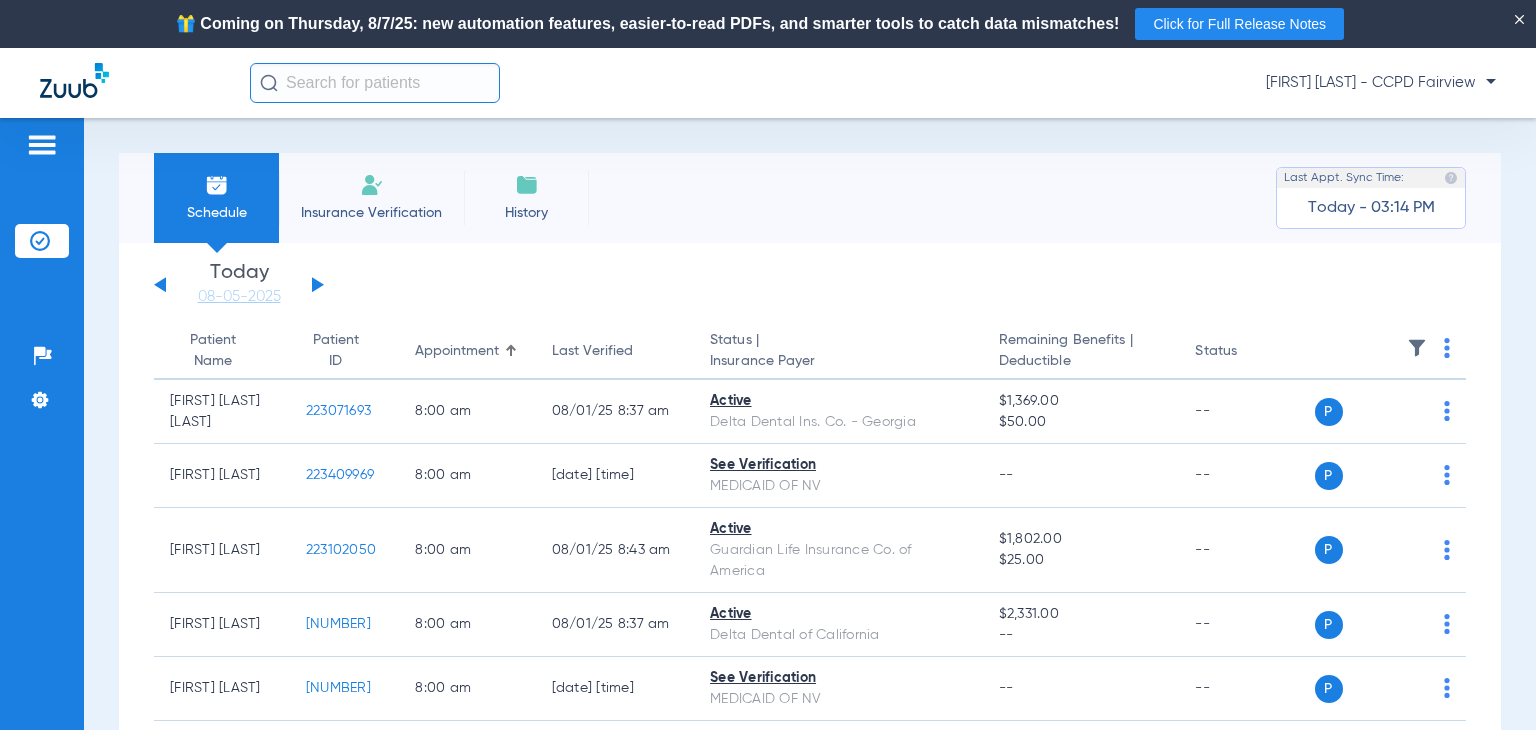 click on "Sunday   06-01-2025   Monday   06-02-2025   Tuesday   06-03-2025   Wednesday   06-04-2025   Thursday   06-05-2025   Friday   06-06-2025   Saturday   06-07-2025   Sunday   06-08-2025   Monday   06-09-2025   Tuesday   06-10-2025   Wednesday   06-11-2025   Thursday   06-12-2025   Friday   06-13-2025   Saturday   06-14-2025   Sunday   06-15-2025   Monday   06-16-2025   Tuesday   06-17-2025   Wednesday   06-18-2025   Thursday   06-19-2025   Friday   06-20-2025   Saturday   06-21-2025   Sunday   06-22-2025   Monday   06-23-2025   Tuesday   06-24-2025   Wednesday   06-25-2025   Thursday   06-26-2025   Friday   06-27-2025   Saturday   06-28-2025   Sunday   06-29-2025   Monday   06-30-2025   Tuesday   07-01-2025   Wednesday   07-02-2025   Thursday   07-03-2025   Friday   07-04-2025   Saturday   07-05-2025   Sunday   07-06-2025   Monday   07-07-2025   Tuesday   07-08-2025   Wednesday   07-09-2025   Thursday   07-10-2025   Friday   07-11-2025   Saturday   07-12-2025   Sunday   07-13-2025   Monday   07-14-2025   Friday" 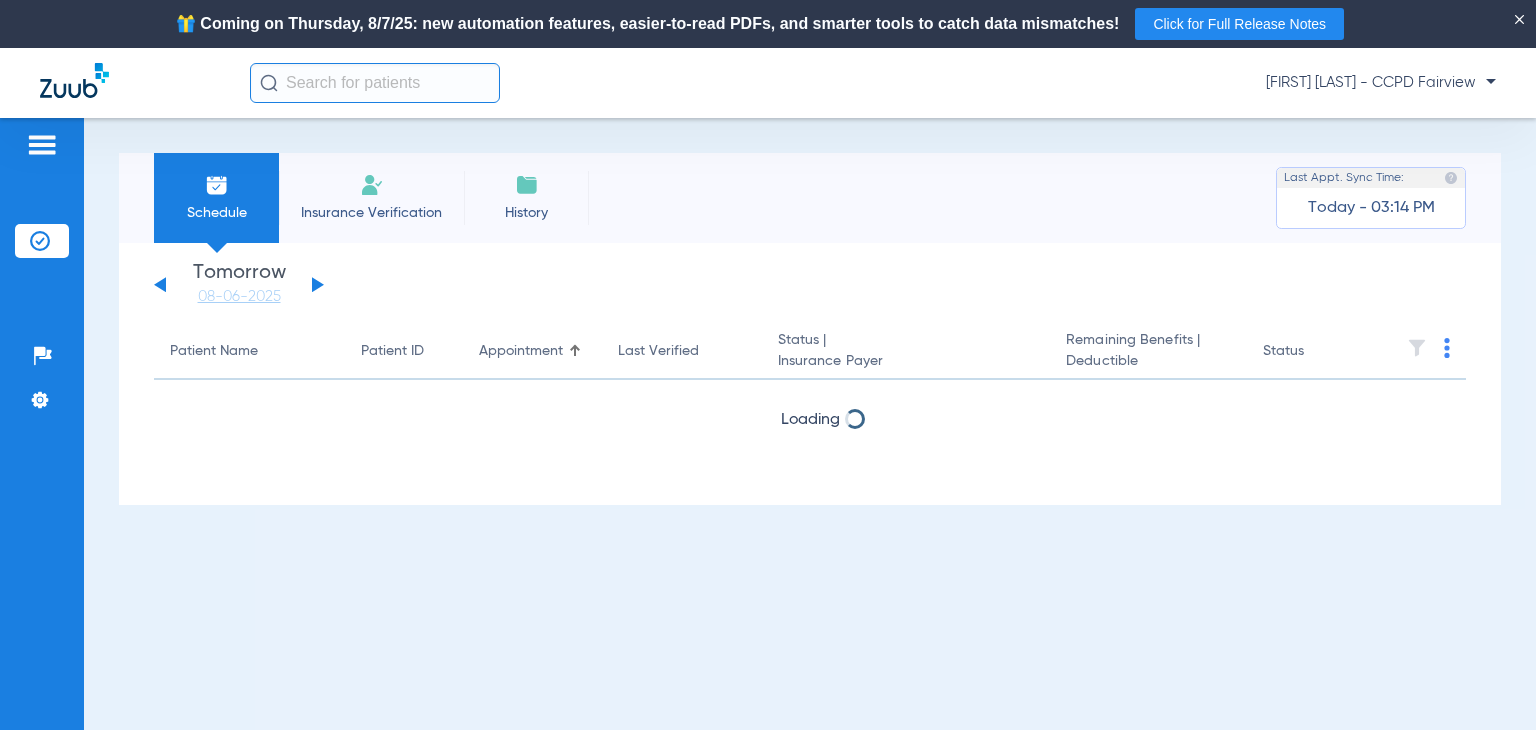 click 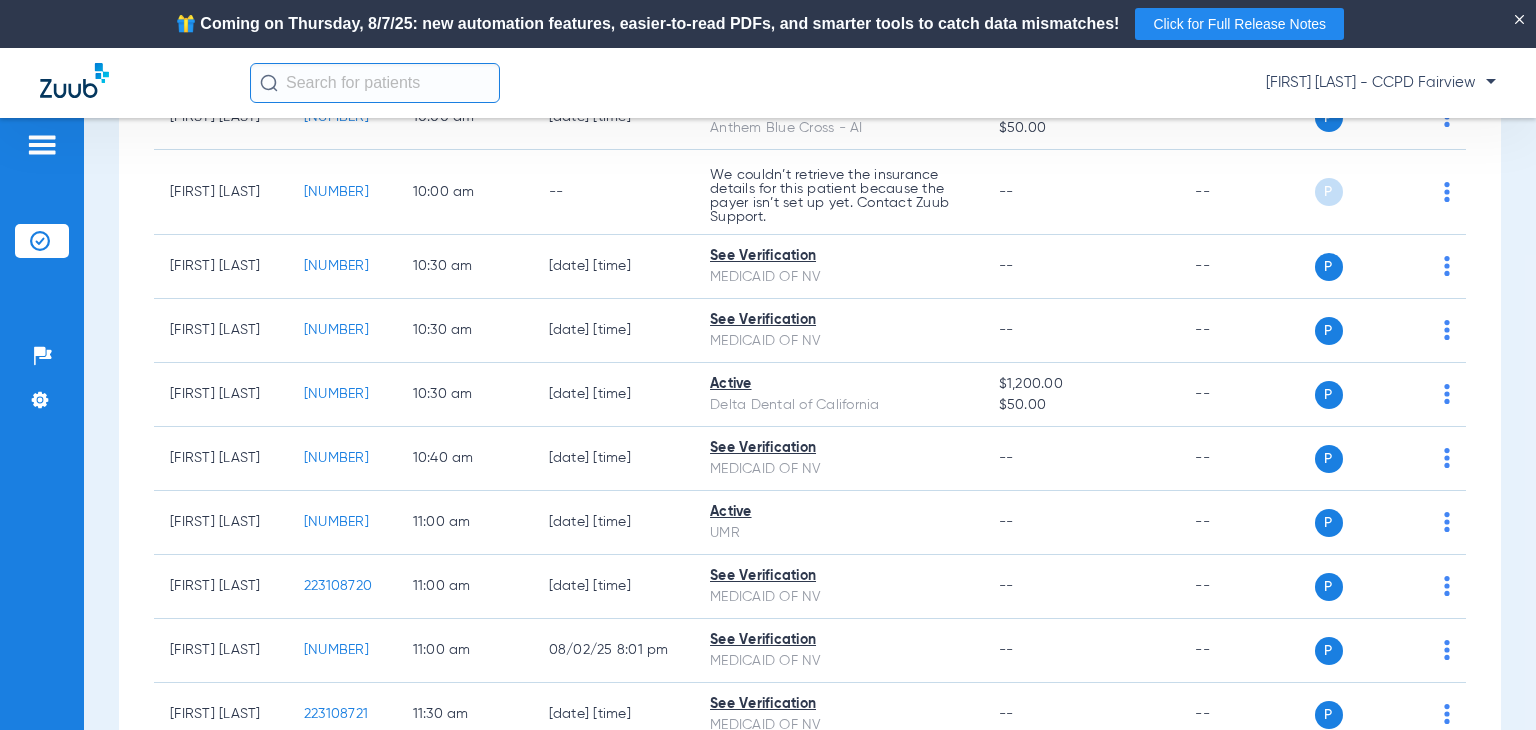 scroll, scrollTop: 900, scrollLeft: 0, axis: vertical 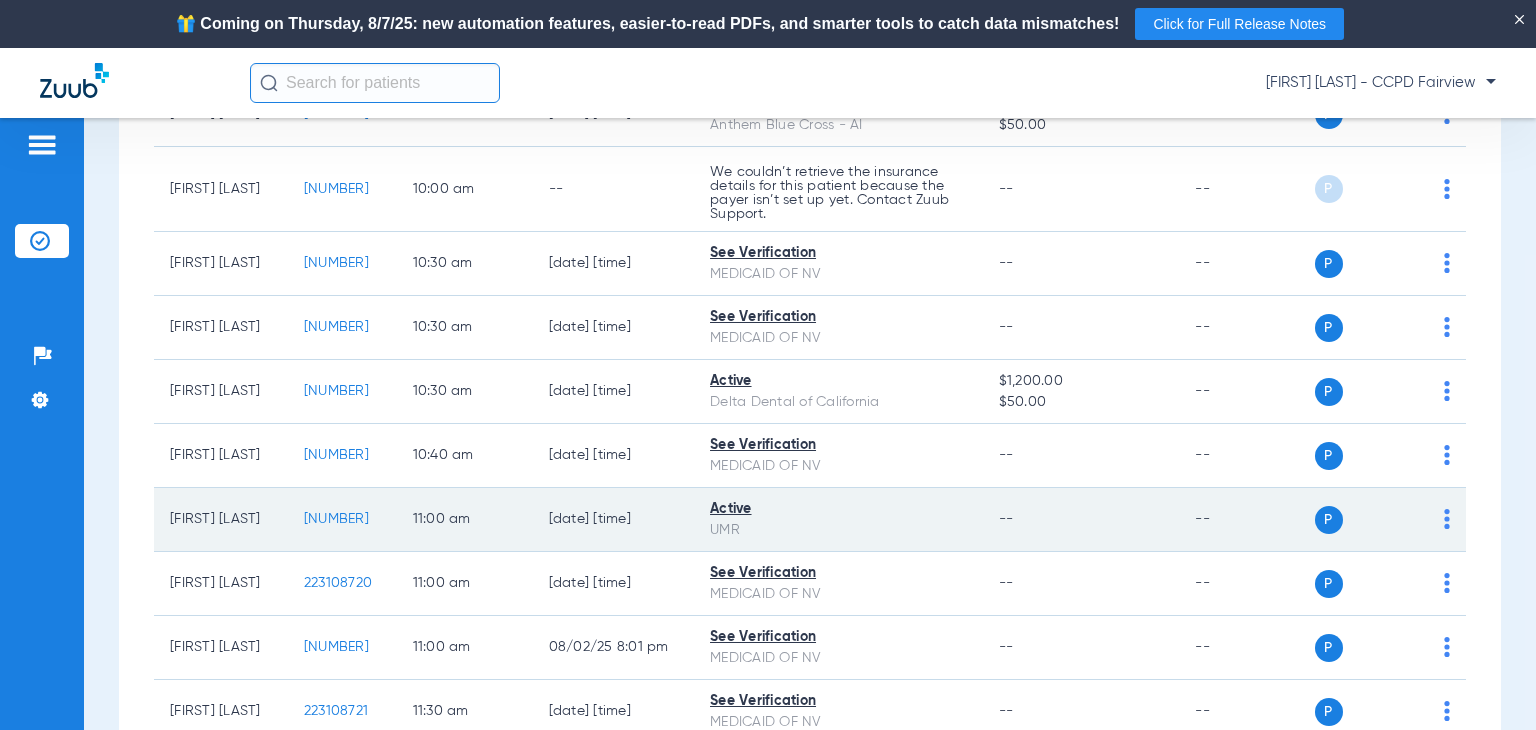 click 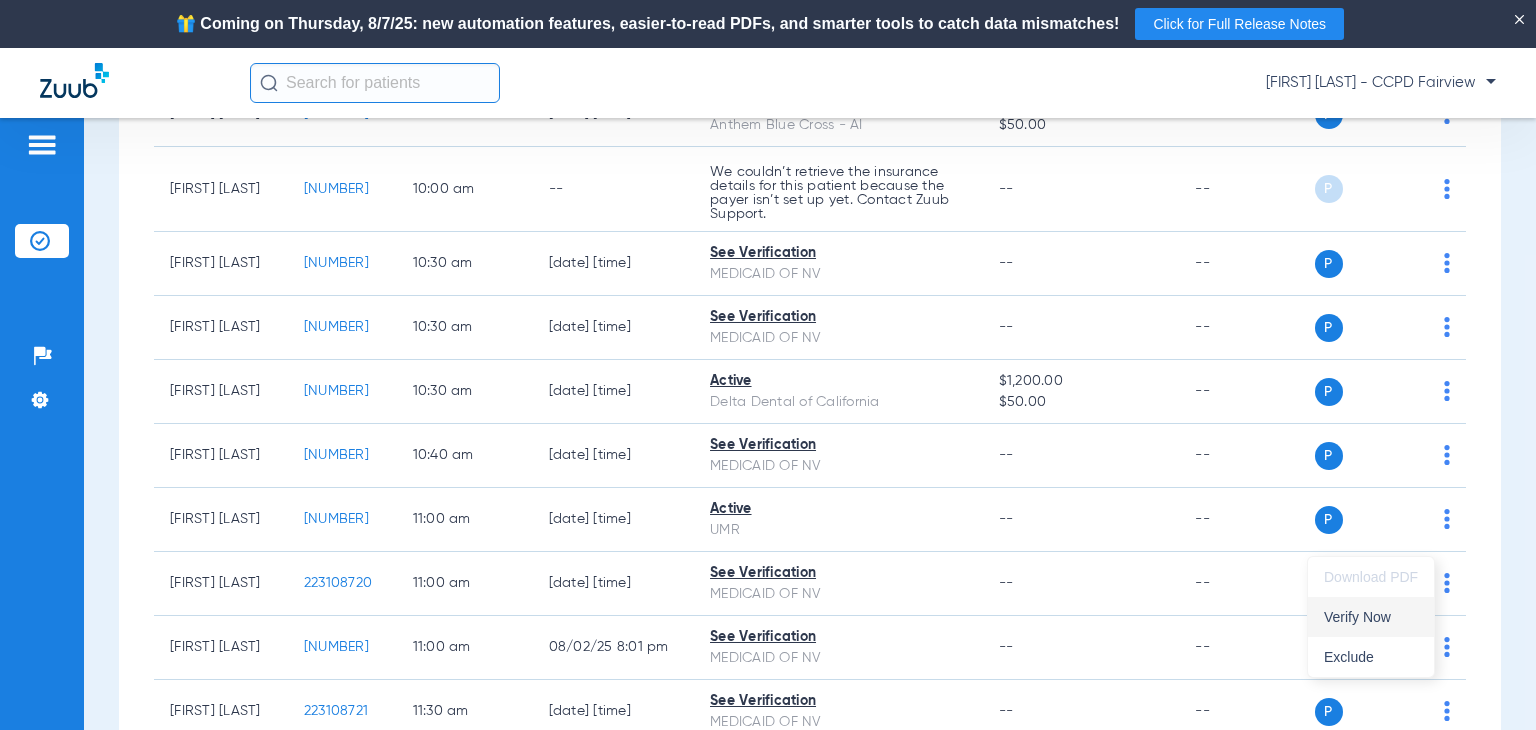 click on "Verify Now" at bounding box center [1371, 617] 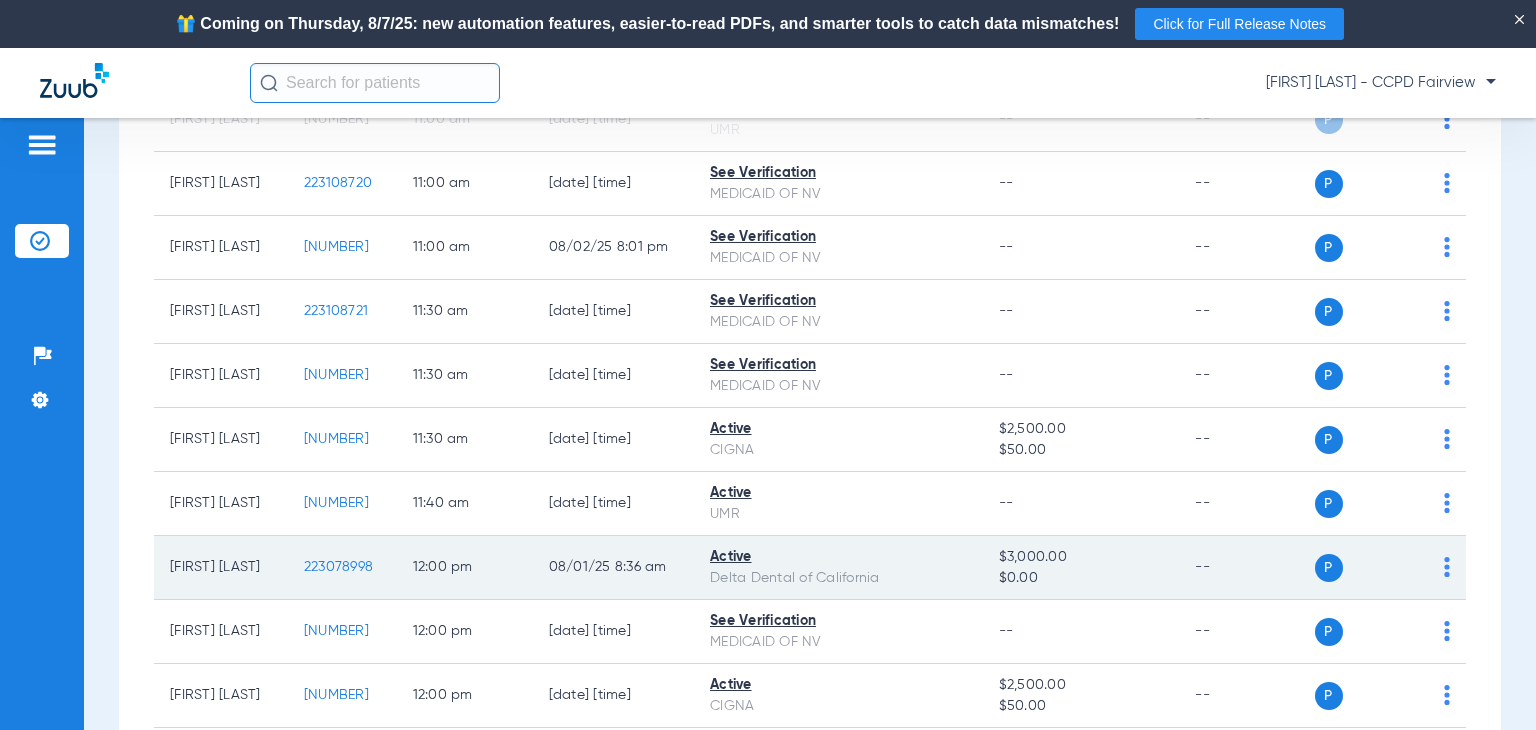 scroll, scrollTop: 1400, scrollLeft: 0, axis: vertical 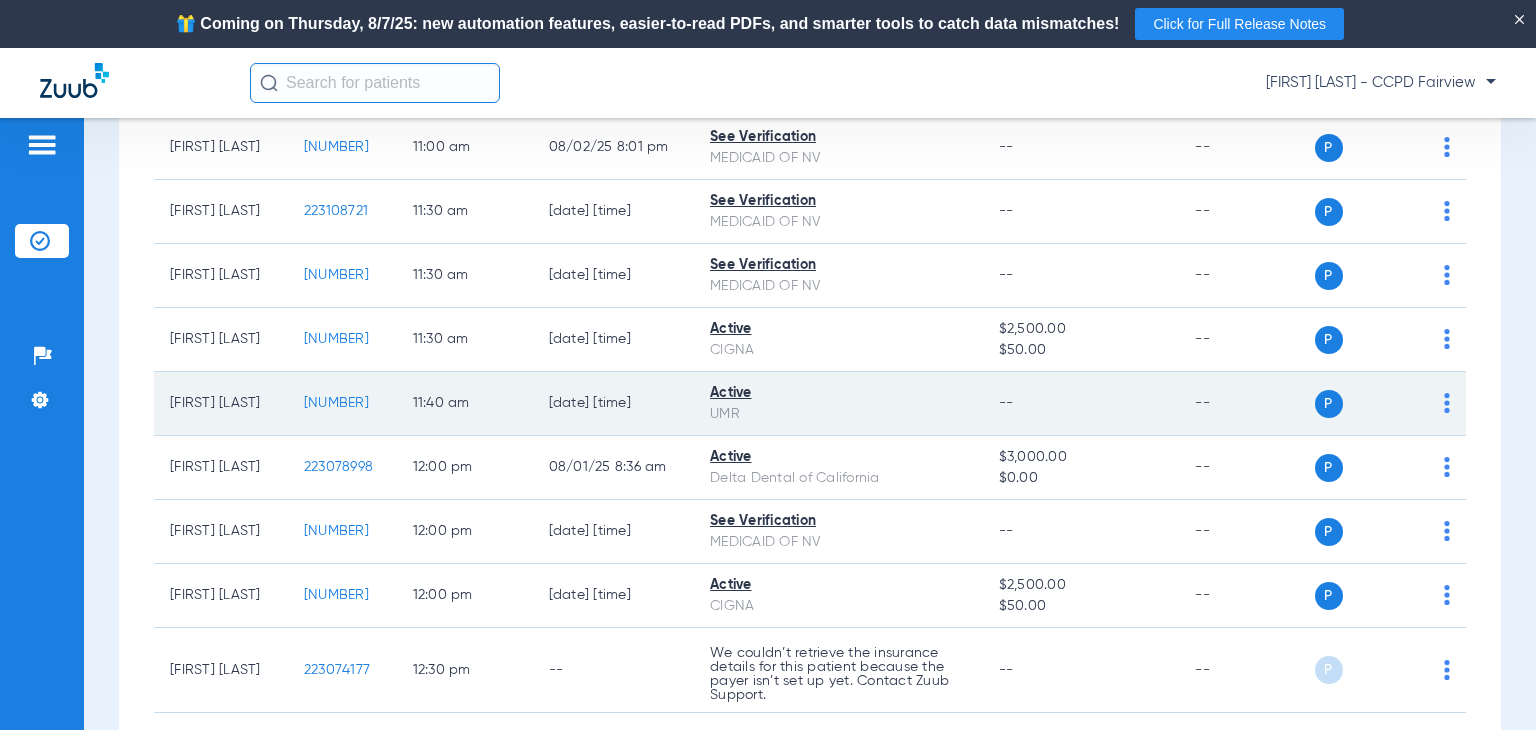 click on "P S" 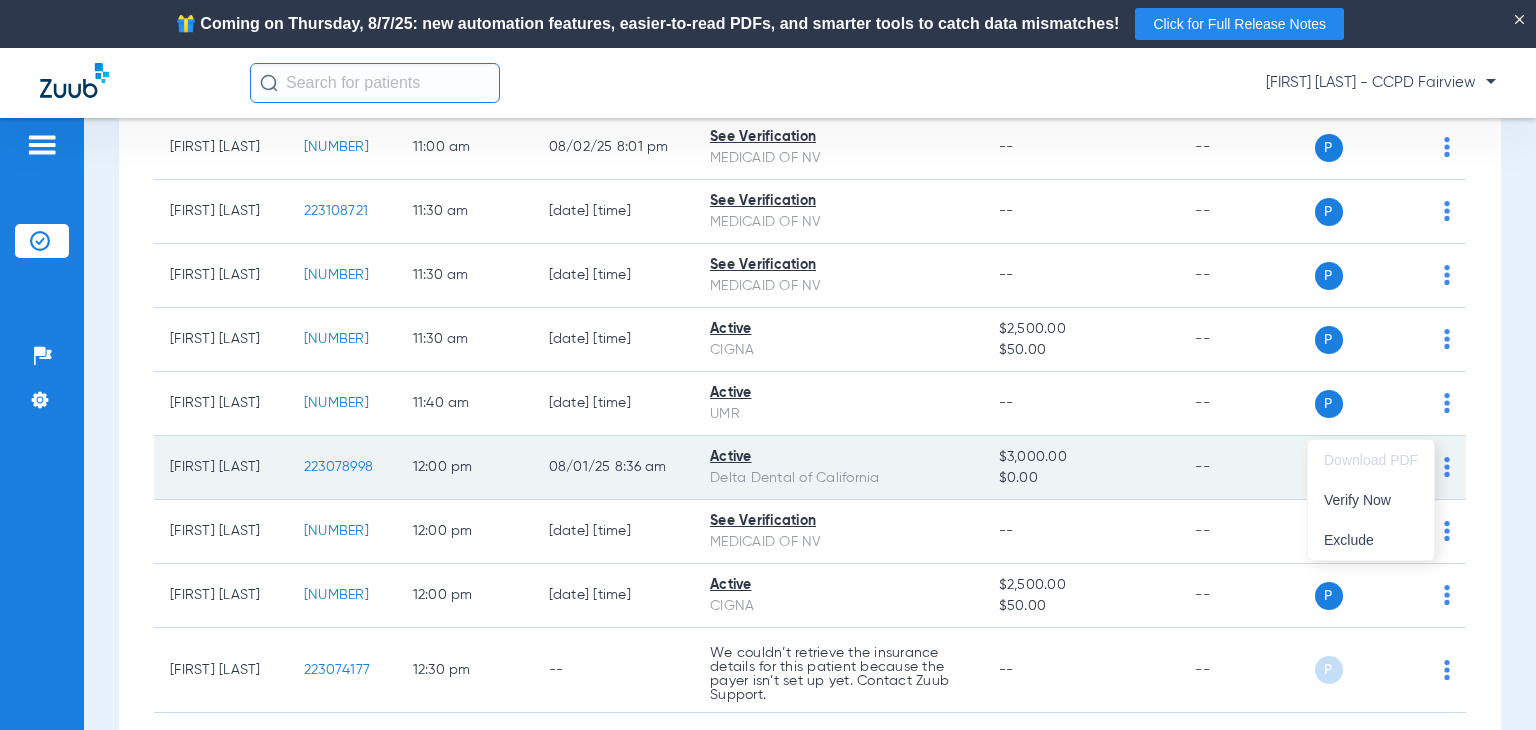 click on "Verify Now" at bounding box center (1371, 500) 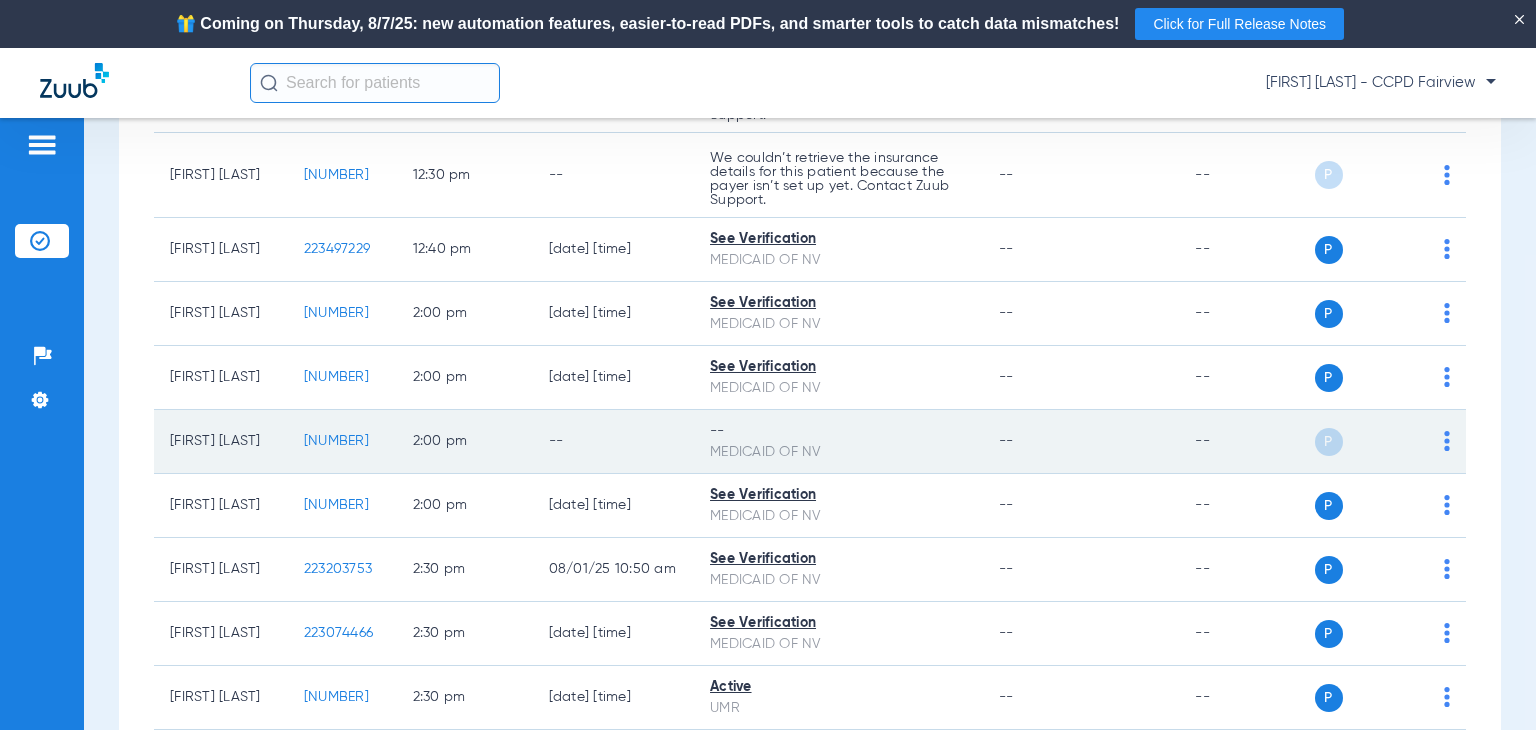 scroll, scrollTop: 2100, scrollLeft: 0, axis: vertical 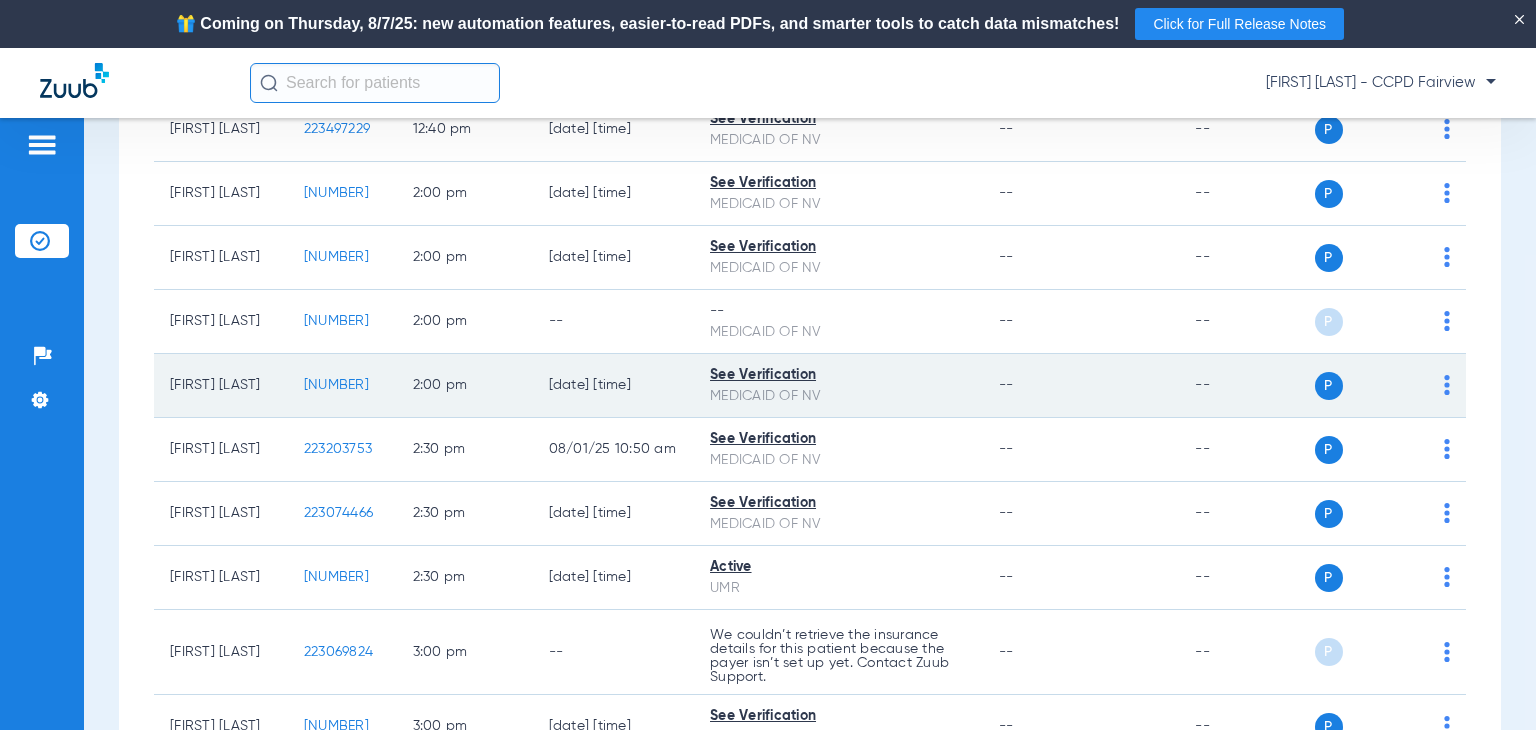 click 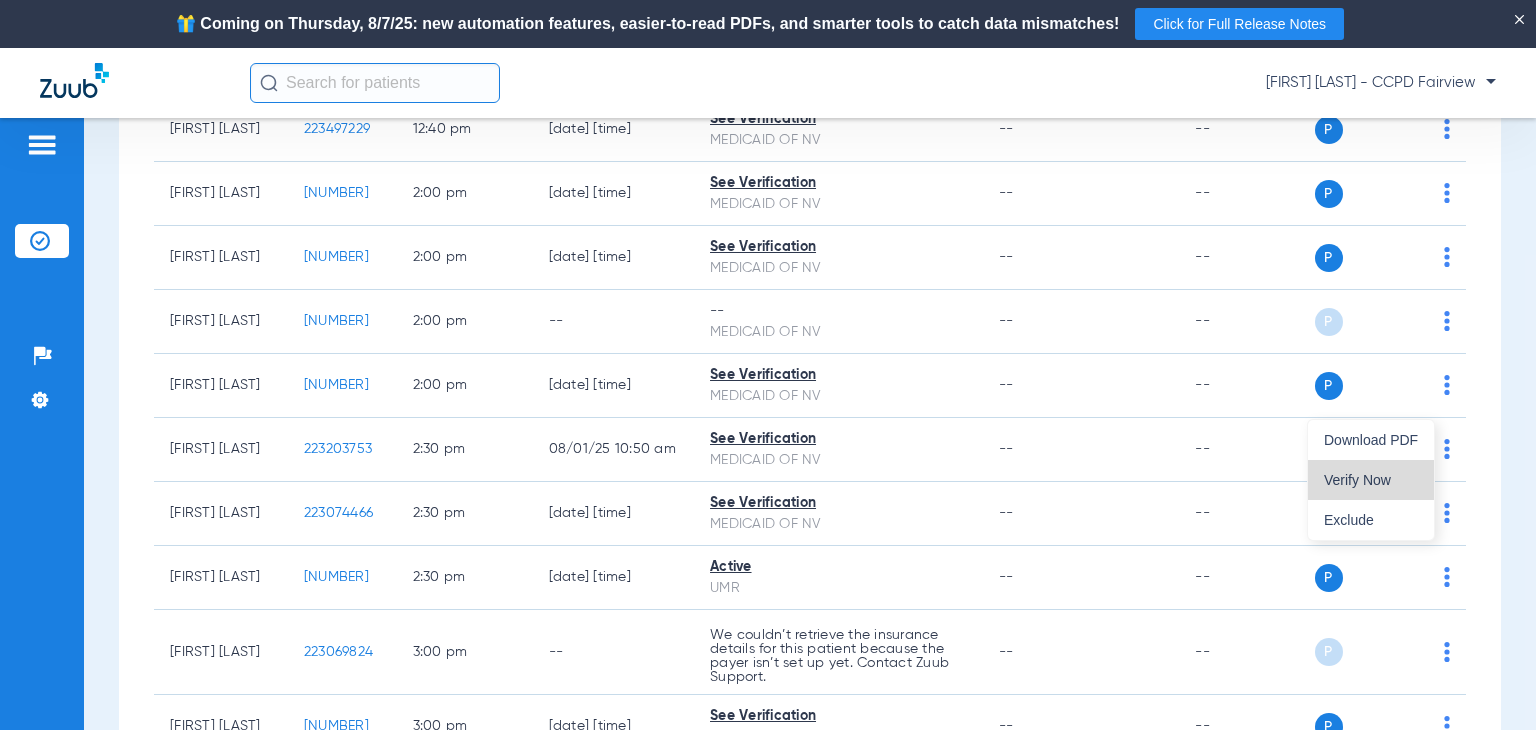 click on "Verify Now" at bounding box center (1371, 480) 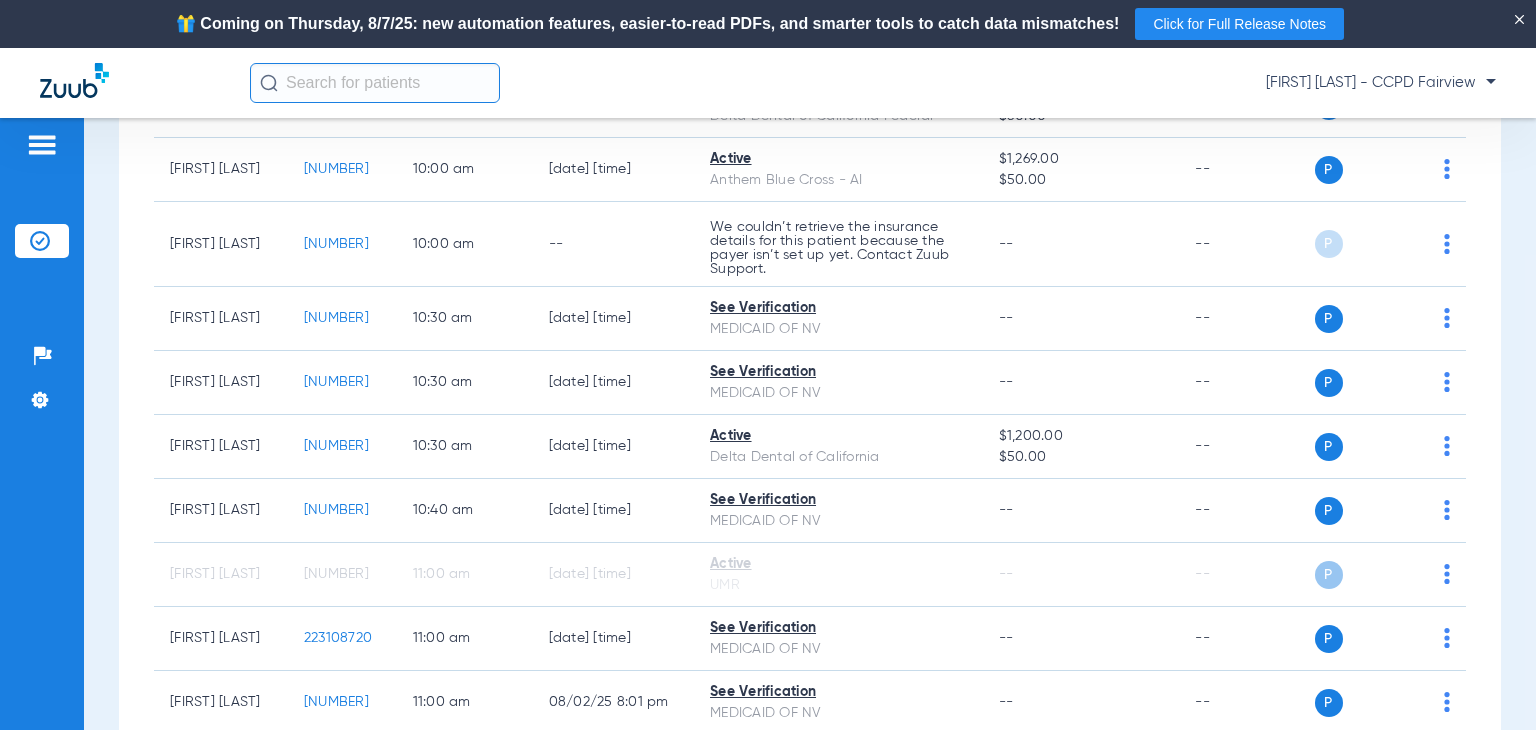 scroll, scrollTop: 745, scrollLeft: 0, axis: vertical 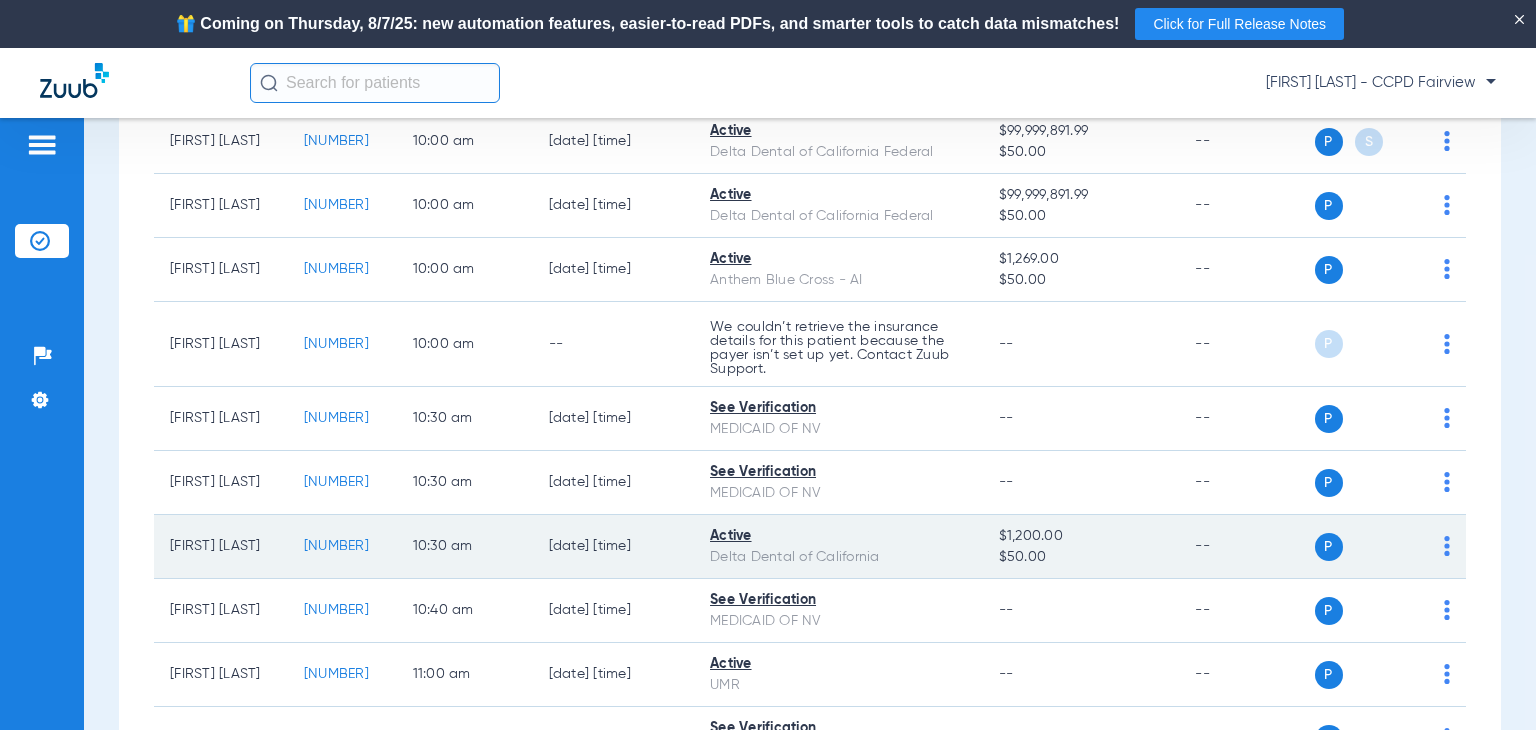 click on "P S" 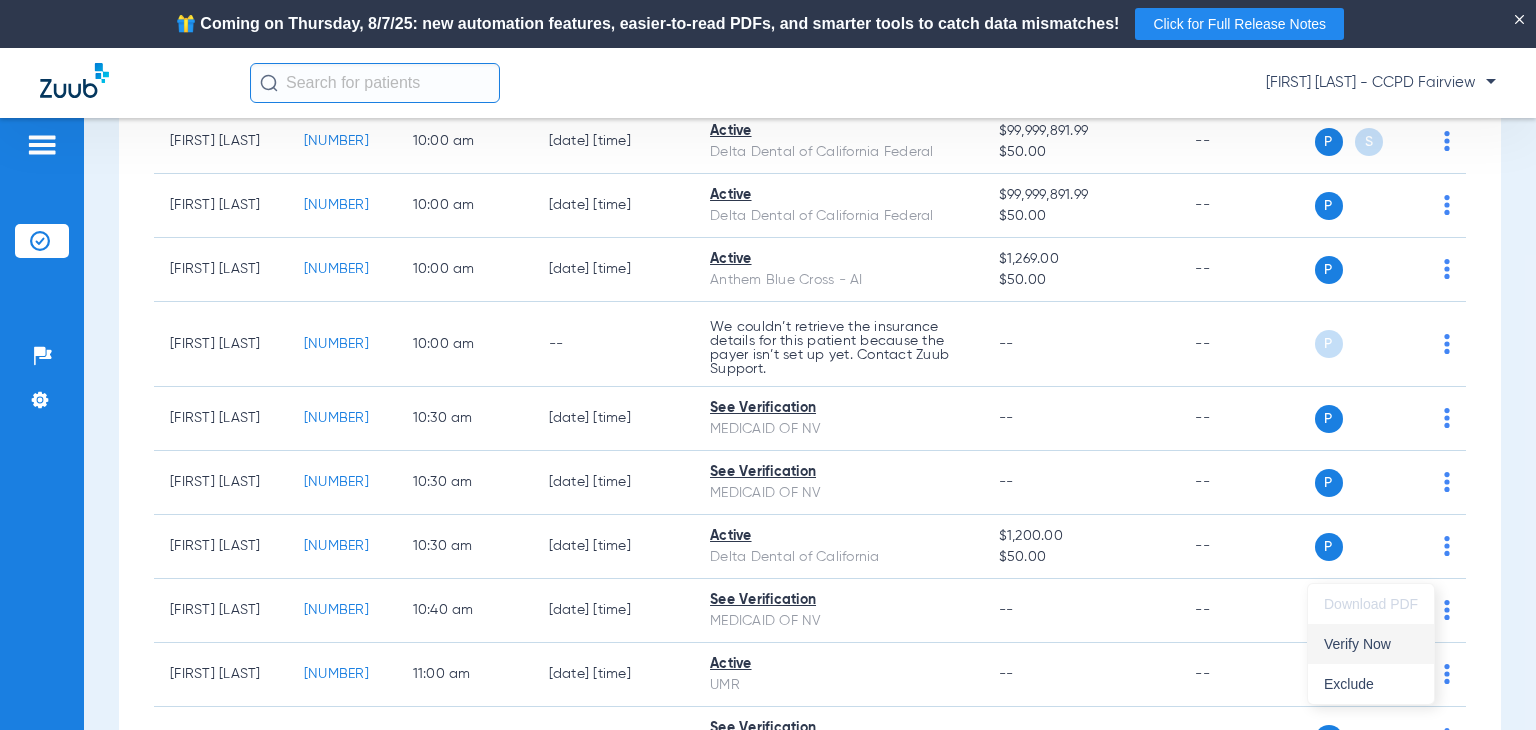 click on "Verify Now" at bounding box center [1371, 644] 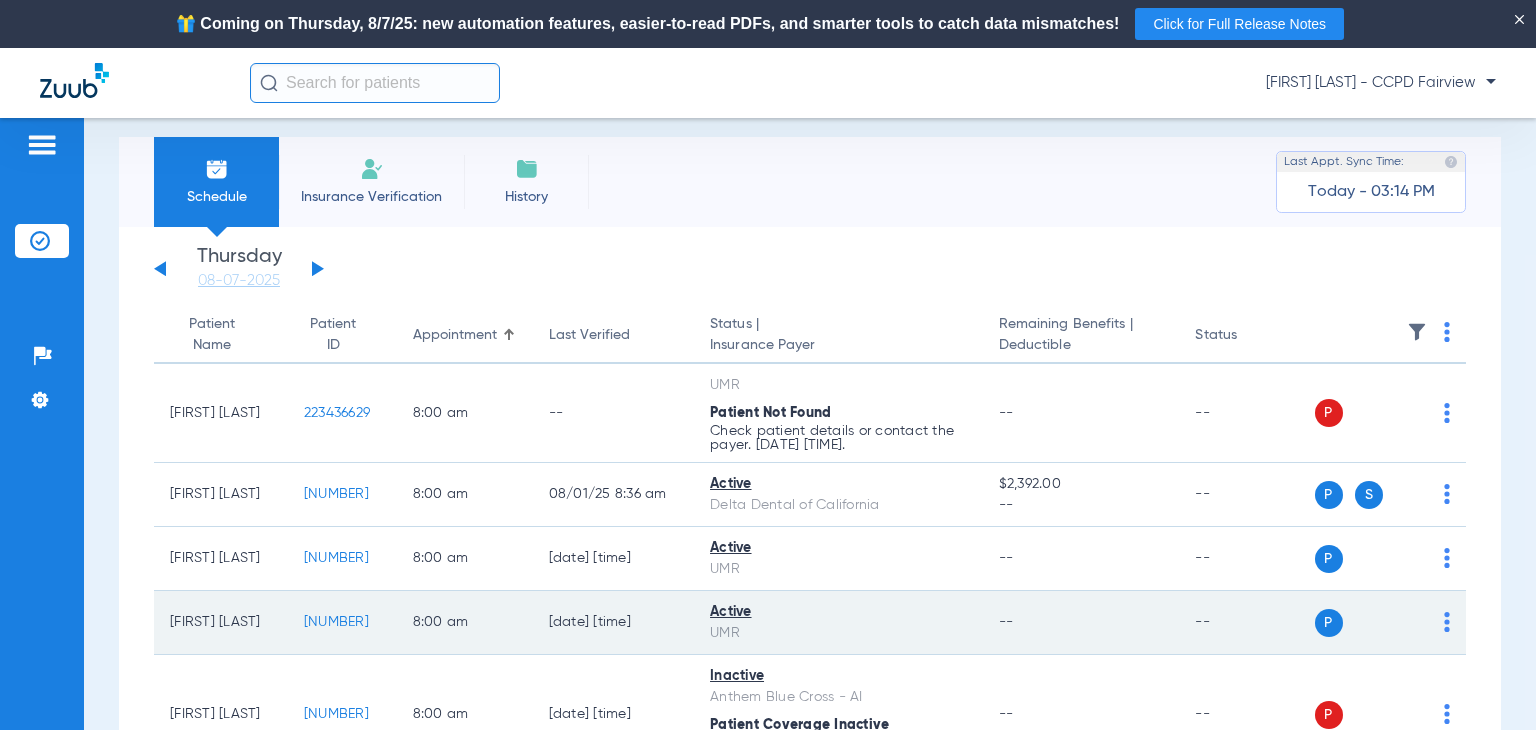 scroll, scrollTop: 0, scrollLeft: 0, axis: both 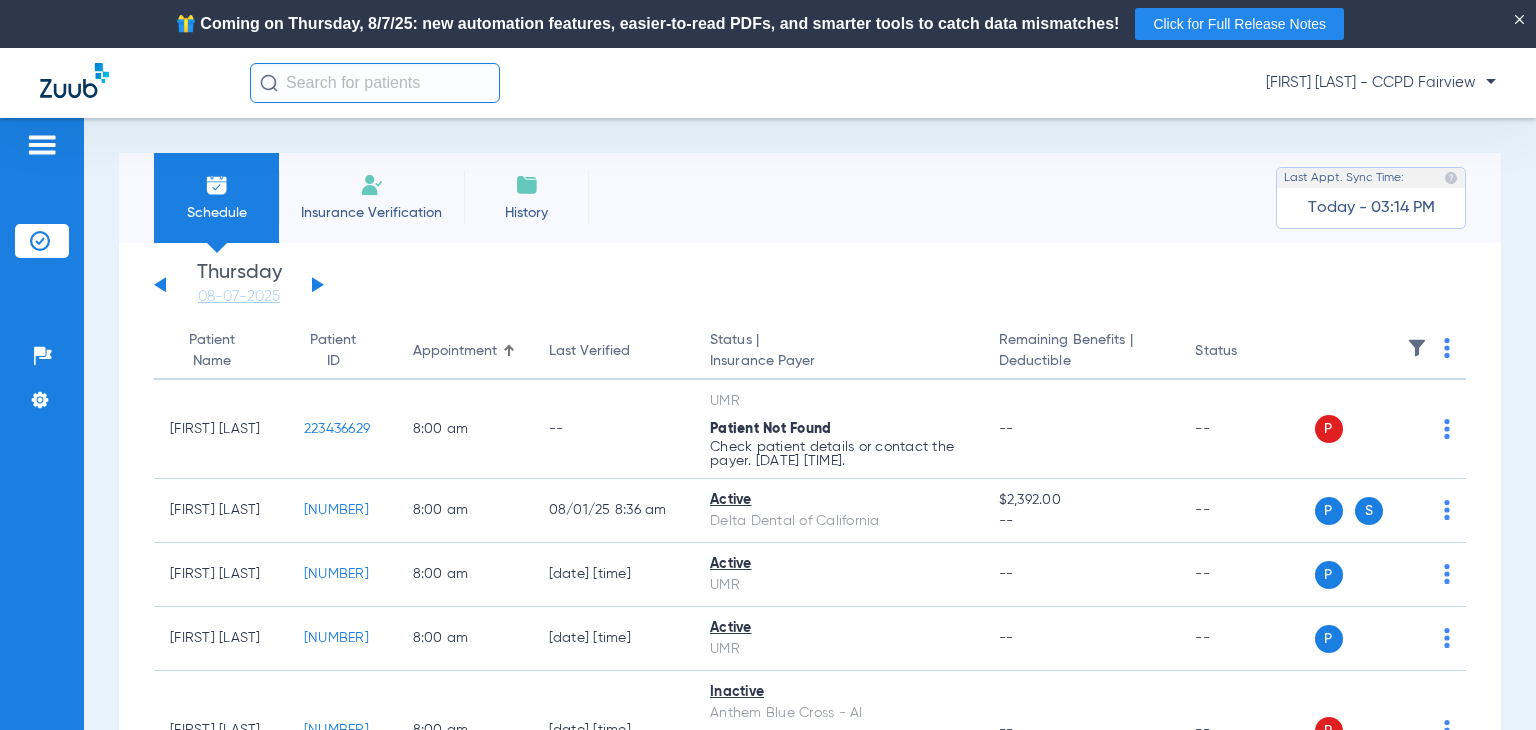 click 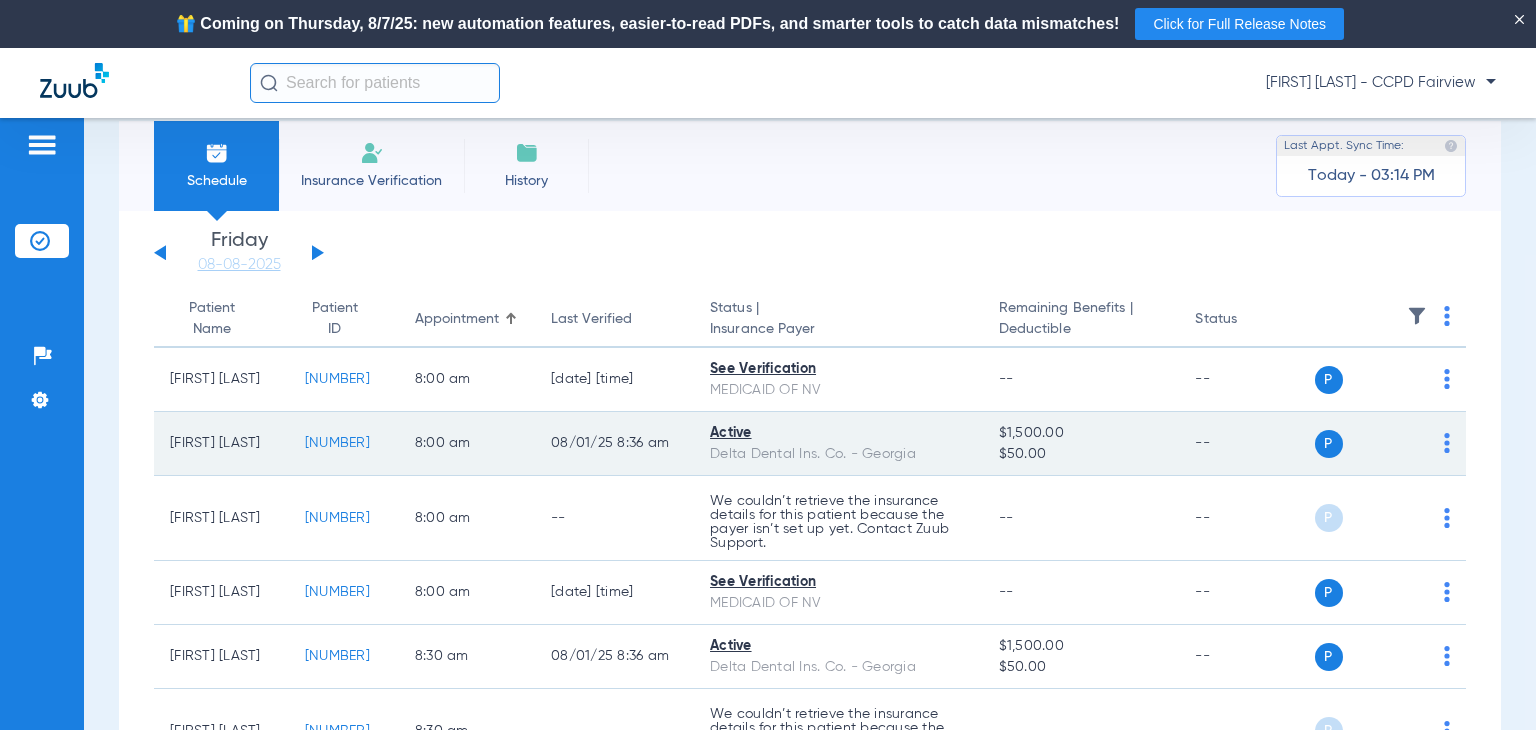 scroll, scrollTop: 0, scrollLeft: 0, axis: both 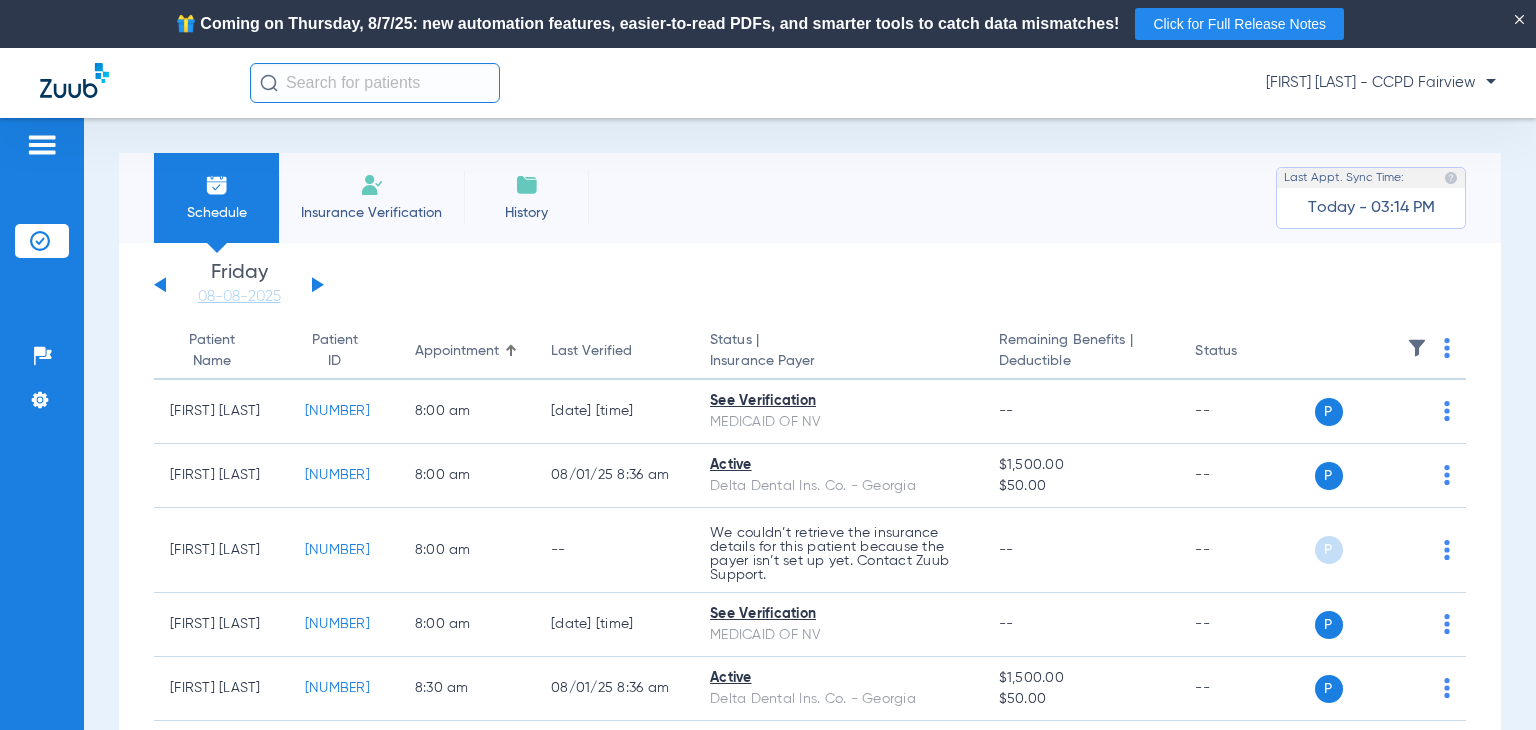 click 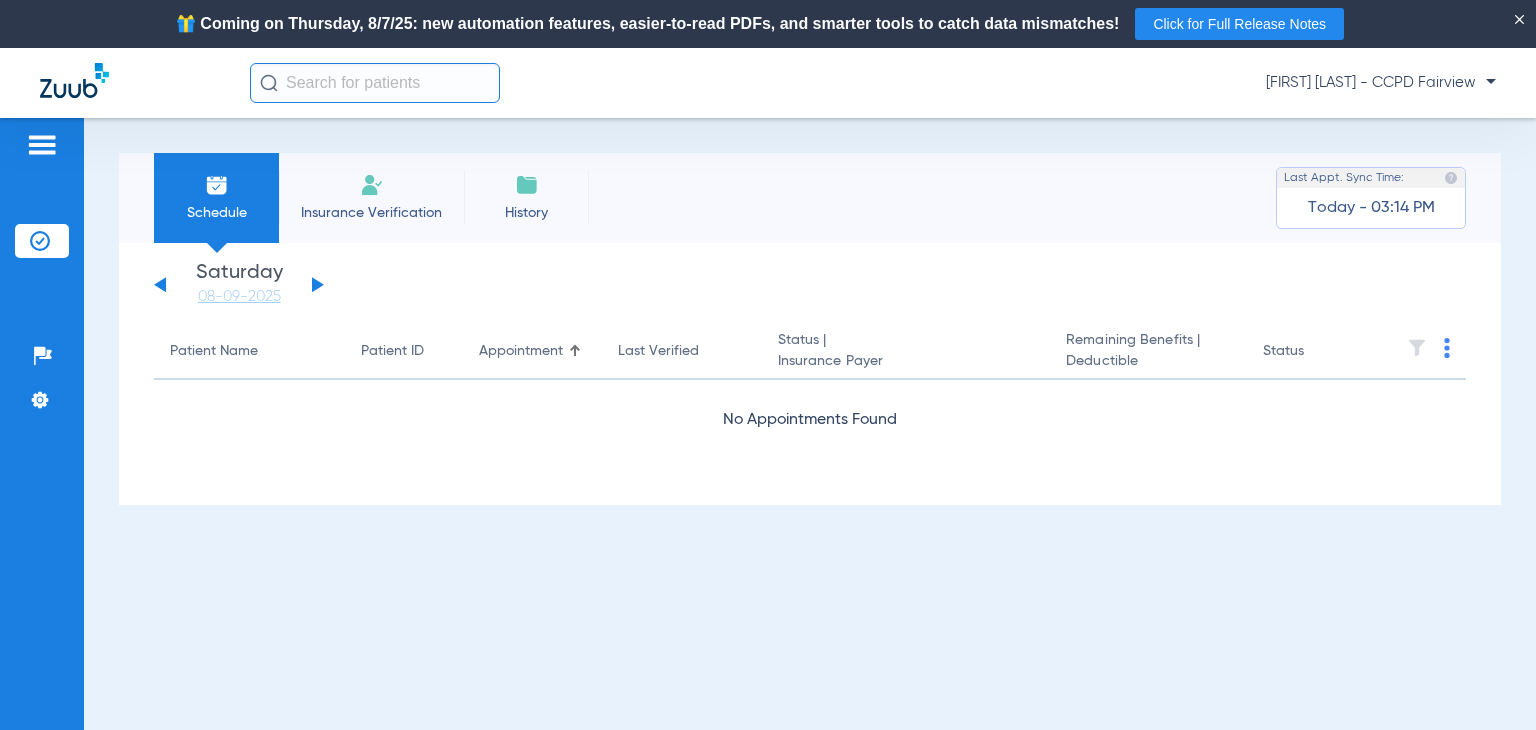 click 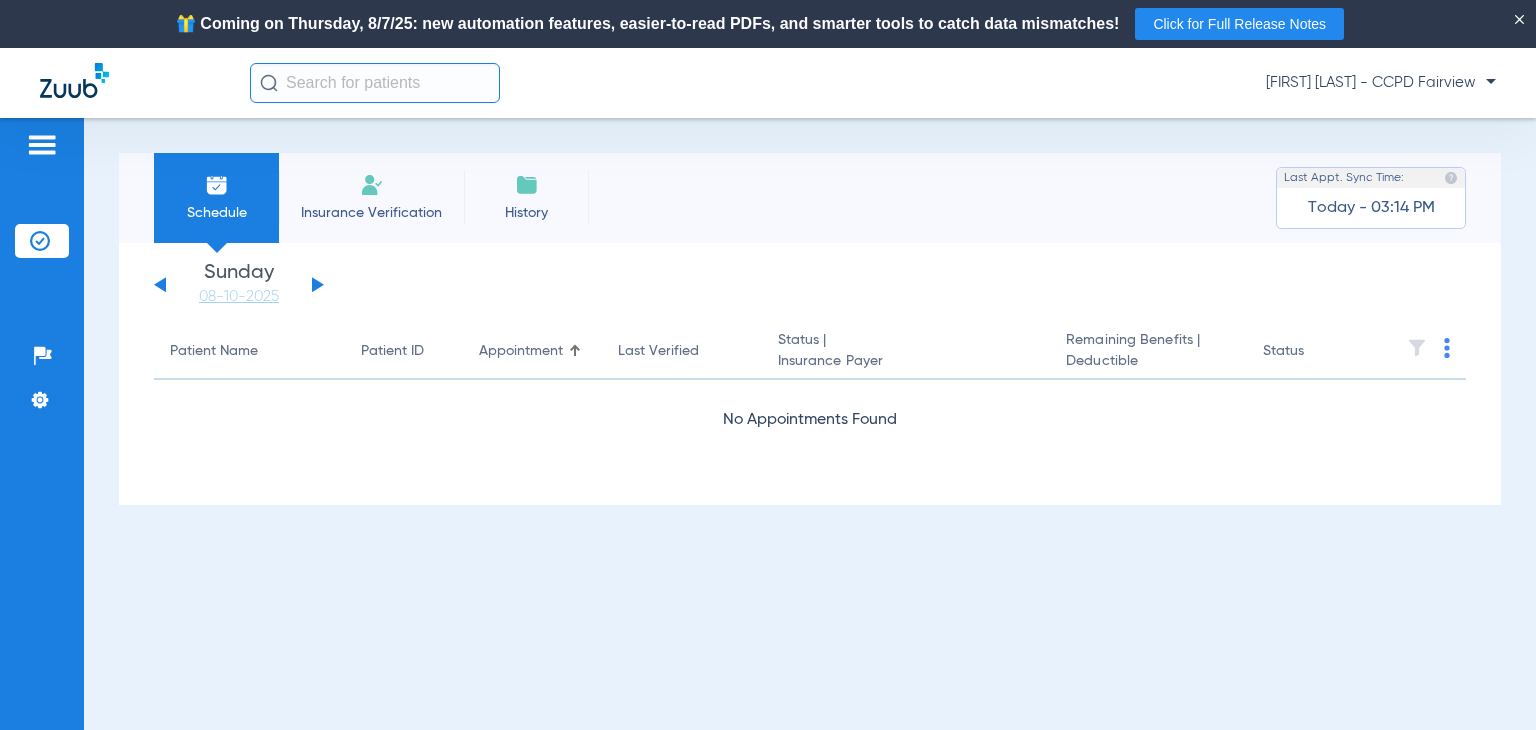 click on "Sunday   06-01-2025   Monday   06-02-2025   Tuesday   06-03-2025   Wednesday   06-04-2025   Thursday   06-05-2025   Friday   06-06-2025   Saturday   06-07-2025   Sunday   06-08-2025   Monday   06-09-2025   Tuesday   06-10-2025   Wednesday   06-11-2025   Thursday   06-12-2025   Friday   06-13-2025   Saturday   06-14-2025   Sunday   06-15-2025   Monday   06-16-2025   Tuesday   06-17-2025   Wednesday   06-18-2025   Thursday   06-19-2025   Friday   06-20-2025   Saturday   06-21-2025   Sunday   06-22-2025   Monday   06-23-2025   Tuesday   06-24-2025   Wednesday   06-25-2025   Thursday   06-26-2025   Friday   06-27-2025   Saturday   06-28-2025   Sunday   06-29-2025   Monday   06-30-2025   Tuesday   07-01-2025   Wednesday   07-02-2025   Thursday   07-03-2025   Friday   07-04-2025   Saturday   07-05-2025   Sunday   07-06-2025   Monday   07-07-2025   Tuesday   07-08-2025   Wednesday   07-09-2025   Thursday   07-10-2025   Friday   07-11-2025   Saturday   07-12-2025   Sunday   07-13-2025   Monday   07-14-2025   Friday" 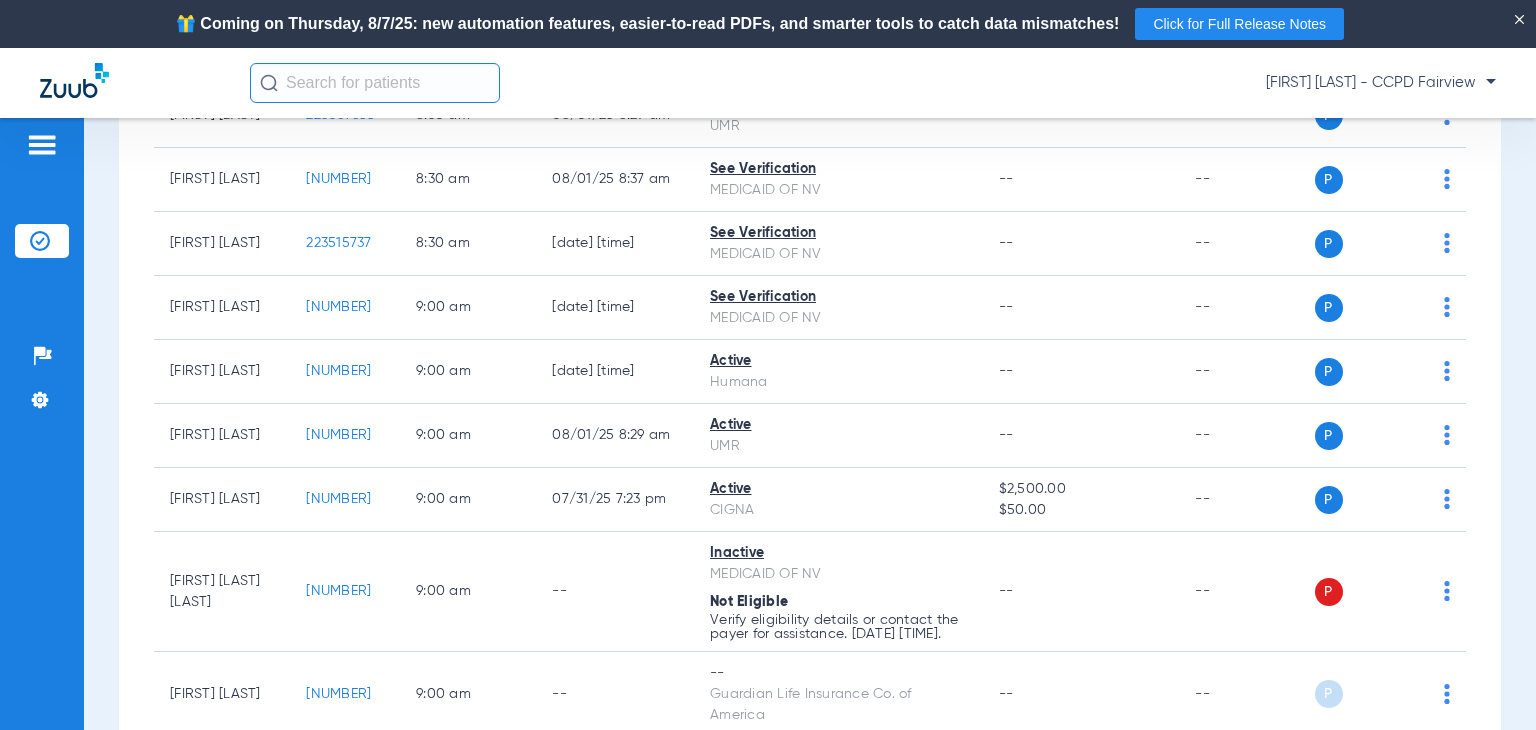 scroll, scrollTop: 1000, scrollLeft: 0, axis: vertical 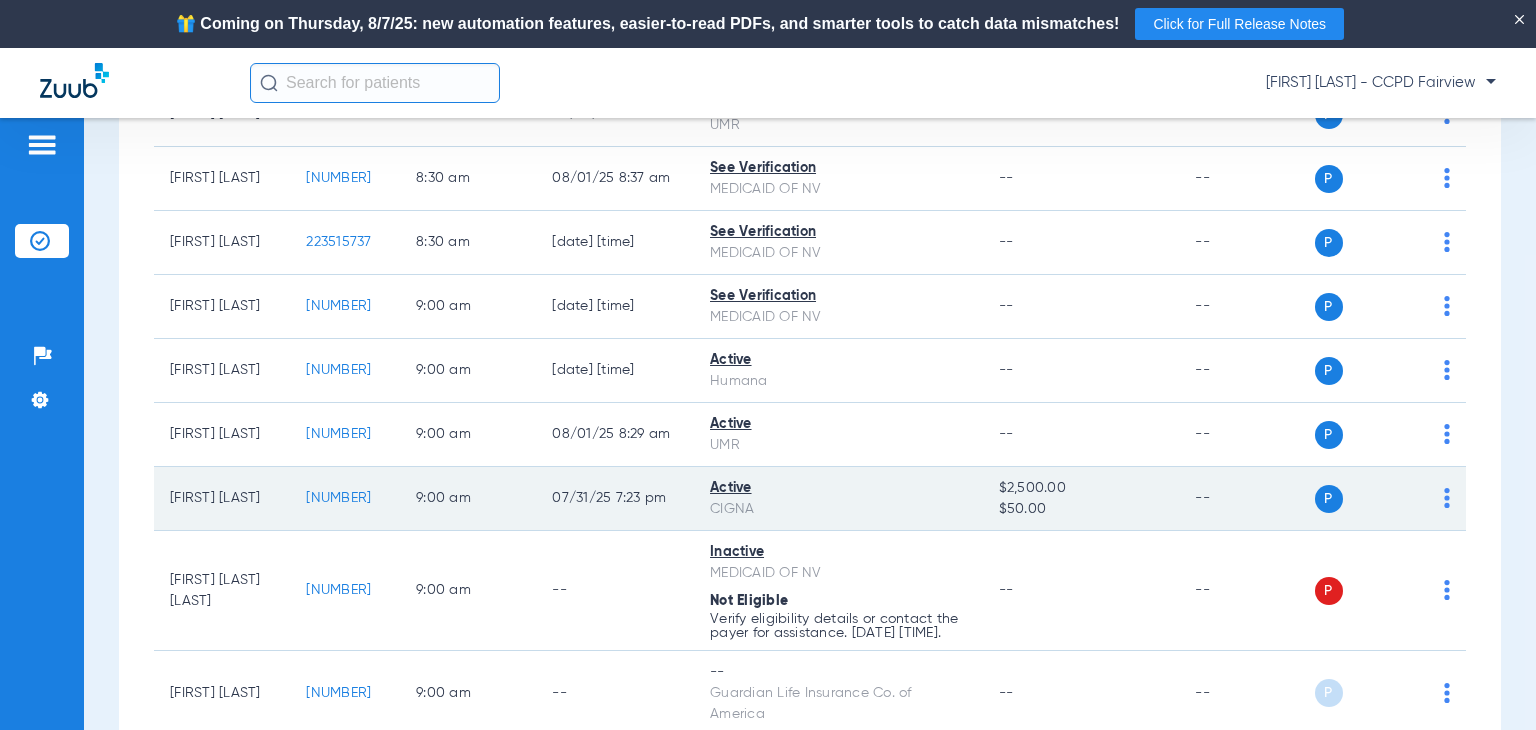 click on "P S" 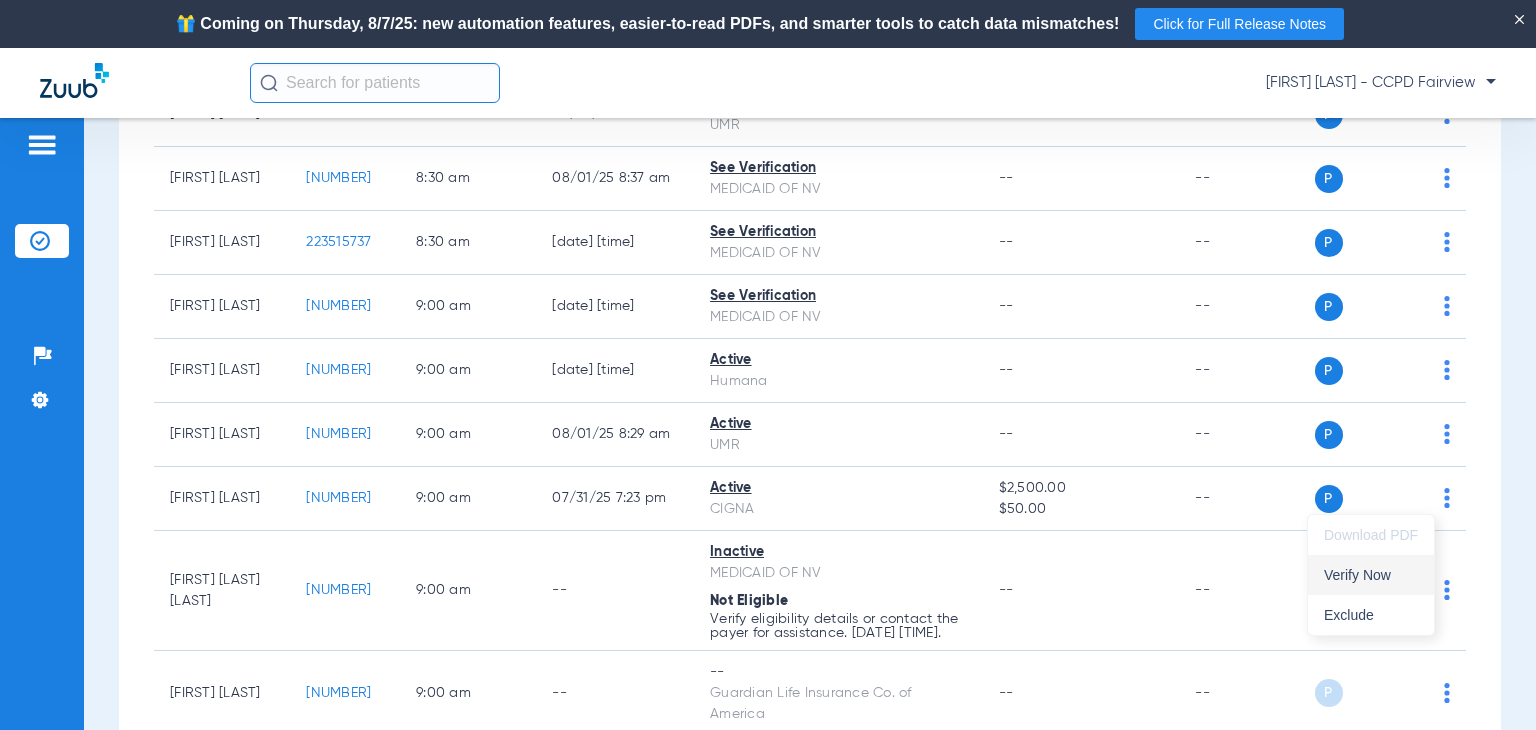 click on "Verify Now" at bounding box center [1371, 575] 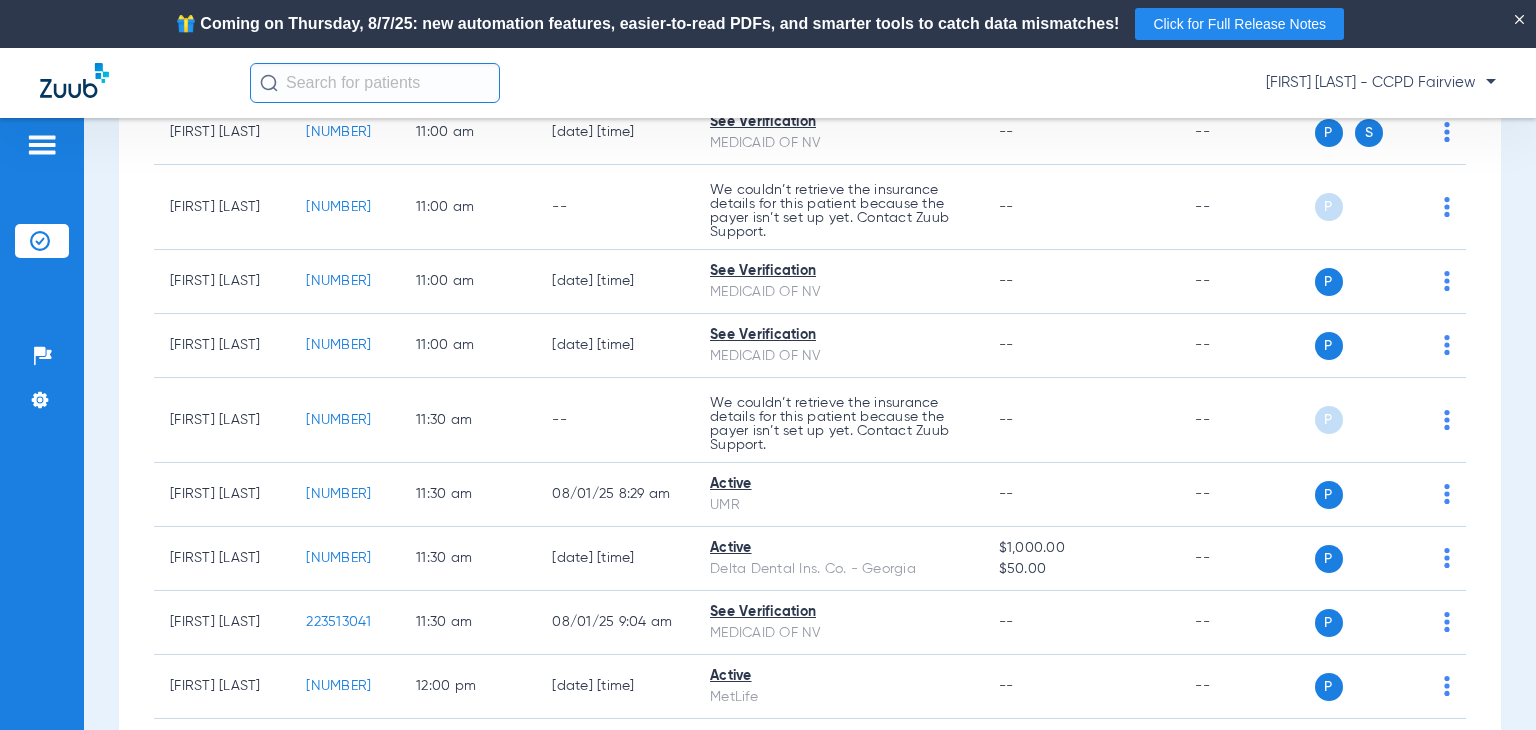 scroll, scrollTop: 3200, scrollLeft: 0, axis: vertical 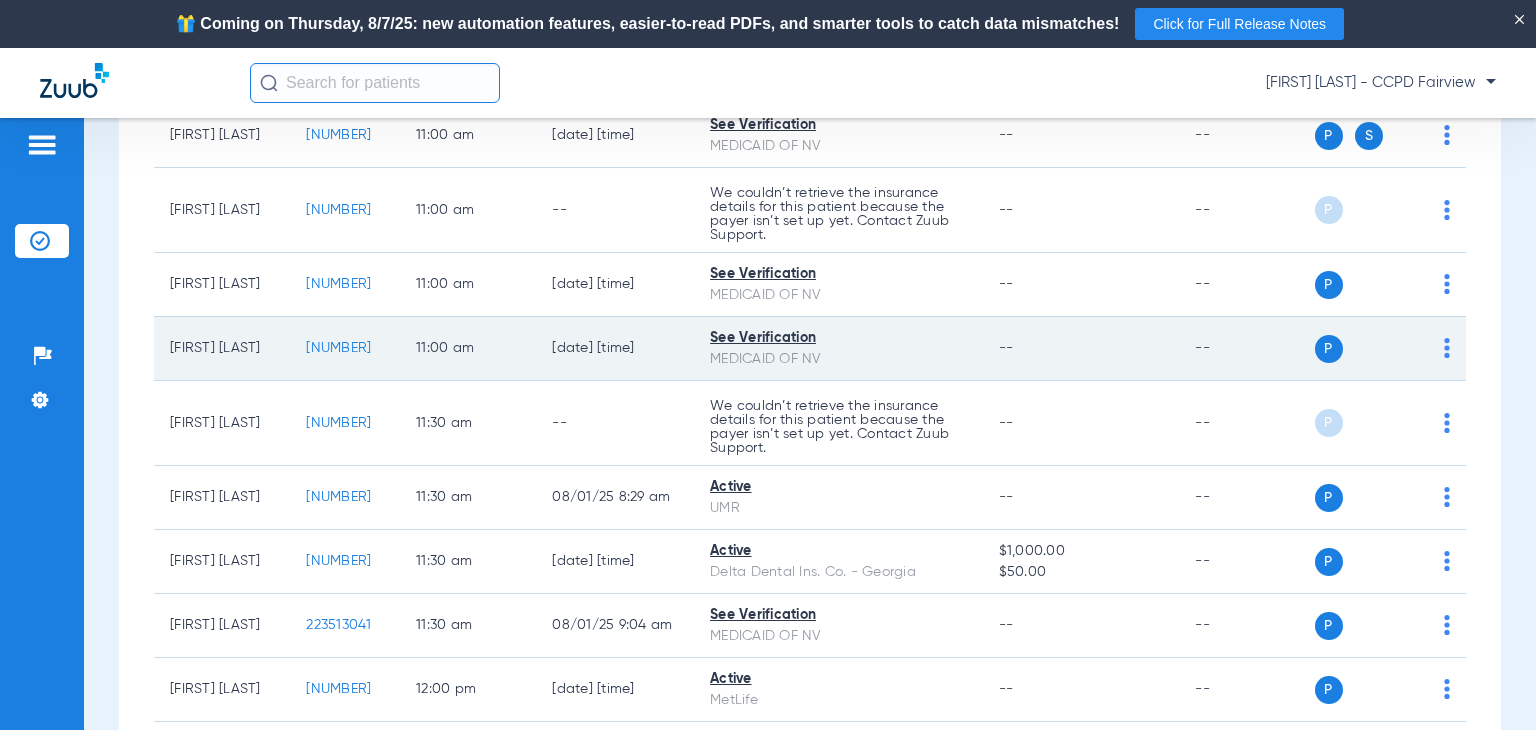 click 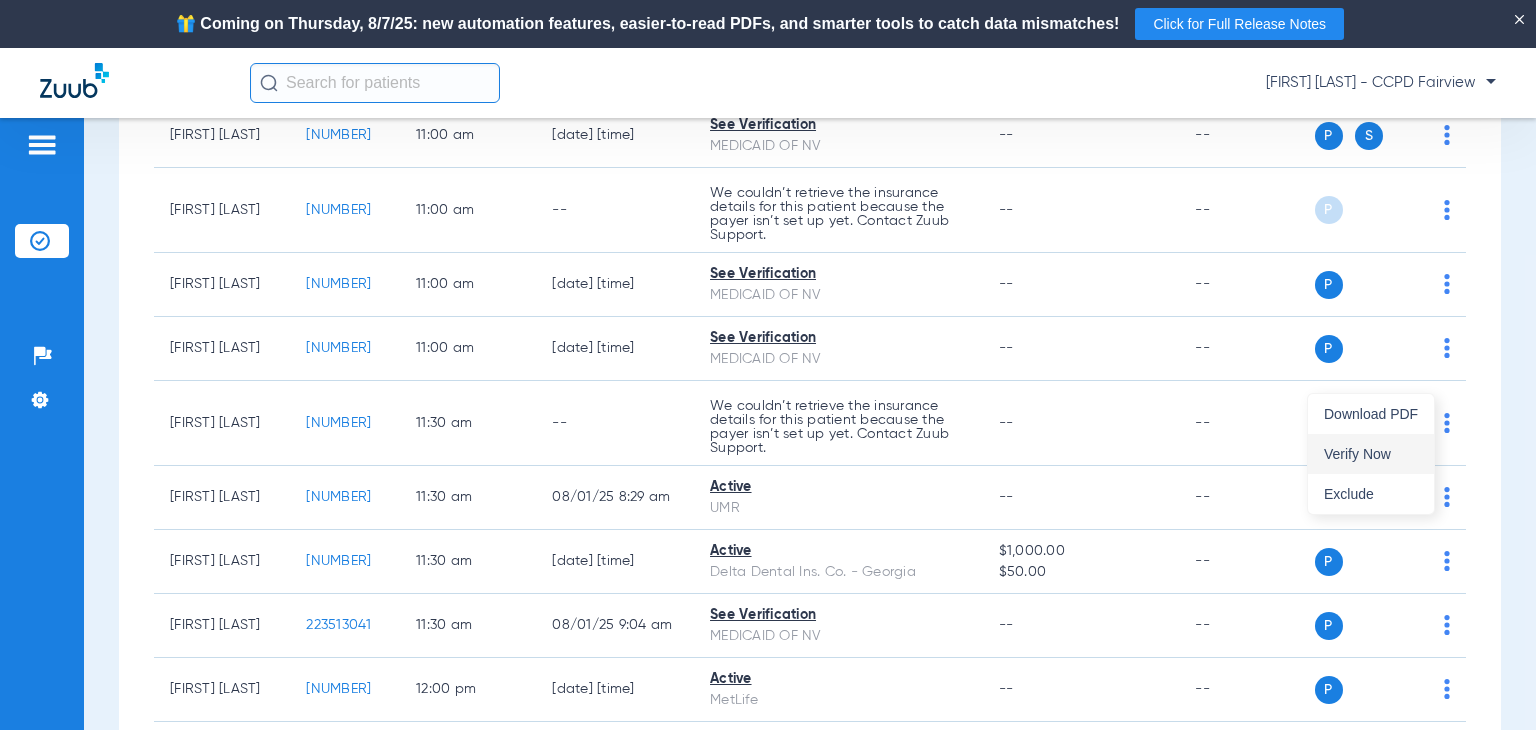 click on "Verify Now" at bounding box center [1371, 454] 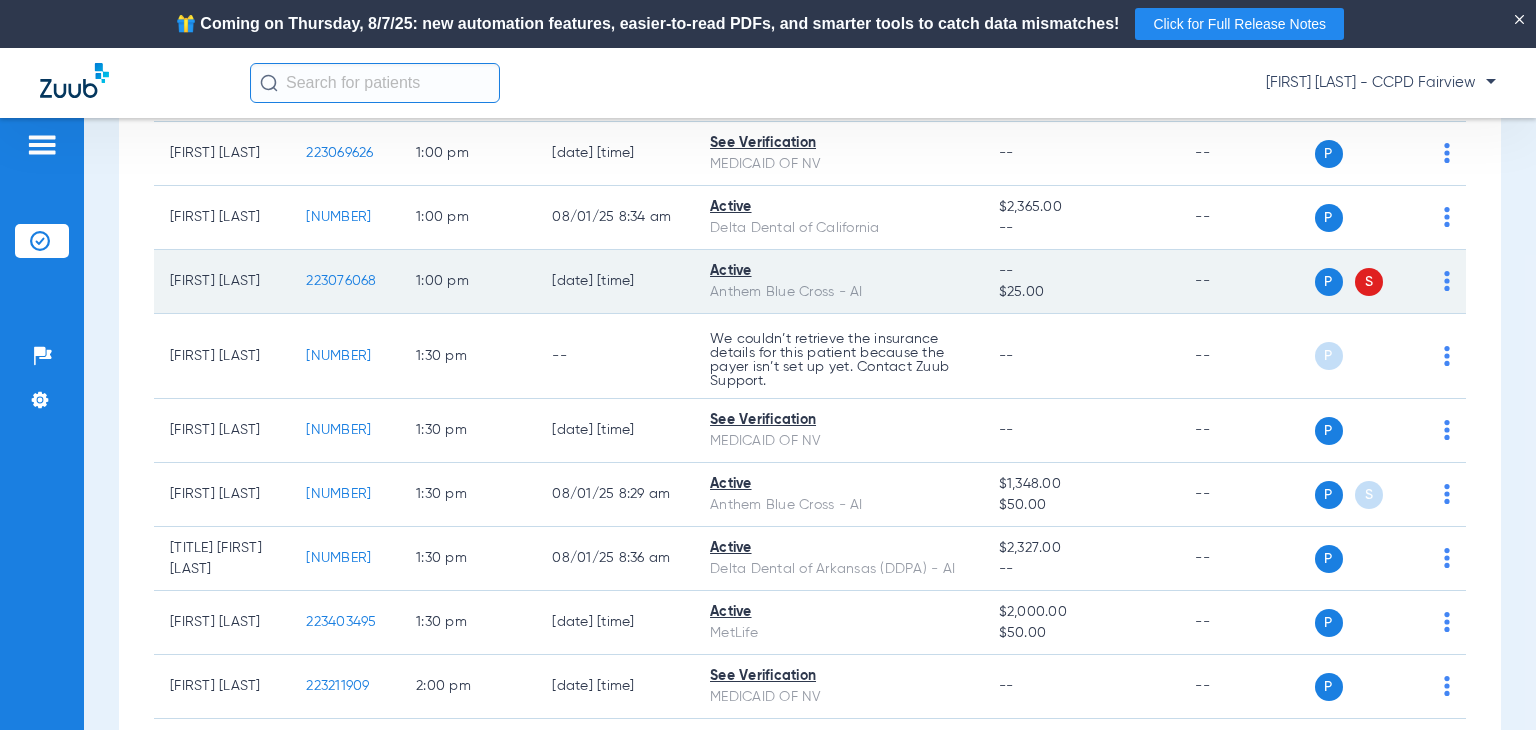 scroll, scrollTop: 5000, scrollLeft: 0, axis: vertical 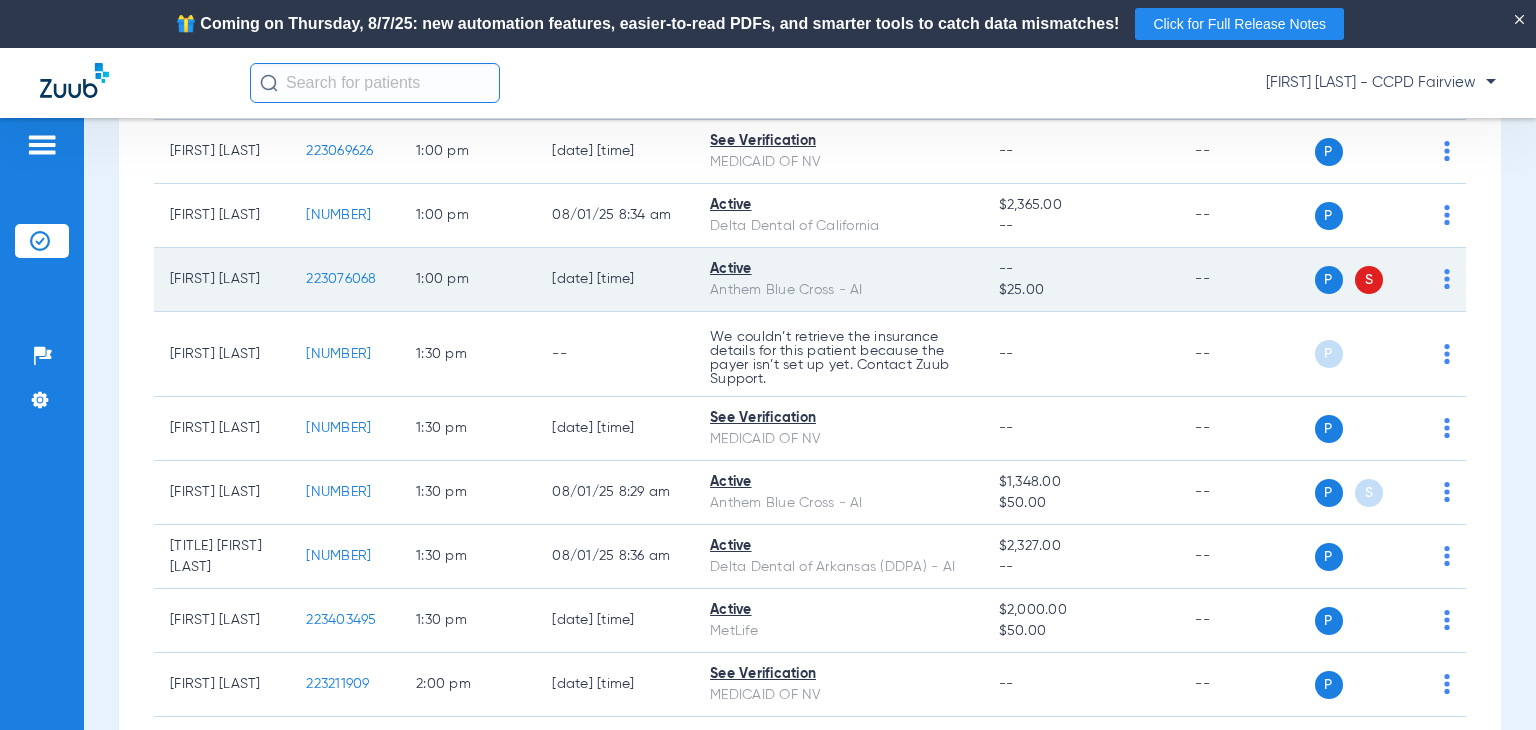 click on "P S" 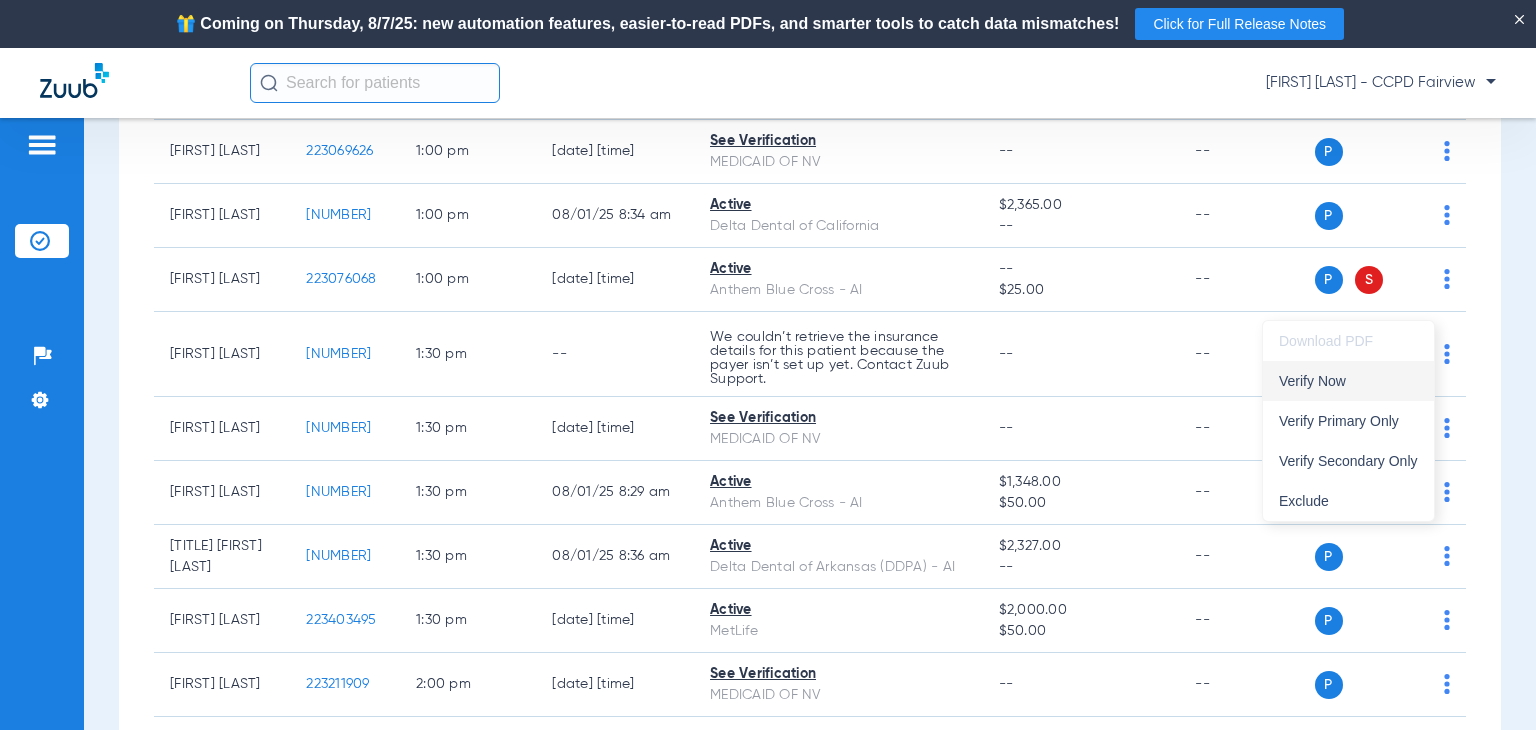 click on "Verify Now" at bounding box center [1348, 381] 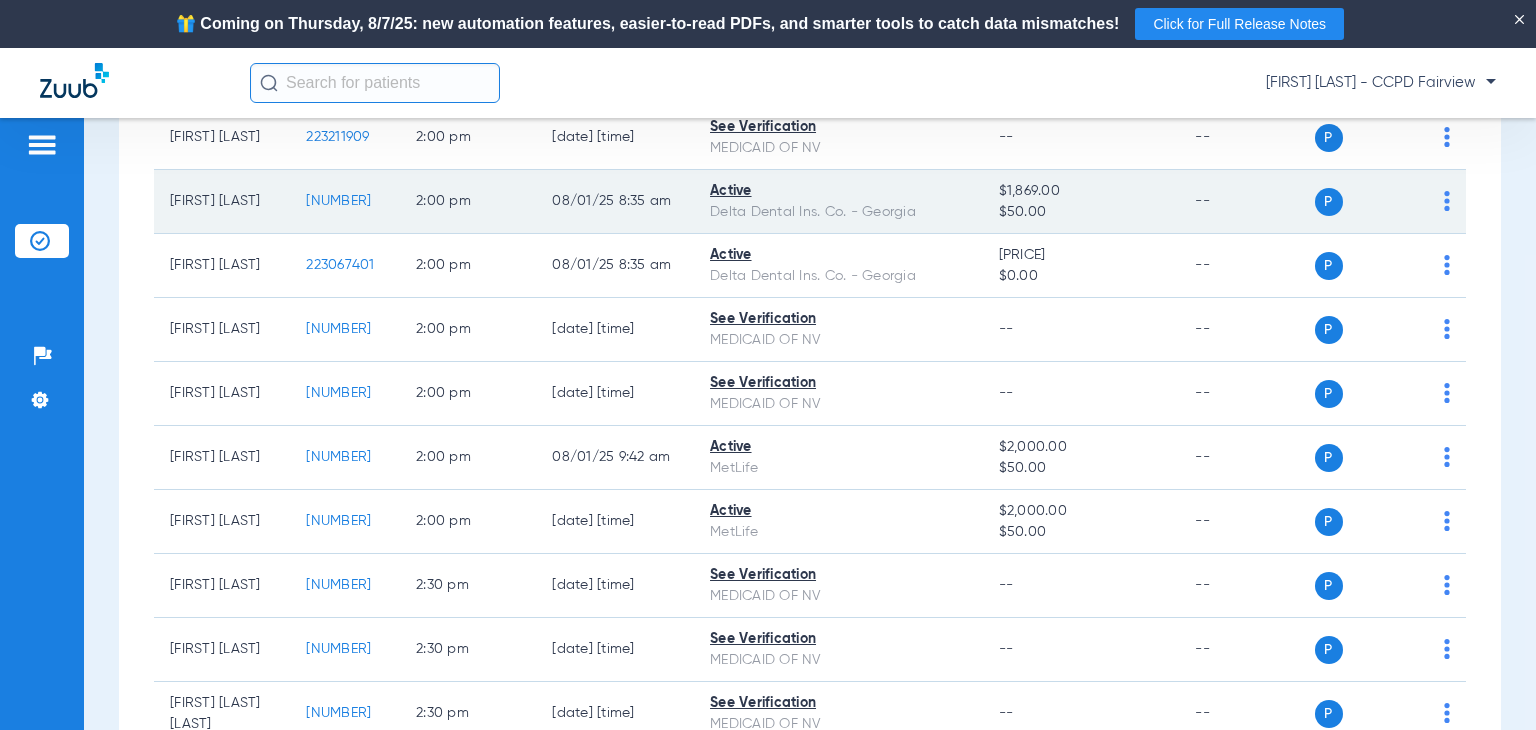 scroll, scrollTop: 5600, scrollLeft: 0, axis: vertical 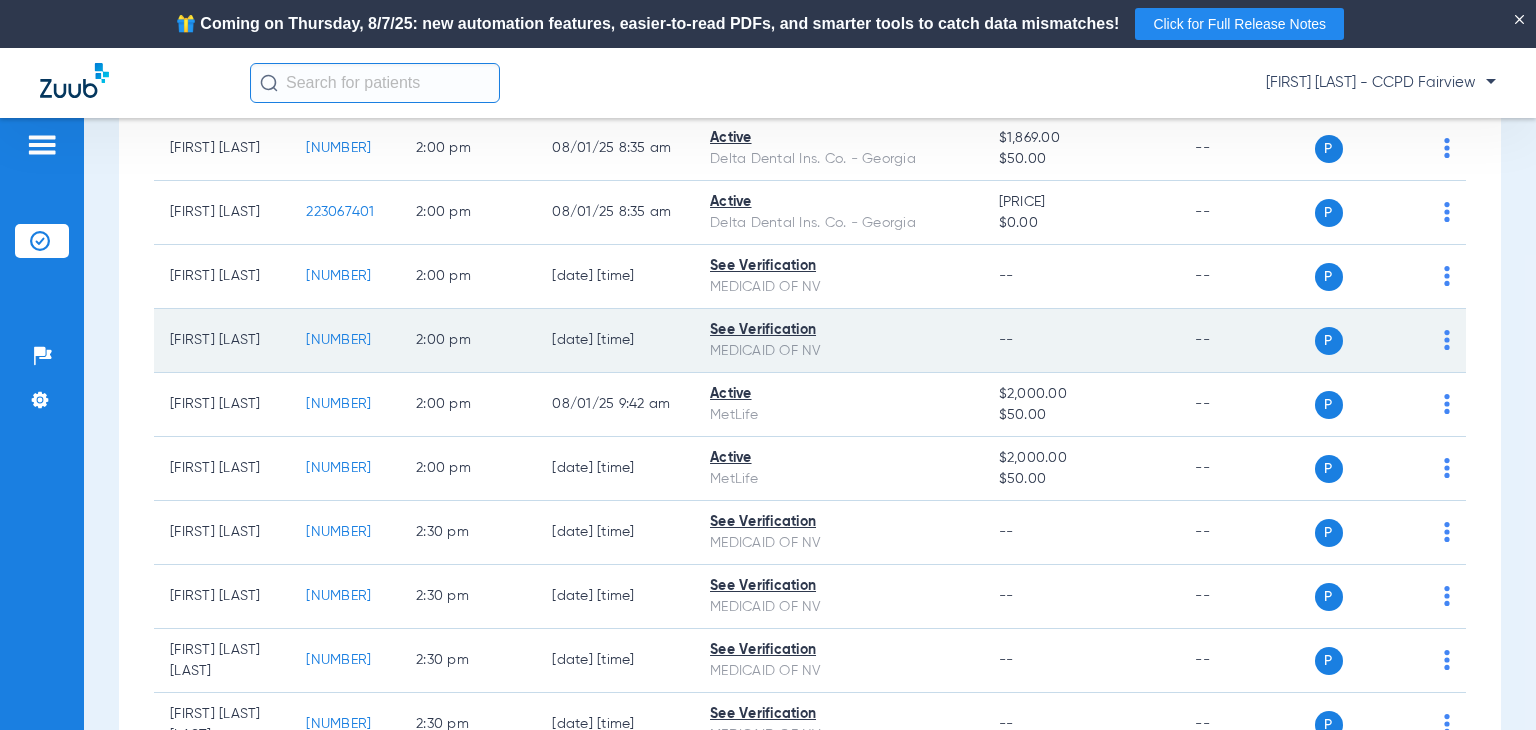 click 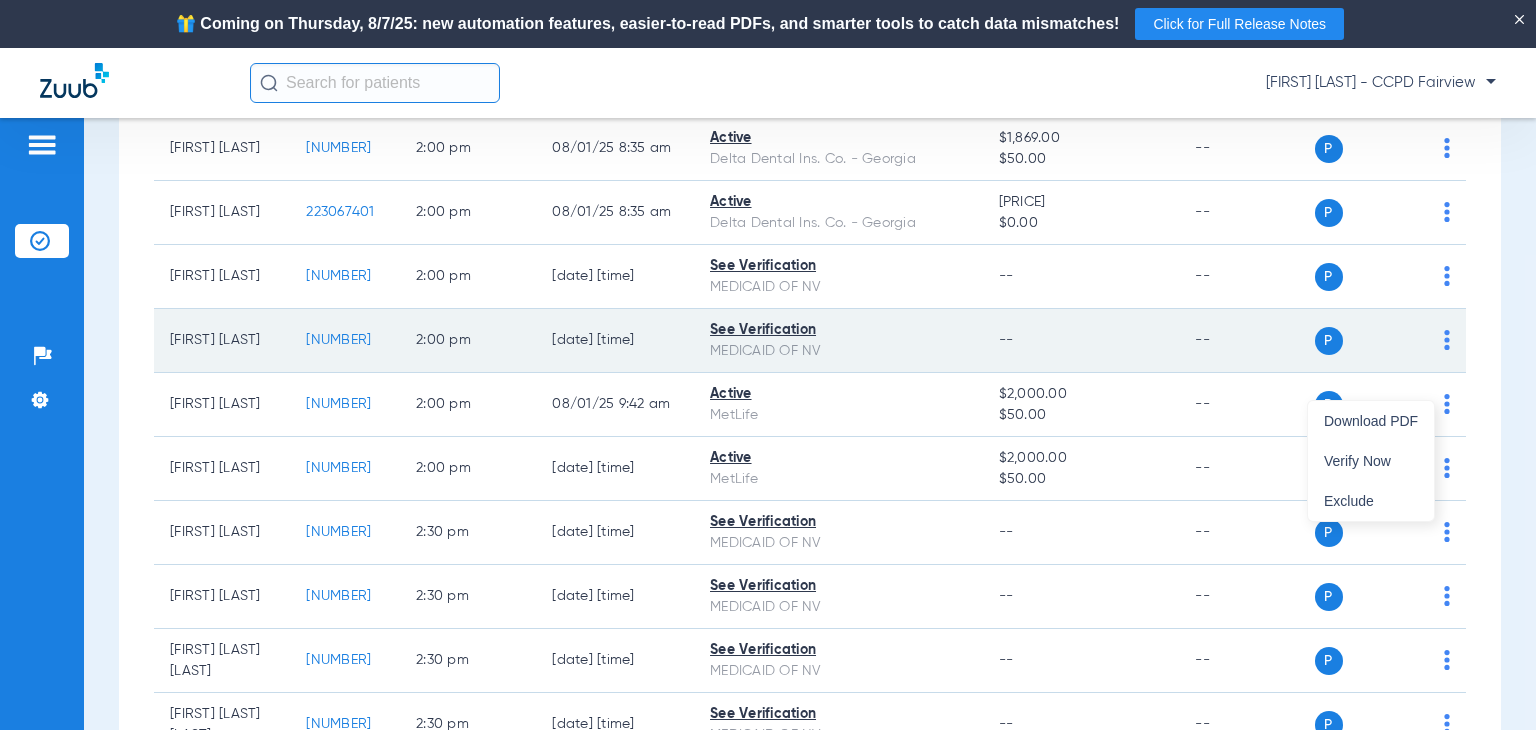 click on "Verify Now" at bounding box center [1371, 461] 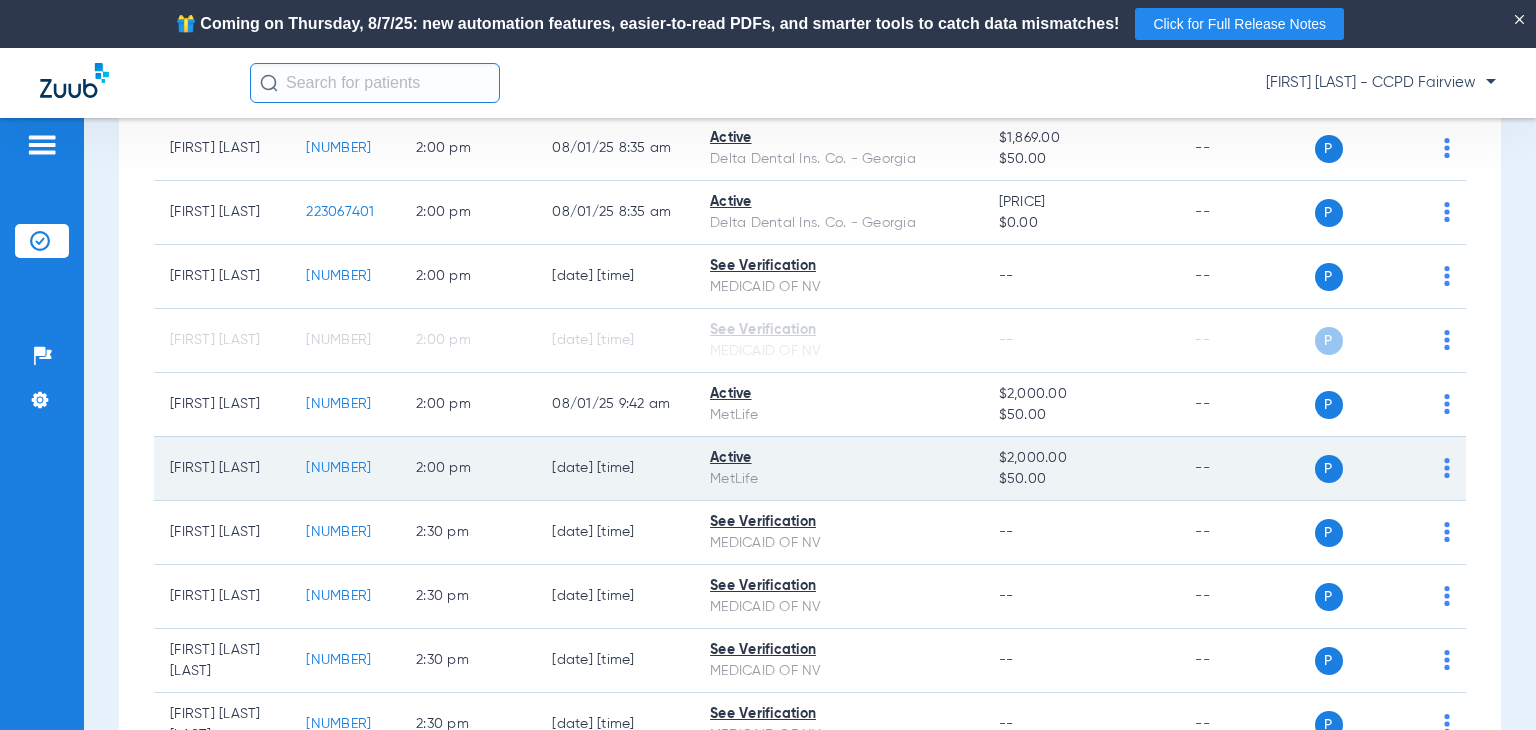 scroll, scrollTop: 5745, scrollLeft: 0, axis: vertical 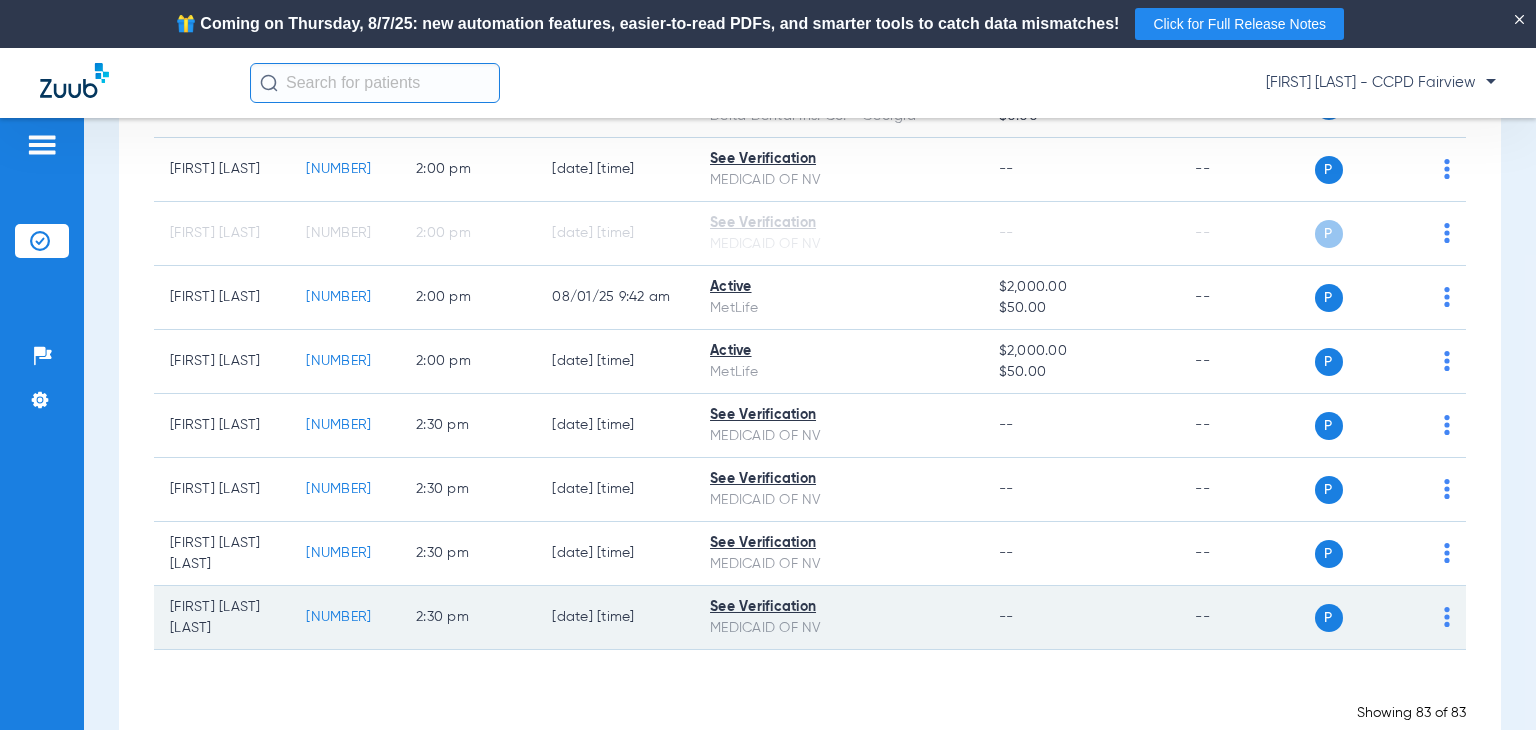 click on "P S" 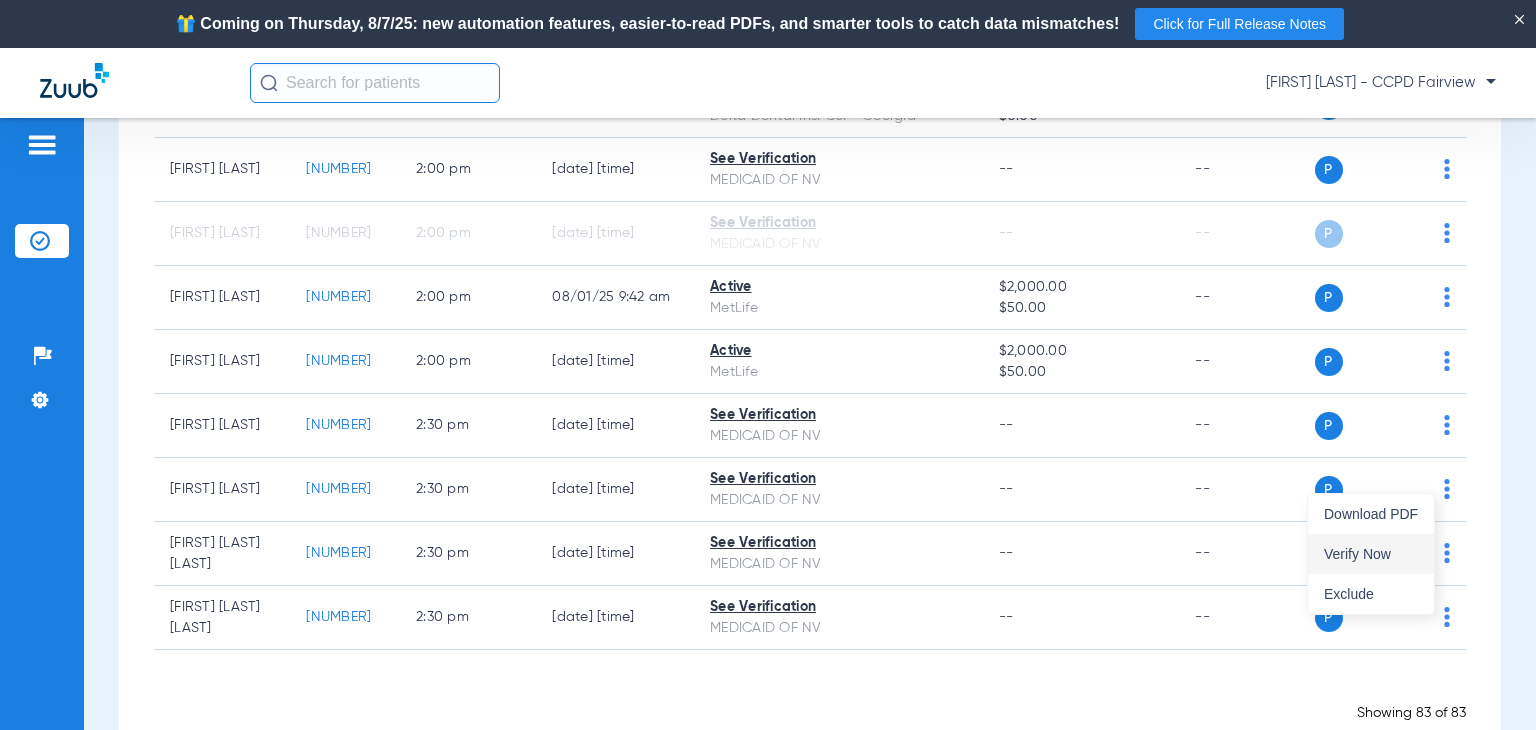 click on "Verify Now" at bounding box center [1371, 554] 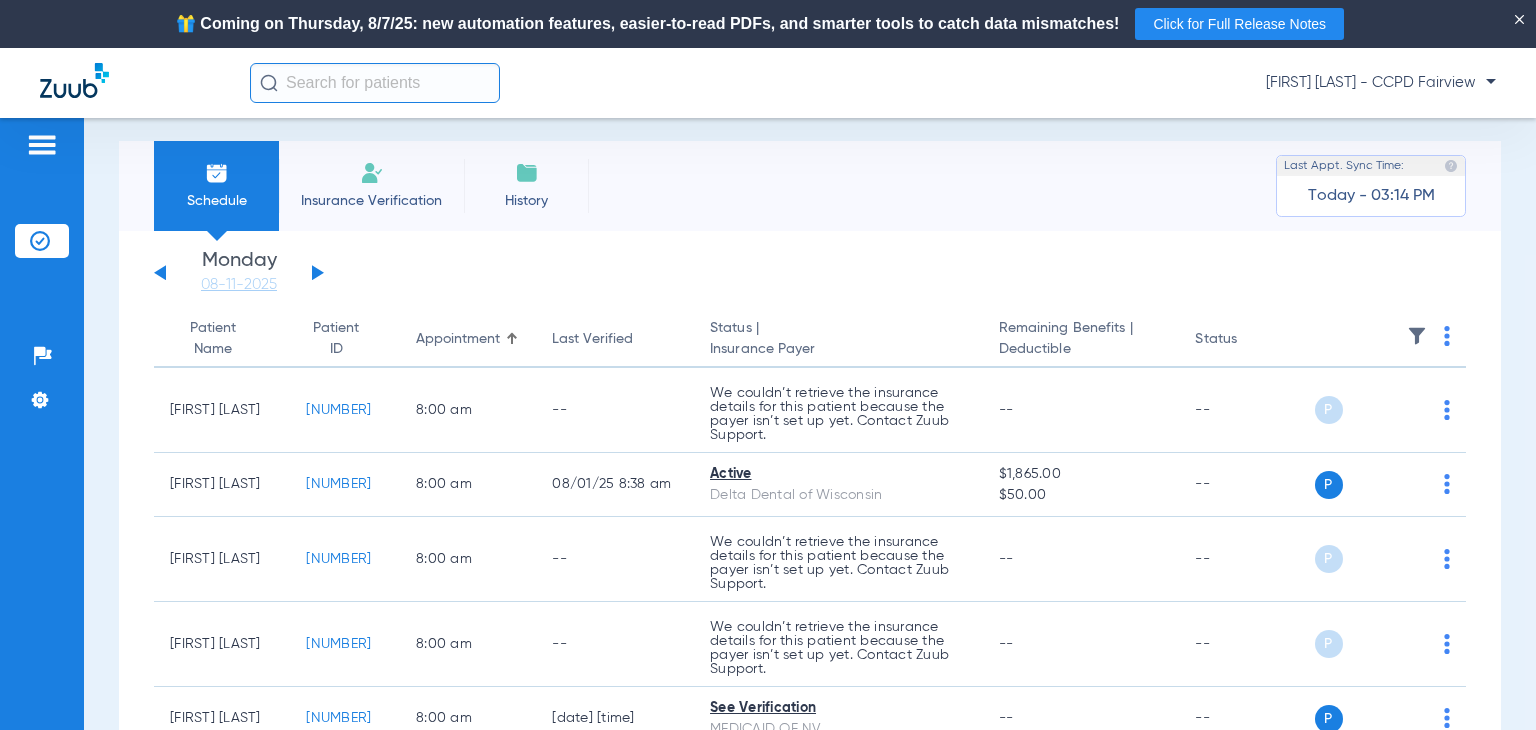 scroll, scrollTop: 0, scrollLeft: 0, axis: both 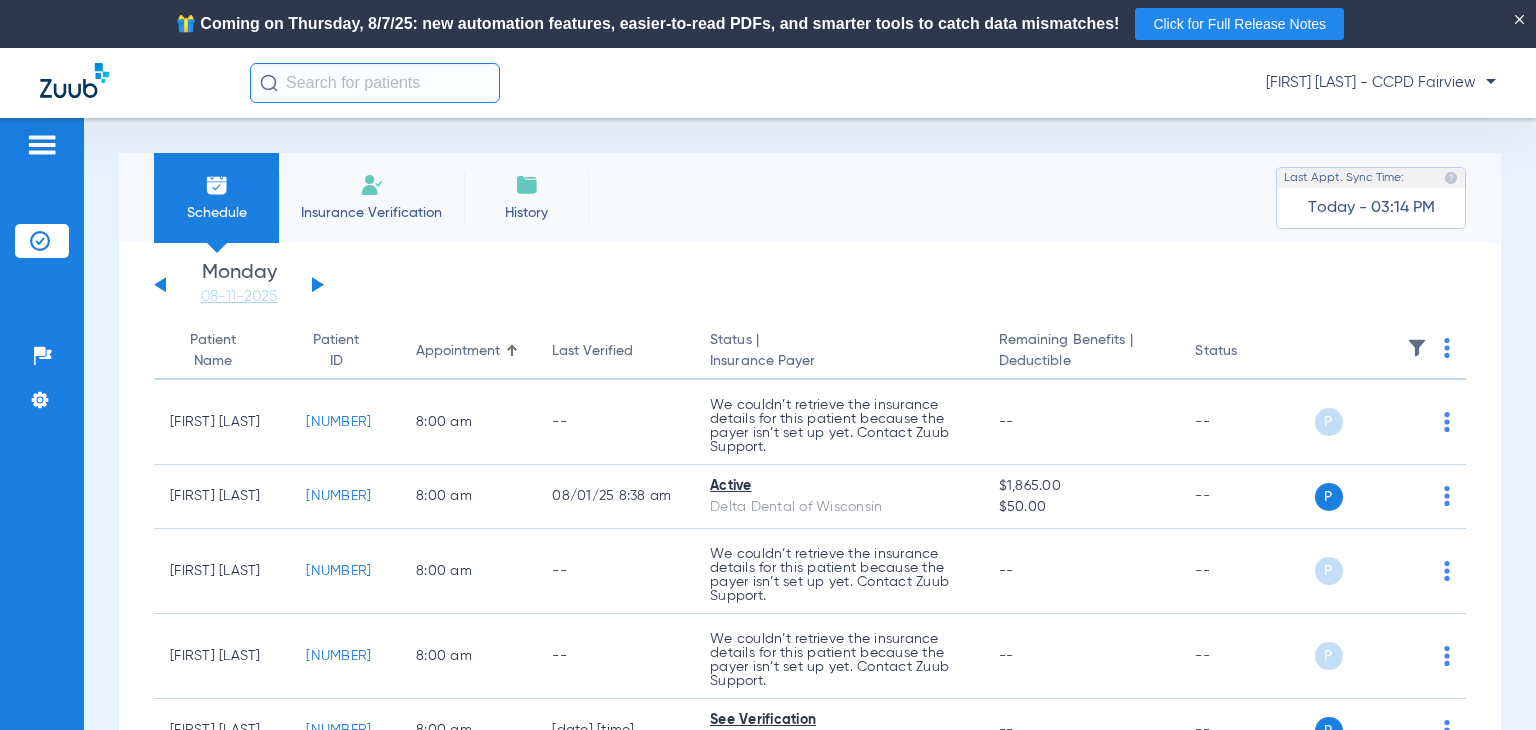 click on "[FIRST] [LAST] - CCPD Fairview" 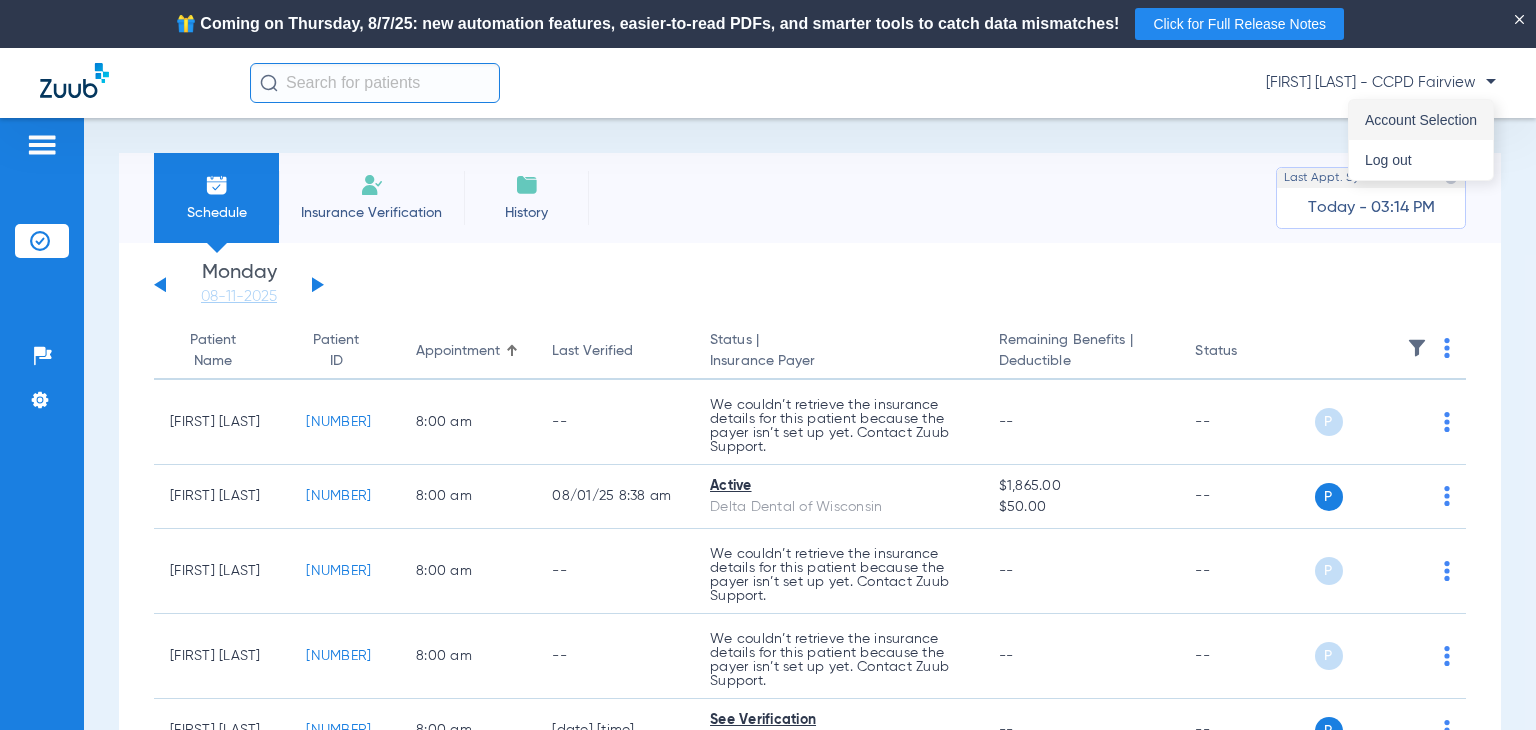 click on "Account Selection" at bounding box center (1421, 120) 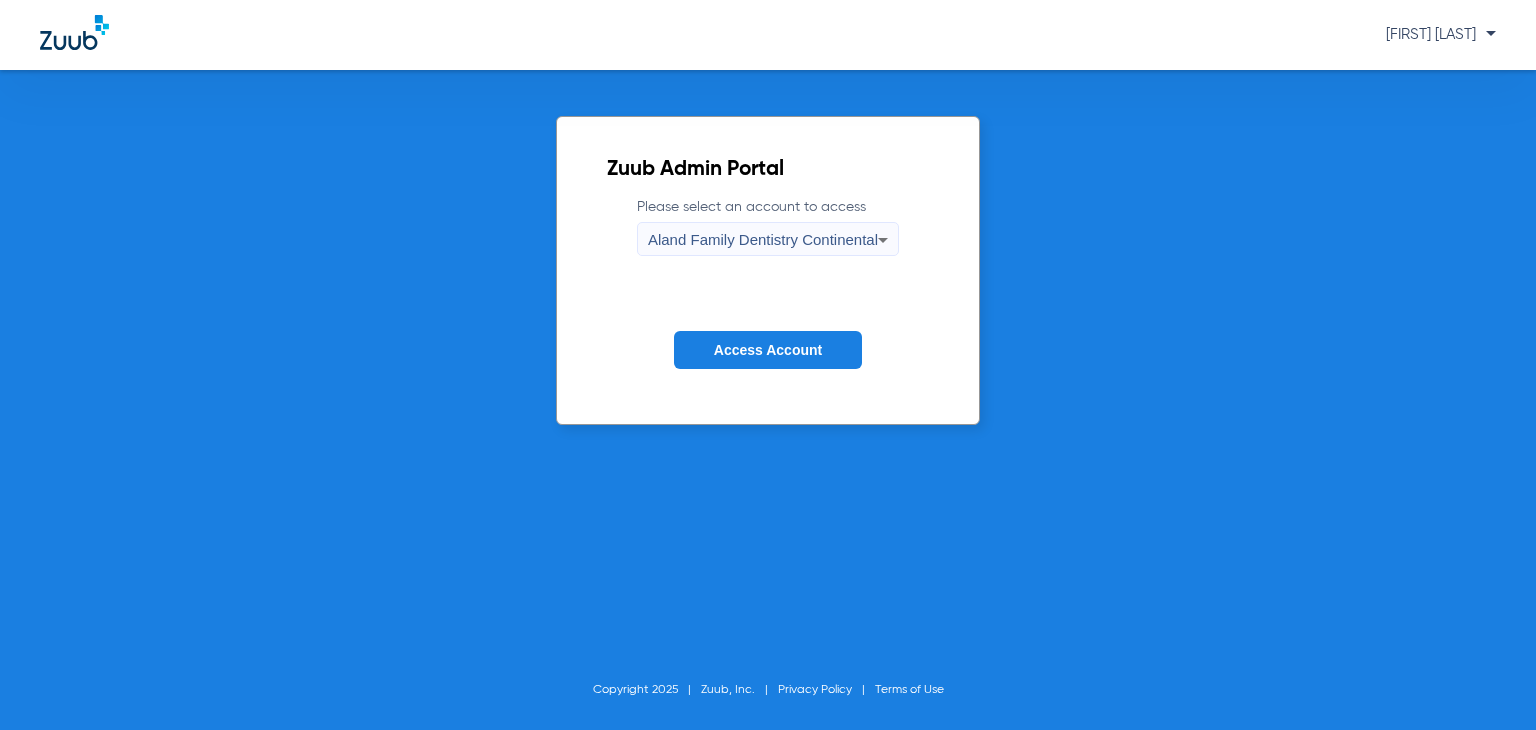 click on "Aland Family Dentistry Continental" at bounding box center (763, 240) 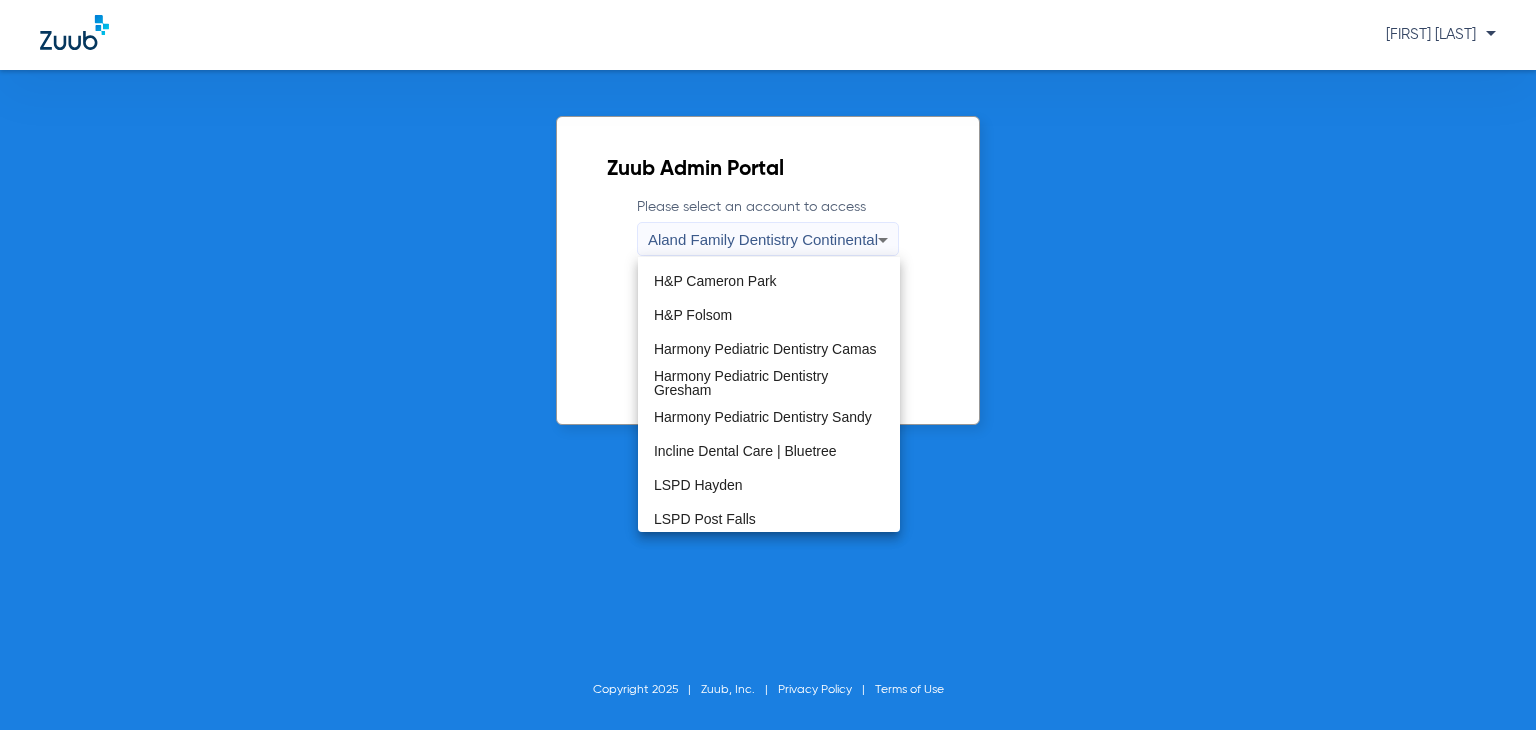 scroll, scrollTop: 208, scrollLeft: 0, axis: vertical 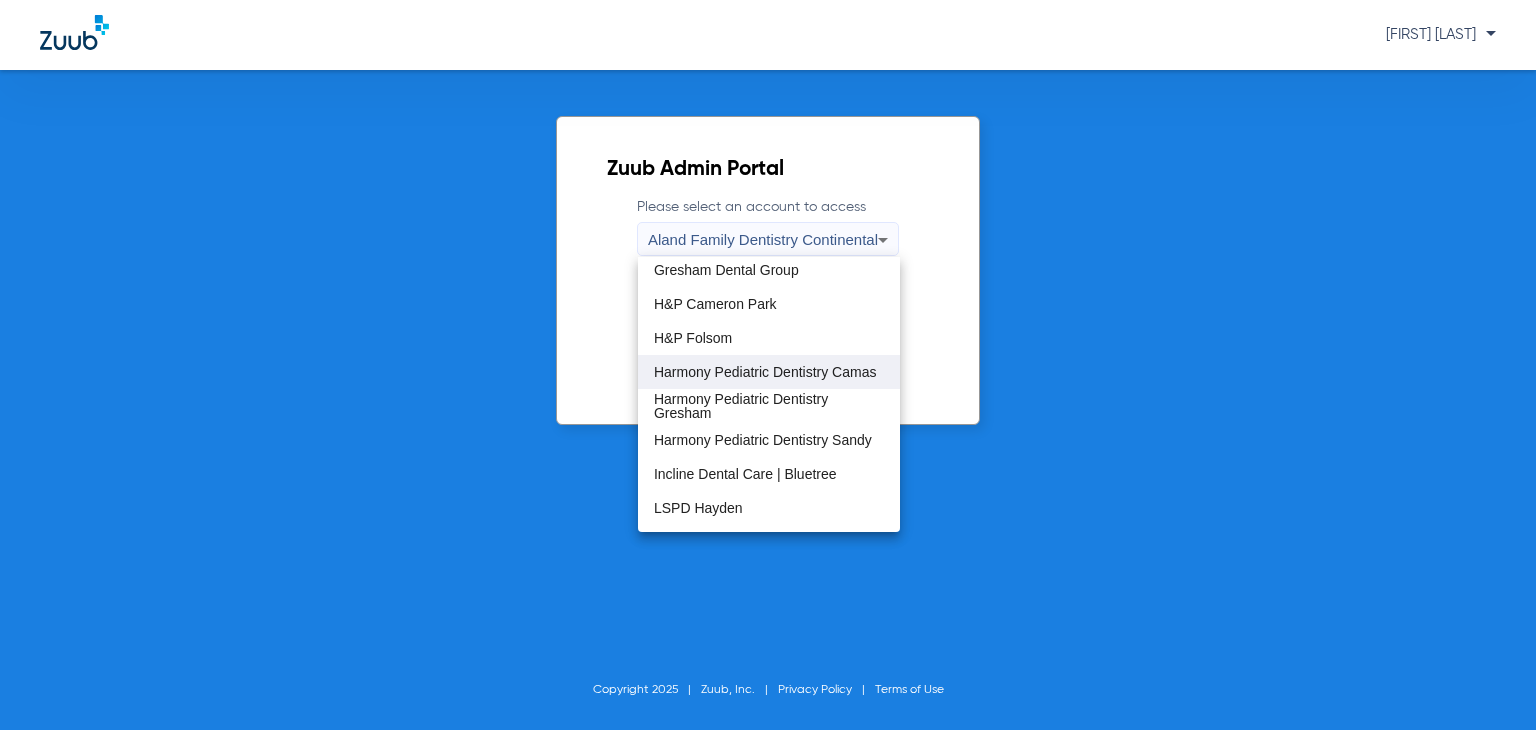 click on "Harmony Pediatric Dentistry Camas" at bounding box center (765, 372) 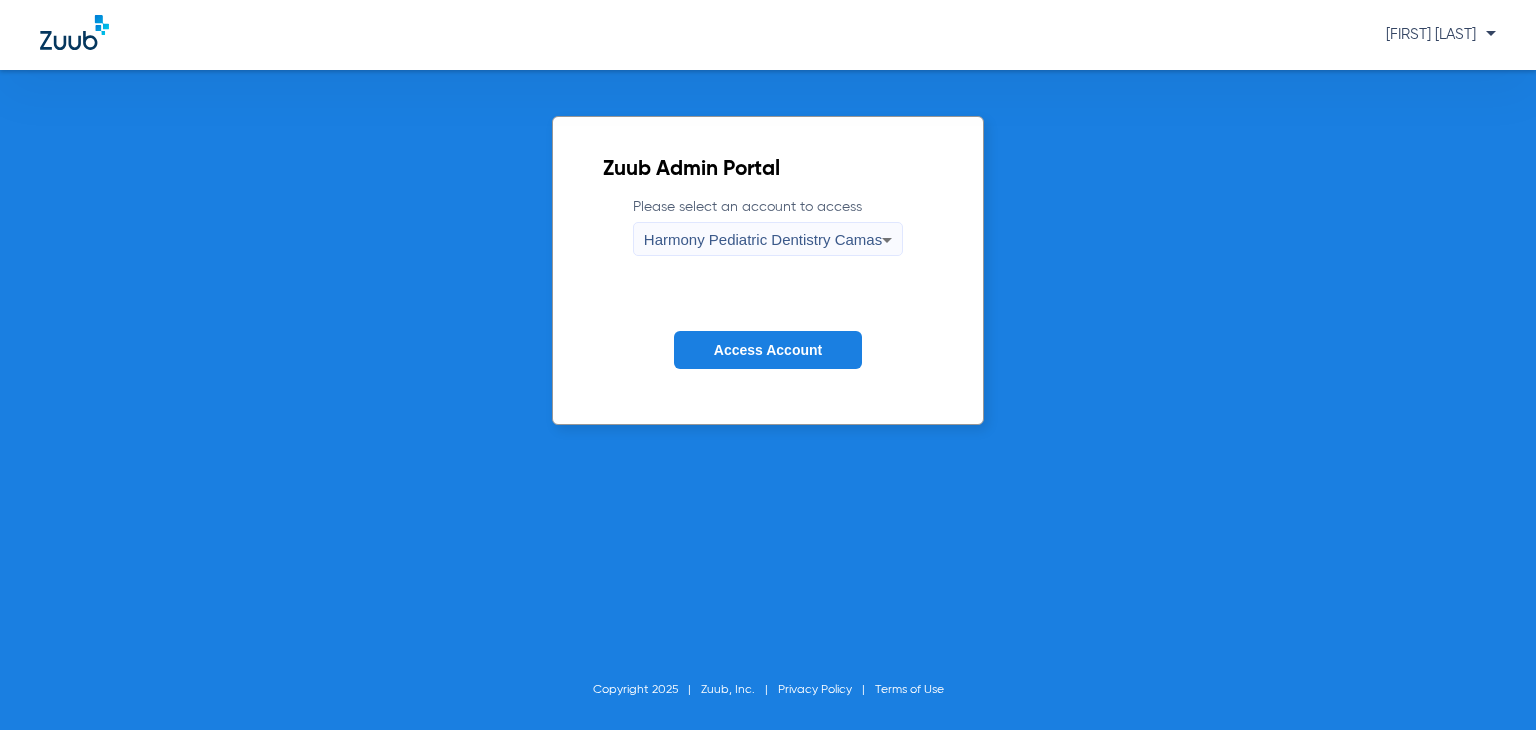 click on "Access Account" 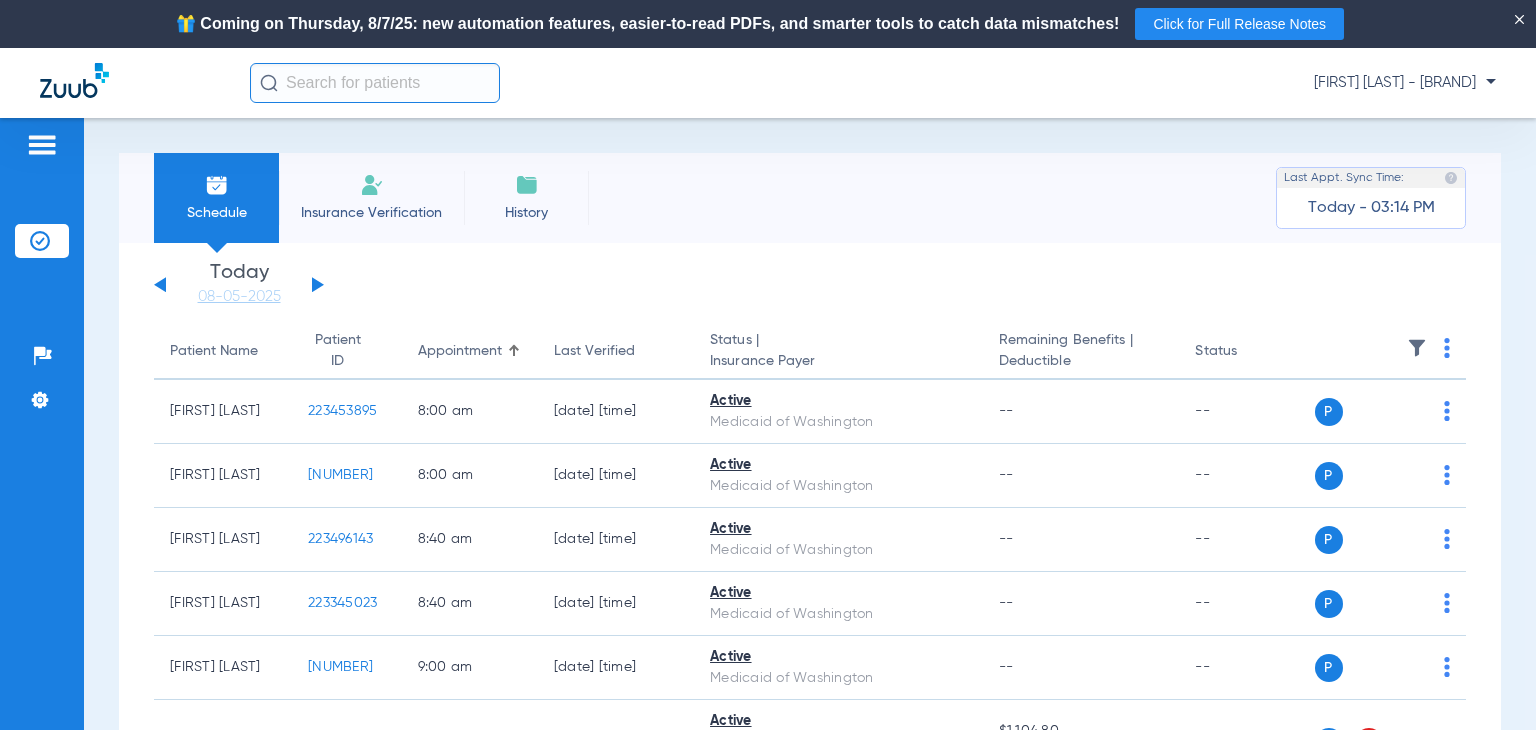 click on "Sunday   06-01-2025   Monday   06-02-2025   Tuesday   06-03-2025   Wednesday   06-04-2025   Thursday   06-05-2025   Friday   06-06-2025   Saturday   06-07-2025   Sunday   06-08-2025   Monday   06-09-2025   Tuesday   06-10-2025   Wednesday   06-11-2025   Thursday   06-12-2025   Friday   06-13-2025   Saturday   06-14-2025   Sunday   06-15-2025   Monday   06-16-2025   Tuesday   06-17-2025   Wednesday   06-18-2025   Thursday   06-19-2025   Friday   06-20-2025   Saturday   06-21-2025   Sunday   06-22-2025   Monday   06-23-2025   Tuesday   06-24-2025   Wednesday   06-25-2025   Thursday   06-26-2025   Friday   06-27-2025   Saturday   06-28-2025   Sunday   06-29-2025   Monday   06-30-2025   Tuesday   07-01-2025   Wednesday   07-02-2025   Thursday   07-03-2025   Friday   07-04-2025   Saturday   07-05-2025   Sunday   07-06-2025   Monday   07-07-2025   Tuesday   07-08-2025   Wednesday   07-09-2025   Thursday   07-10-2025   Friday   07-11-2025   Saturday   07-12-2025   Sunday   07-13-2025   Monday   07-14-2025   Friday" 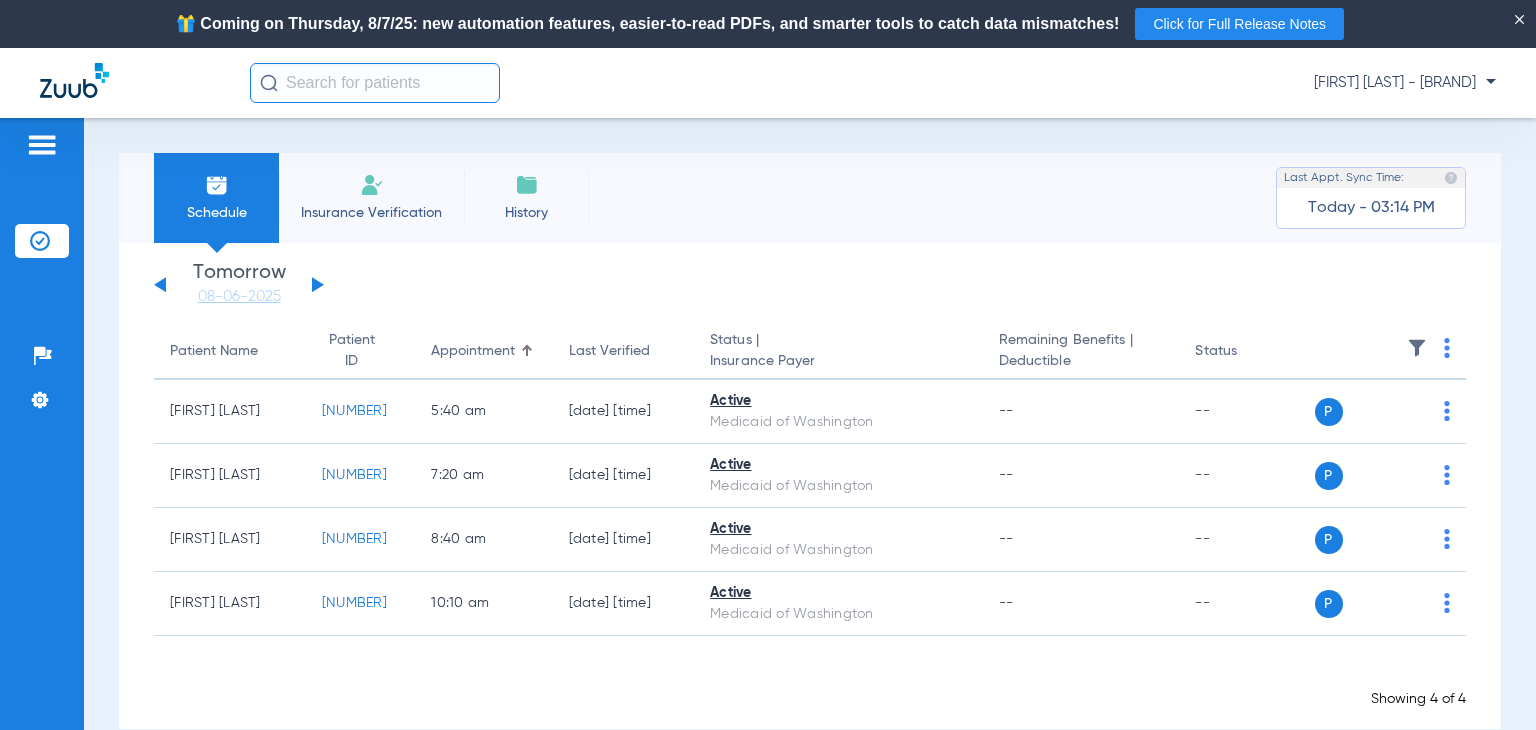 click 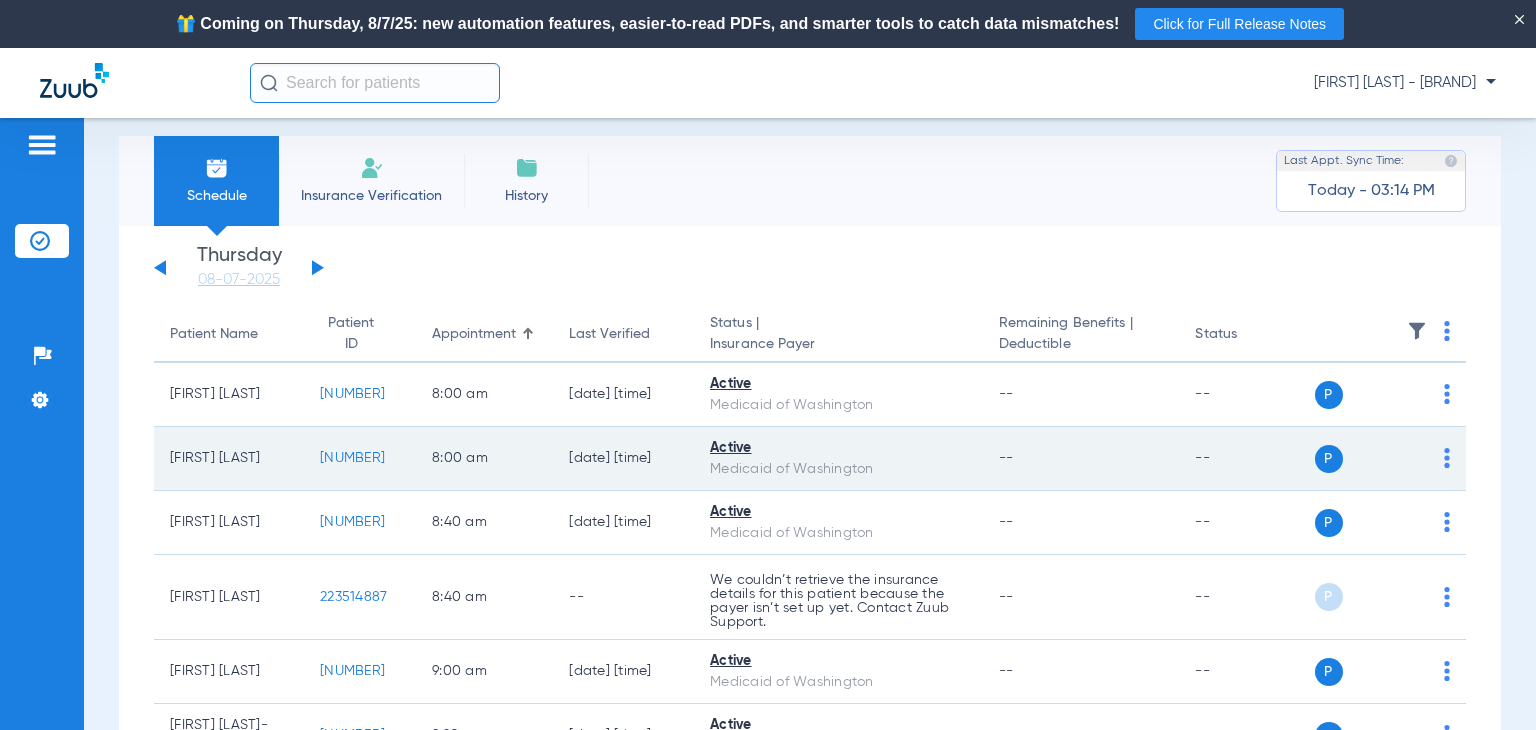 scroll, scrollTop: 0, scrollLeft: 0, axis: both 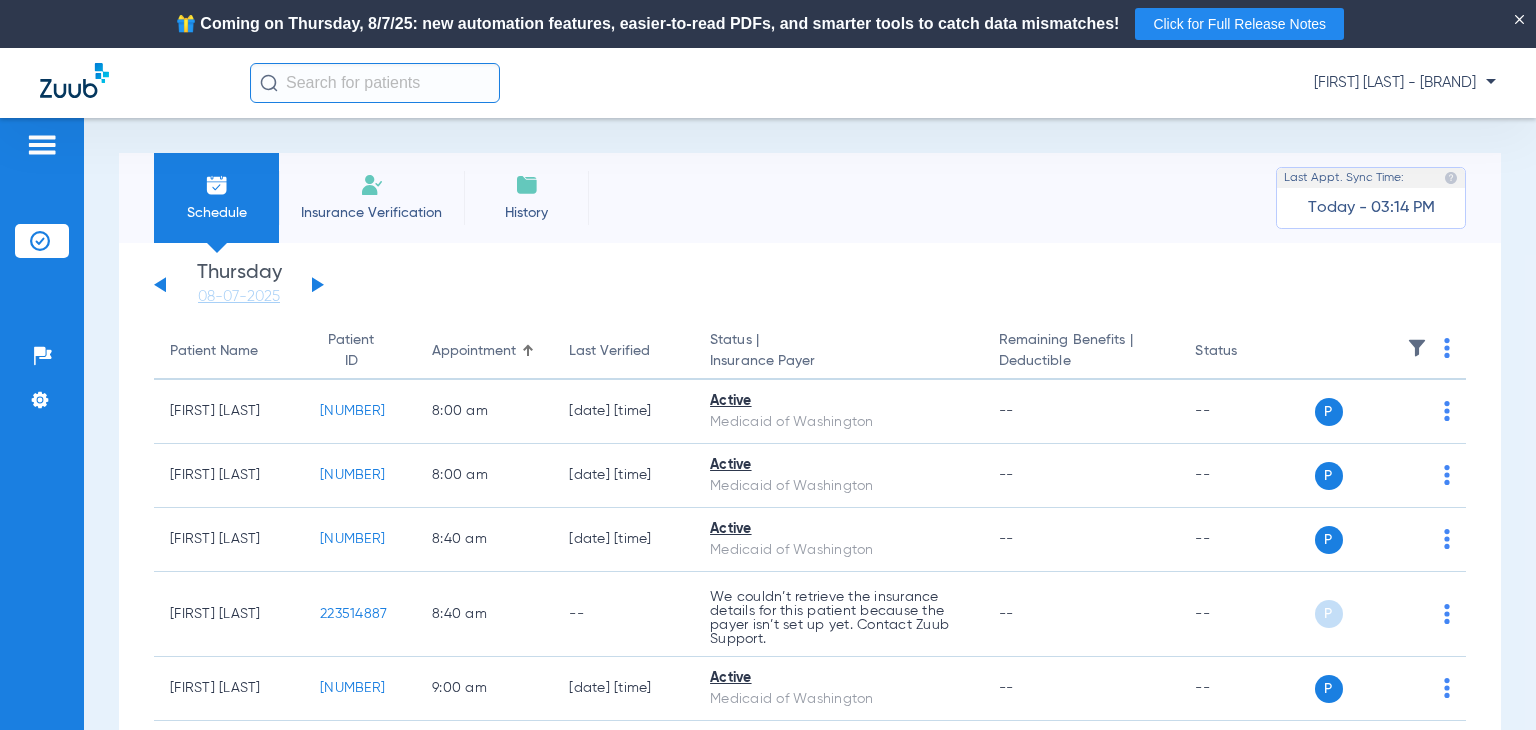 click on "Sunday   06-01-2025   Monday   06-02-2025   Tuesday   06-03-2025   Wednesday   06-04-2025   Thursday   06-05-2025   Friday   06-06-2025   Saturday   06-07-2025   Sunday   06-08-2025   Monday   06-09-2025   Tuesday   06-10-2025   Wednesday   06-11-2025   Thursday   06-12-2025   Friday   06-13-2025   Saturday   06-14-2025   Sunday   06-15-2025   Monday   06-16-2025   Tuesday   06-17-2025   Wednesday   06-18-2025   Thursday   06-19-2025   Friday   06-20-2025   Saturday   06-21-2025   Sunday   06-22-2025   Monday   06-23-2025   Tuesday   06-24-2025   Wednesday   06-25-2025   Thursday   06-26-2025   Friday   06-27-2025   Saturday   06-28-2025   Sunday   06-29-2025   Monday   06-30-2025   Tuesday   07-01-2025   Wednesday   07-02-2025   Thursday   07-03-2025   Friday   07-04-2025   Saturday   07-05-2025   Sunday   07-06-2025   Monday   07-07-2025   Tuesday   07-08-2025   Wednesday   07-09-2025   Thursday   07-10-2025   Friday   07-11-2025   Saturday   07-12-2025   Sunday   07-13-2025   Monday   07-14-2025   Friday" 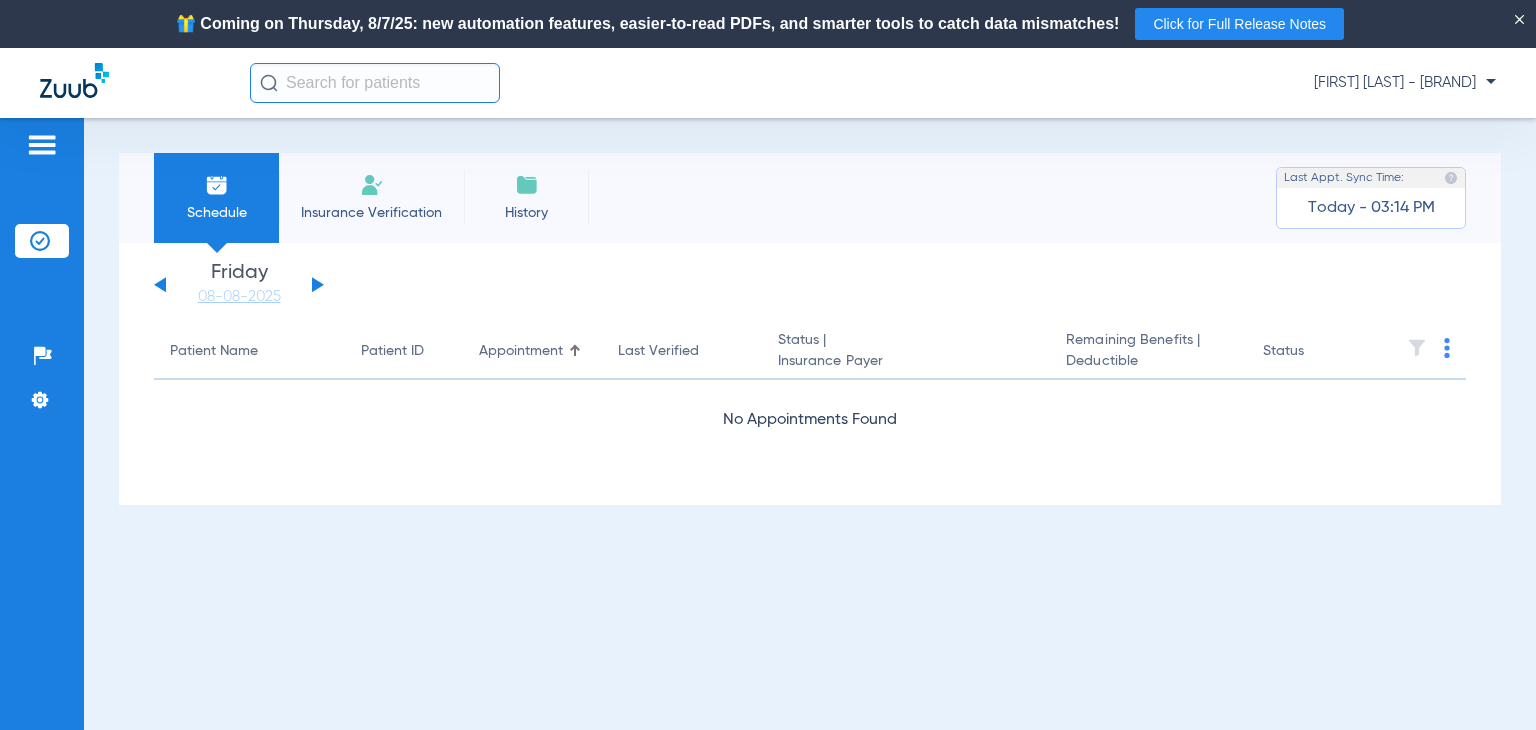 click on "Sunday   06-01-2025   Monday   06-02-2025   Tuesday   06-03-2025   Wednesday   06-04-2025   Thursday   06-05-2025   Friday   06-06-2025   Saturday   06-07-2025   Sunday   06-08-2025   Monday   06-09-2025   Tuesday   06-10-2025   Wednesday   06-11-2025   Thursday   06-12-2025   Friday   06-13-2025   Saturday   06-14-2025   Sunday   06-15-2025   Monday   06-16-2025   Tuesday   06-17-2025   Wednesday   06-18-2025   Thursday   06-19-2025   Friday   06-20-2025   Saturday   06-21-2025   Sunday   06-22-2025   Monday   06-23-2025   Tuesday   06-24-2025   Wednesday   06-25-2025   Thursday   06-26-2025   Friday   06-27-2025   Saturday   06-28-2025   Sunday   06-29-2025   Monday   06-30-2025   Tuesday   07-01-2025   Wednesday   07-02-2025   Thursday   07-03-2025   Friday   07-04-2025   Saturday   07-05-2025   Sunday   07-06-2025   Monday   07-07-2025   Tuesday   07-08-2025   Wednesday   07-09-2025   Thursday   07-10-2025   Friday   07-11-2025   Saturday   07-12-2025   Sunday   07-13-2025   Monday   07-14-2025   Friday" 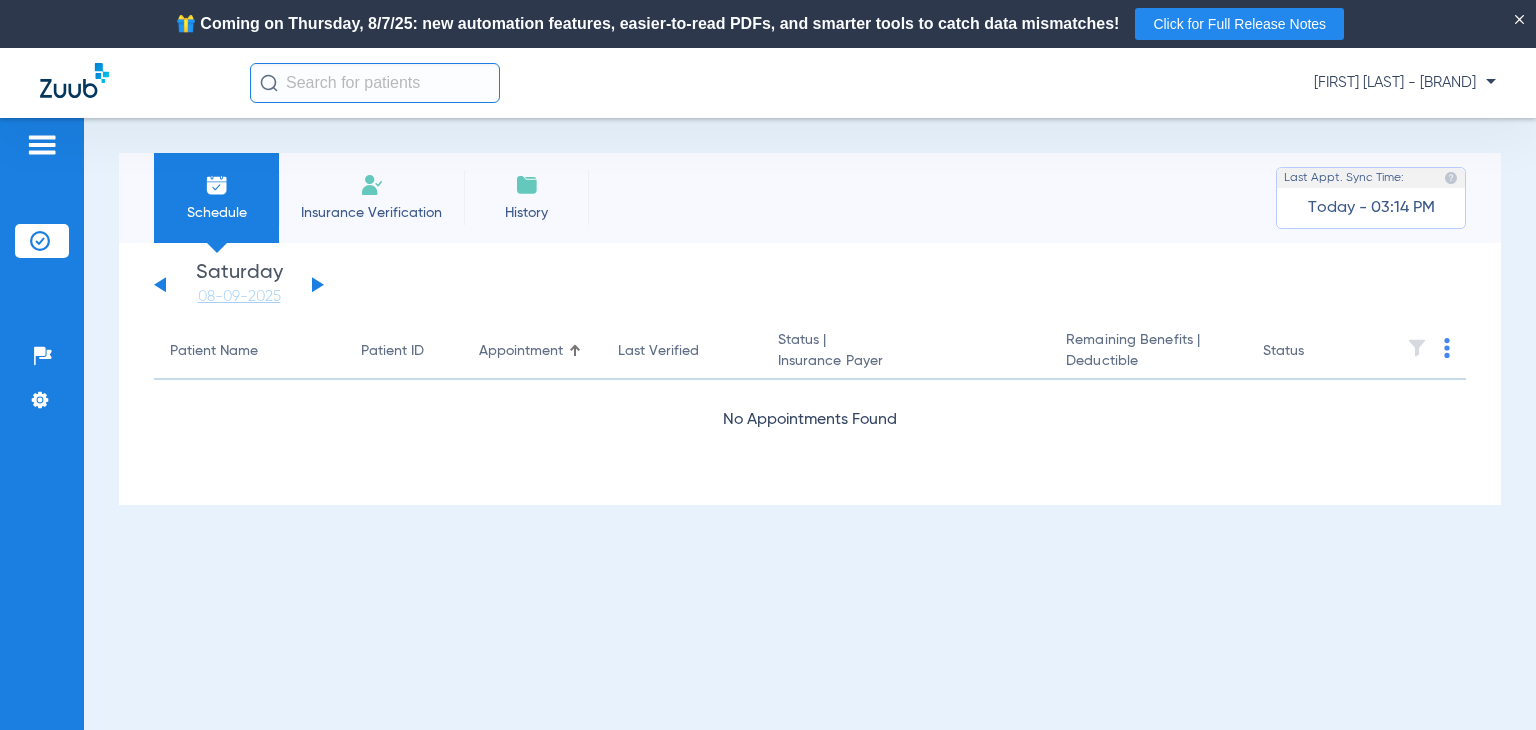 click 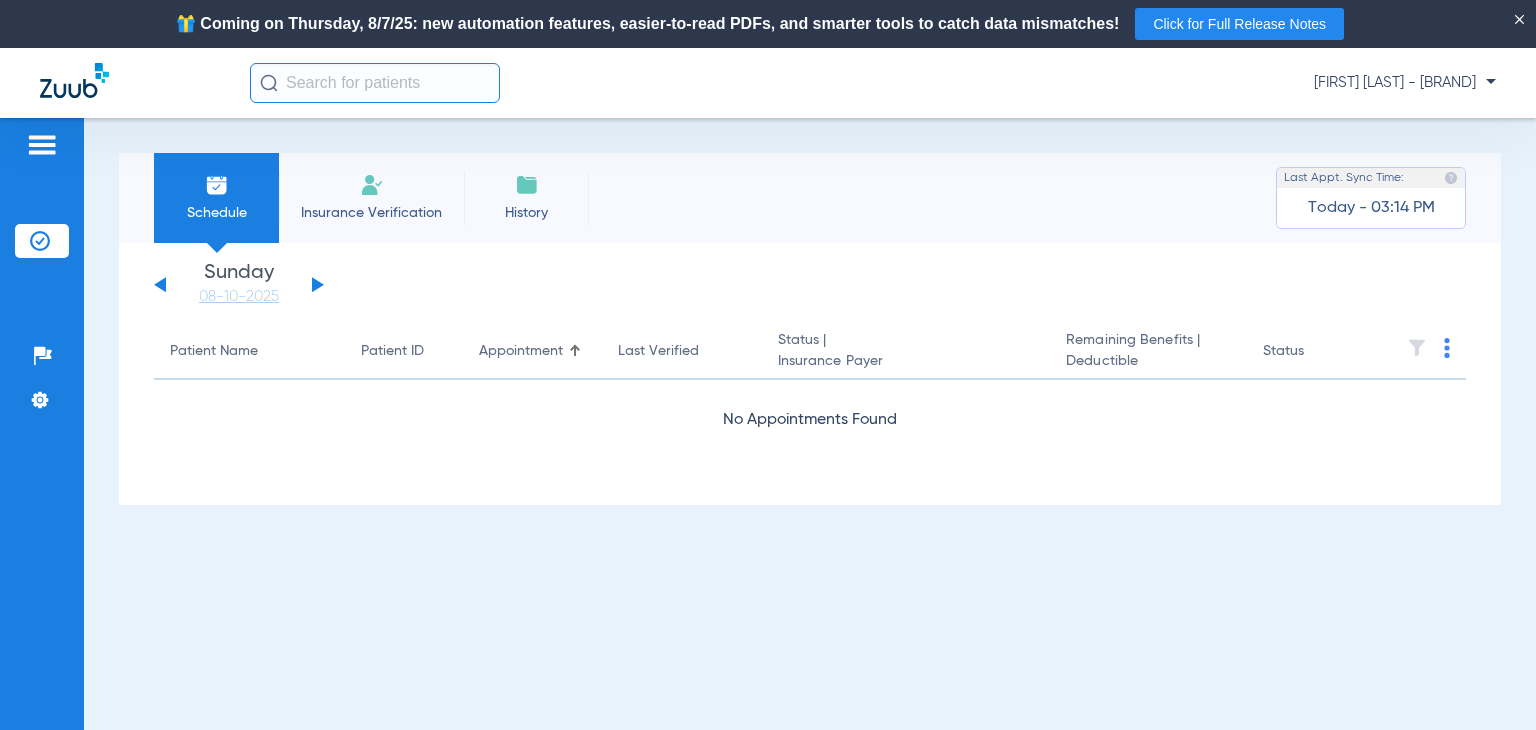click 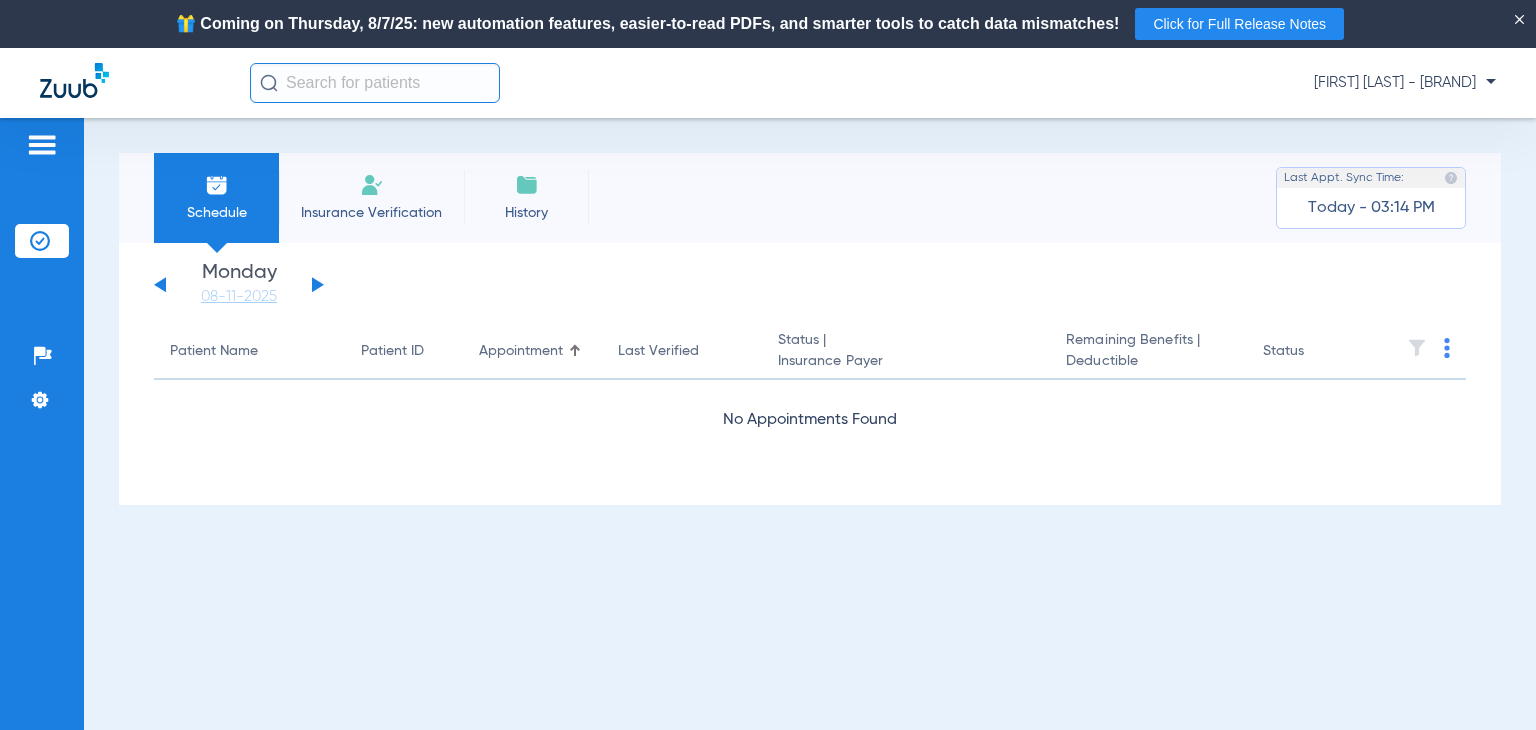 click 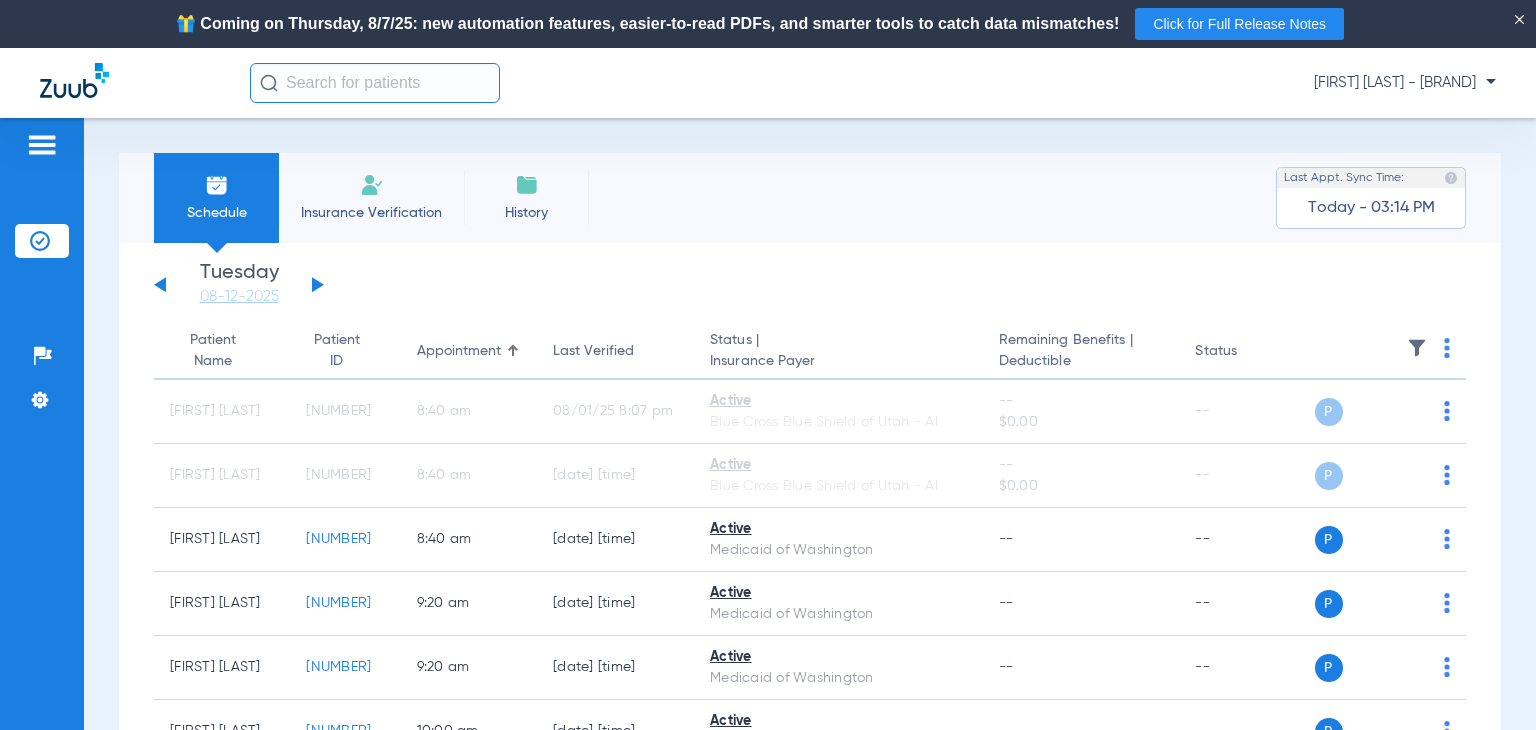 click on "[FIRST] [LAST] - [BRAND]" 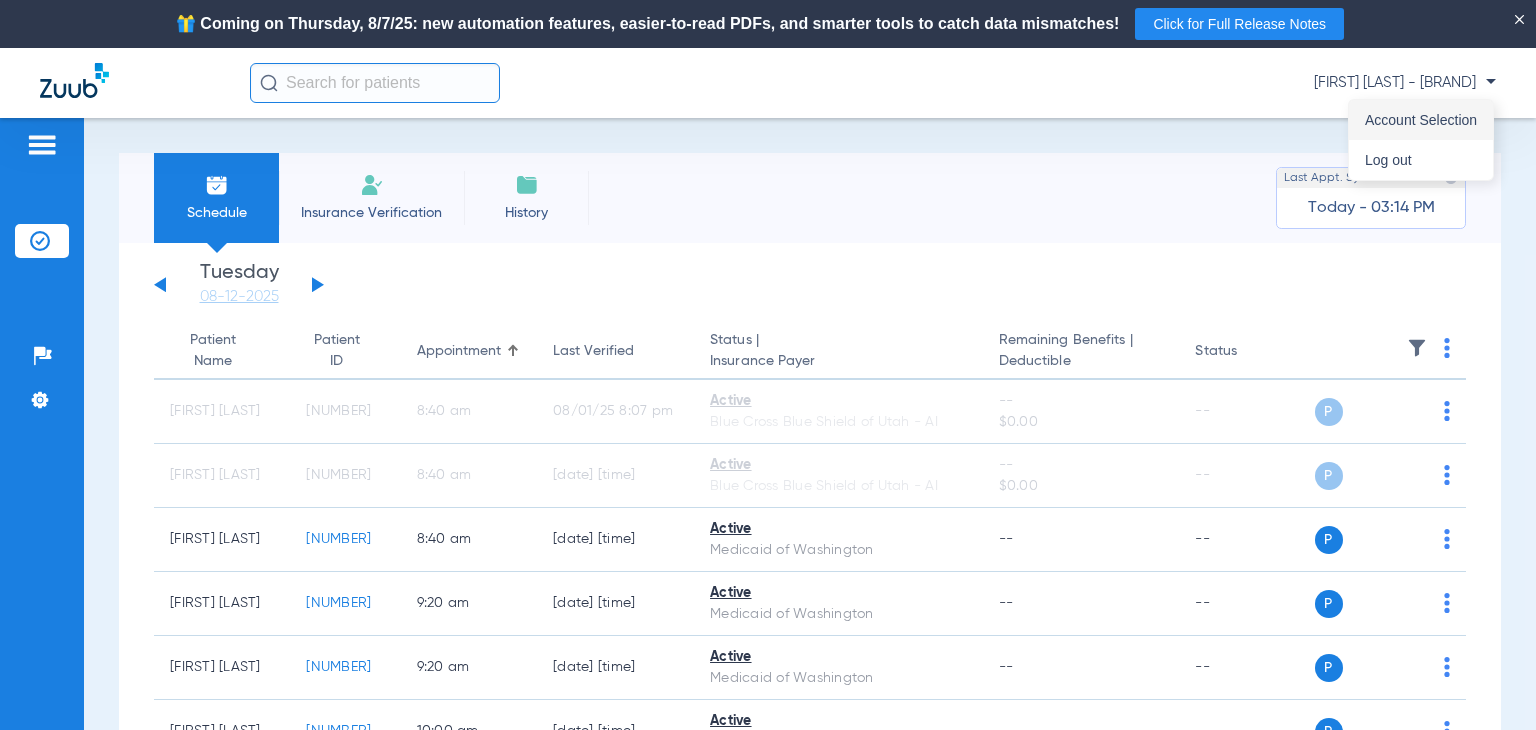 click on "Account Selection" at bounding box center (1421, 120) 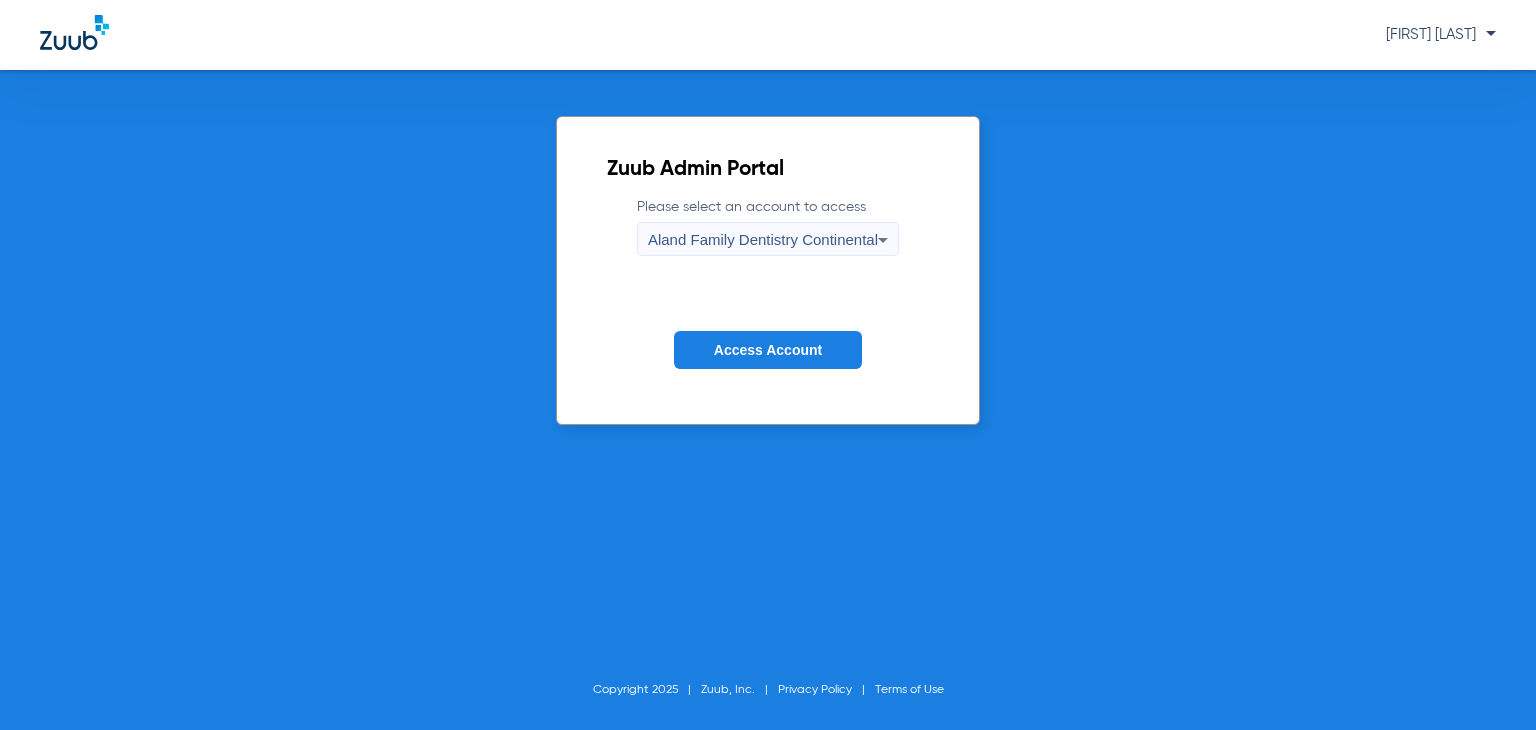 click on "Aland Family Dentistry Continental" at bounding box center [763, 239] 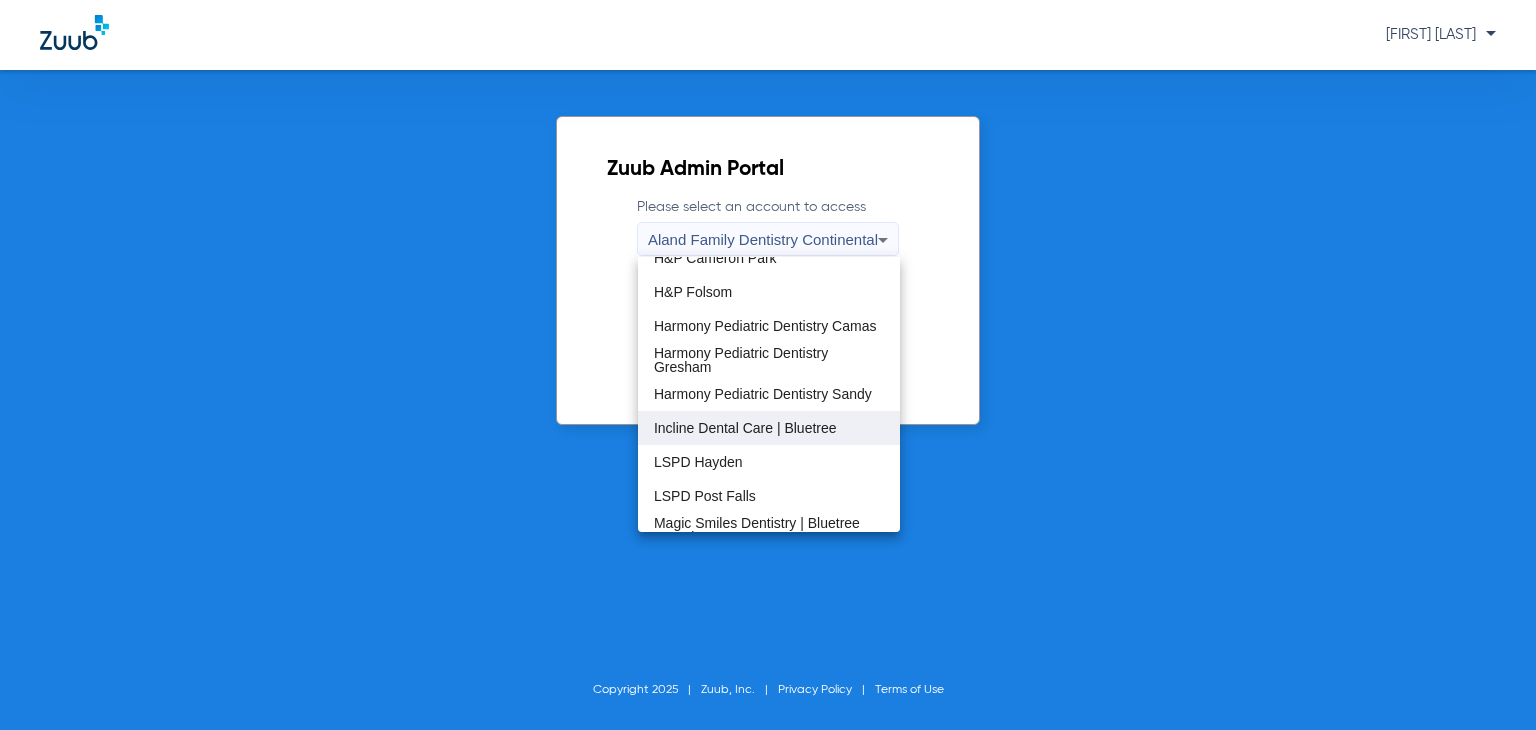scroll, scrollTop: 209, scrollLeft: 0, axis: vertical 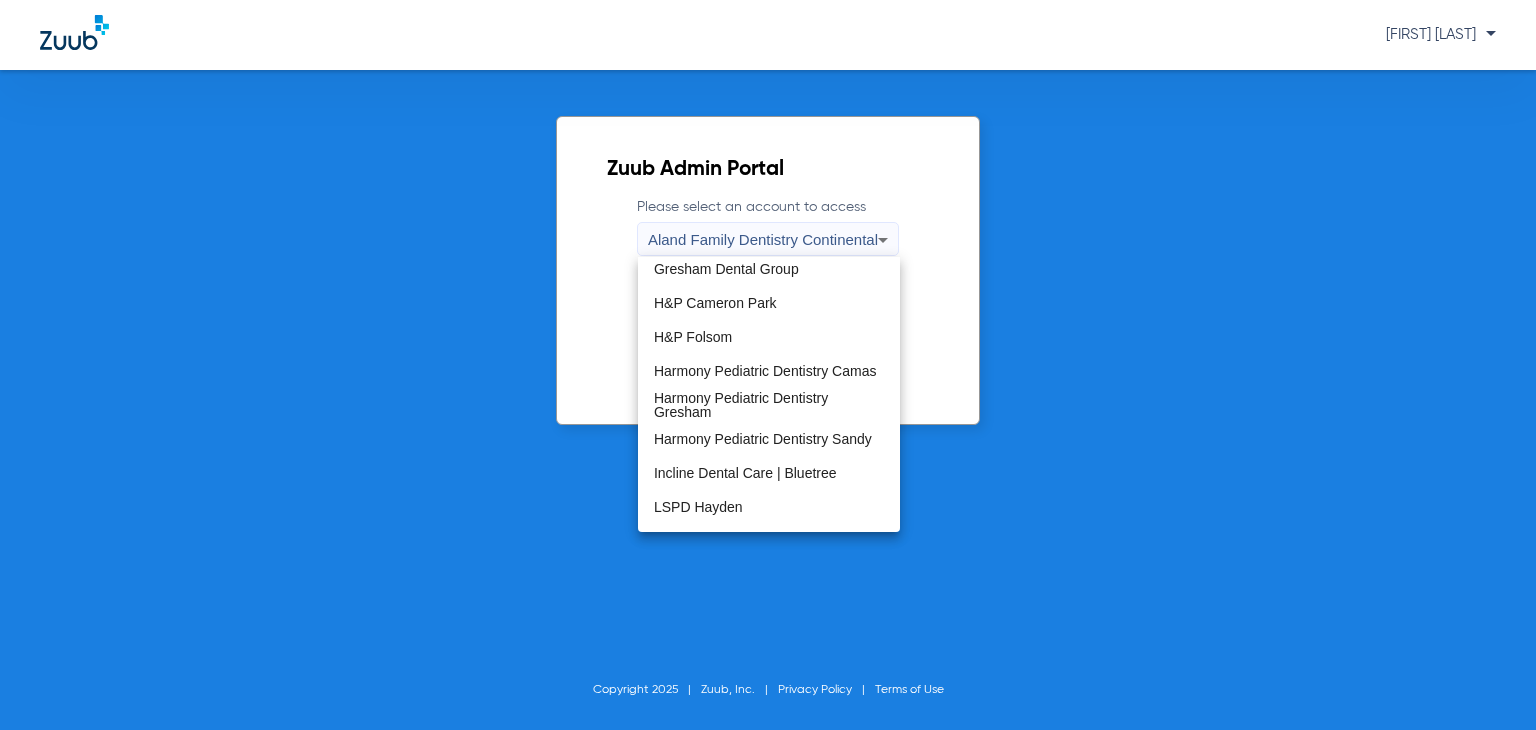 click on "Harmony Pediatric Dentistry Gresham" at bounding box center (769, 405) 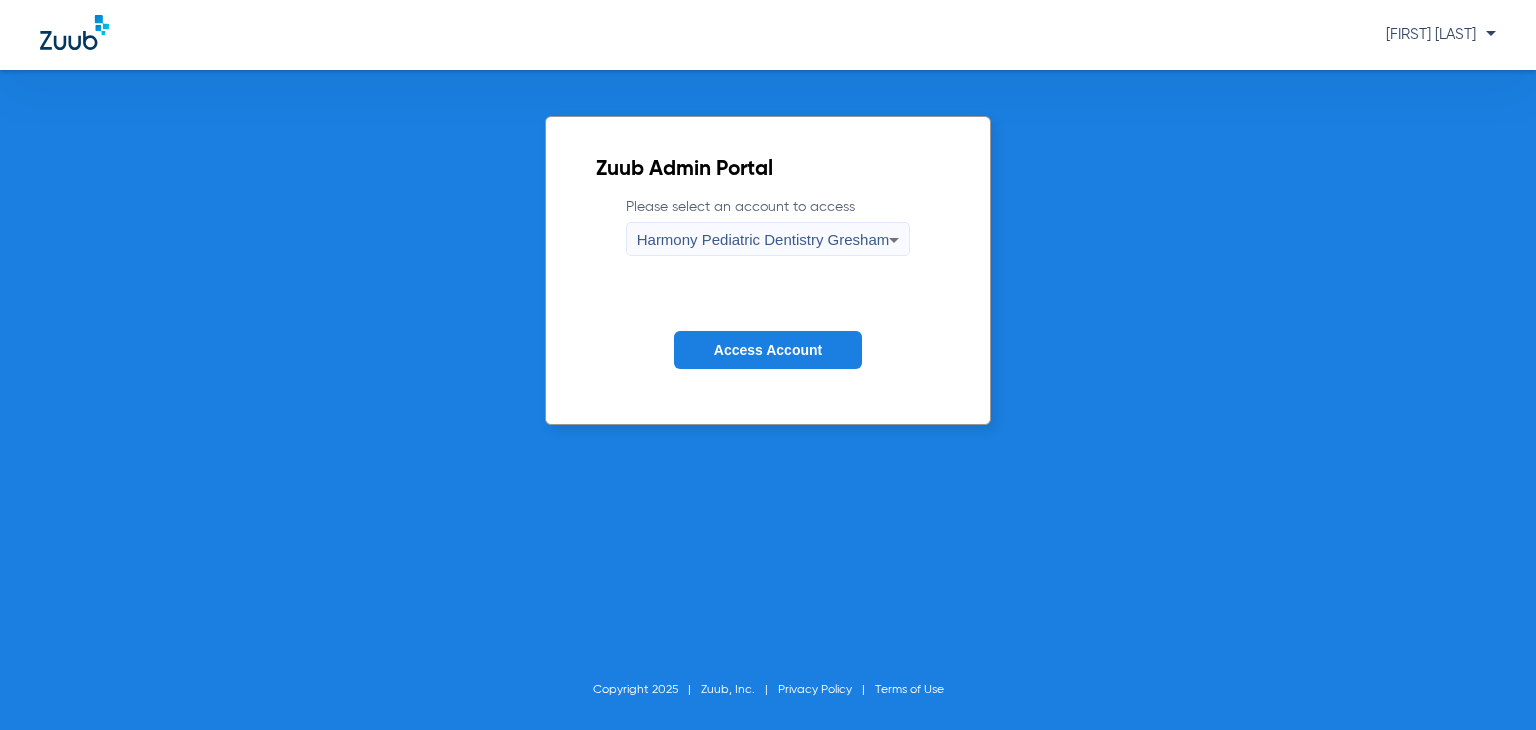 click on "Access Account" 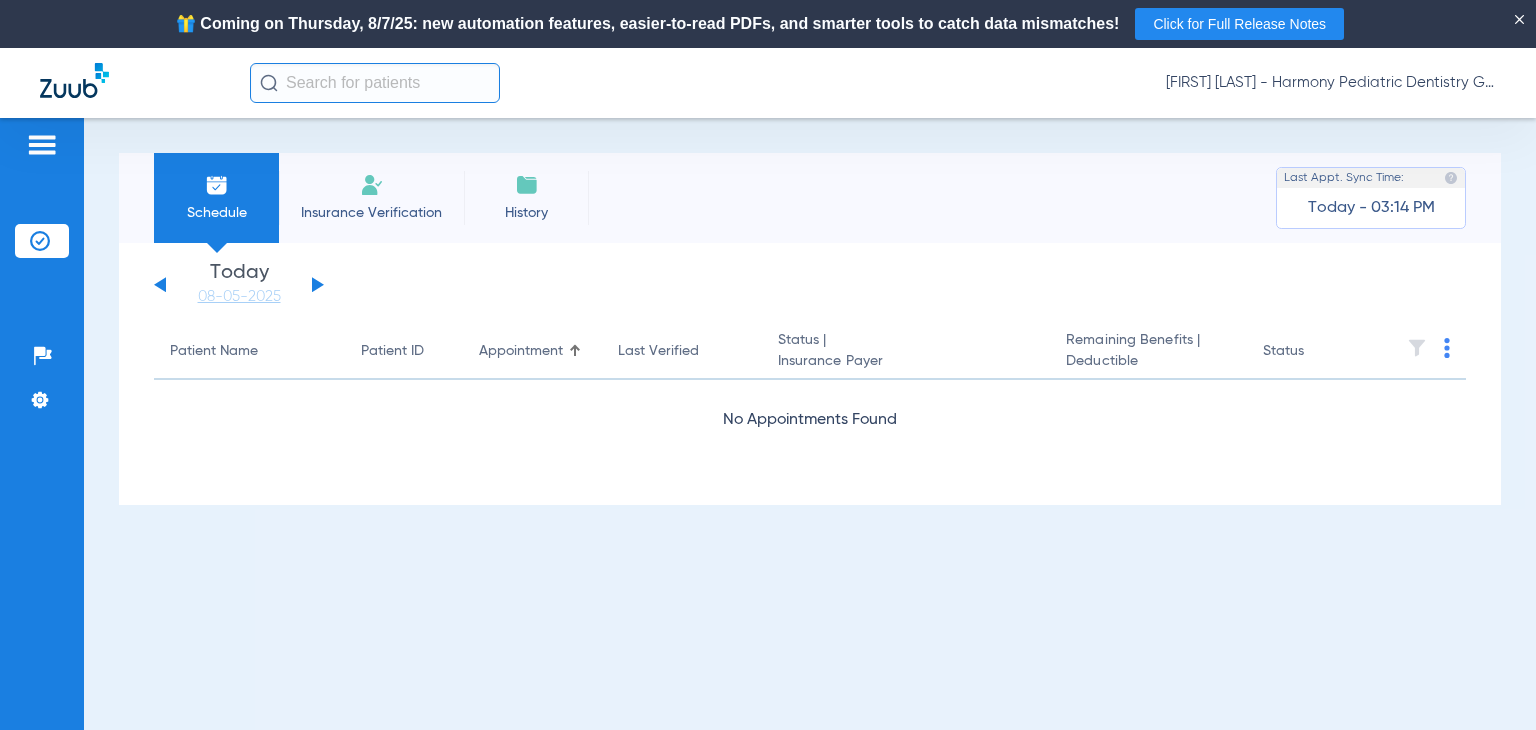 click 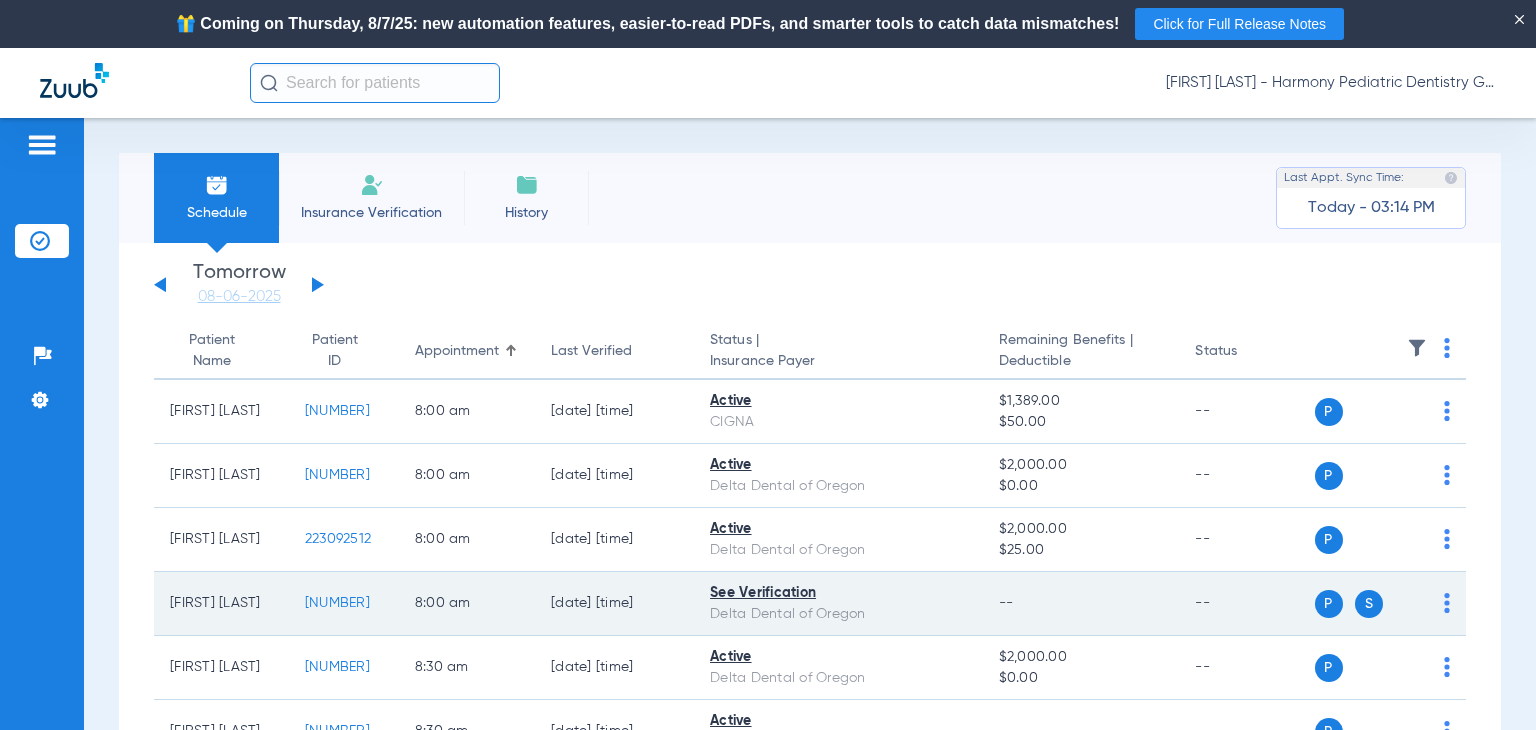 click 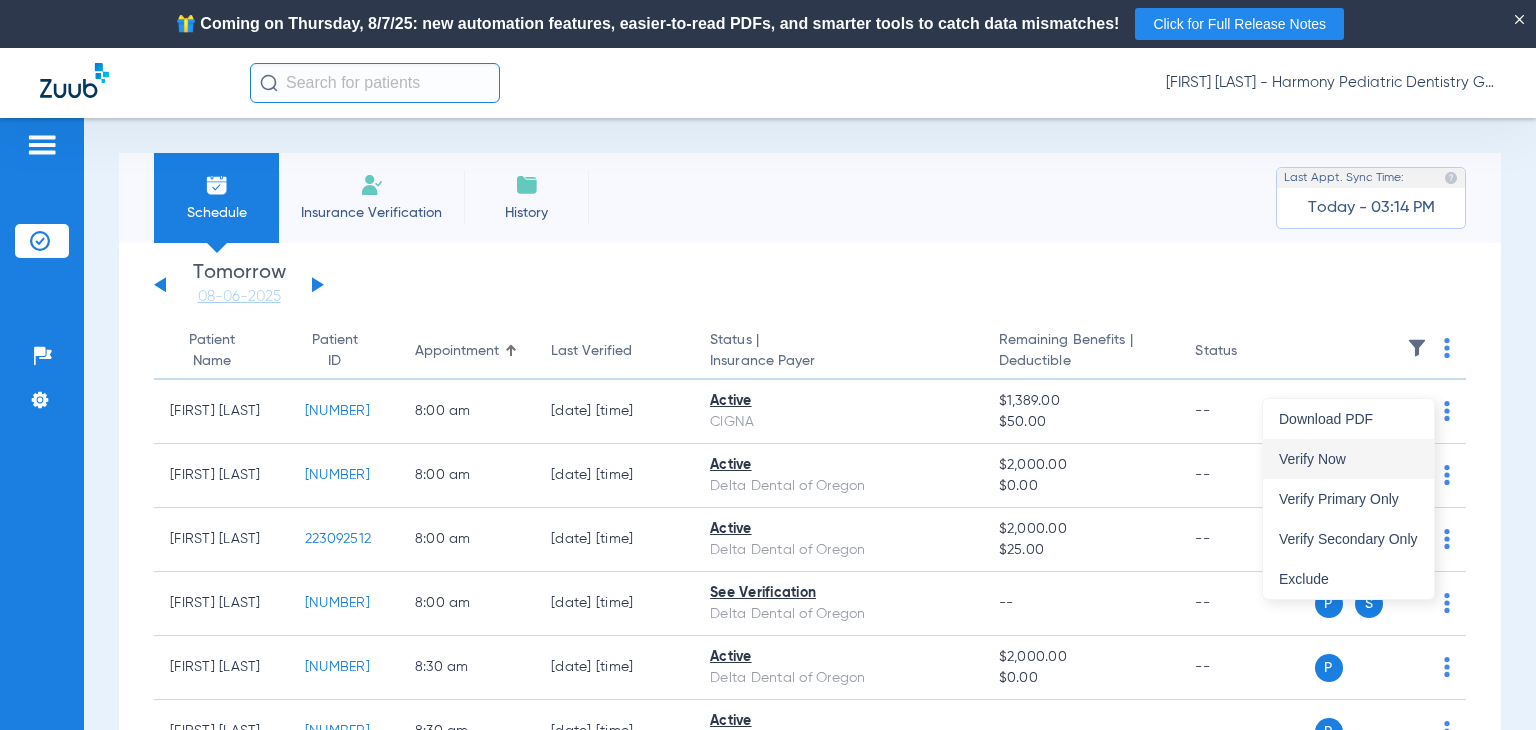 click on "Verify Now" at bounding box center (1348, 459) 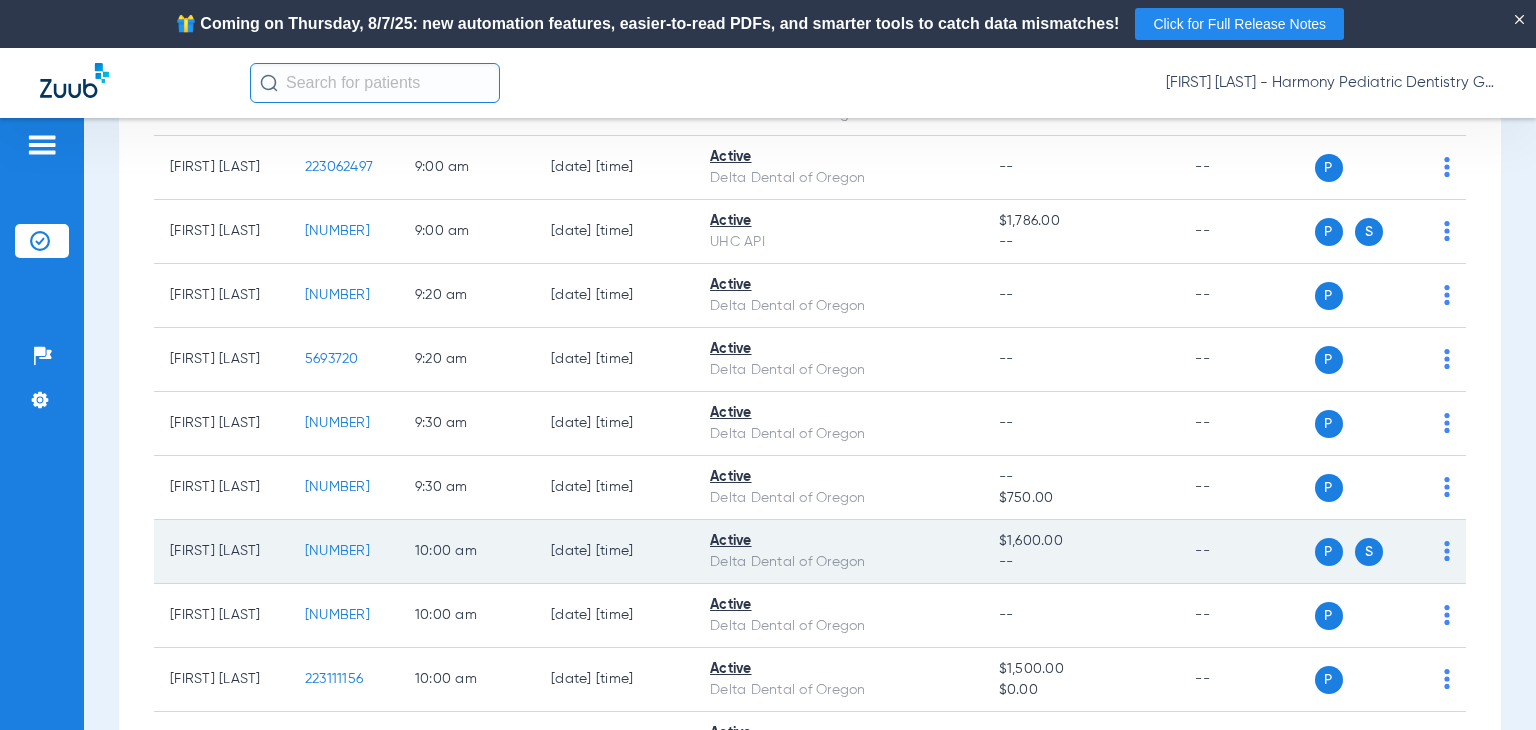 scroll, scrollTop: 800, scrollLeft: 0, axis: vertical 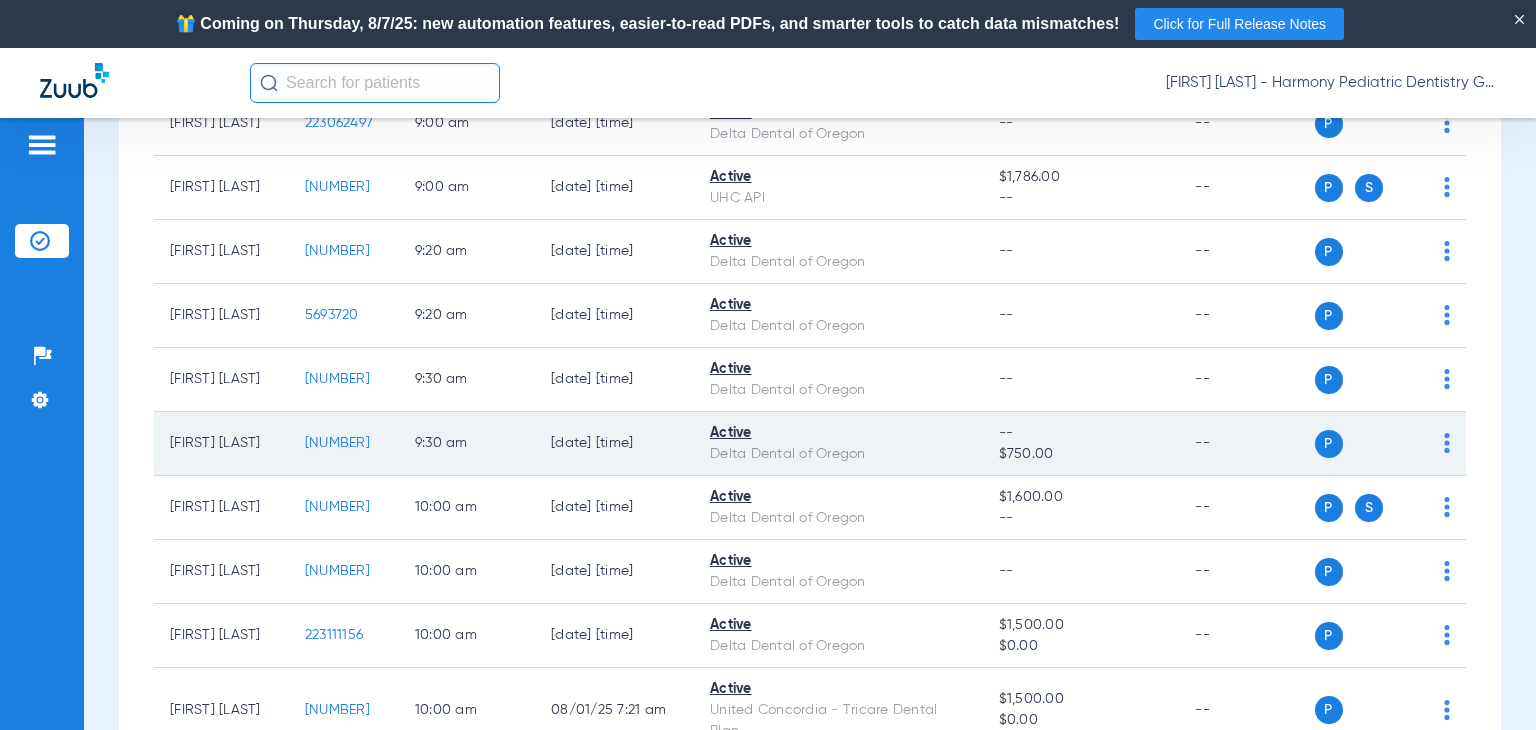 click on "P S" 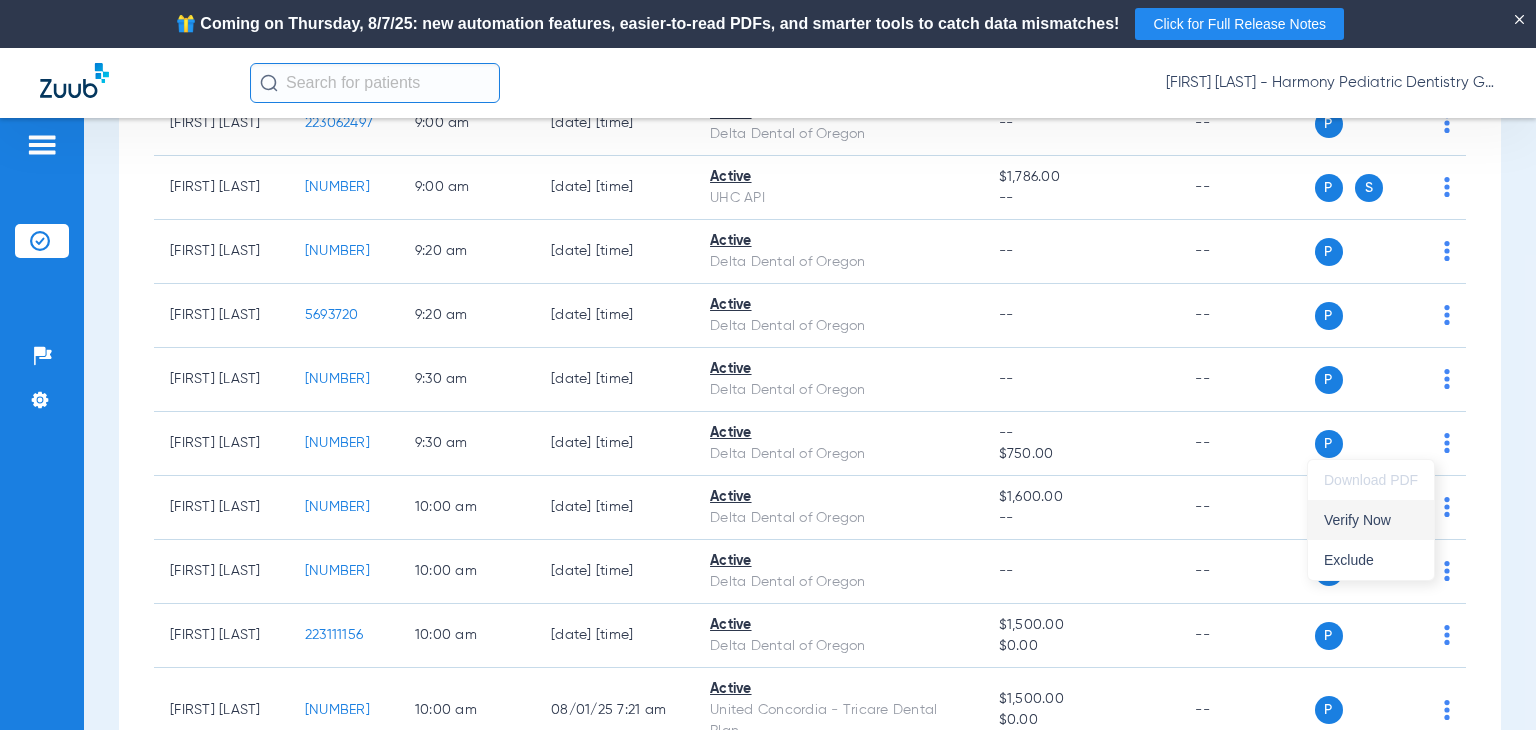 click on "Verify Now" at bounding box center [1371, 520] 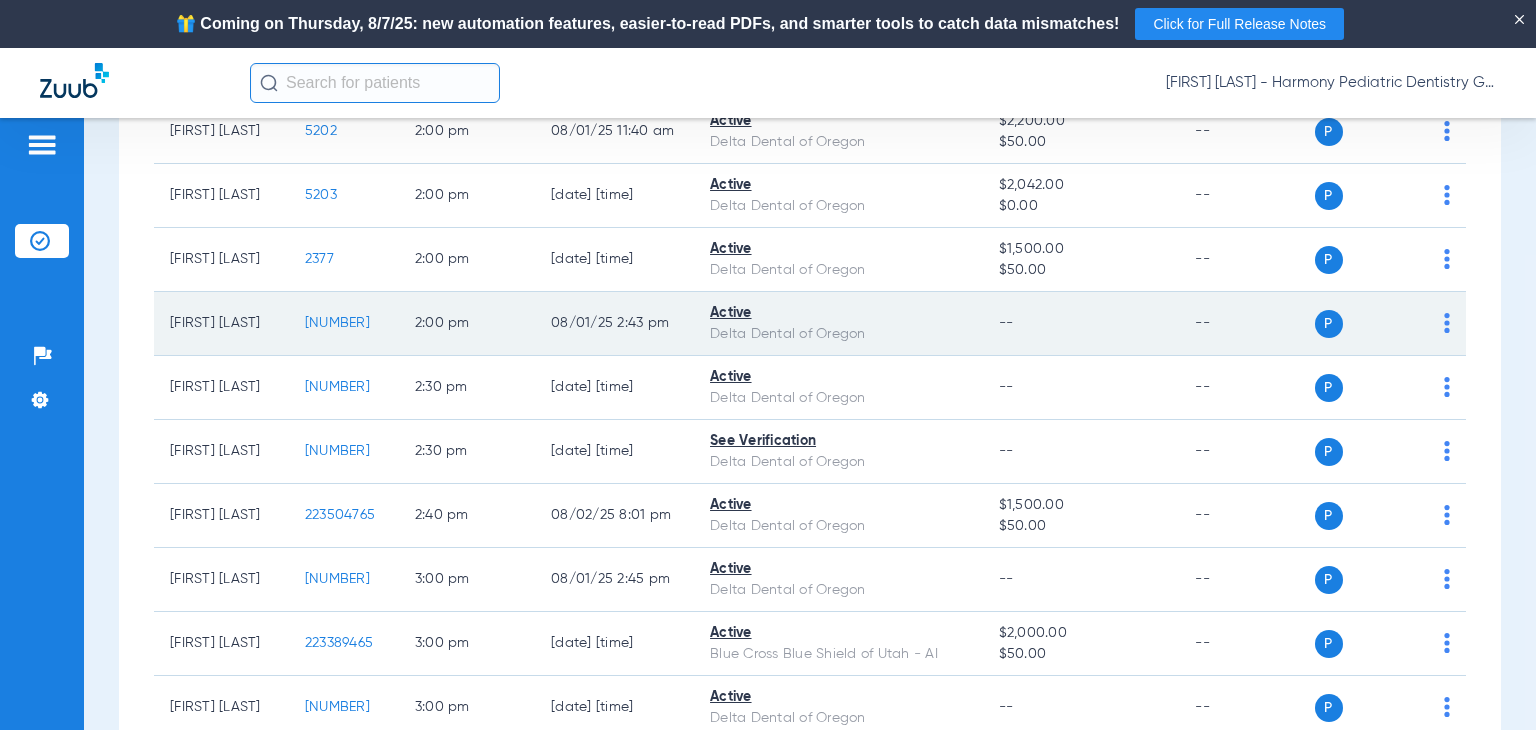 scroll, scrollTop: 2600, scrollLeft: 0, axis: vertical 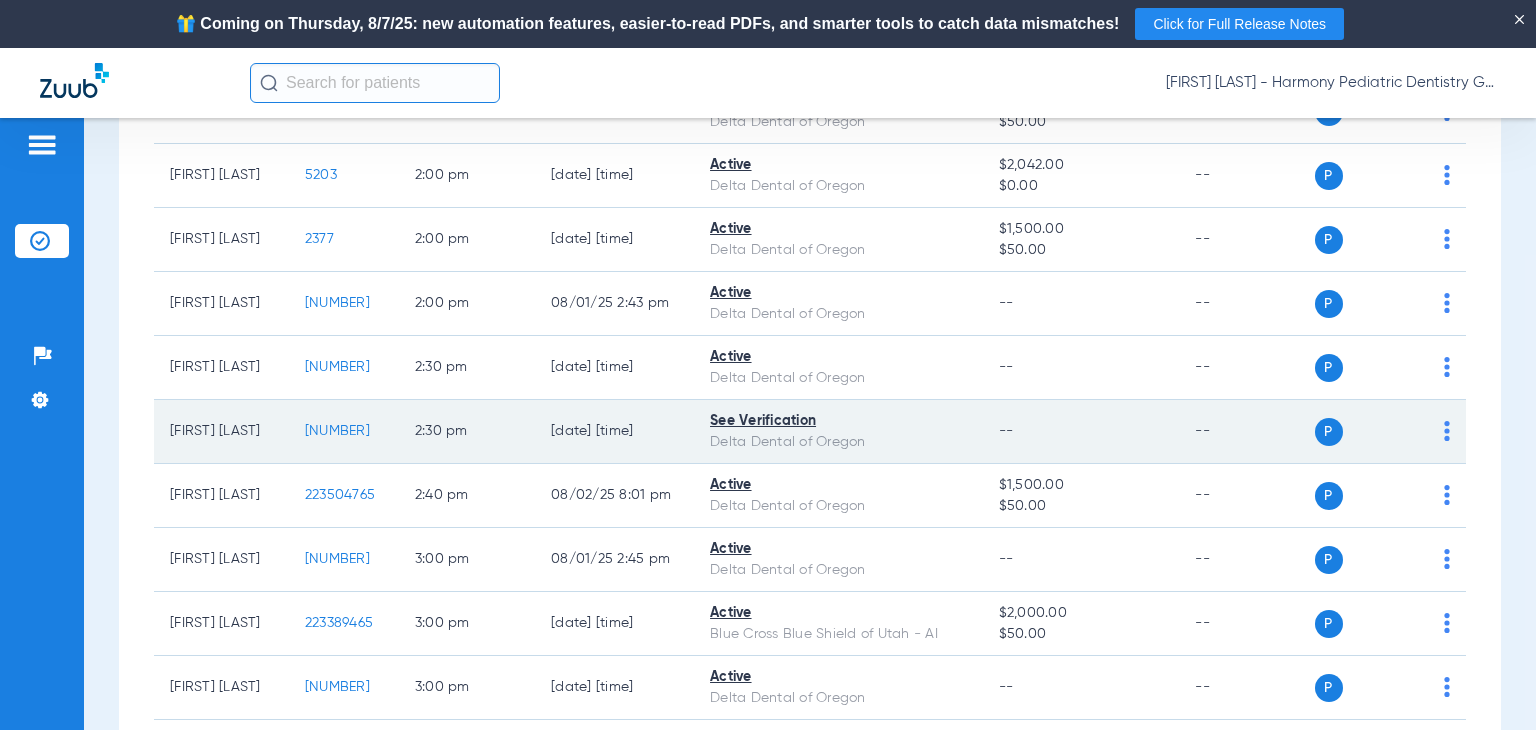 click on "P S" 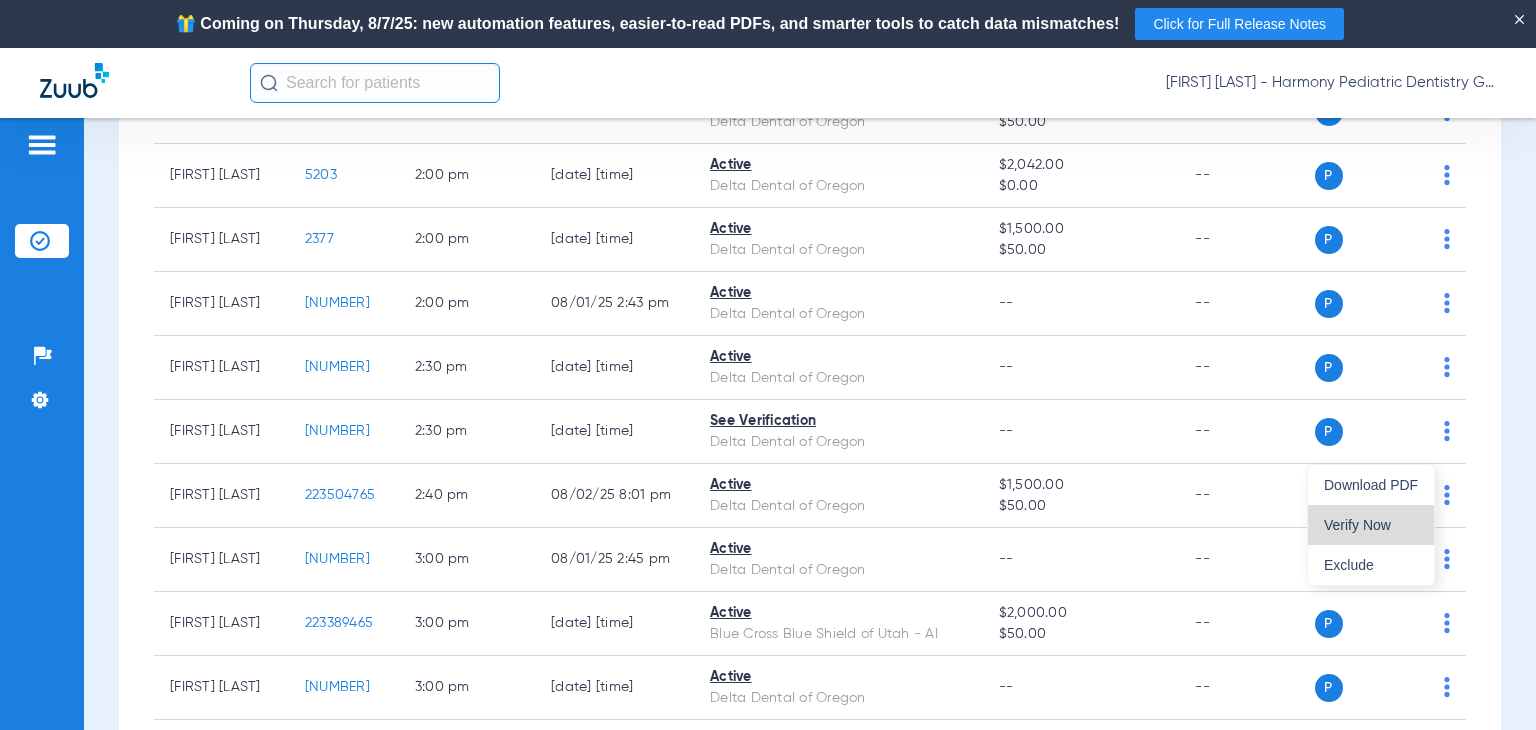 click on "Verify Now" at bounding box center [1371, 525] 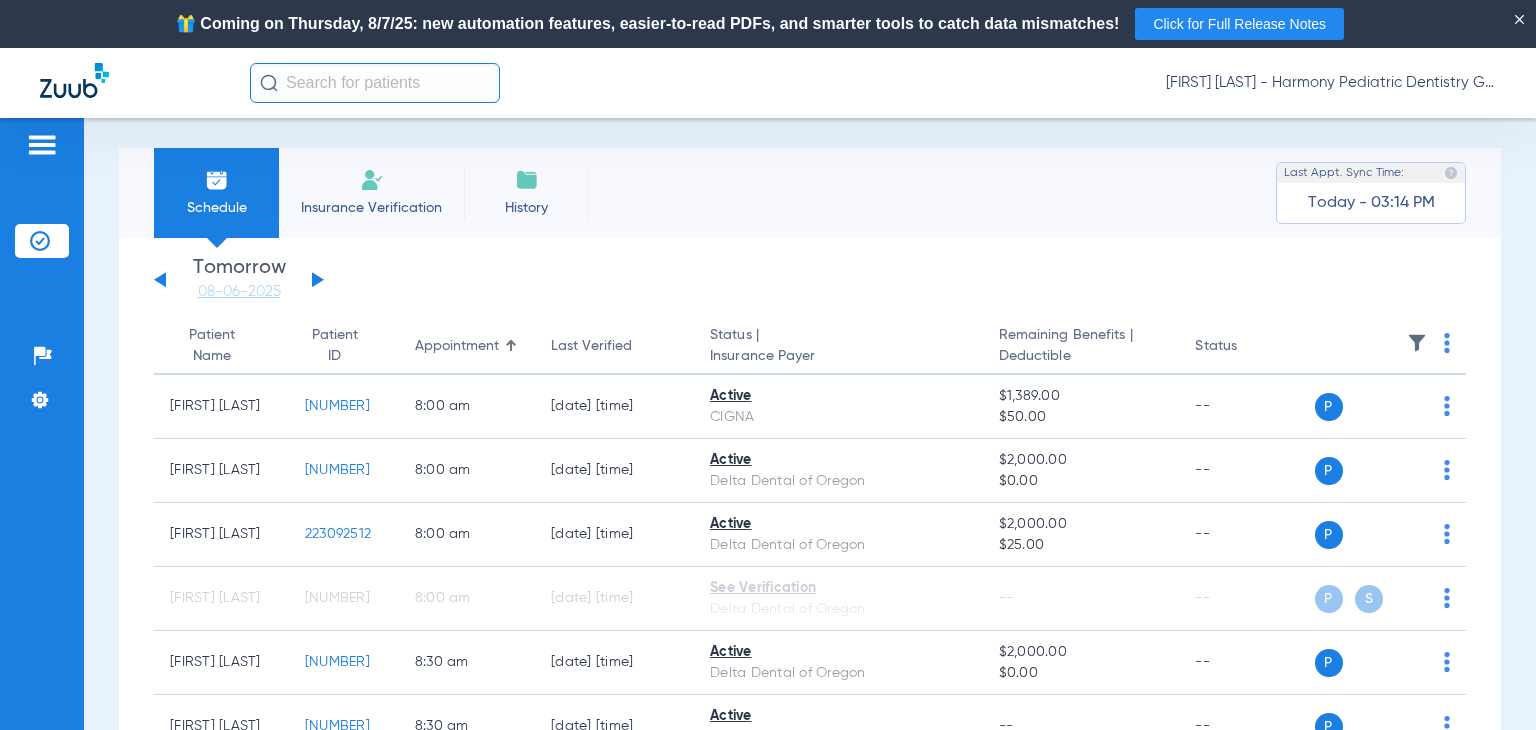 scroll, scrollTop: 0, scrollLeft: 0, axis: both 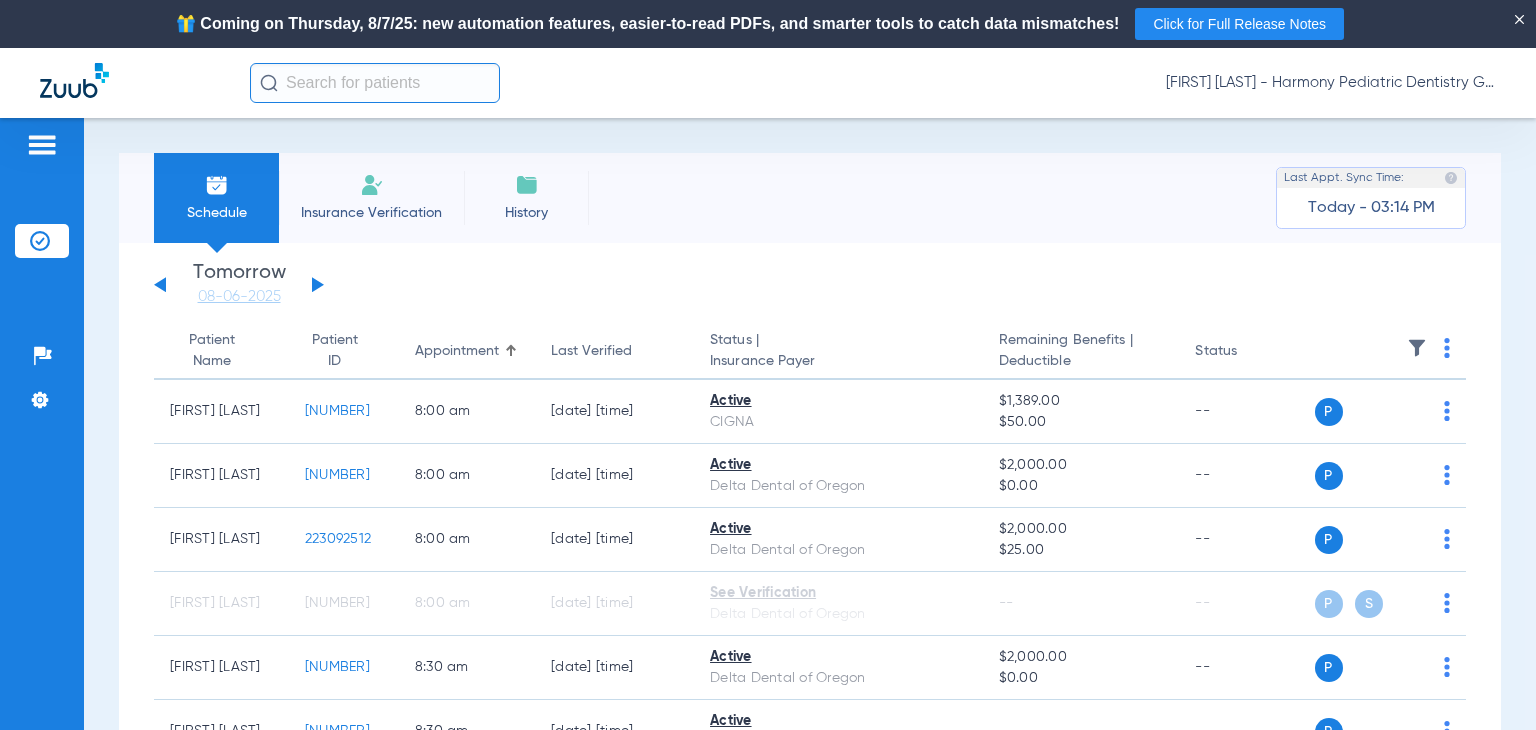 click on "Sunday   06-01-2025   Monday   06-02-2025   Tuesday   06-03-2025   Wednesday   06-04-2025   Thursday   06-05-2025   Friday   06-06-2025   Saturday   06-07-2025   Sunday   06-08-2025   Monday   06-09-2025   Tuesday   06-10-2025   Wednesday   06-11-2025   Thursday   06-12-2025   Friday   06-13-2025   Saturday   06-14-2025   Sunday   06-15-2025   Monday   06-16-2025   Tuesday   06-17-2025   Wednesday   06-18-2025   Thursday   06-19-2025   Friday   06-20-2025   Saturday   06-21-2025   Sunday   06-22-2025   Monday   06-23-2025   Tuesday   06-24-2025   Wednesday   06-25-2025   Thursday   06-26-2025   Friday   06-27-2025   Saturday   06-28-2025   Sunday   06-29-2025   Monday   06-30-2025   Tuesday   07-01-2025   Wednesday   07-02-2025   Thursday   07-03-2025   Friday   07-04-2025   Saturday   07-05-2025   Sunday   07-06-2025   Monday   07-07-2025   Tuesday   07-08-2025   Wednesday   07-09-2025   Thursday   07-10-2025   Friday   07-11-2025   Saturday   07-12-2025   Sunday   07-13-2025   Monday   07-14-2025   Friday" 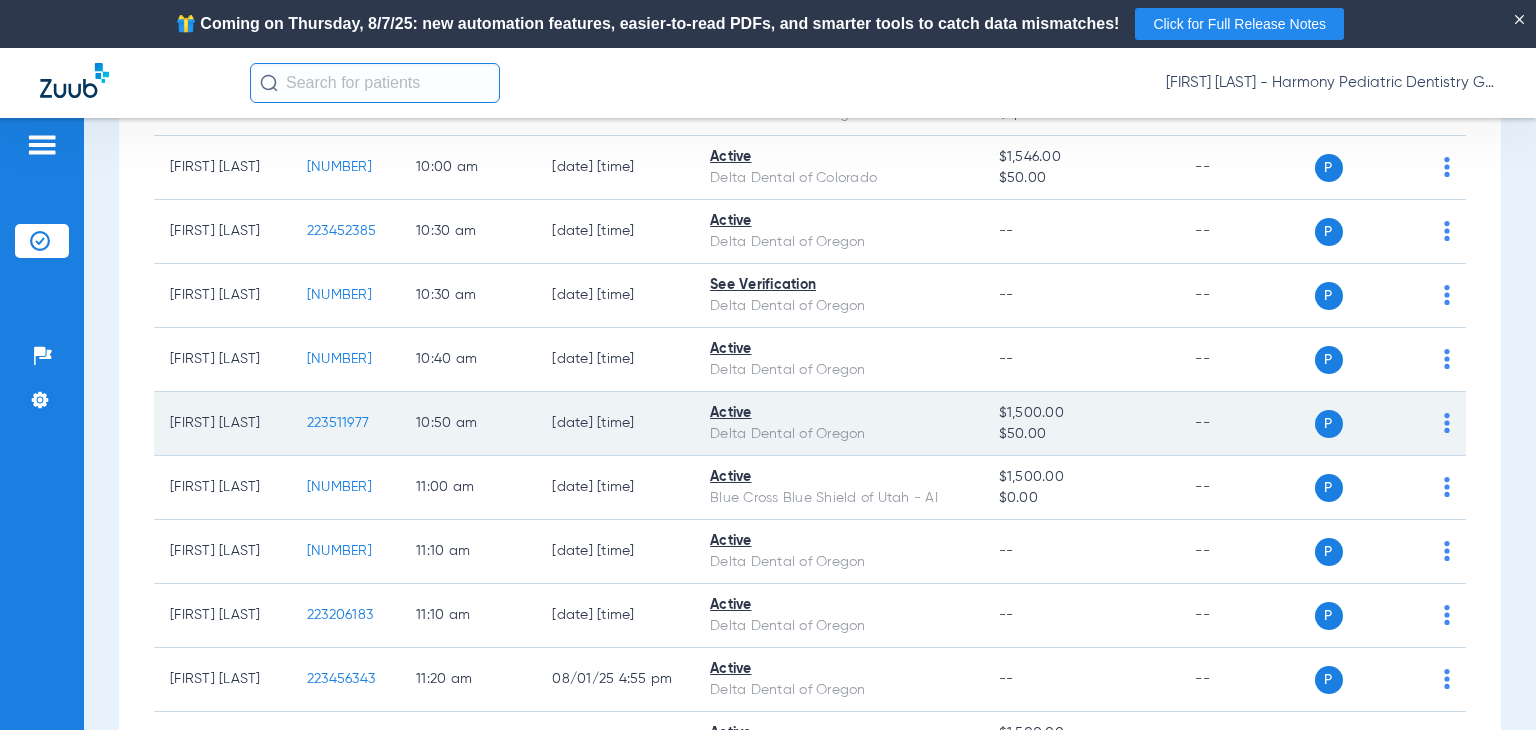 scroll, scrollTop: 1300, scrollLeft: 0, axis: vertical 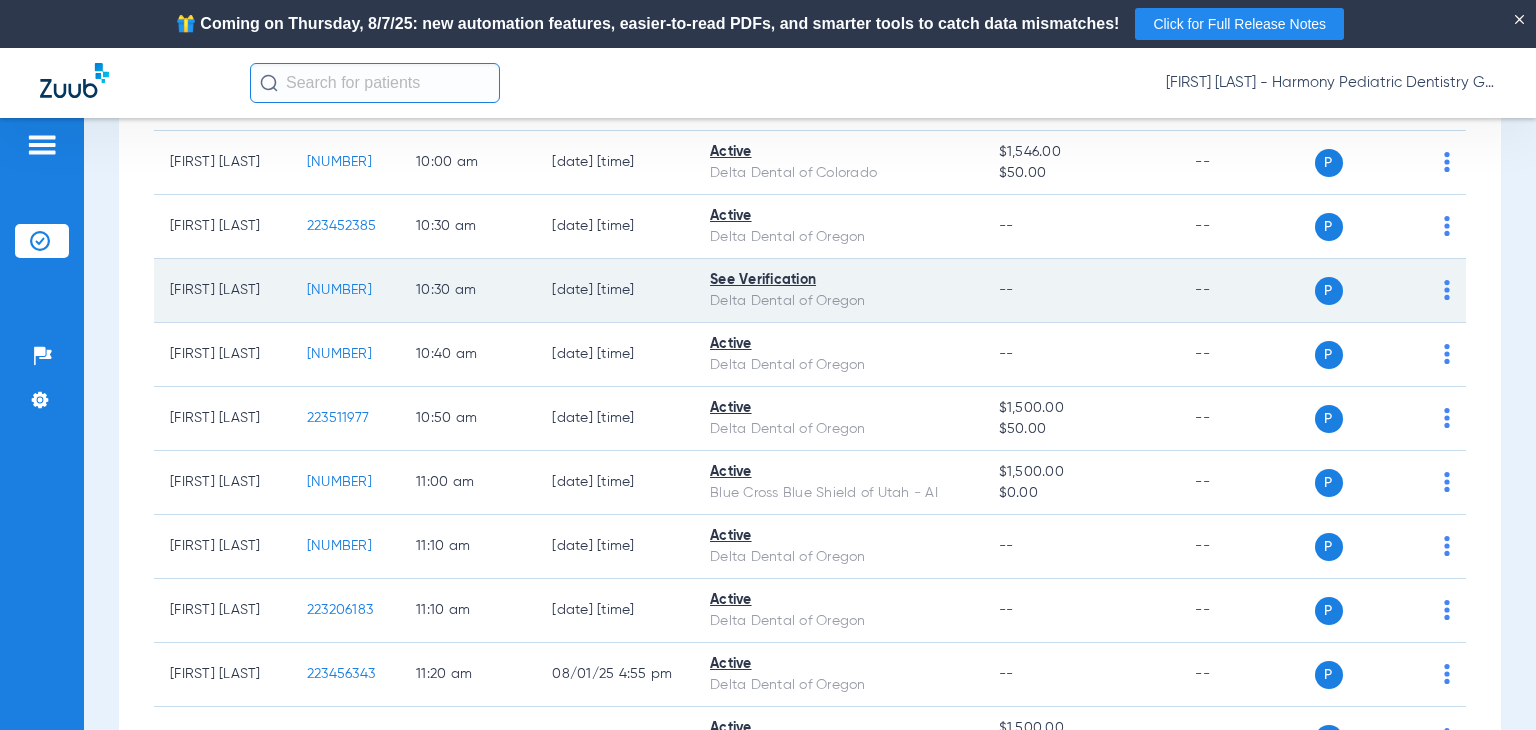 click 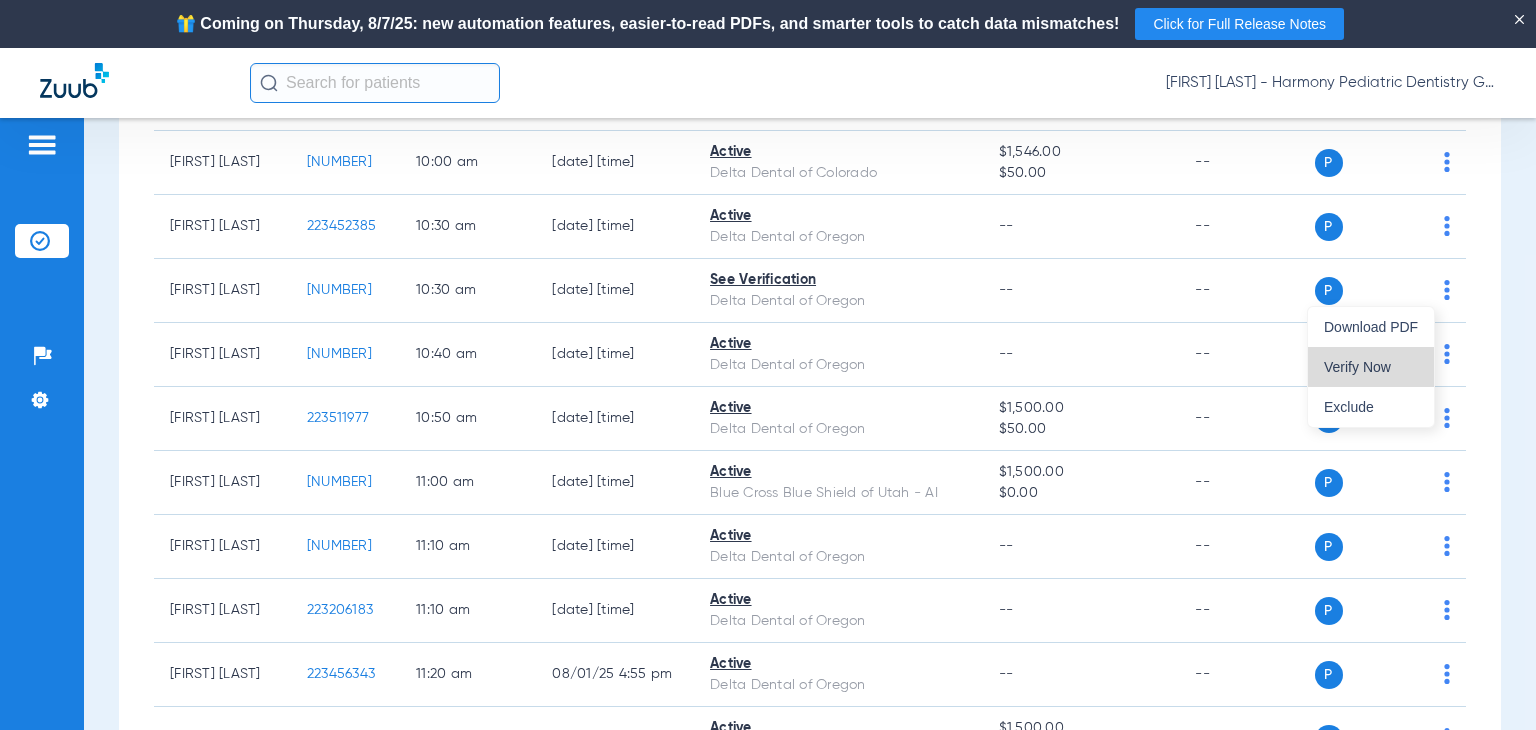 click on "Verify Now" at bounding box center (1371, 367) 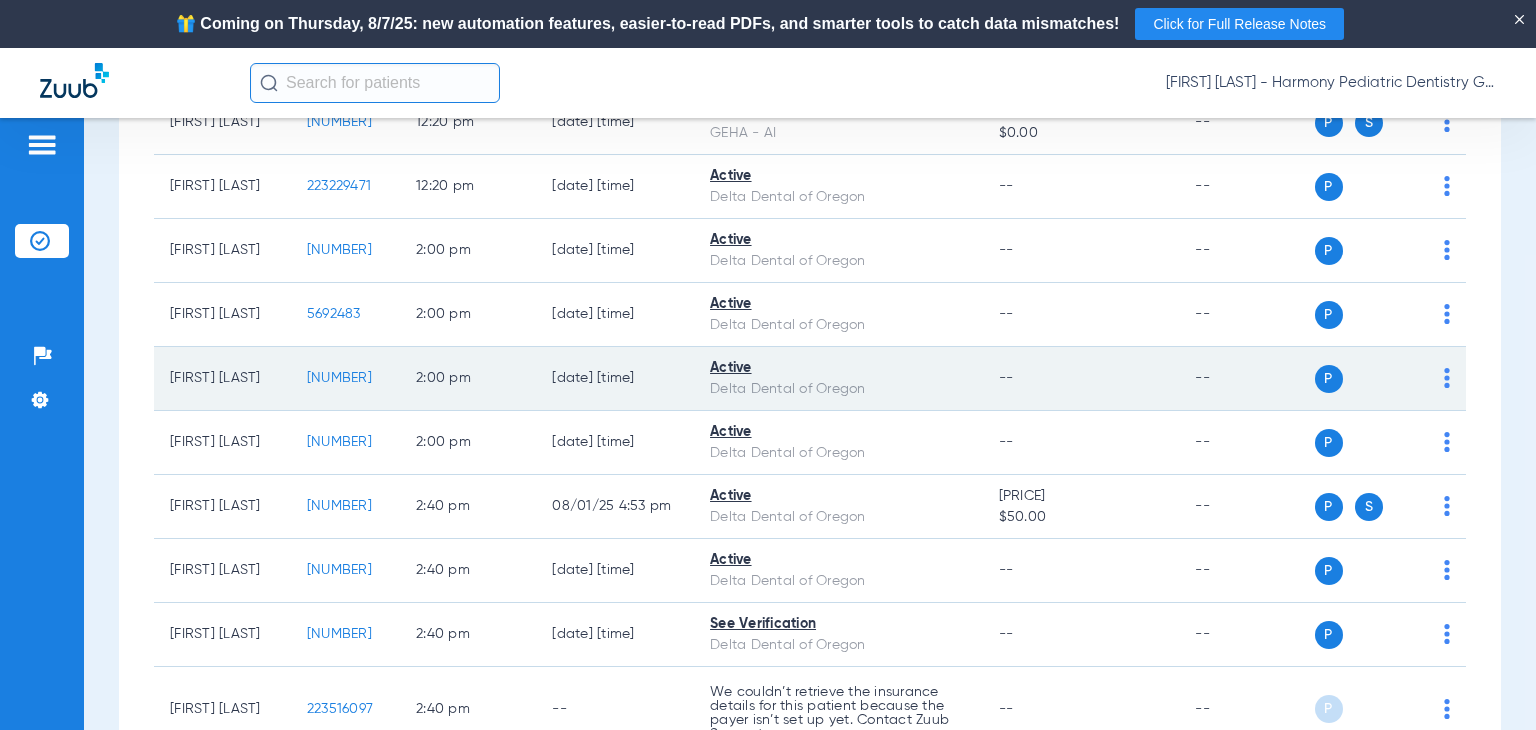scroll, scrollTop: 2500, scrollLeft: 0, axis: vertical 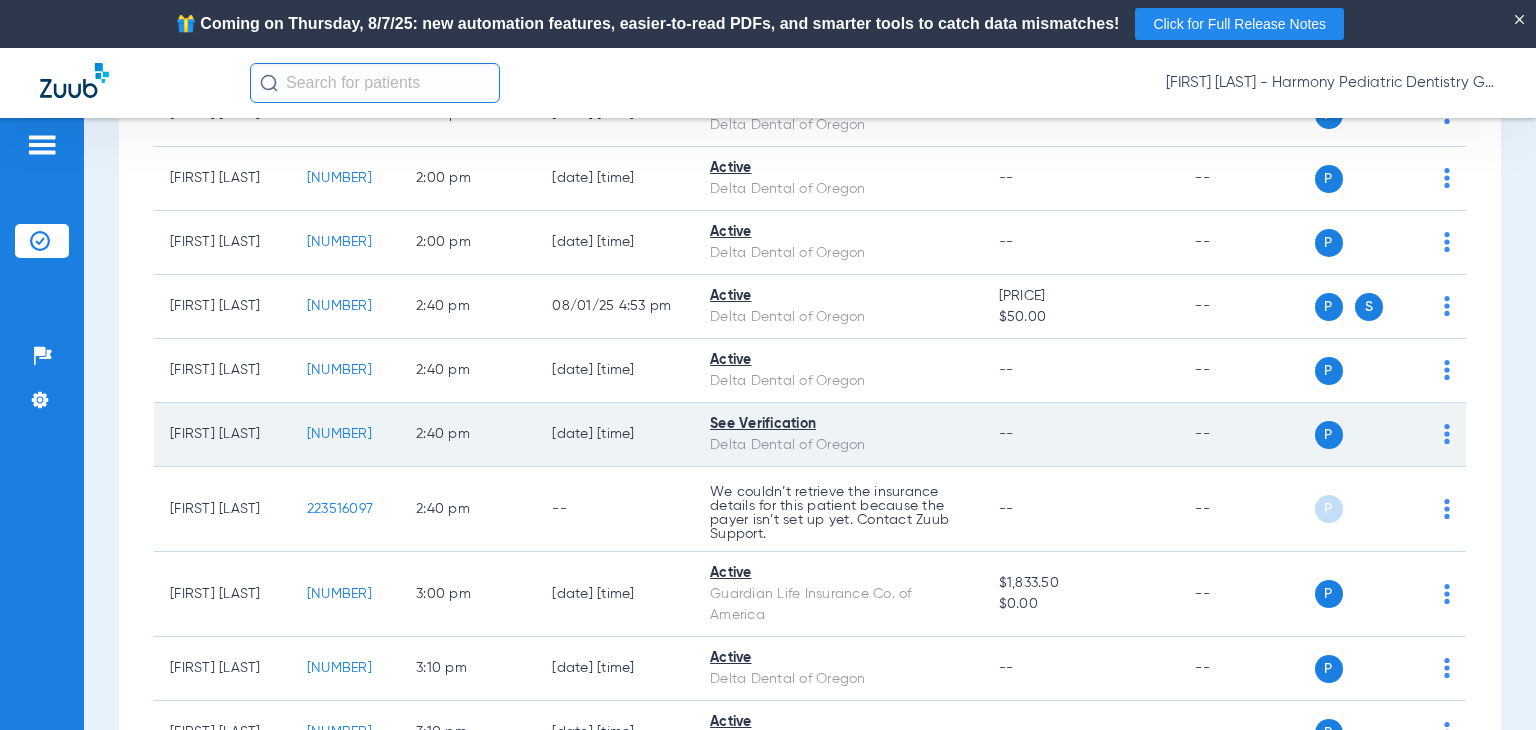 click on "P S" 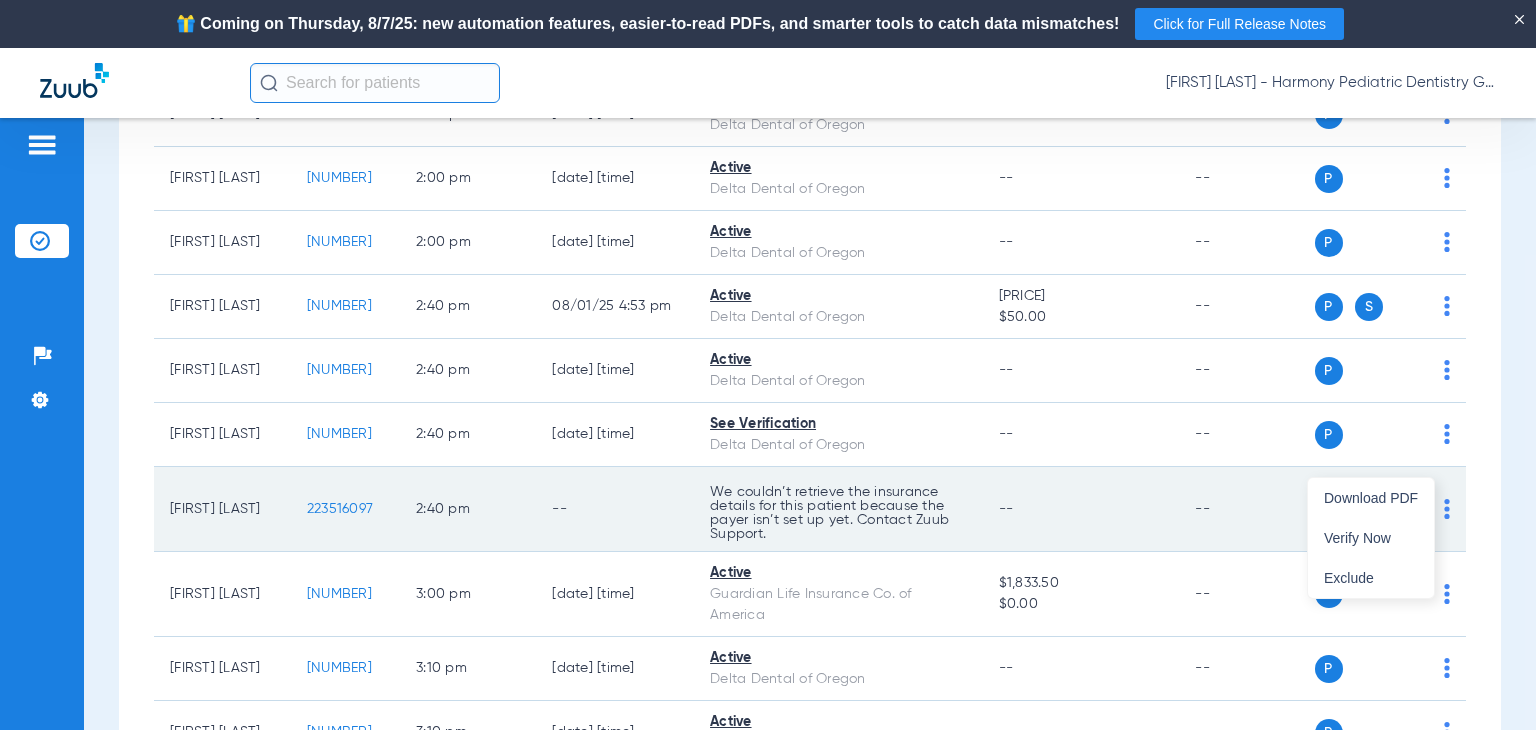 drag, startPoint x: 1374, startPoint y: 537, endPoint x: 991, endPoint y: 502, distance: 384.5959 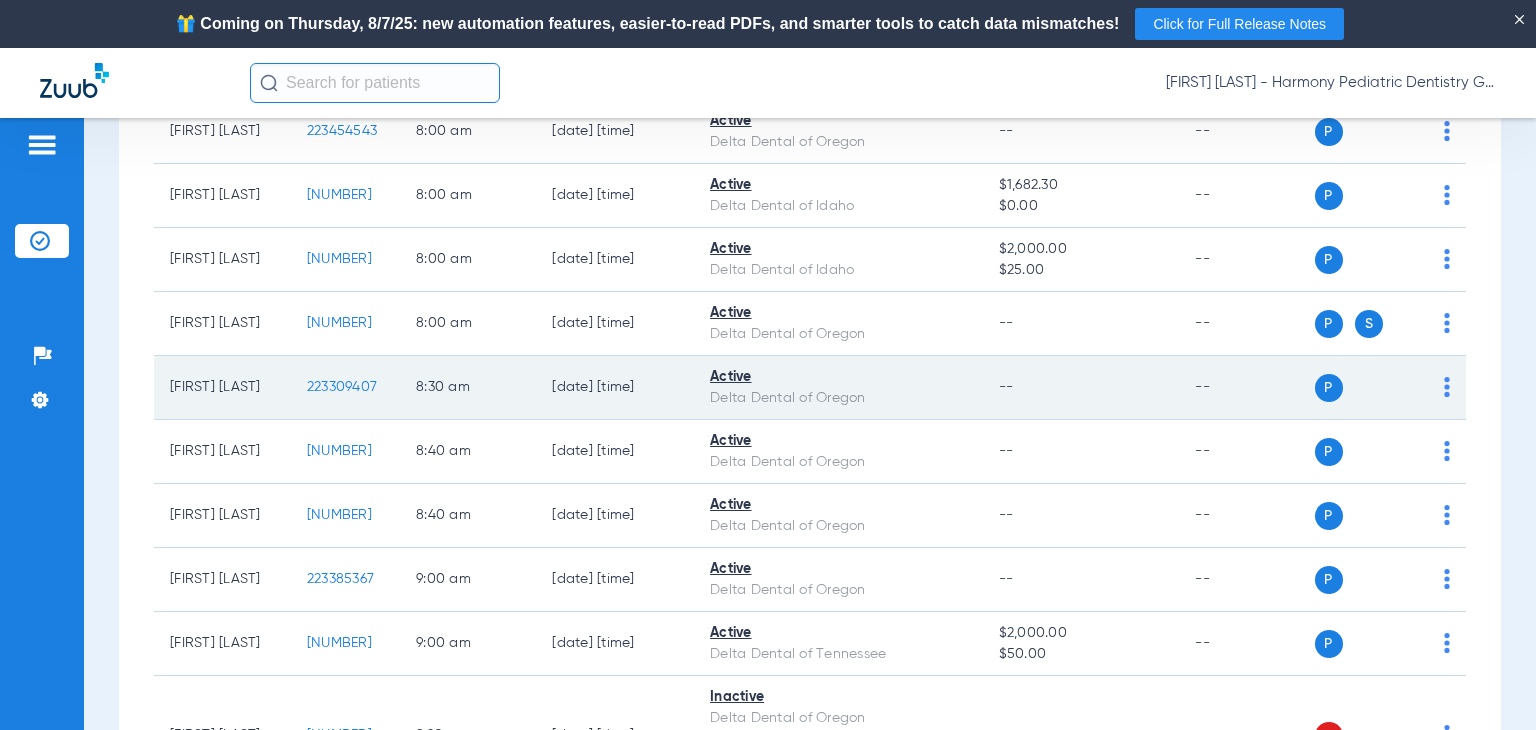 scroll, scrollTop: 0, scrollLeft: 0, axis: both 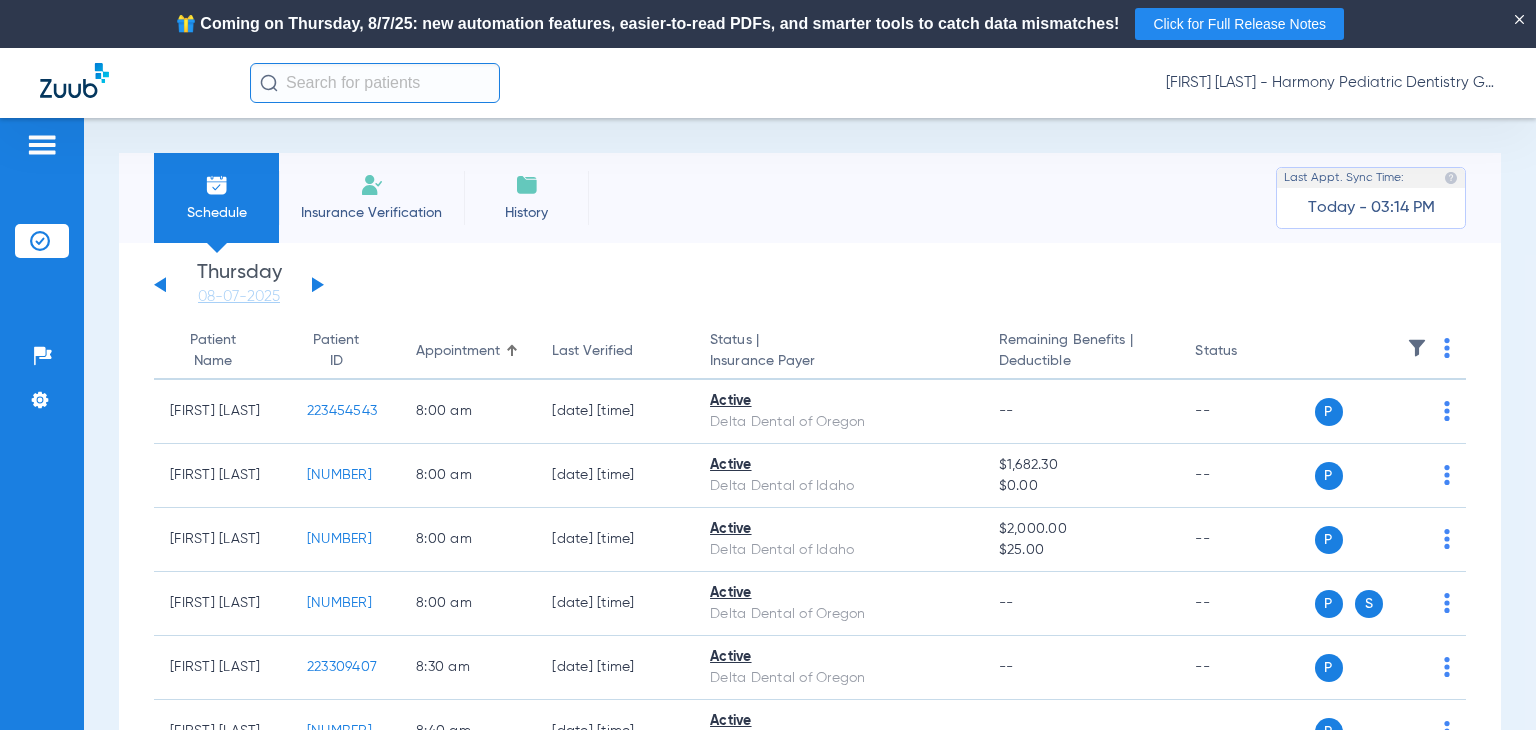 click 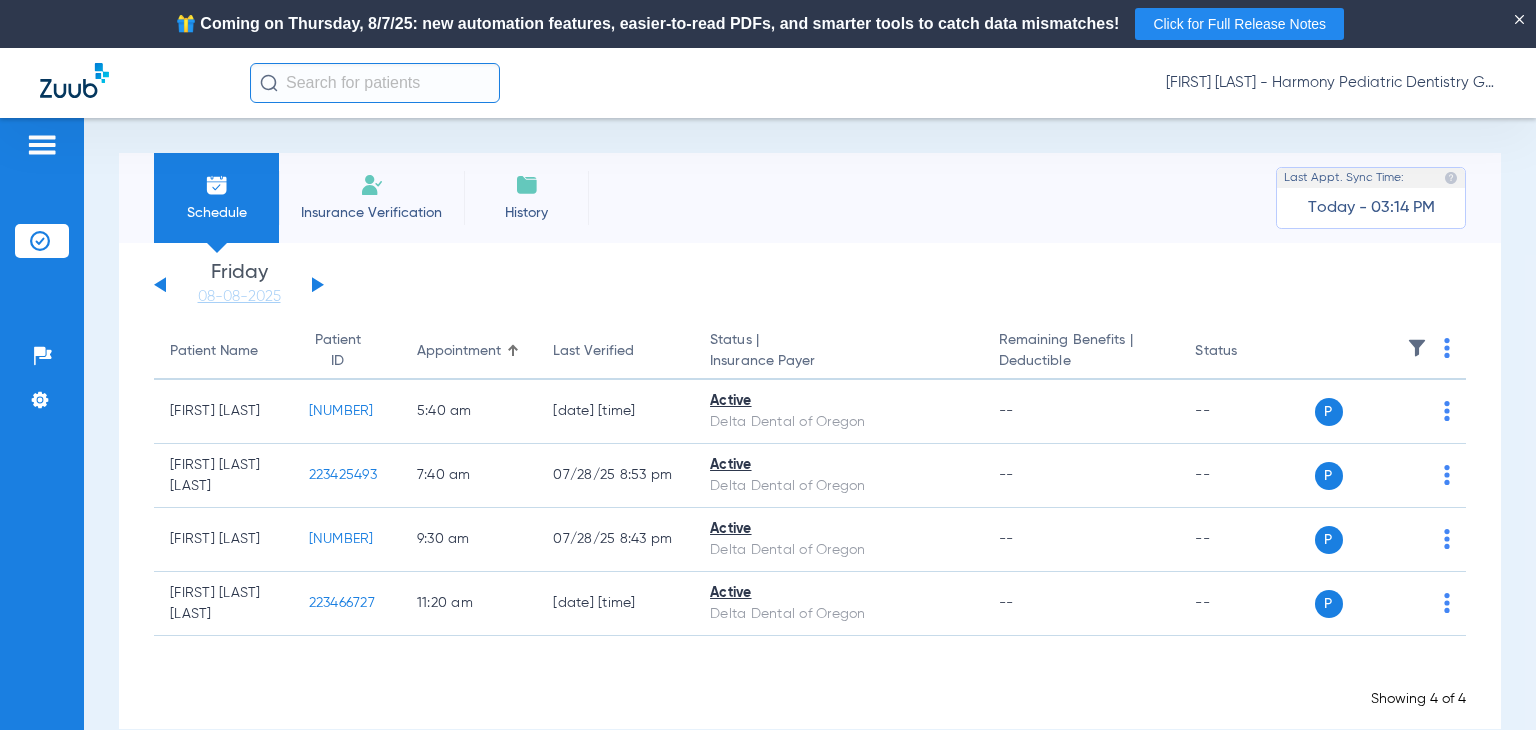 click 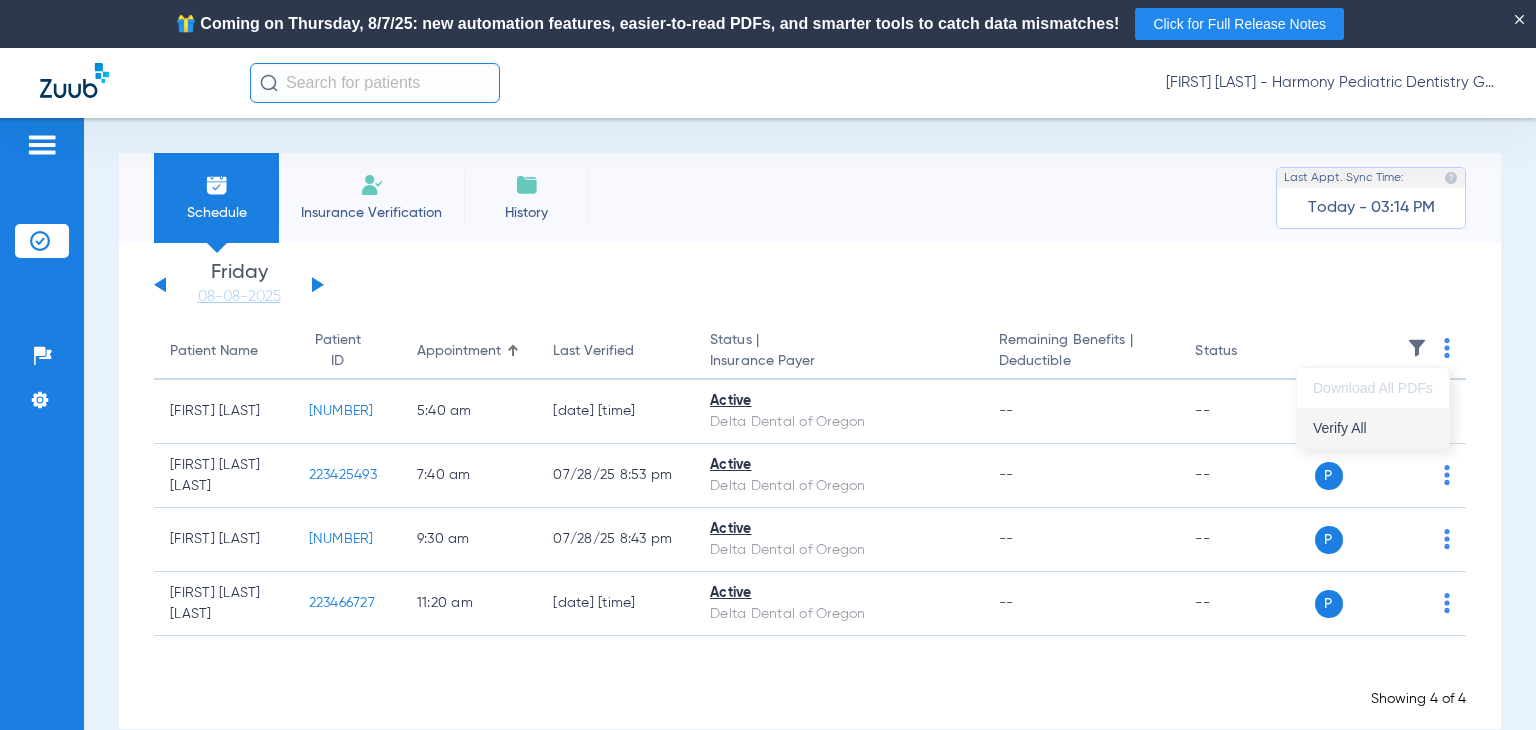 click on "Verify All" at bounding box center [1373, 428] 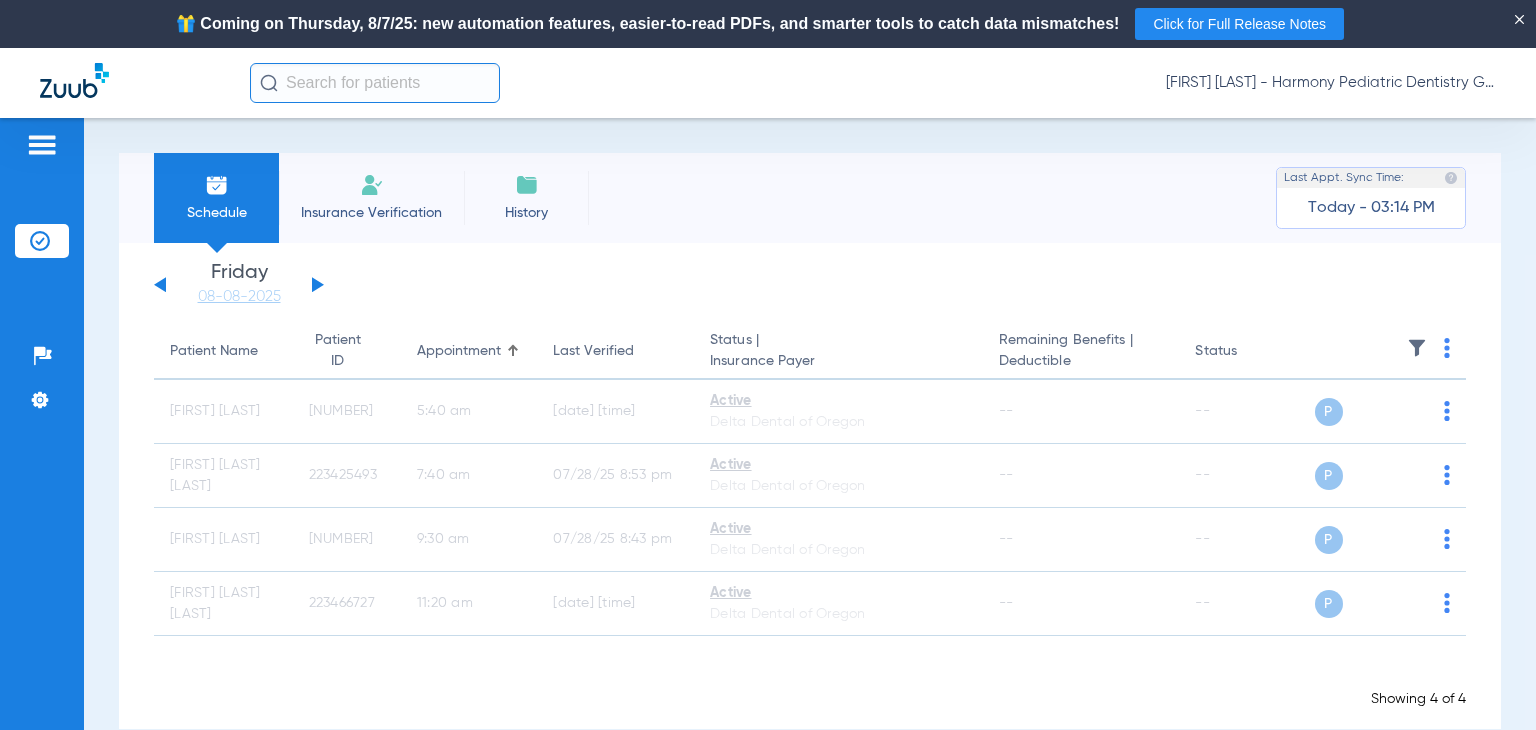 click 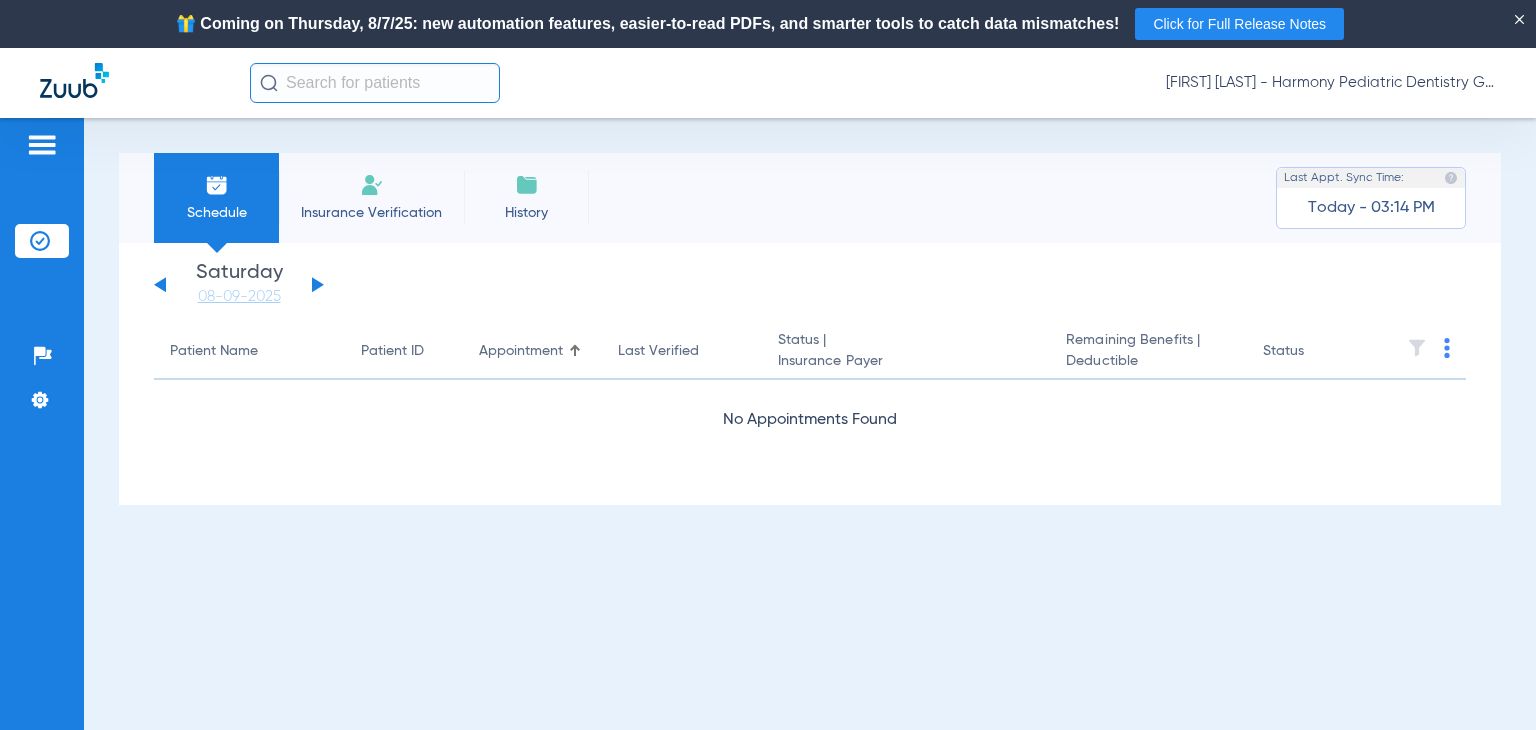 click 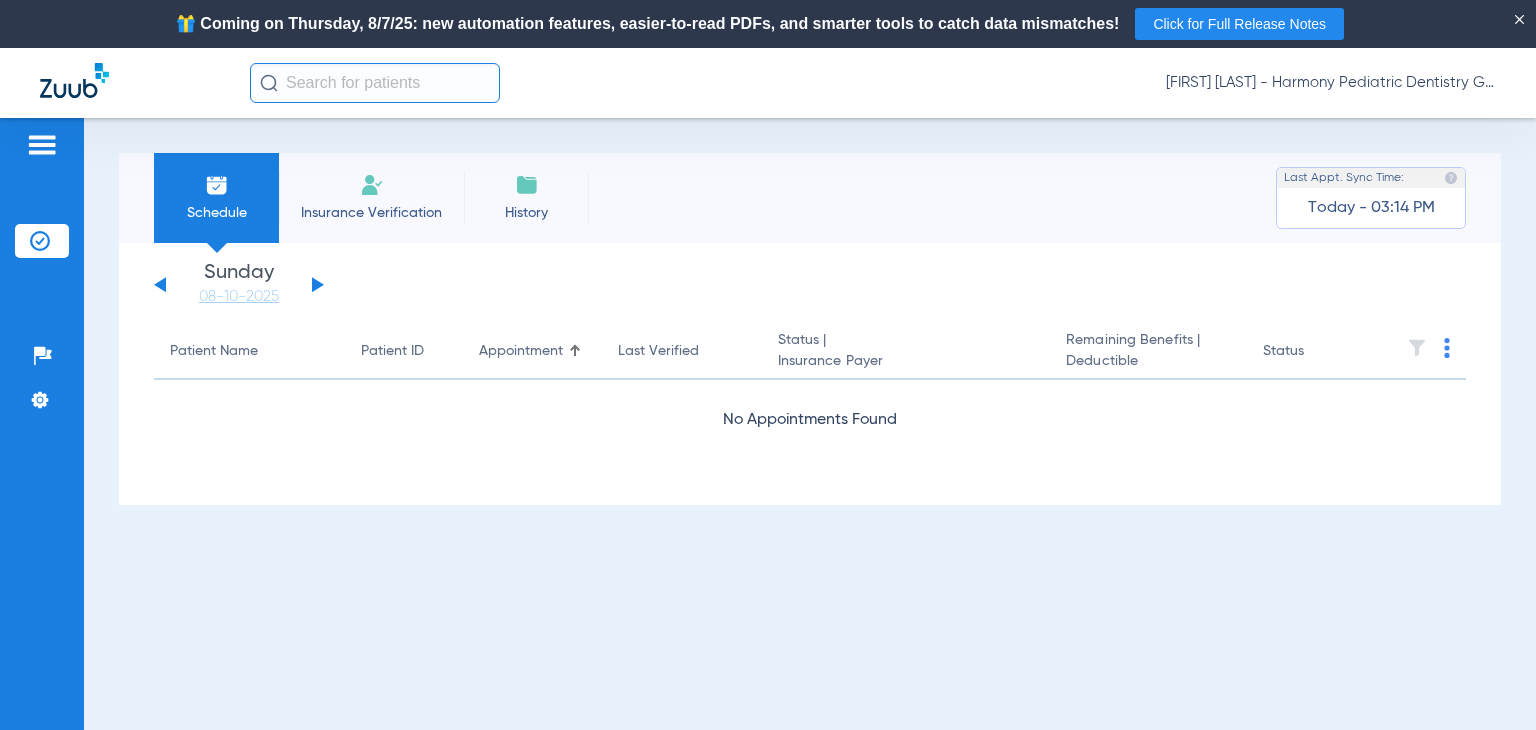 click 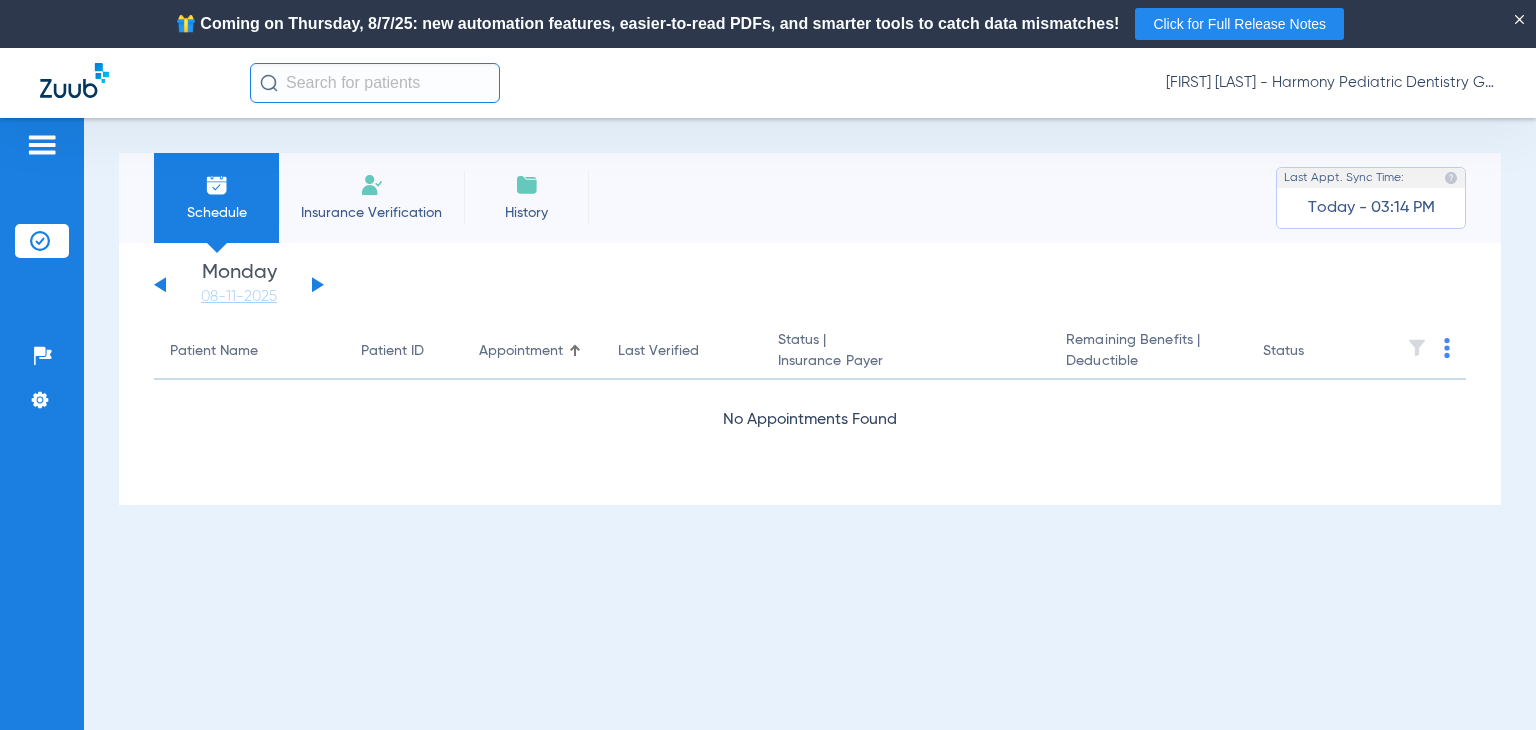 click 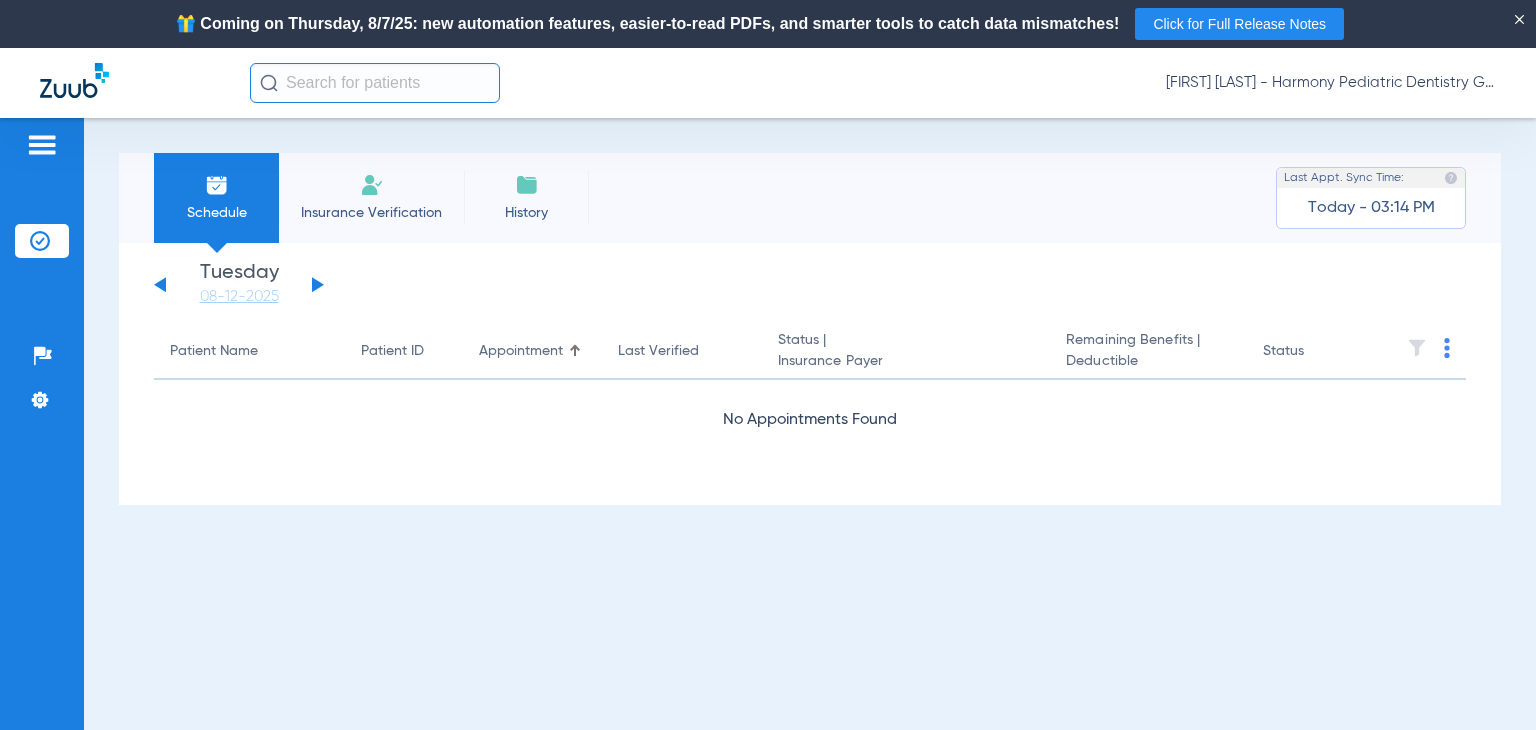click 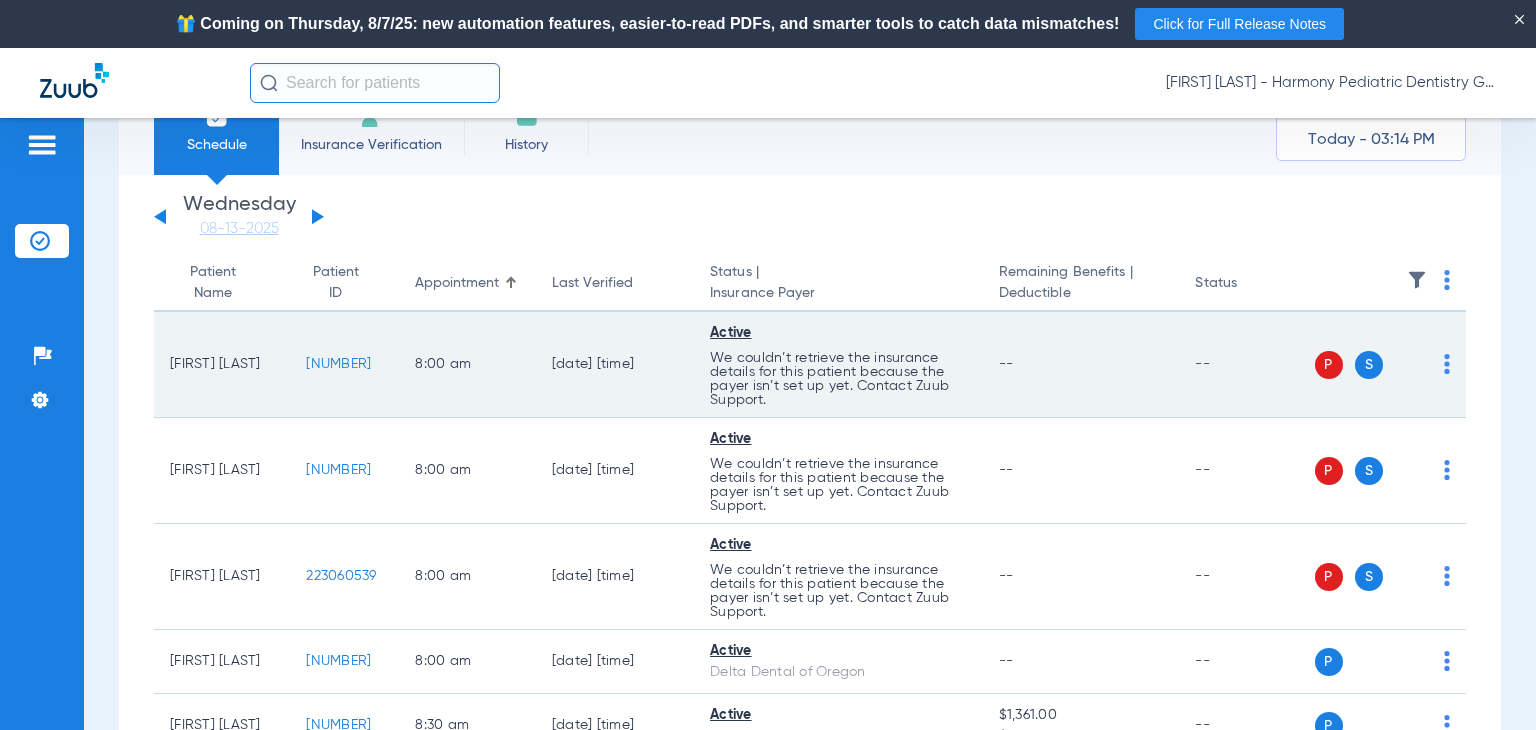 scroll, scrollTop: 0, scrollLeft: 0, axis: both 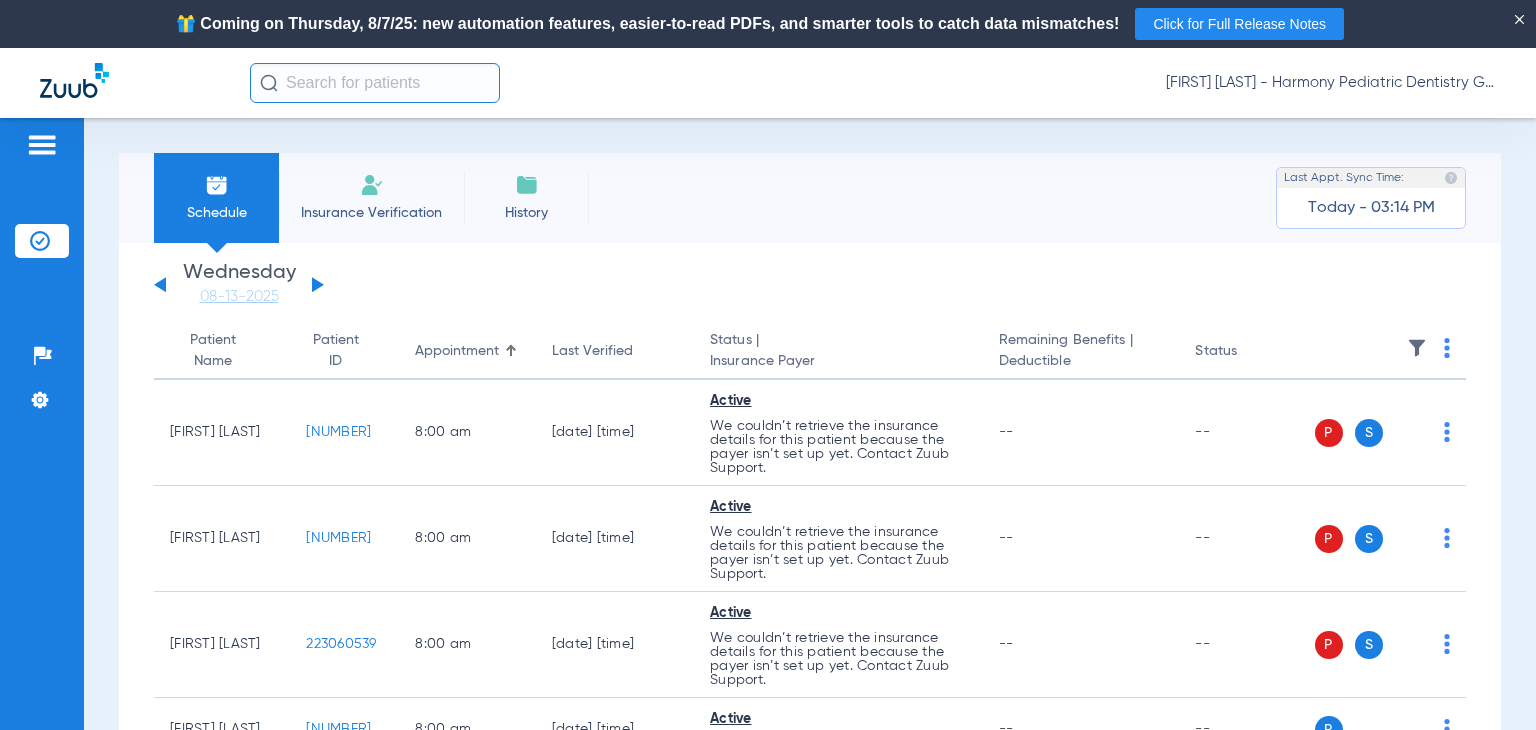 click 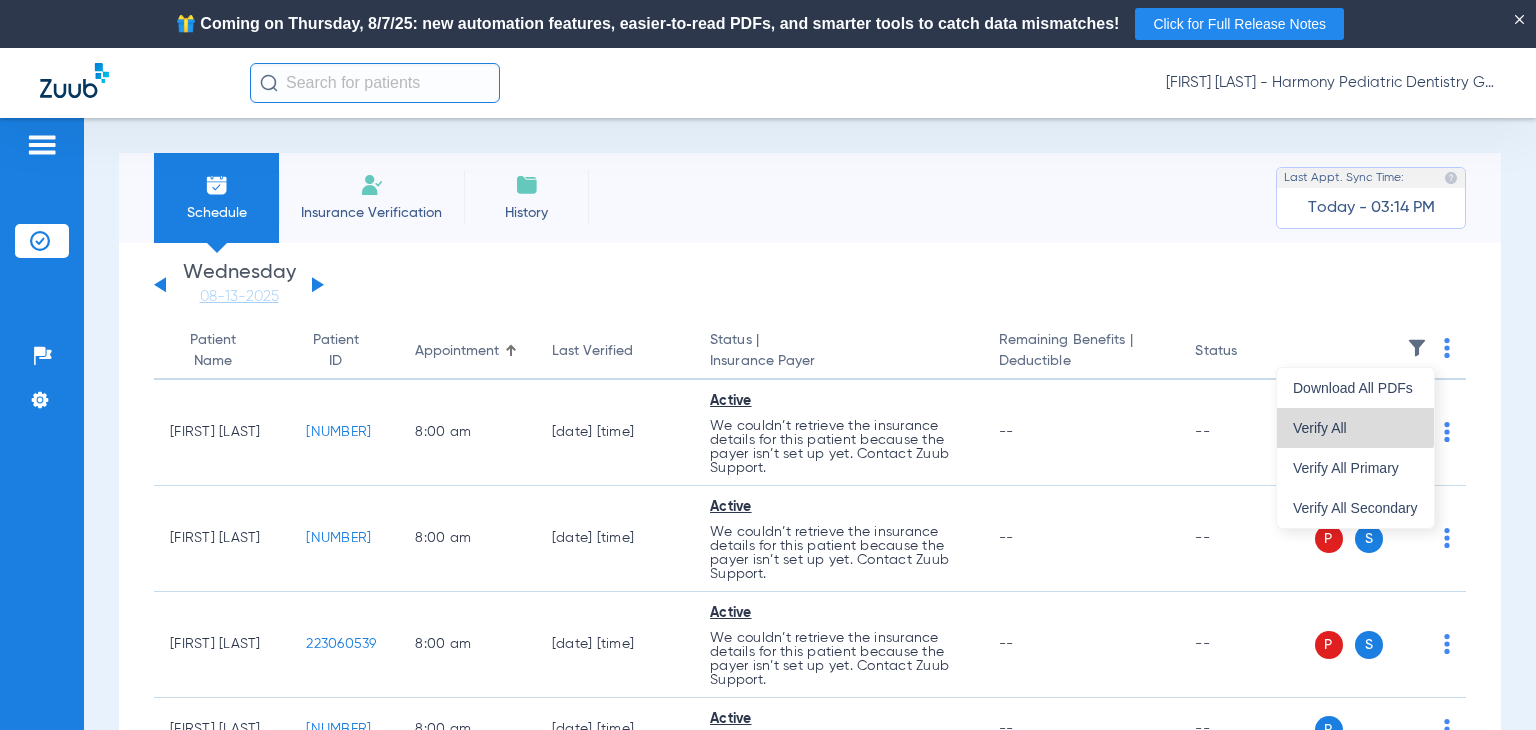 click on "Verify All" at bounding box center (1355, 428) 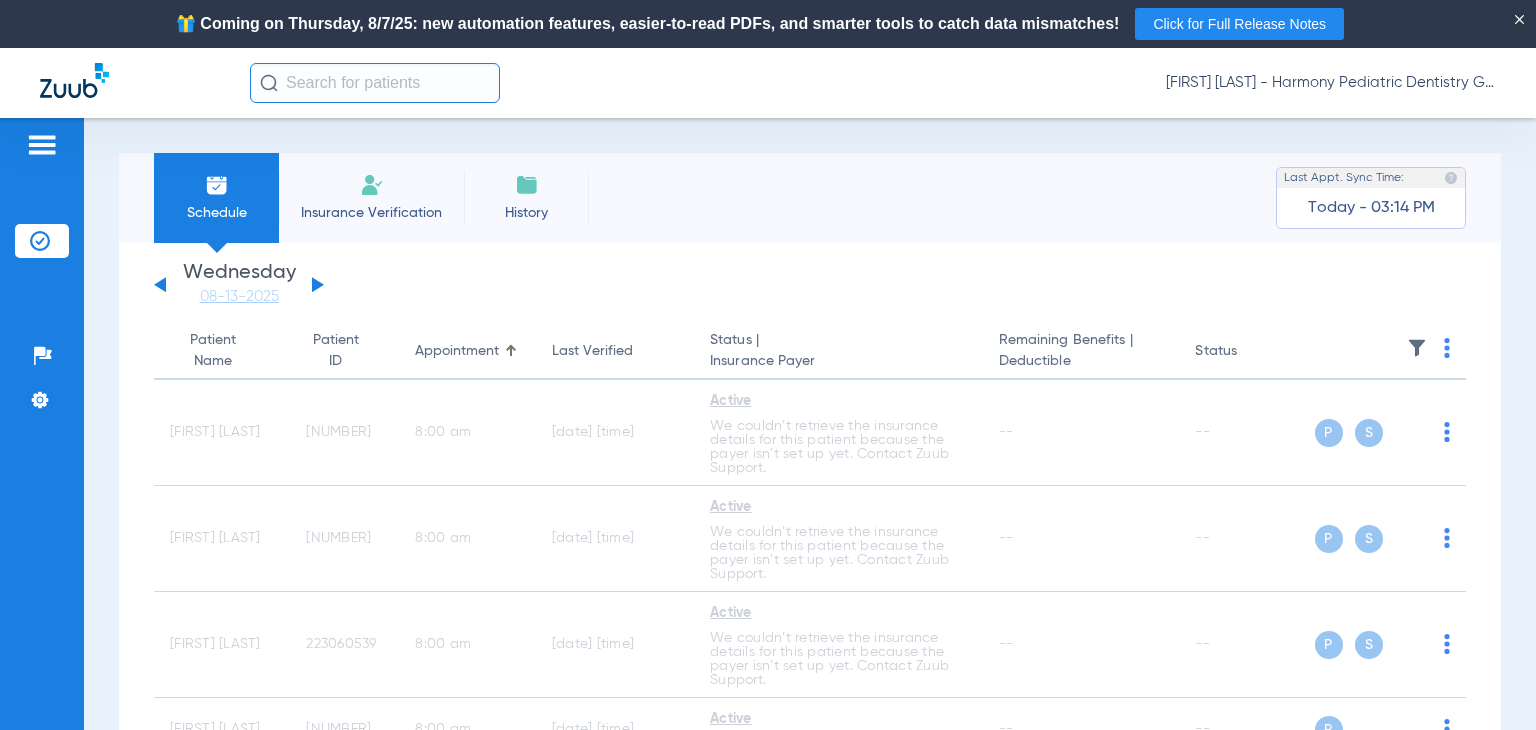 drag, startPoint x: 1324, startPoint y: 89, endPoint x: 1324, endPoint y: 105, distance: 16 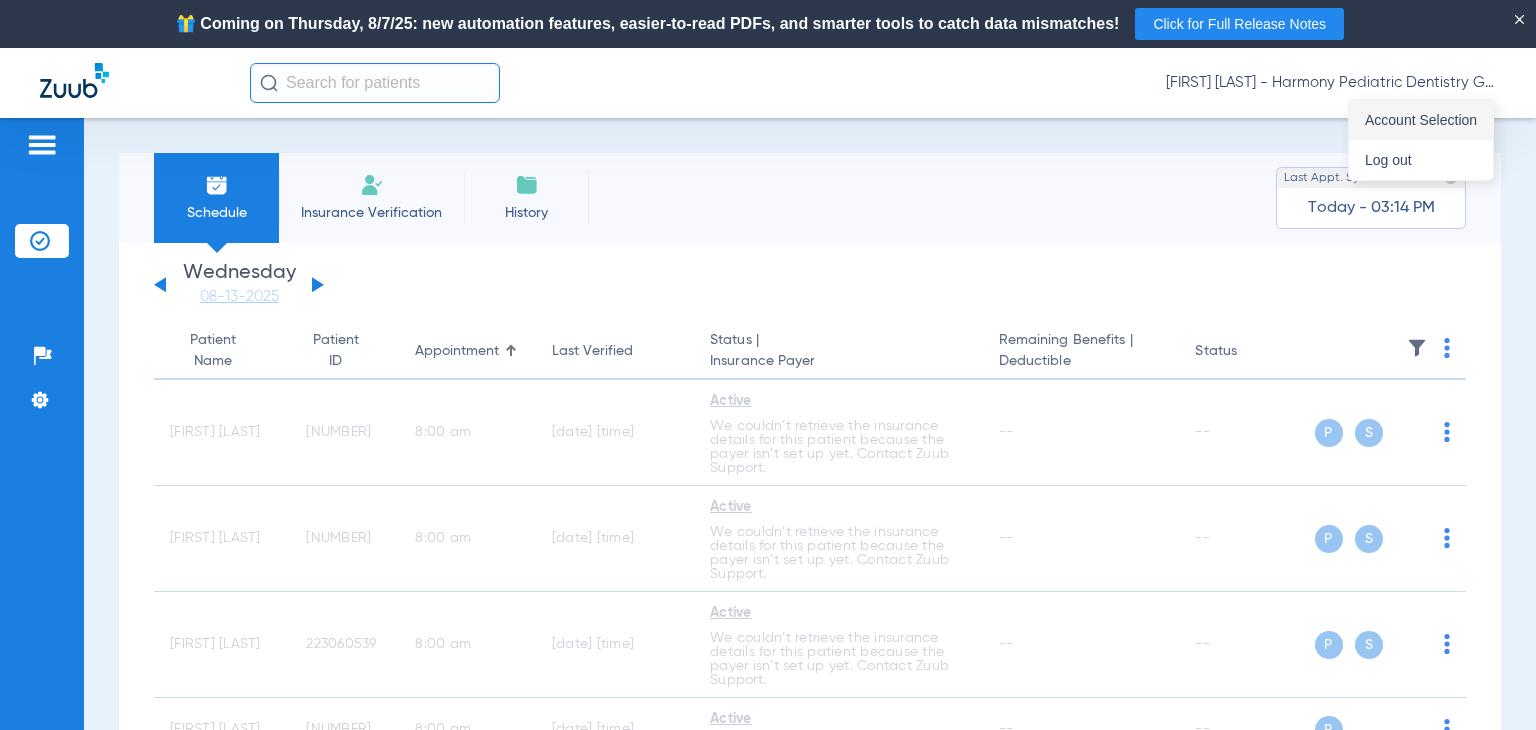 click on "Account Selection" at bounding box center (1421, 120) 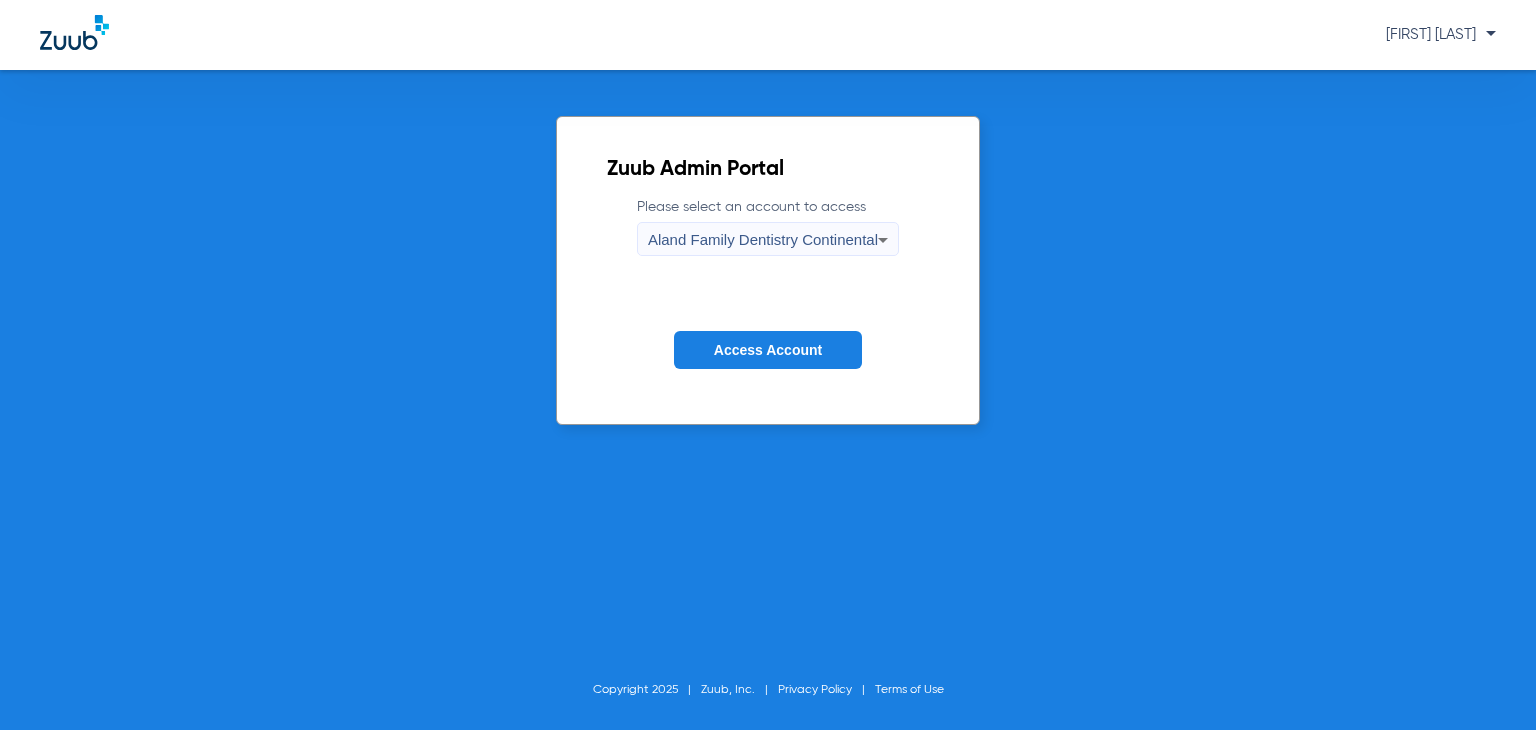 click on "Aland Family Dentistry Continental" at bounding box center [763, 240] 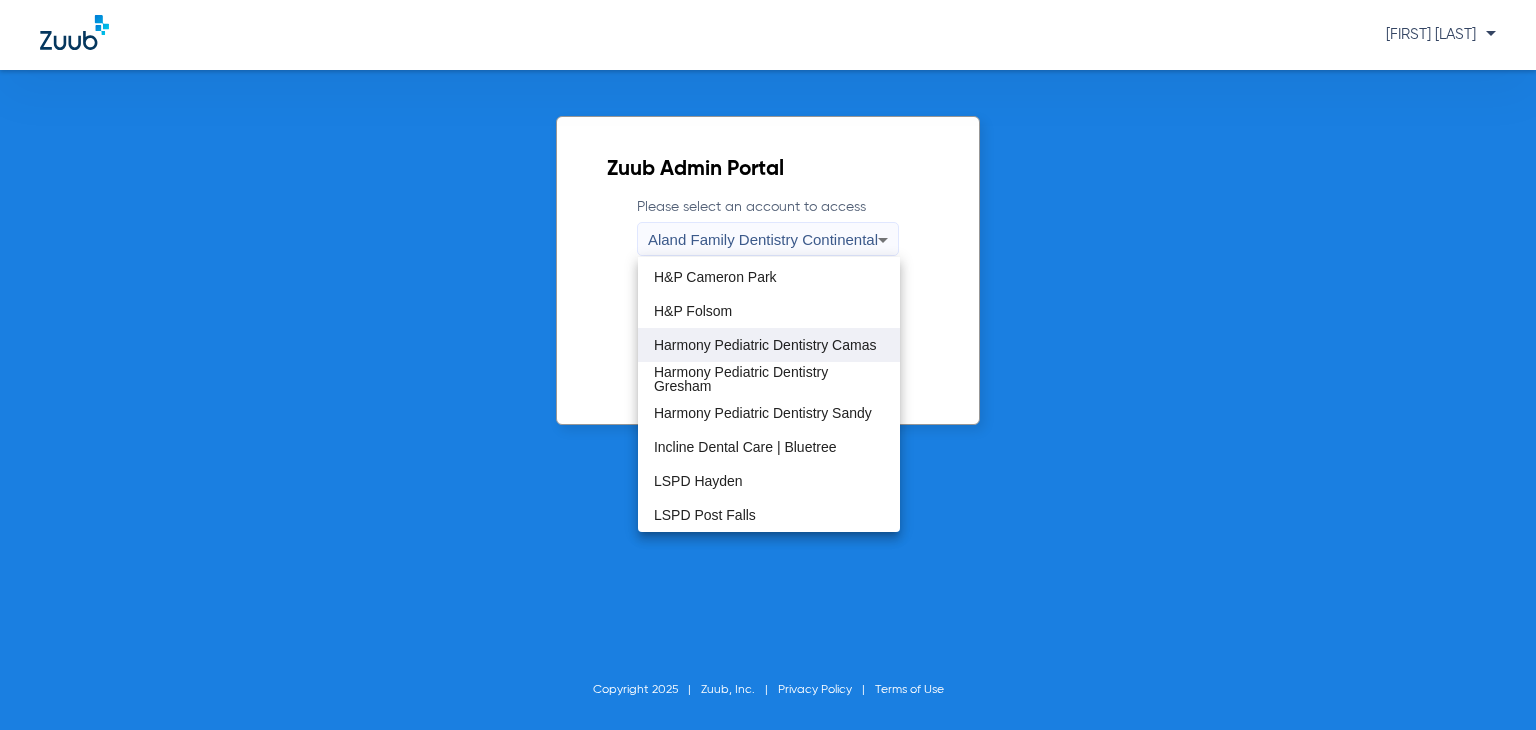 scroll, scrollTop: 208, scrollLeft: 0, axis: vertical 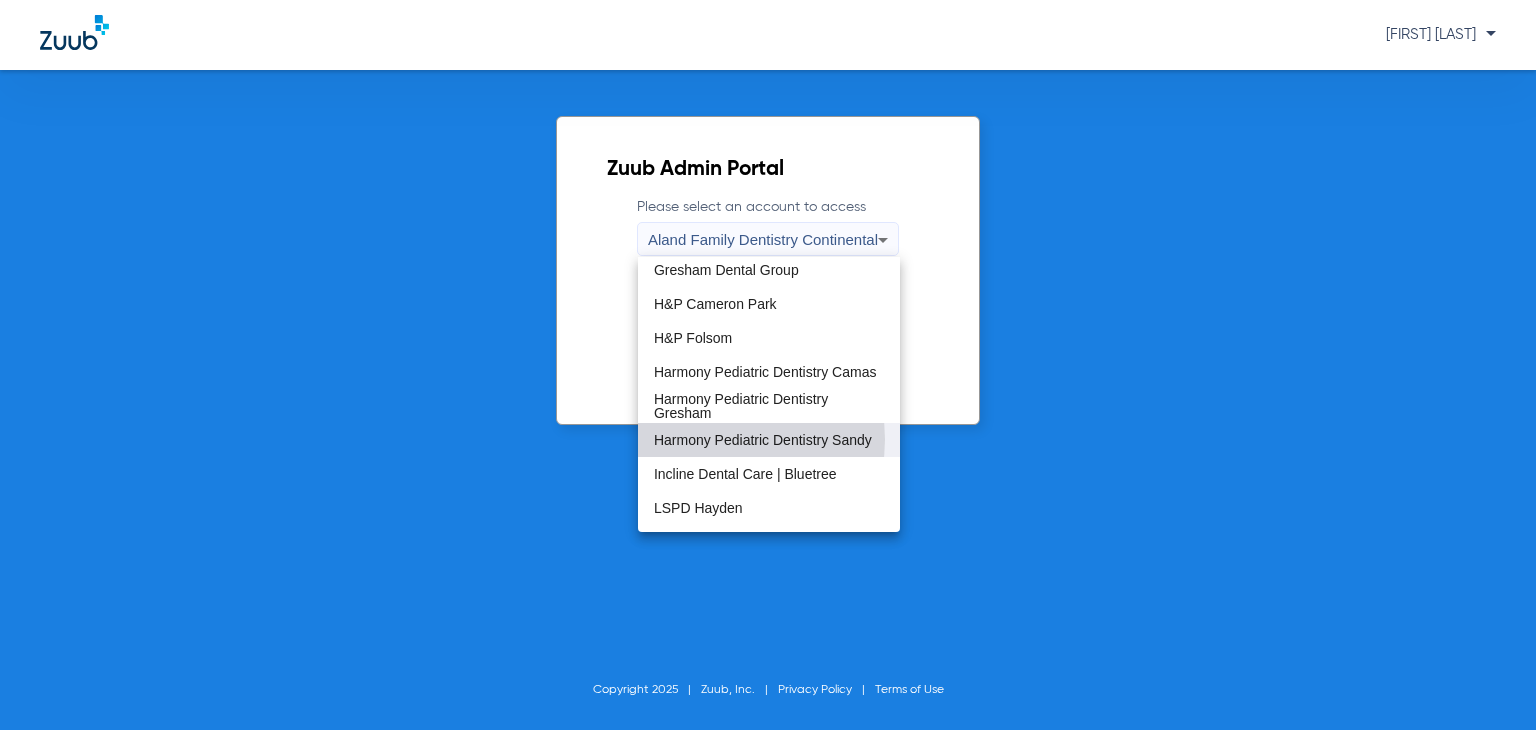click on "Harmony Pediatric Dentistry Sandy" at bounding box center (763, 440) 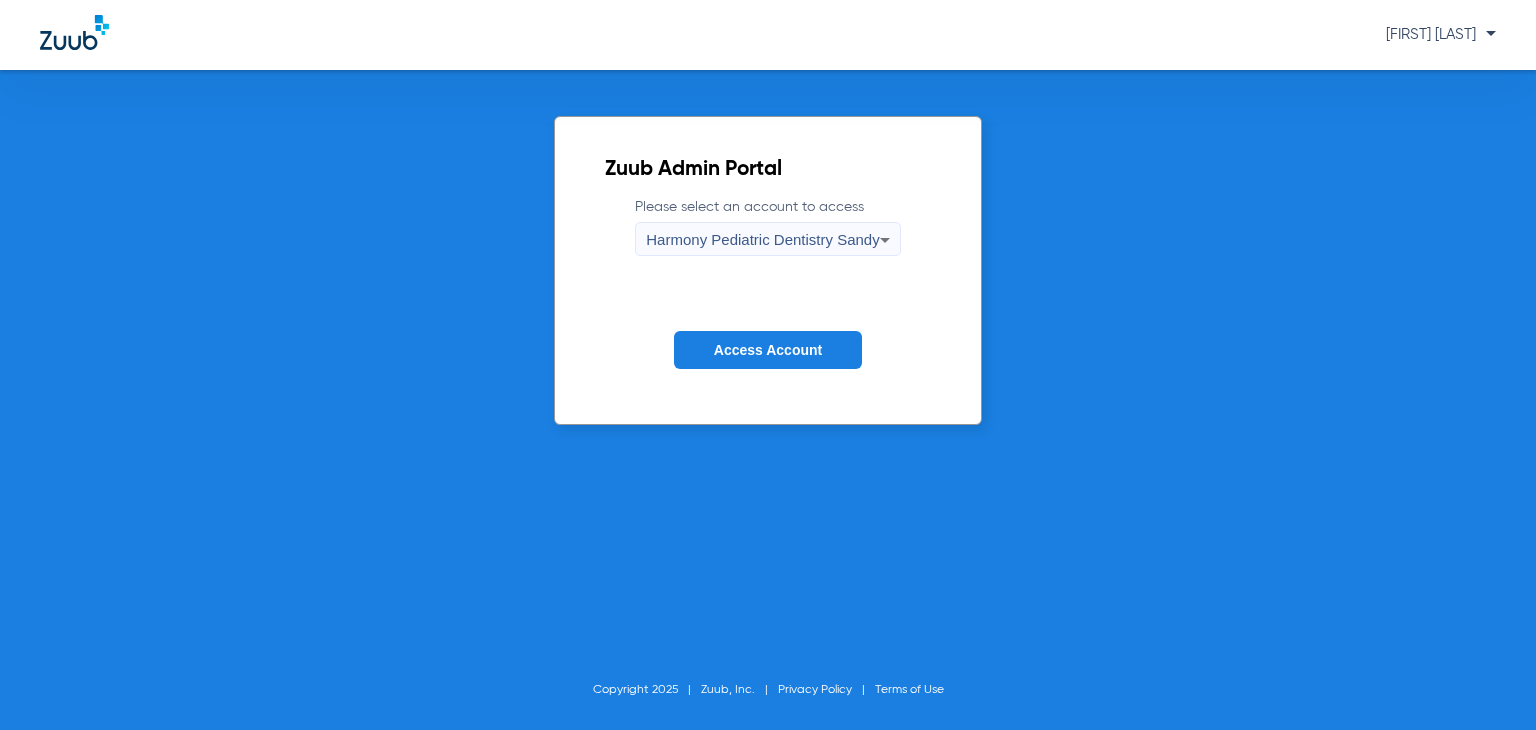 click on "Access Account" 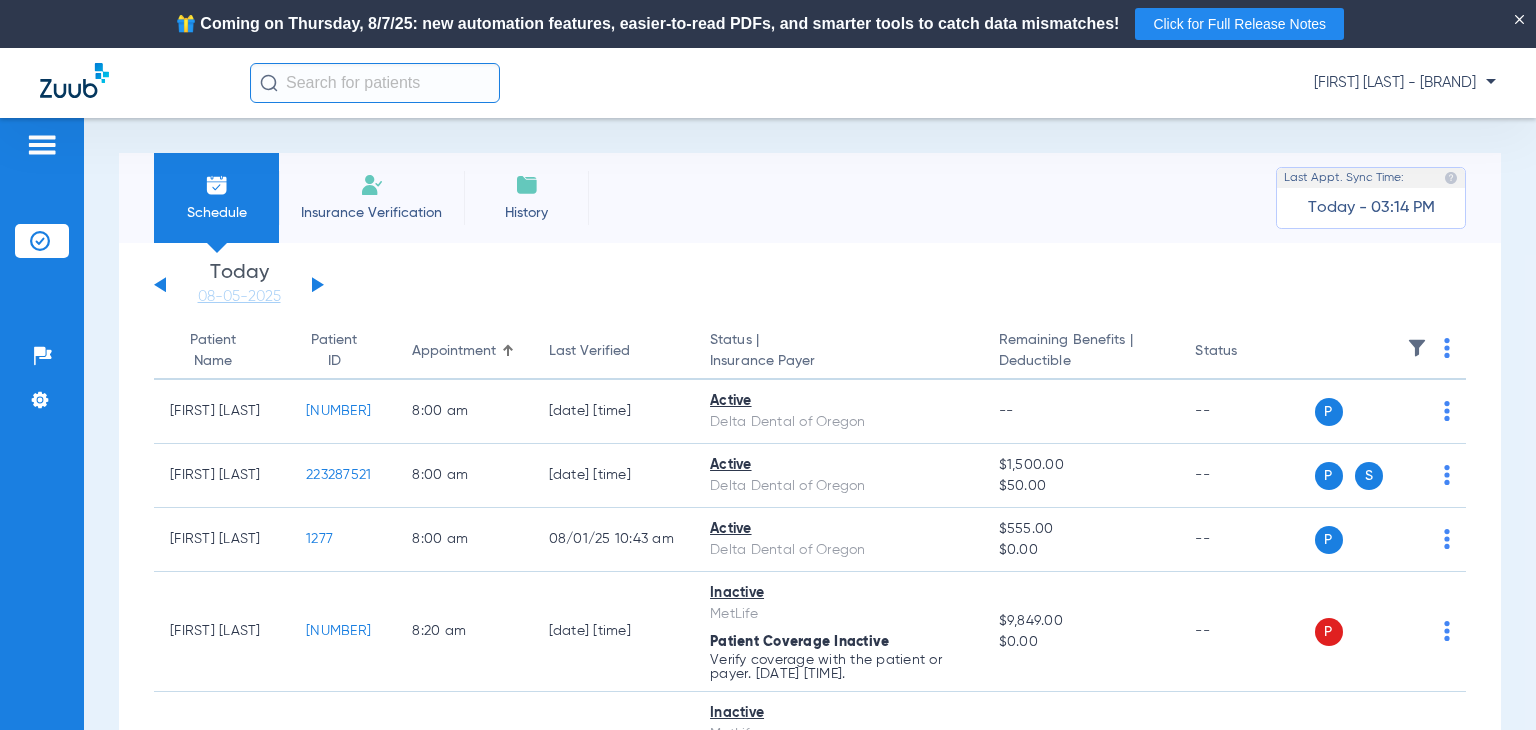 click 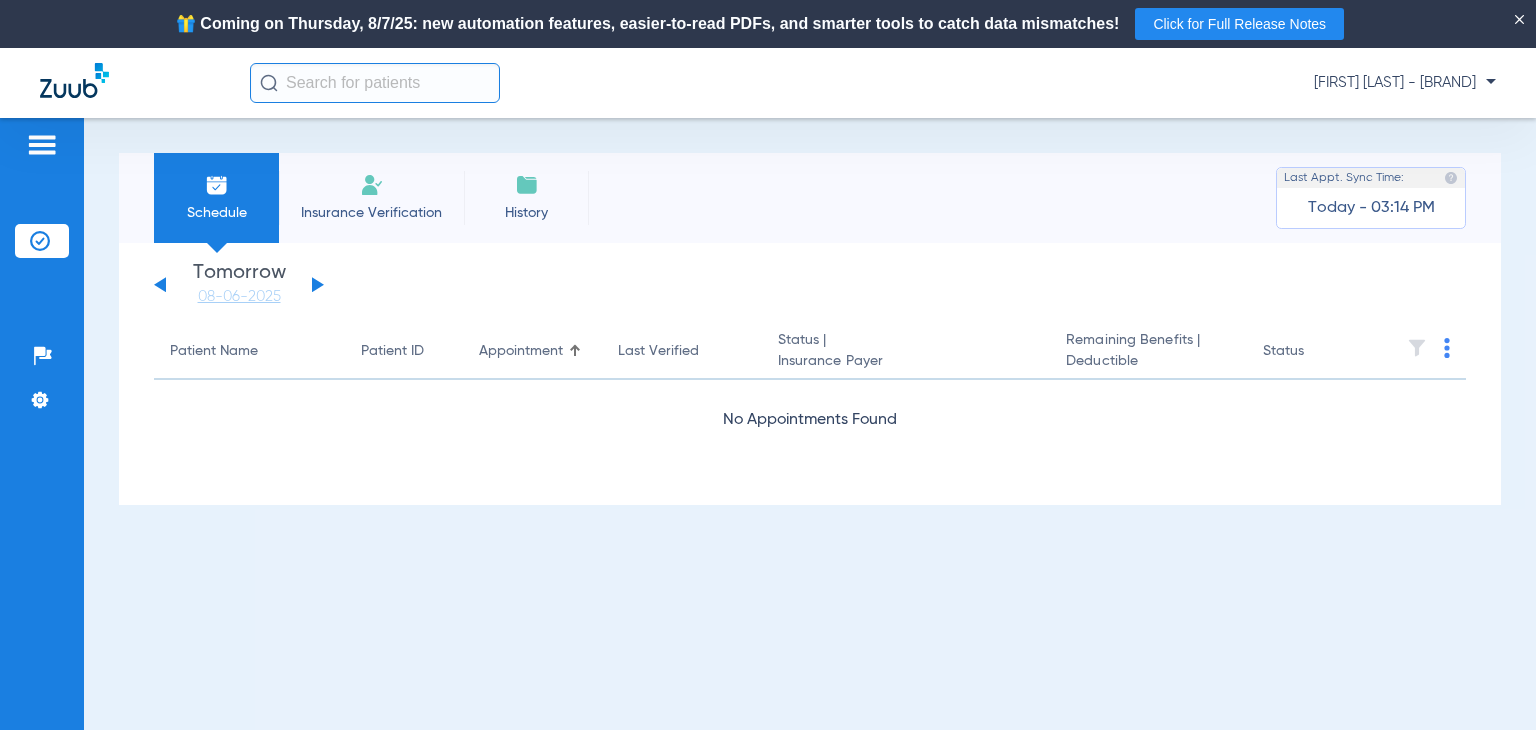 drag, startPoint x: 316, startPoint y: 285, endPoint x: 309, endPoint y: 271, distance: 15.652476 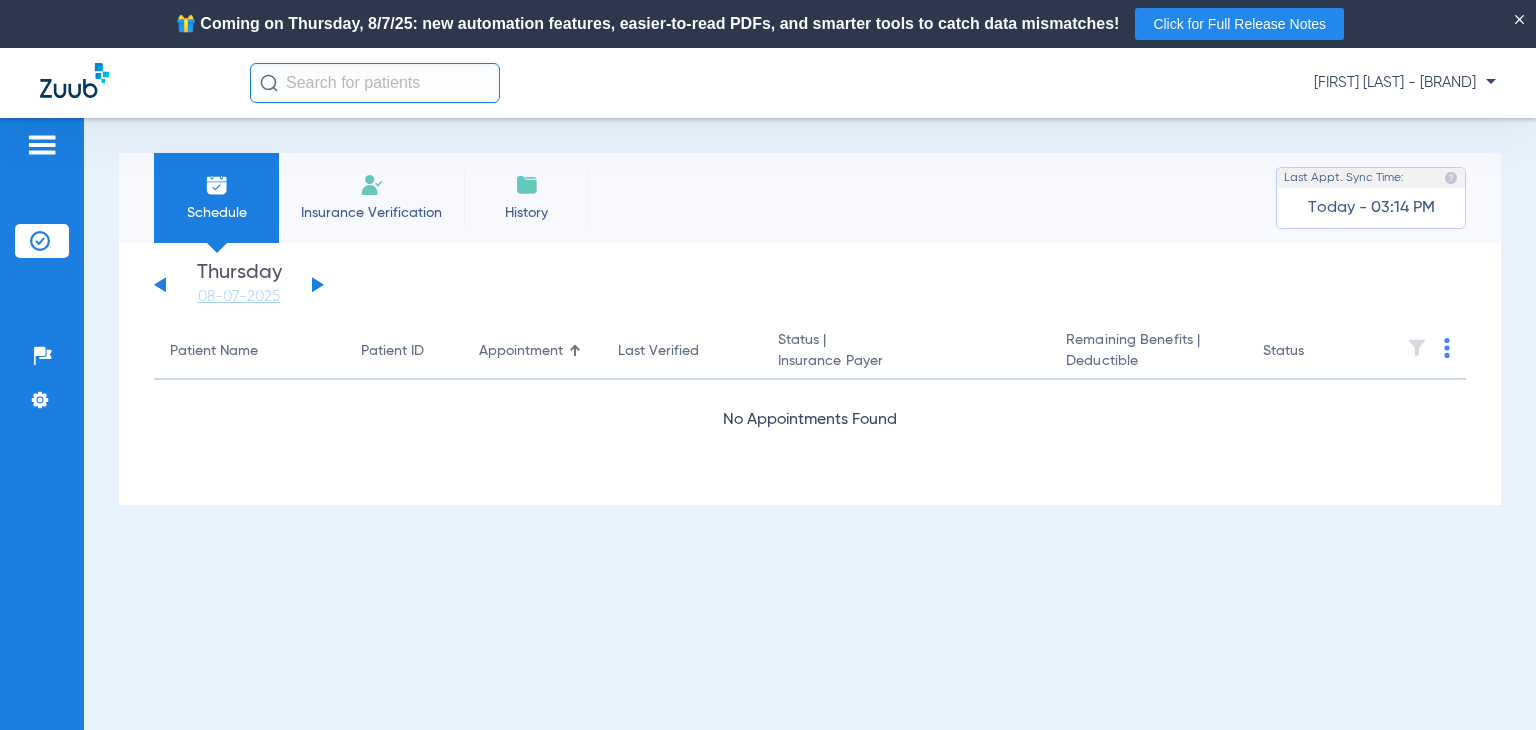click 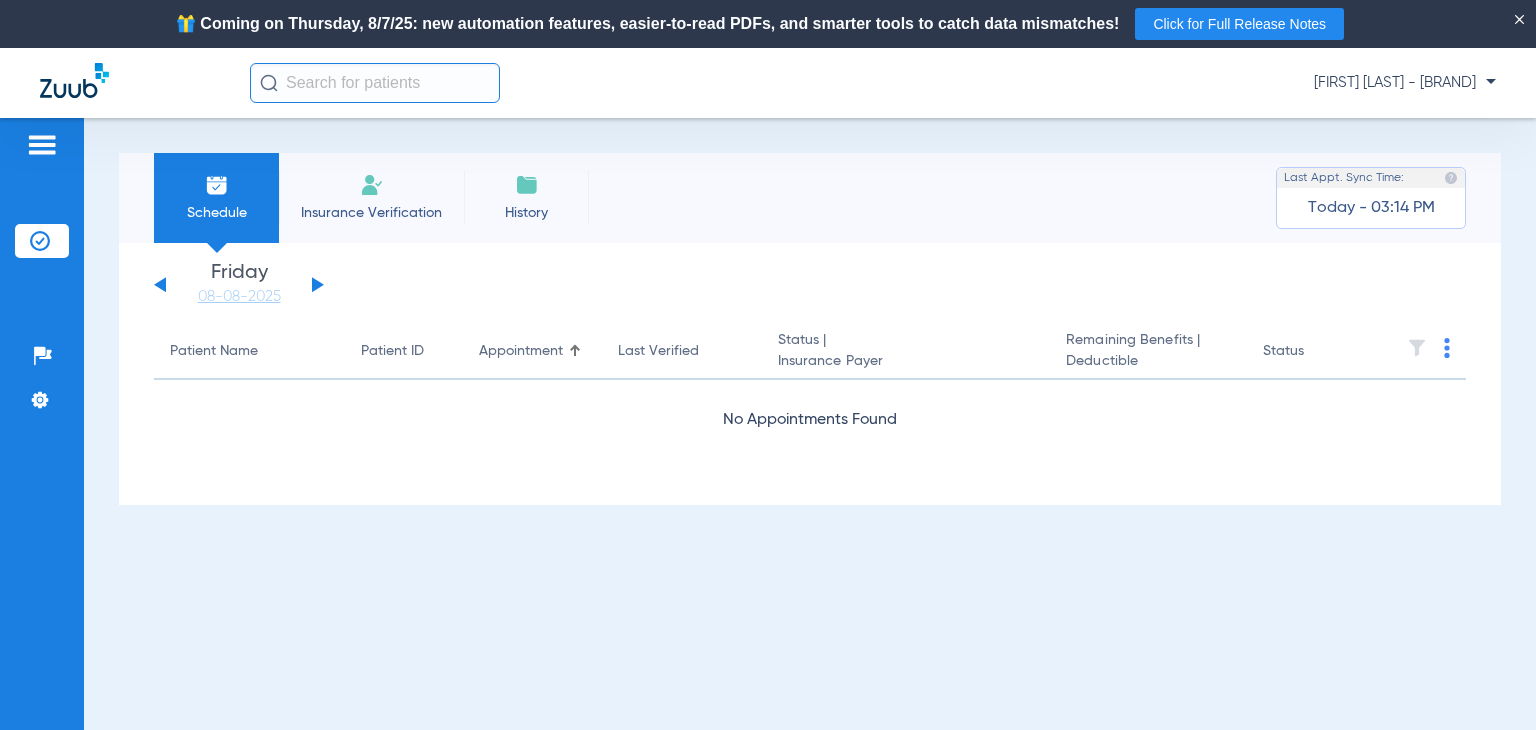 click on "Sunday   06-01-2025   Monday   06-02-2025   Tuesday   06-03-2025   Wednesday   06-04-2025   Thursday   06-05-2025   Friday   06-06-2025   Saturday   06-07-2025   Sunday   06-08-2025   Monday   06-09-2025   Tuesday   06-10-2025   Wednesday   06-11-2025   Thursday   06-12-2025   Friday   06-13-2025   Saturday   06-14-2025   Sunday   06-15-2025   Monday   06-16-2025   Tuesday   06-17-2025   Wednesday   06-18-2025   Thursday   06-19-2025   Friday   06-20-2025   Saturday   06-21-2025   Sunday   06-22-2025   Monday   06-23-2025   Tuesday   06-24-2025   Wednesday   06-25-2025   Thursday   06-26-2025   Friday   06-27-2025   Saturday   06-28-2025   Sunday   06-29-2025   Monday   06-30-2025   Tuesday   07-01-2025   Wednesday   07-02-2025   Thursday   07-03-2025   Friday   07-04-2025   Saturday   07-05-2025   Sunday   07-06-2025   Monday   07-07-2025   Tuesday   07-08-2025   Wednesday   07-09-2025   Thursday   07-10-2025   Friday   07-11-2025   Saturday   07-12-2025   Sunday   07-13-2025   Monday   07-14-2025   Friday" 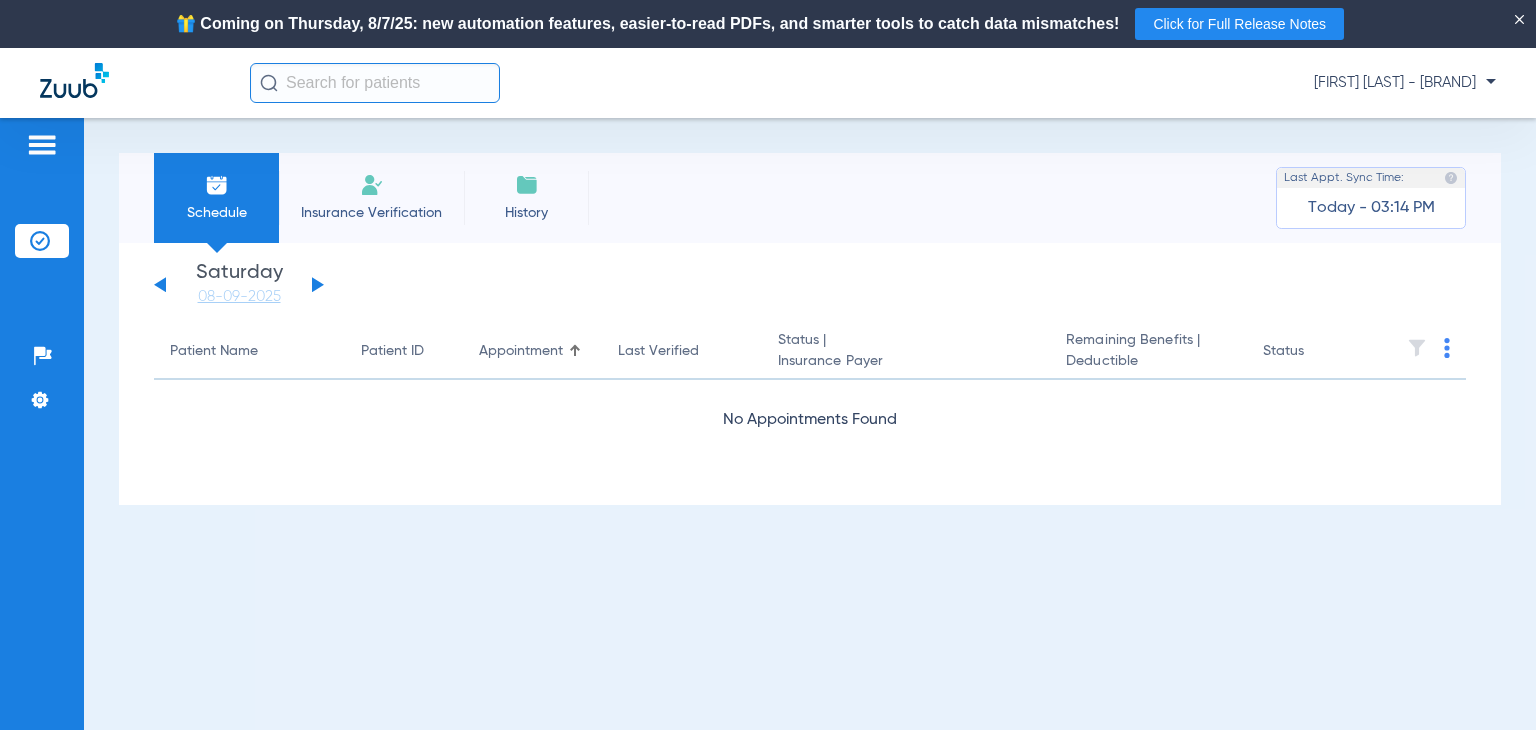 click 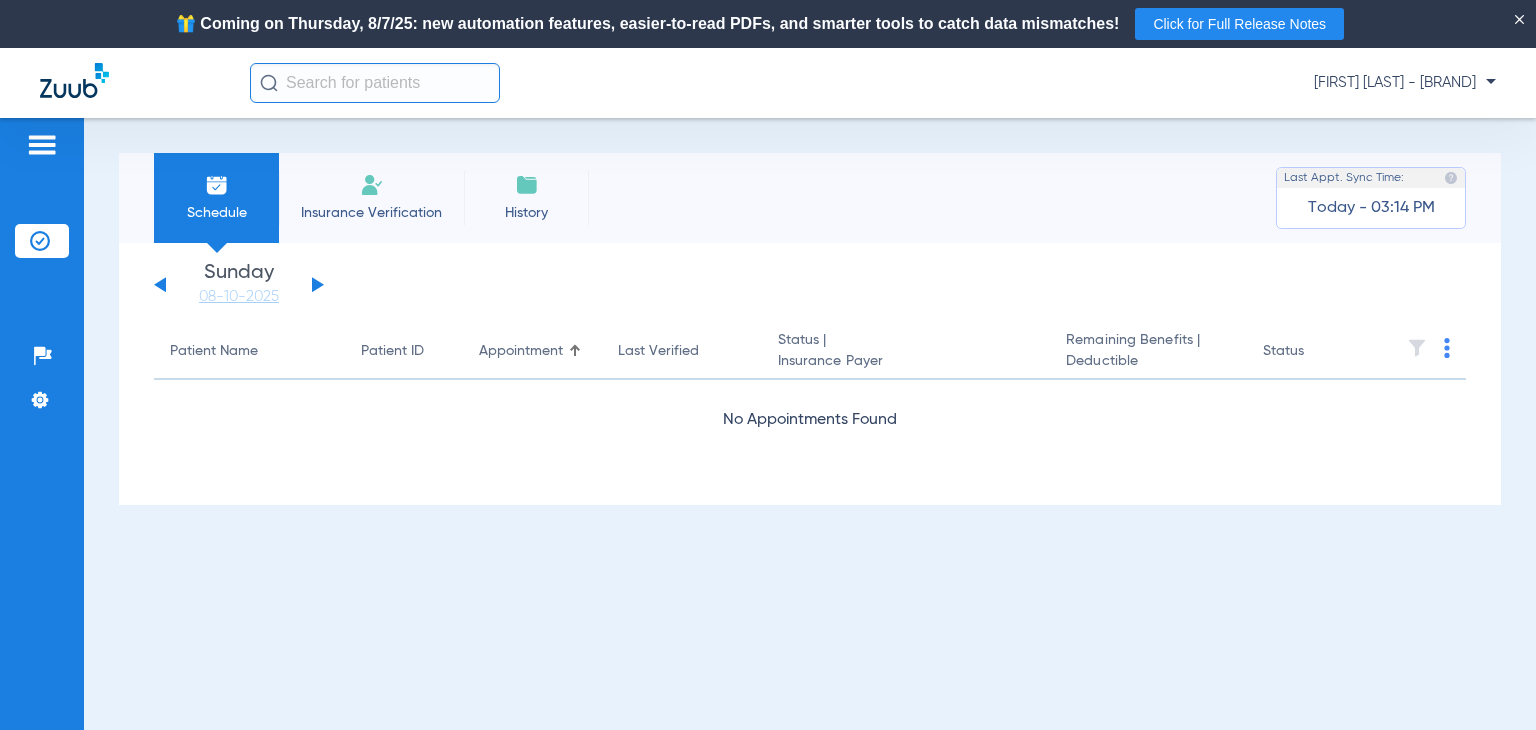 click 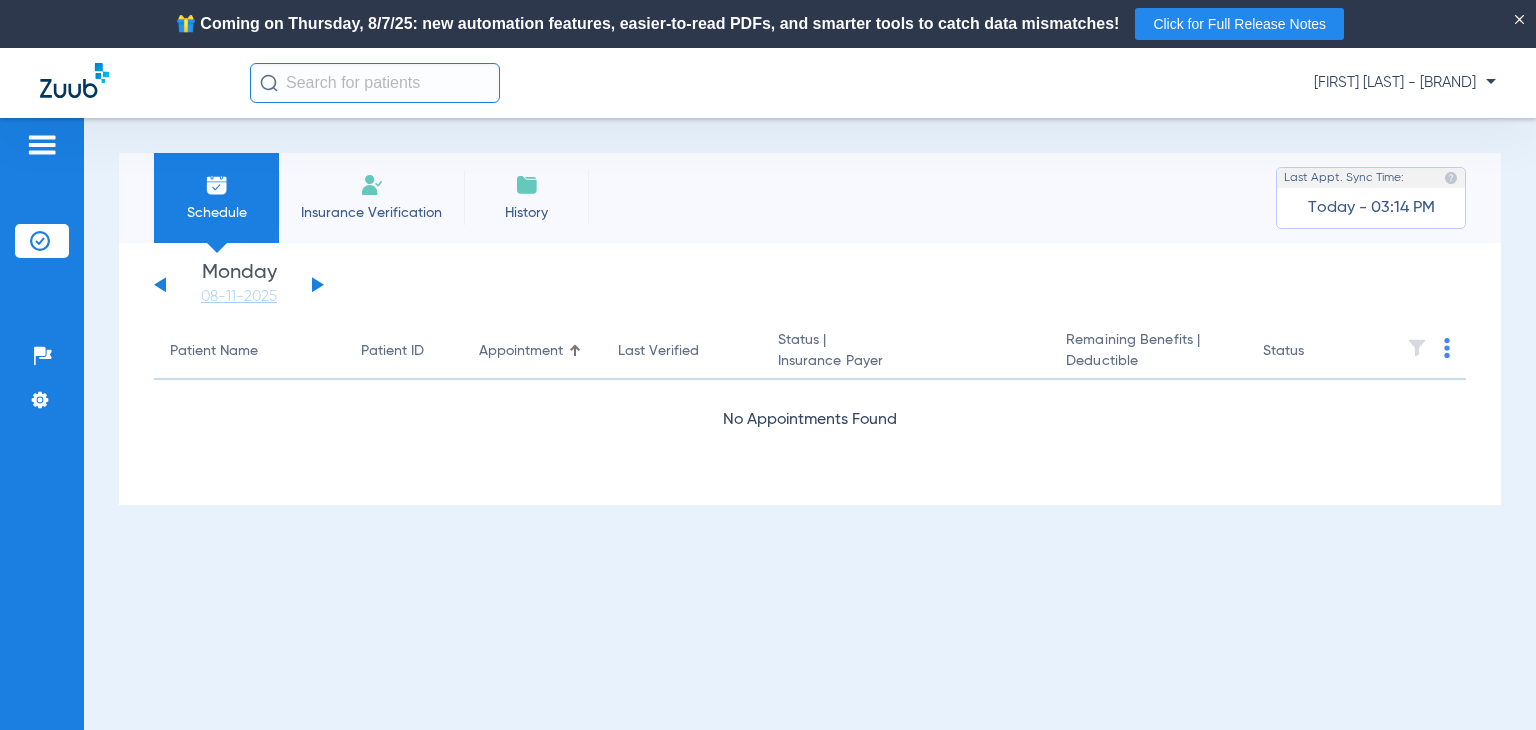 click 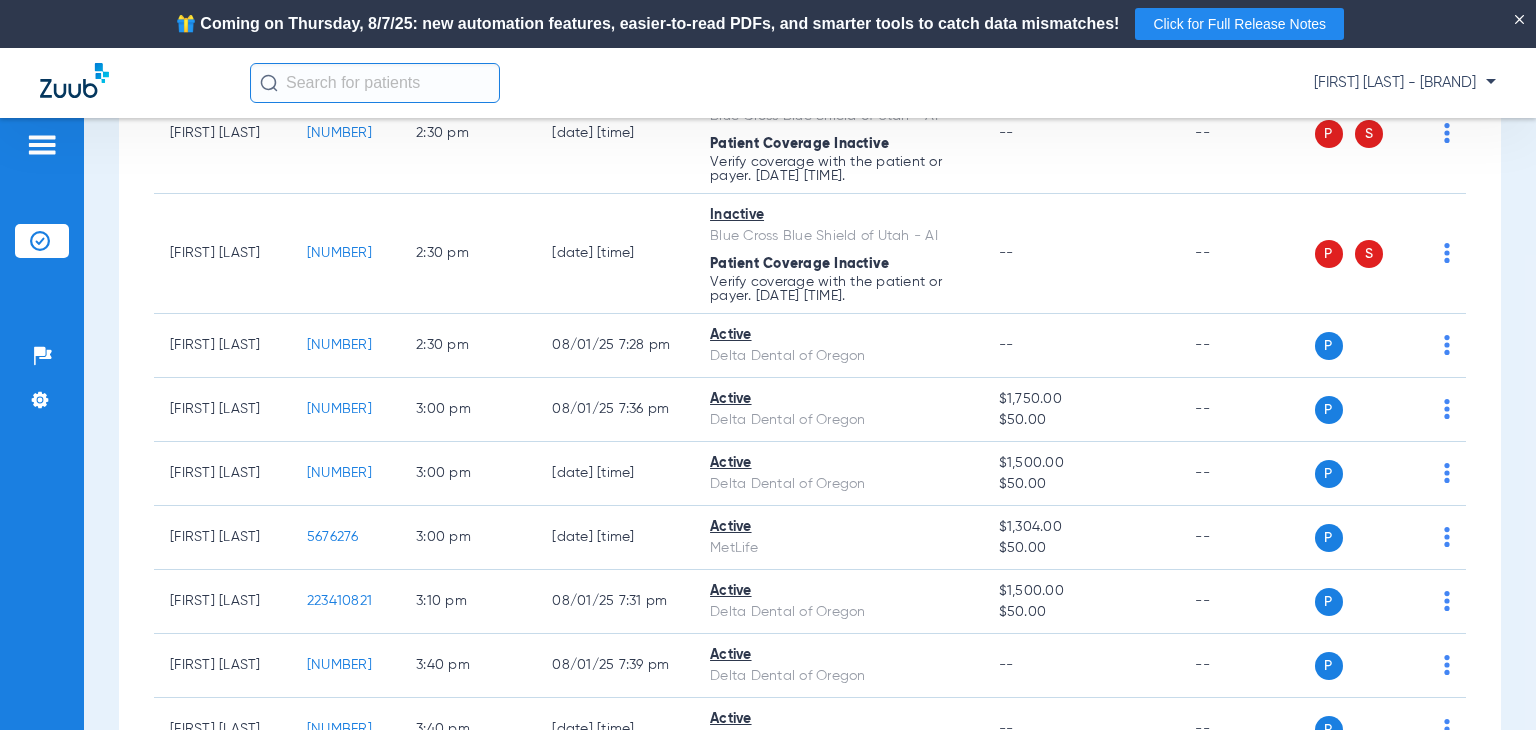 scroll, scrollTop: 3300, scrollLeft: 0, axis: vertical 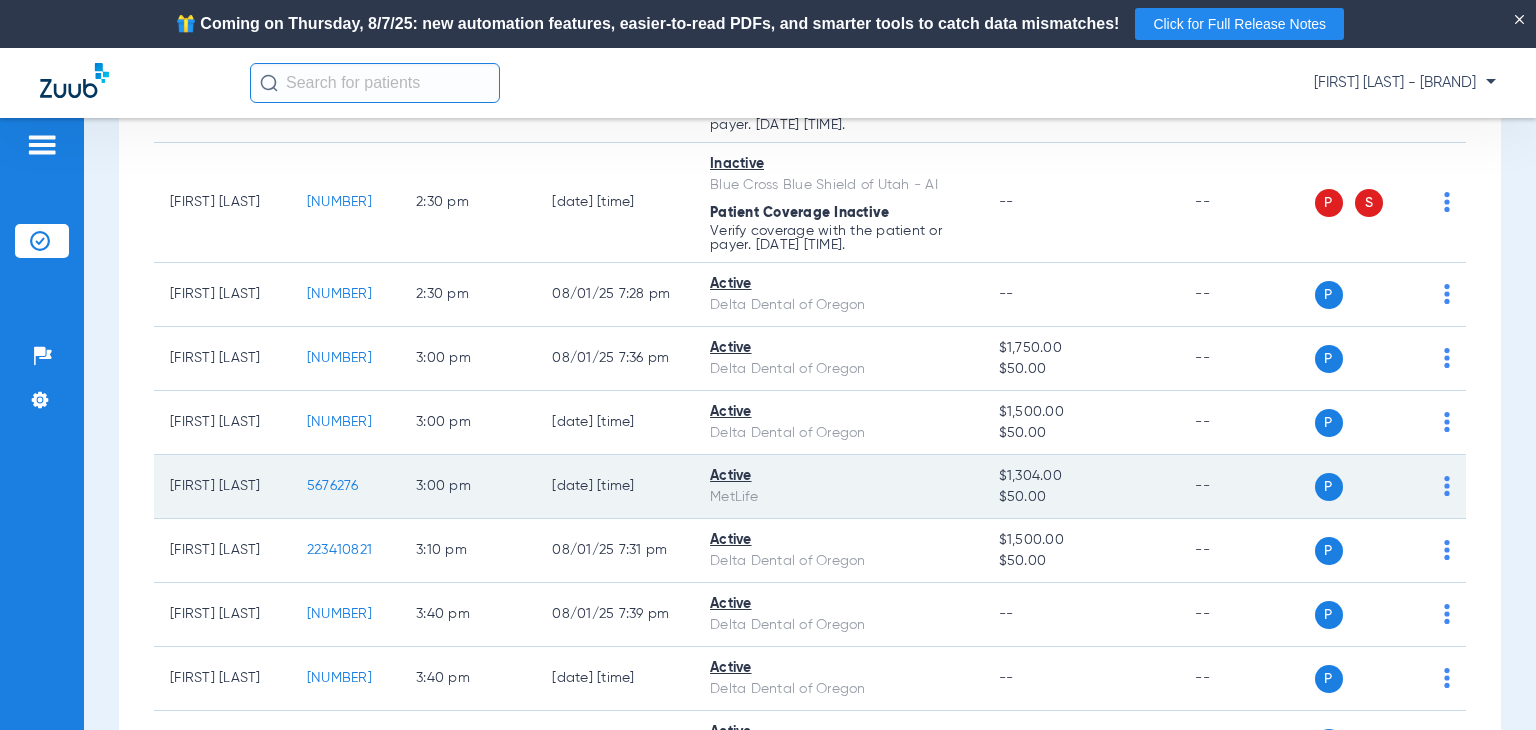 click 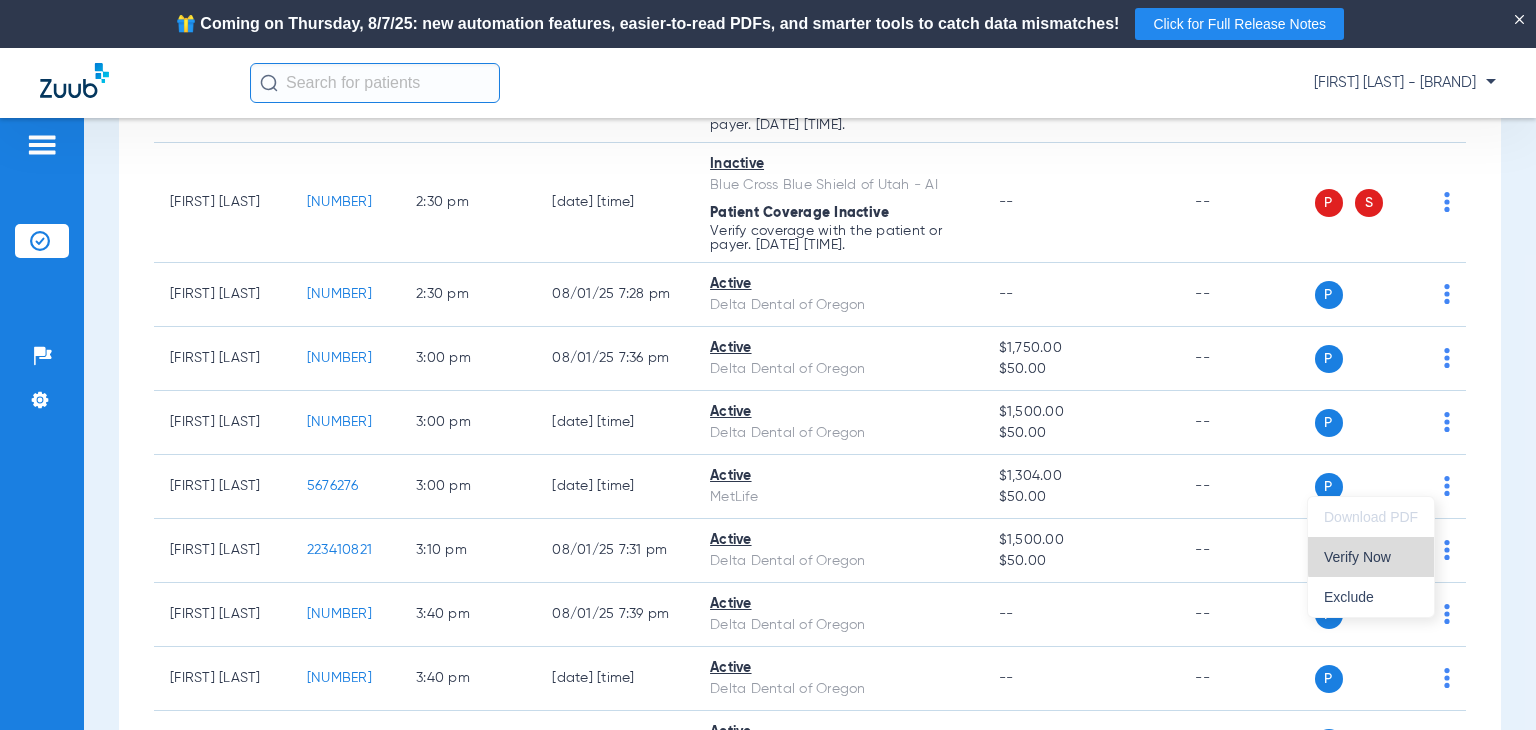 click on "Verify Now" at bounding box center (1371, 557) 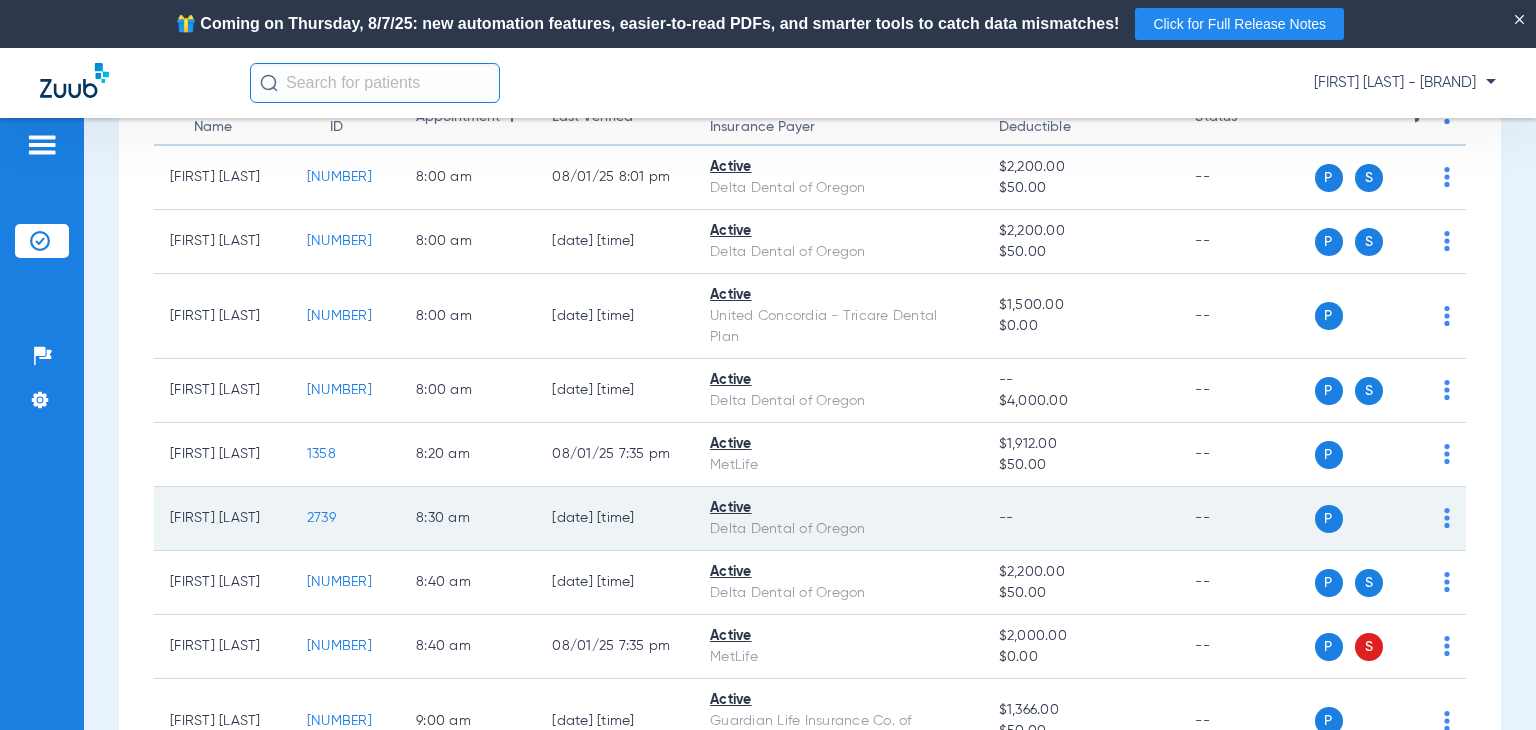 scroll, scrollTop: 0, scrollLeft: 0, axis: both 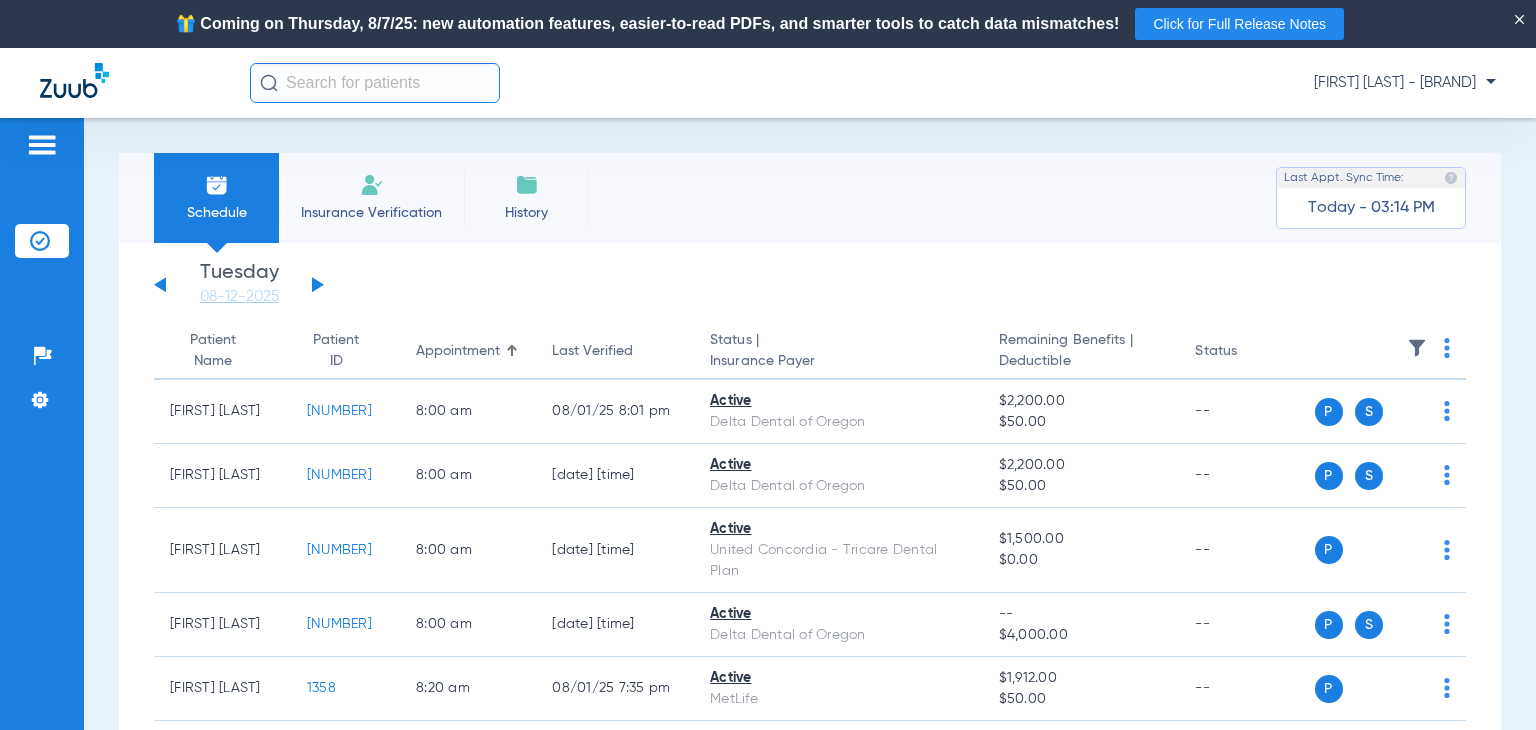 click on "[FIRST] [LAST] - [BRAND]" 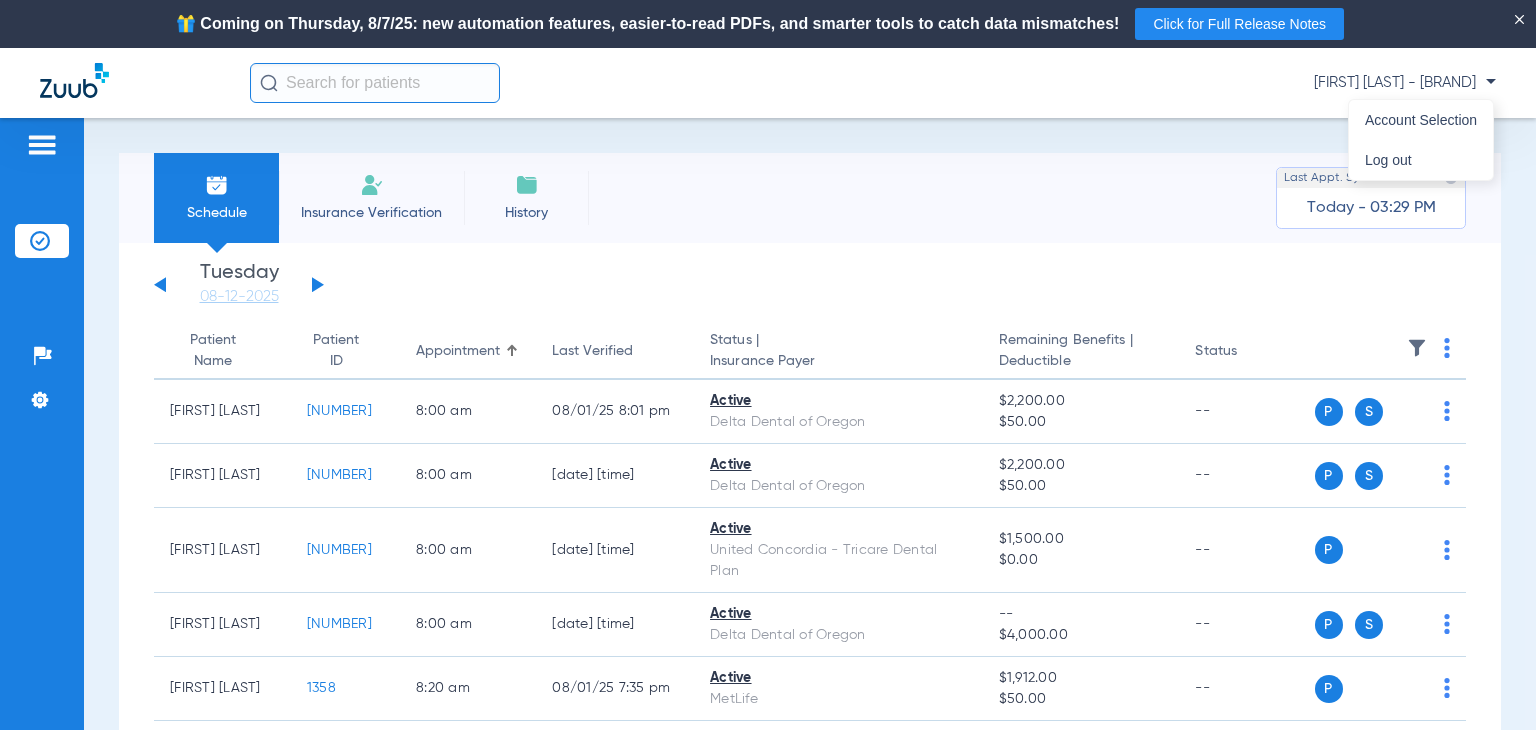 click at bounding box center (768, 365) 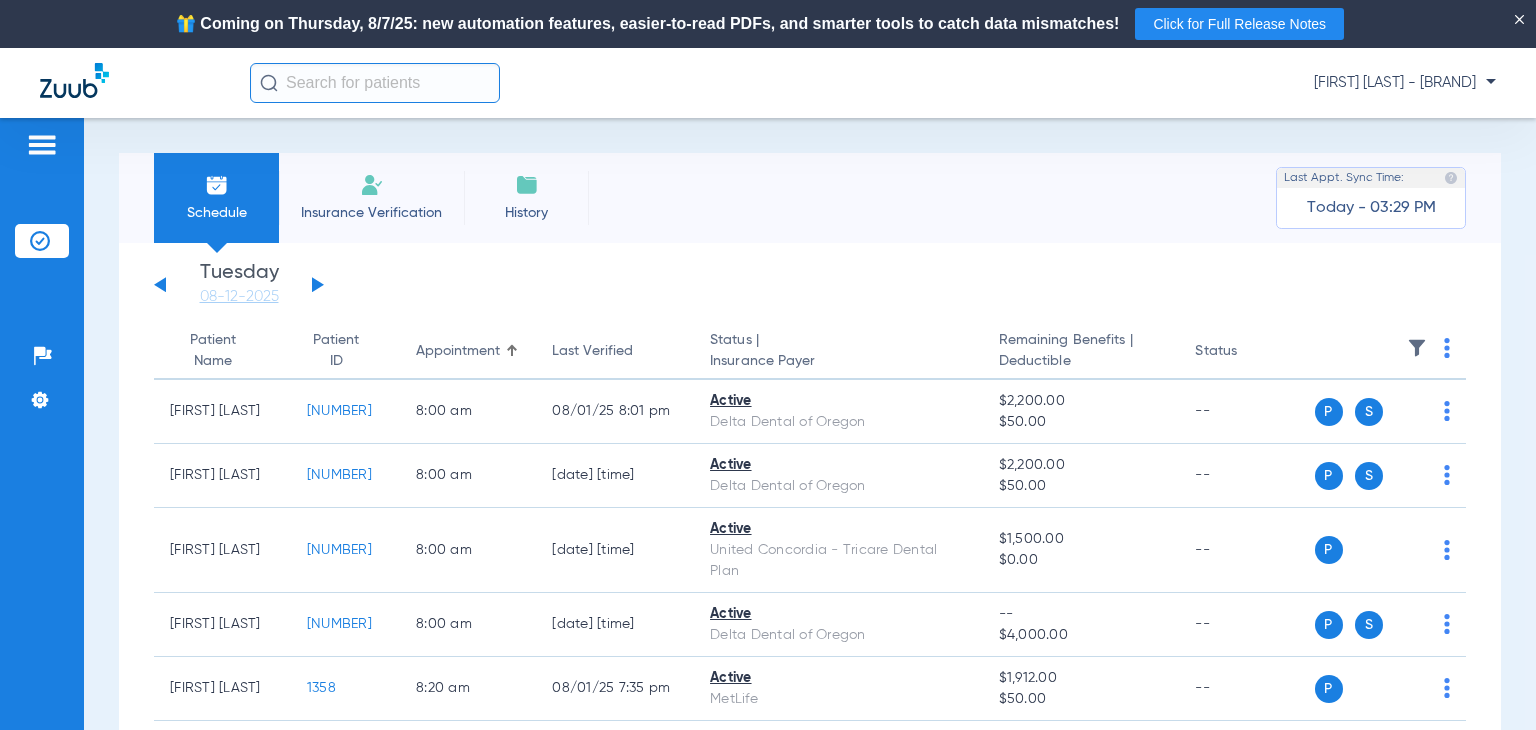 click on "Sunday   06-01-2025   Monday   06-02-2025   Tuesday   06-03-2025   Wednesday   06-04-2025   Thursday   06-05-2025   Friday   06-06-2025   Saturday   06-07-2025   Sunday   06-08-2025   Monday   06-09-2025   Tuesday   06-10-2025   Wednesday   06-11-2025   Thursday   06-12-2025   Friday   06-13-2025   Saturday   06-14-2025   Sunday   06-15-2025   Monday   06-16-2025   Tuesday   06-17-2025   Wednesday   06-18-2025   Thursday   06-19-2025   Friday   06-20-2025   Saturday   06-21-2025   Sunday   06-22-2025   Monday   06-23-2025   Tuesday   06-24-2025   Wednesday   06-25-2025   Thursday   06-26-2025   Friday   06-27-2025   Saturday   06-28-2025   Sunday   06-29-2025   Monday   06-30-2025   Tuesday   07-01-2025   Wednesday   07-02-2025   Thursday   07-03-2025   Friday   07-04-2025   Saturday   07-05-2025   Sunday   07-06-2025   Monday   07-07-2025   Tuesday   07-08-2025   Wednesday   07-09-2025   Thursday   07-10-2025   Friday   07-11-2025   Saturday   07-12-2025   Sunday   07-13-2025   Monday   07-14-2025   Friday" 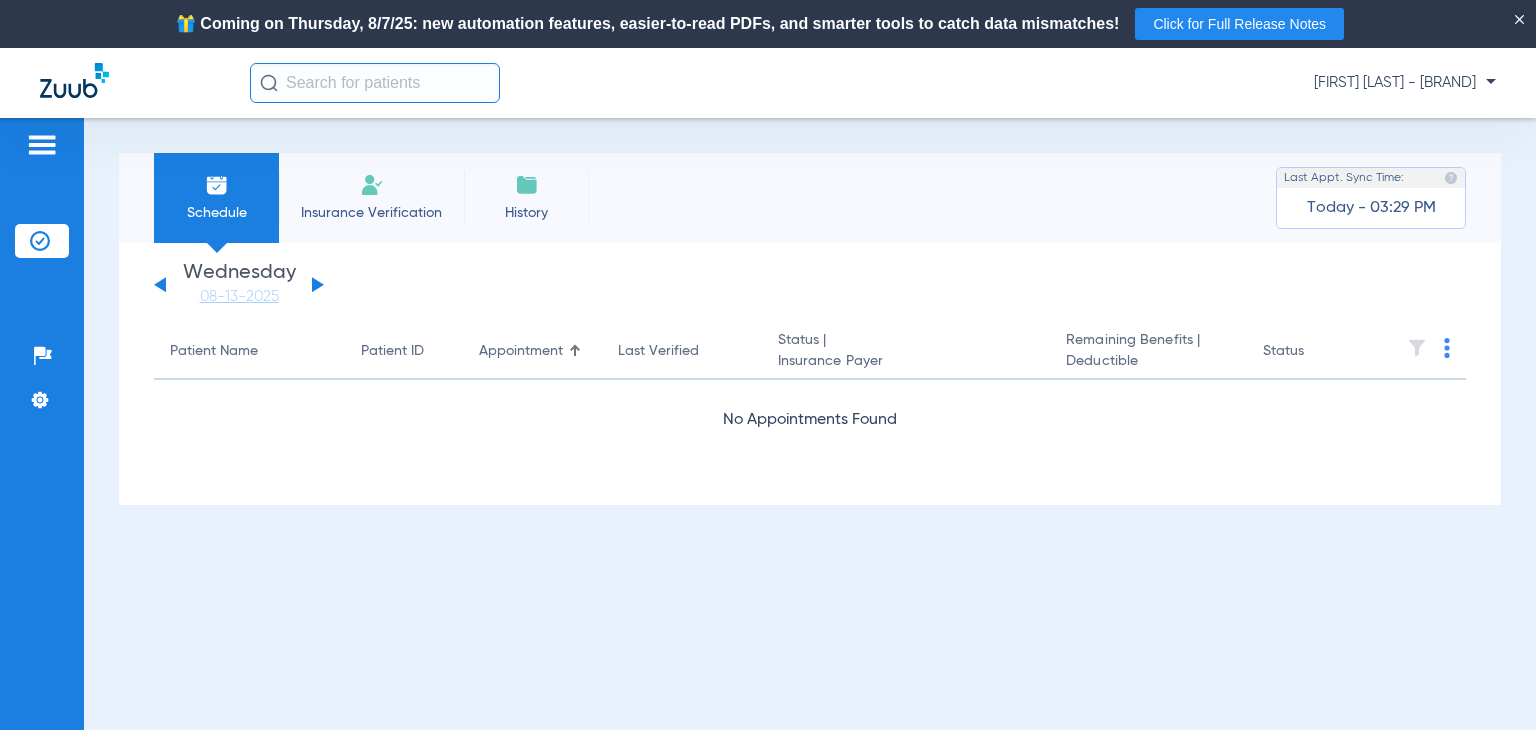 click 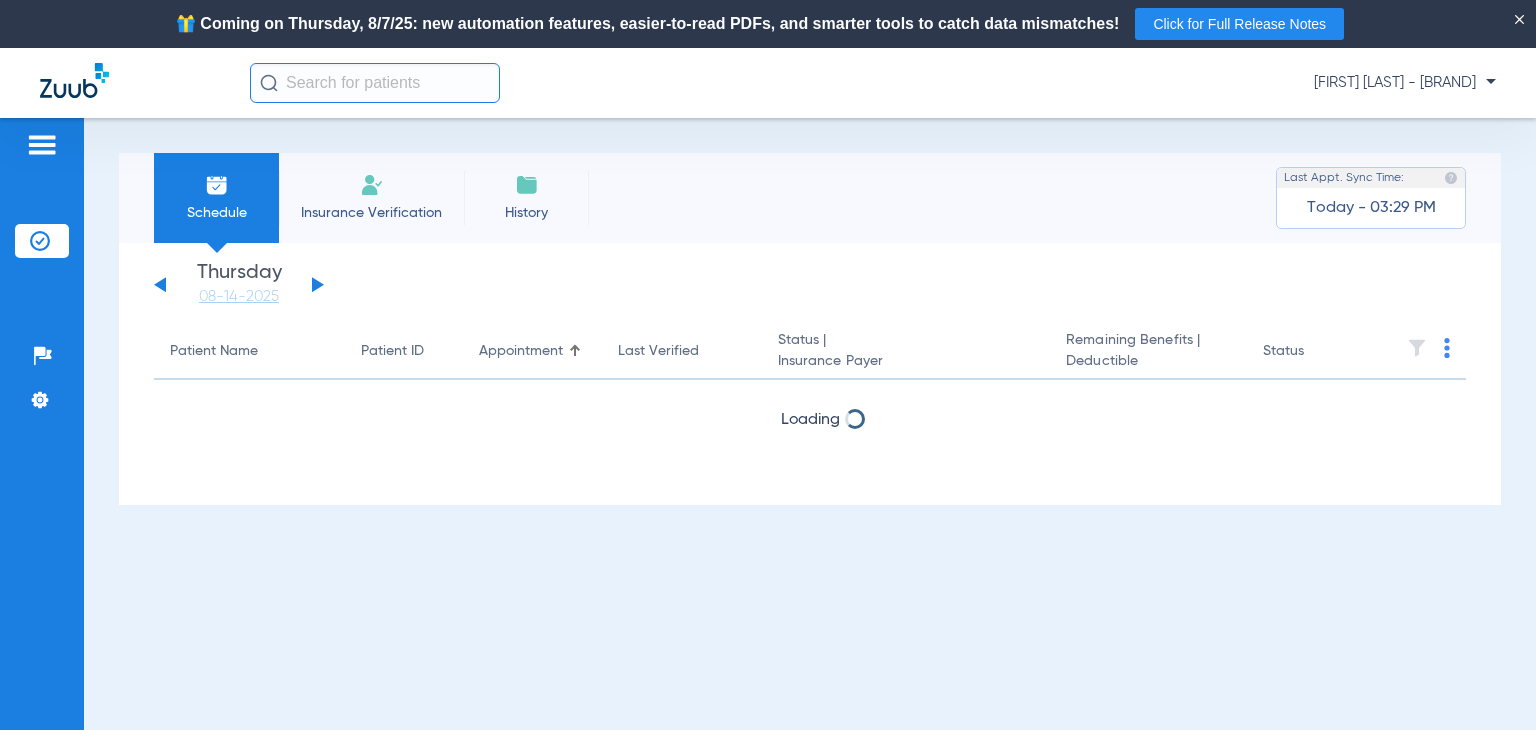 click 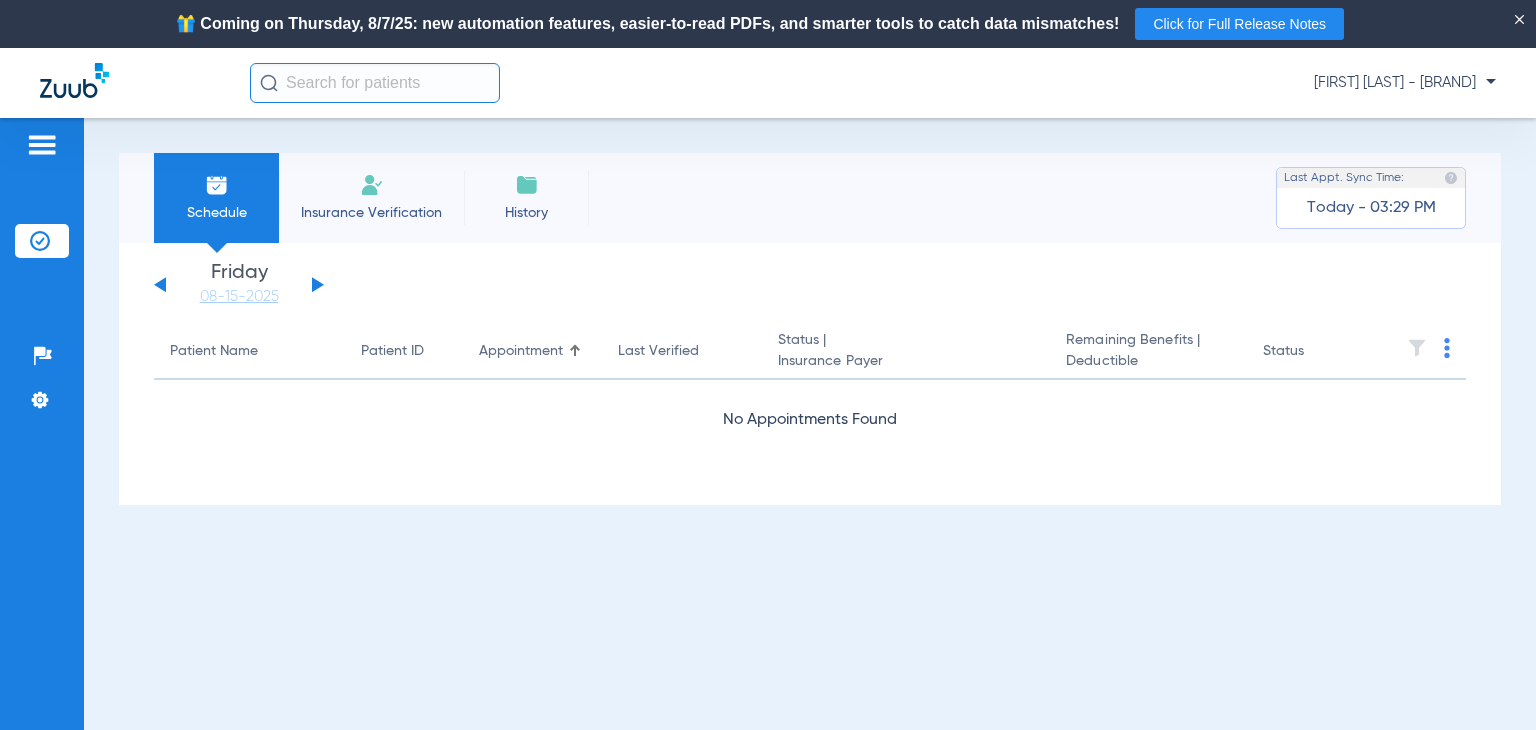 click 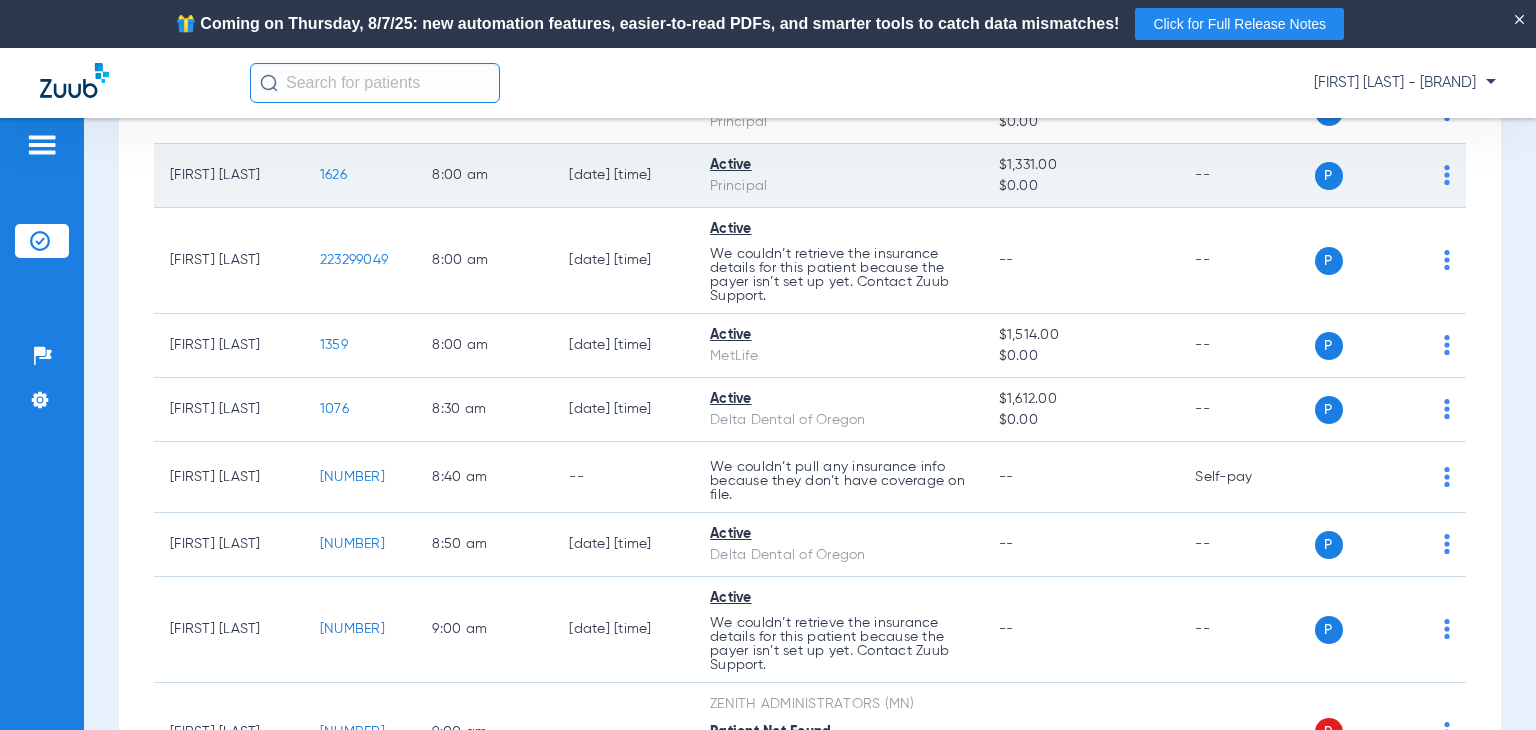 scroll, scrollTop: 0, scrollLeft: 0, axis: both 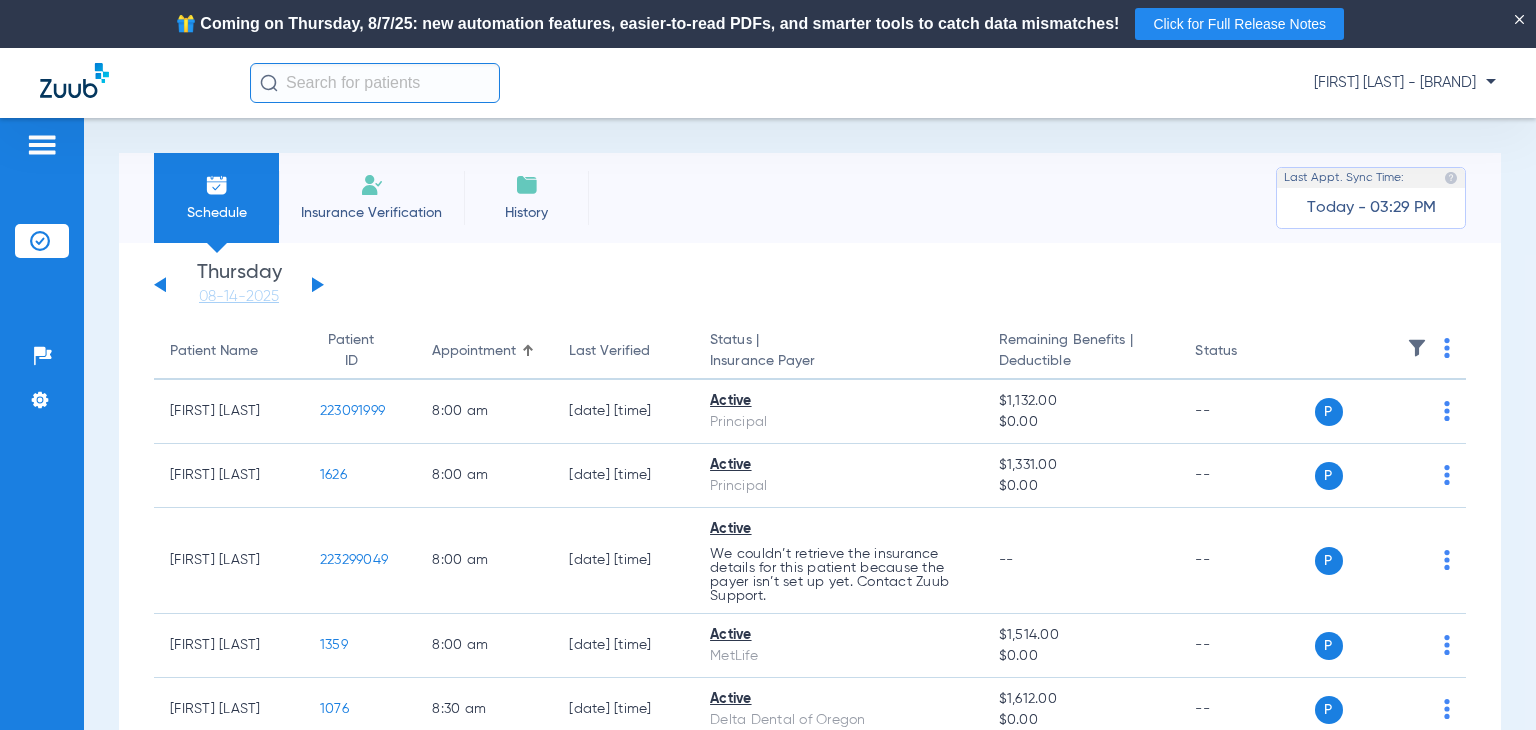 click 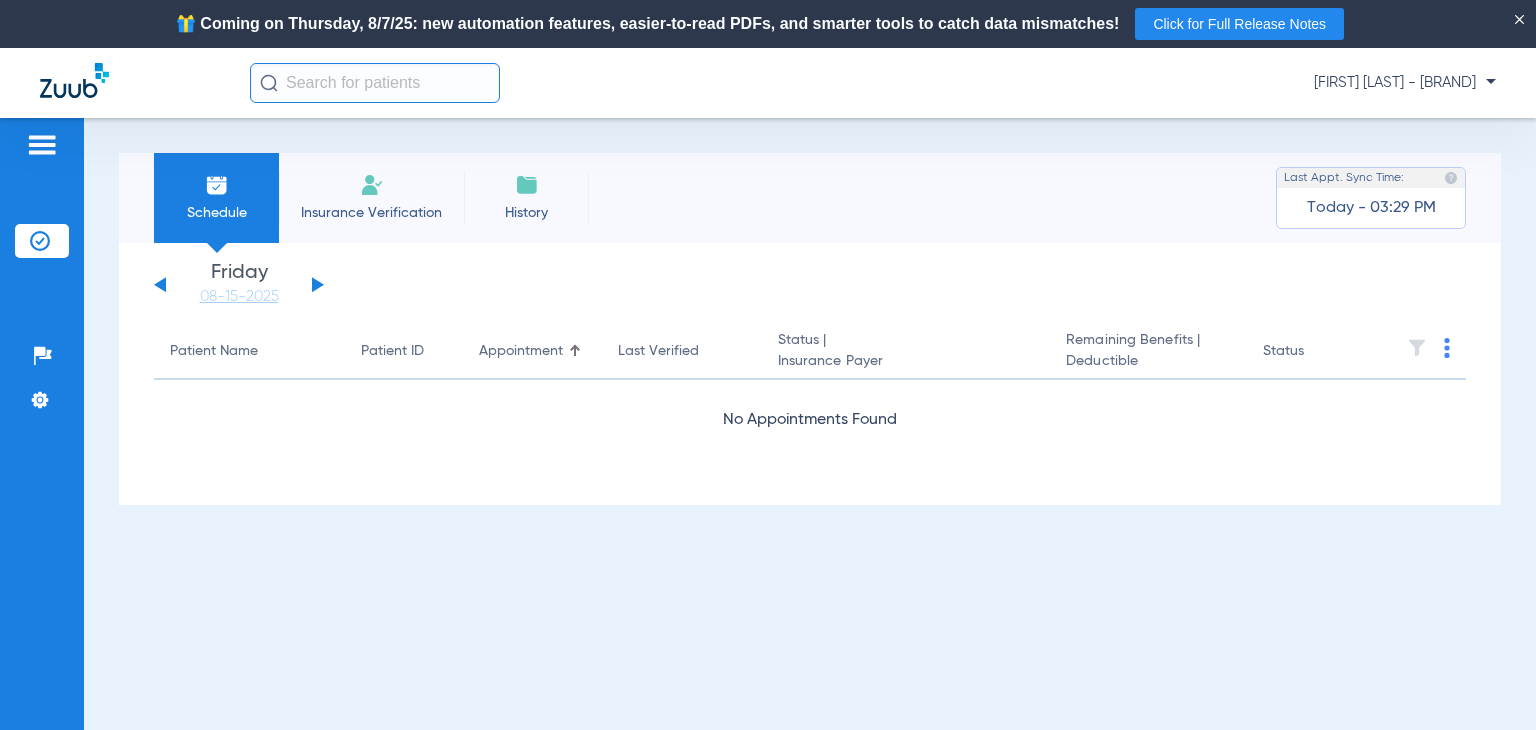 click 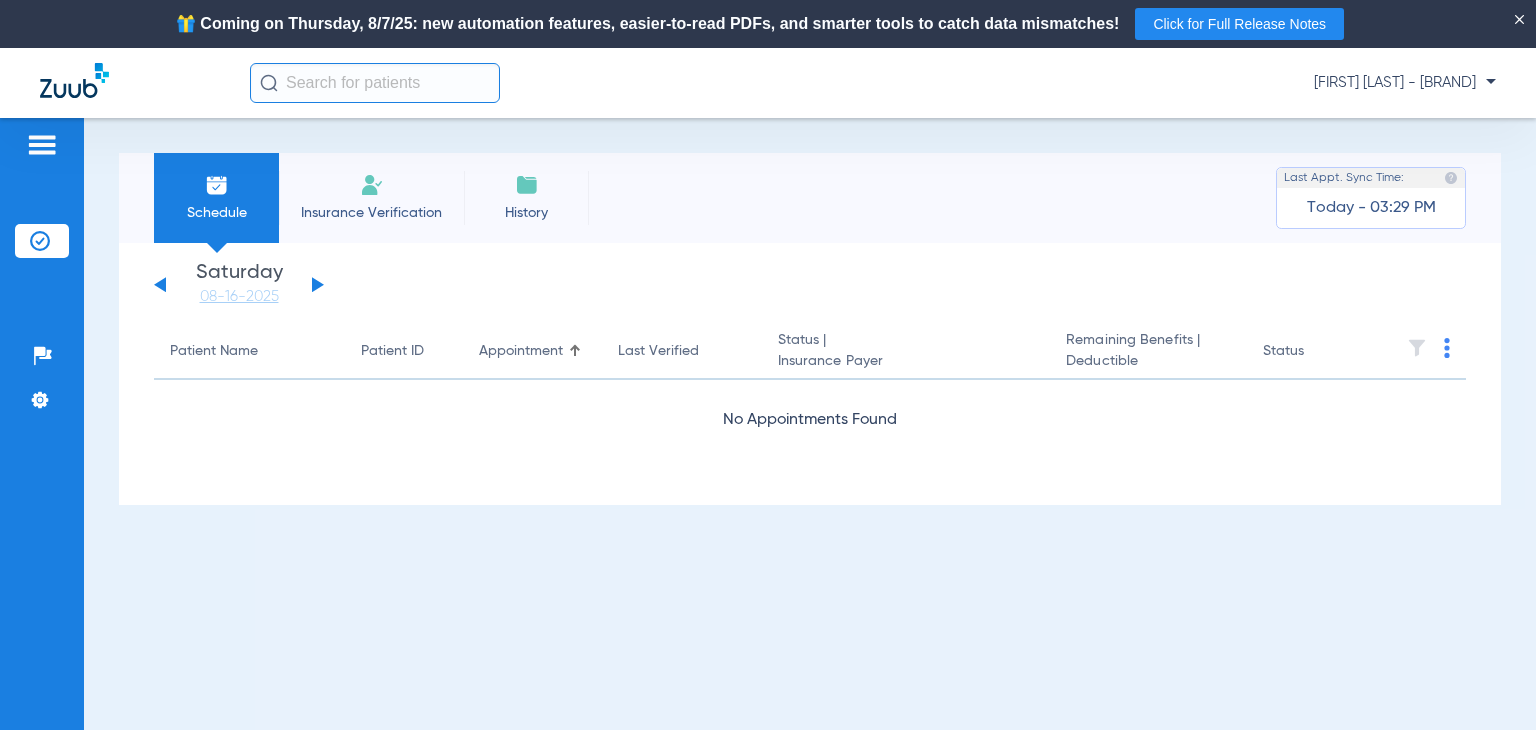click 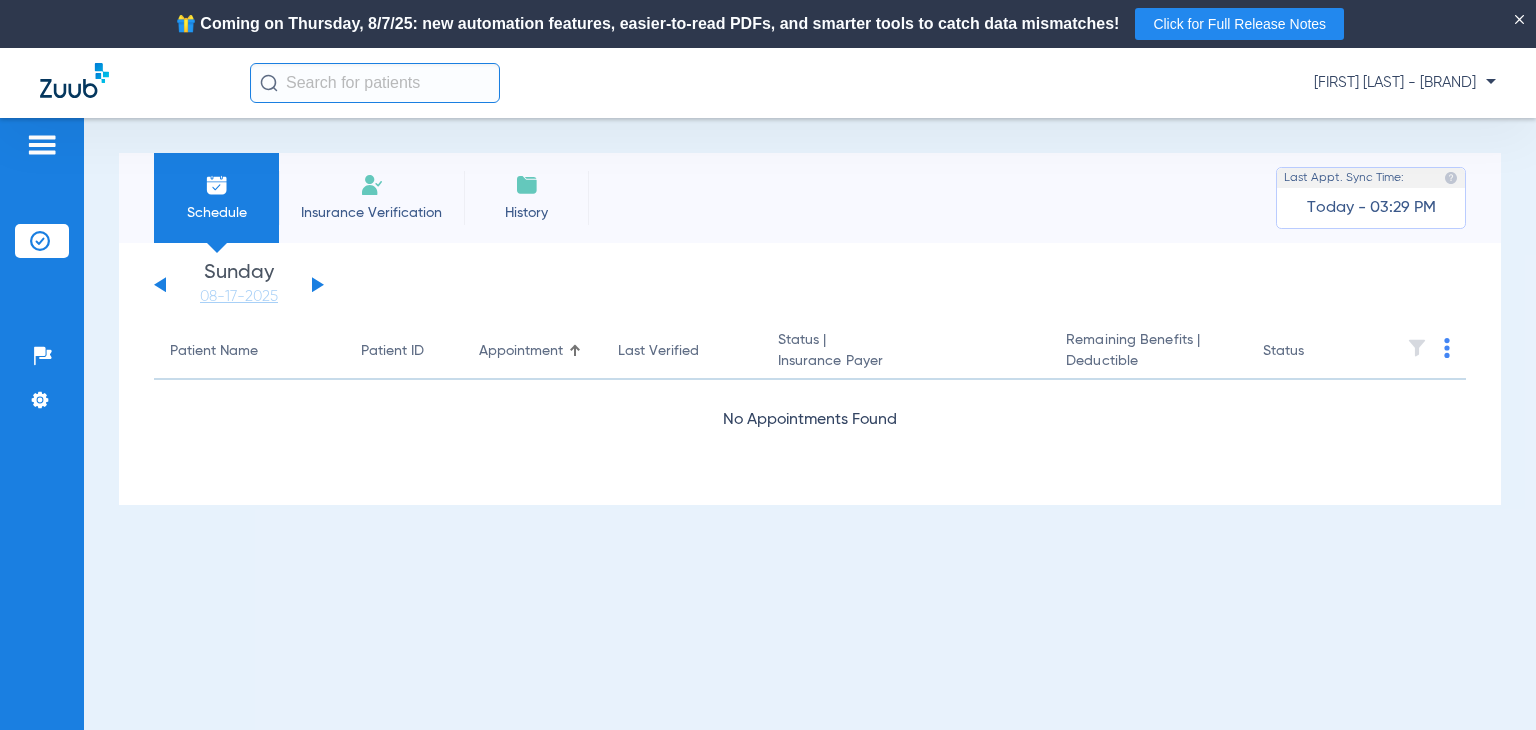 click 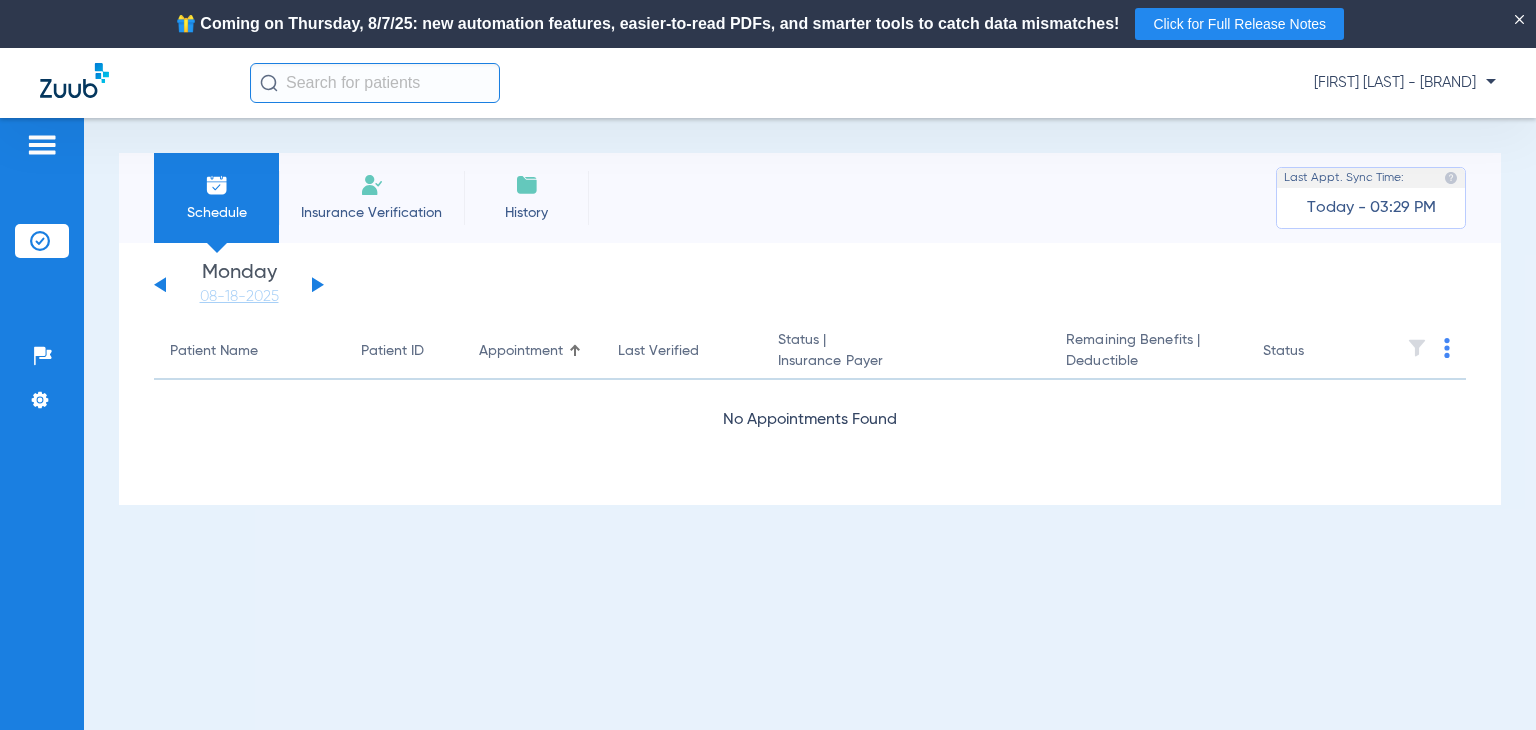 click 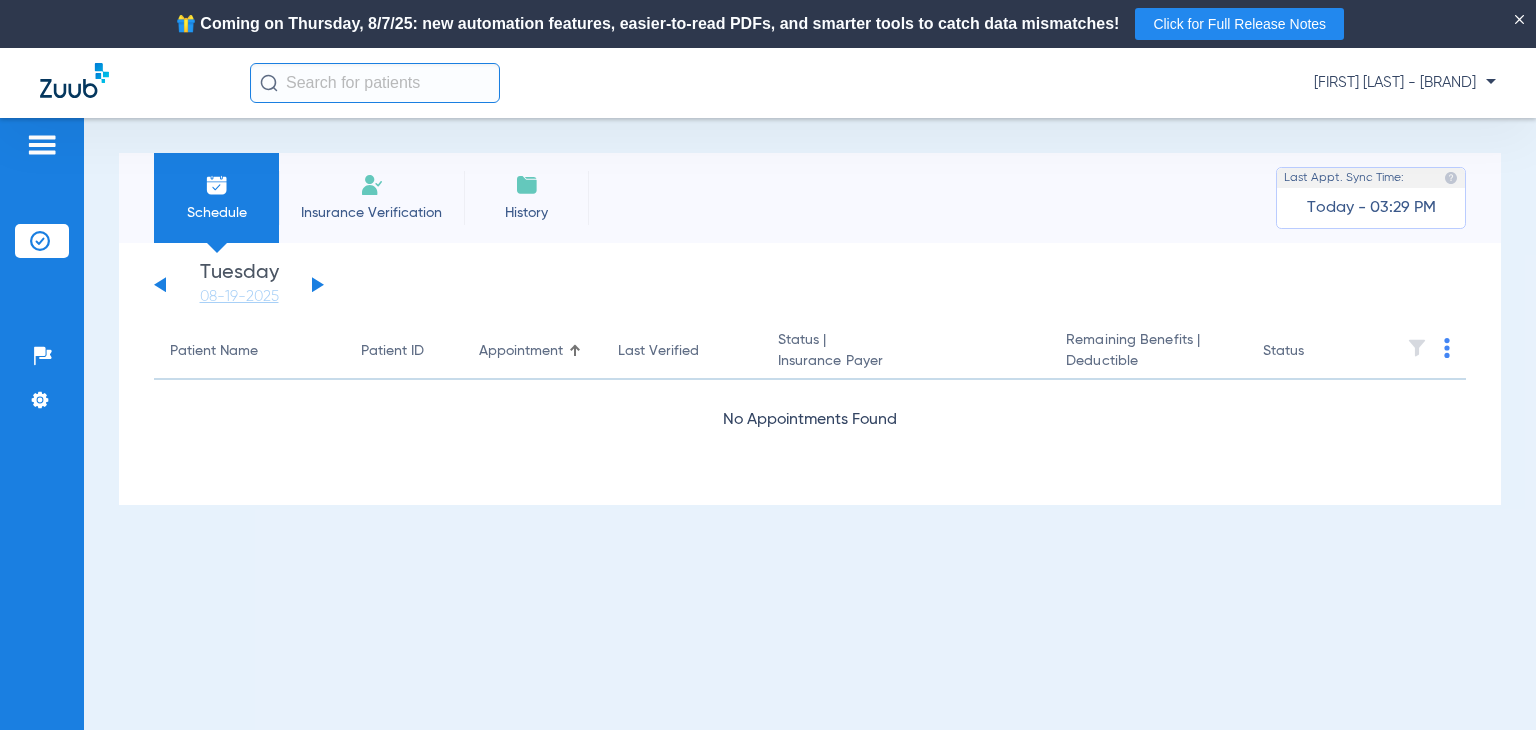 click 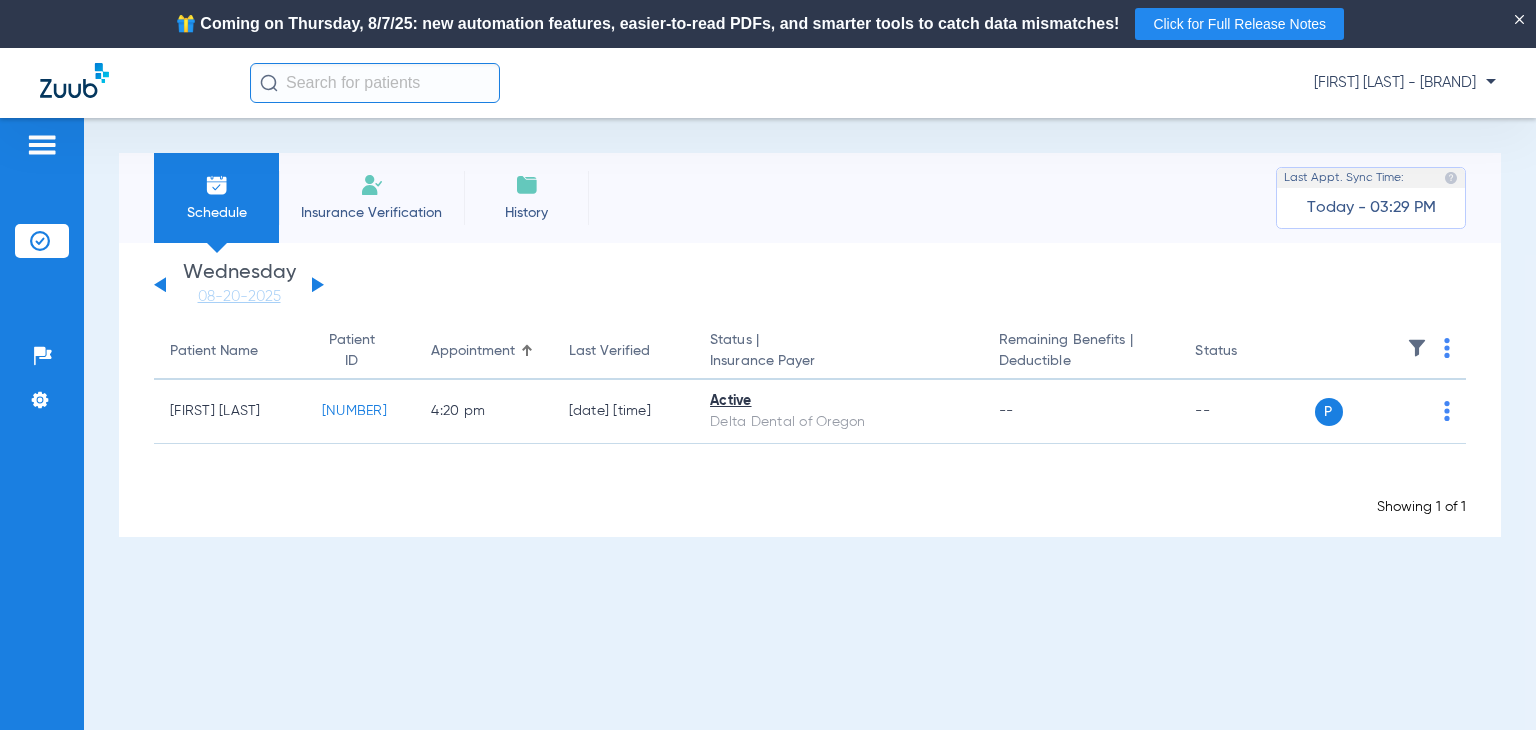 click 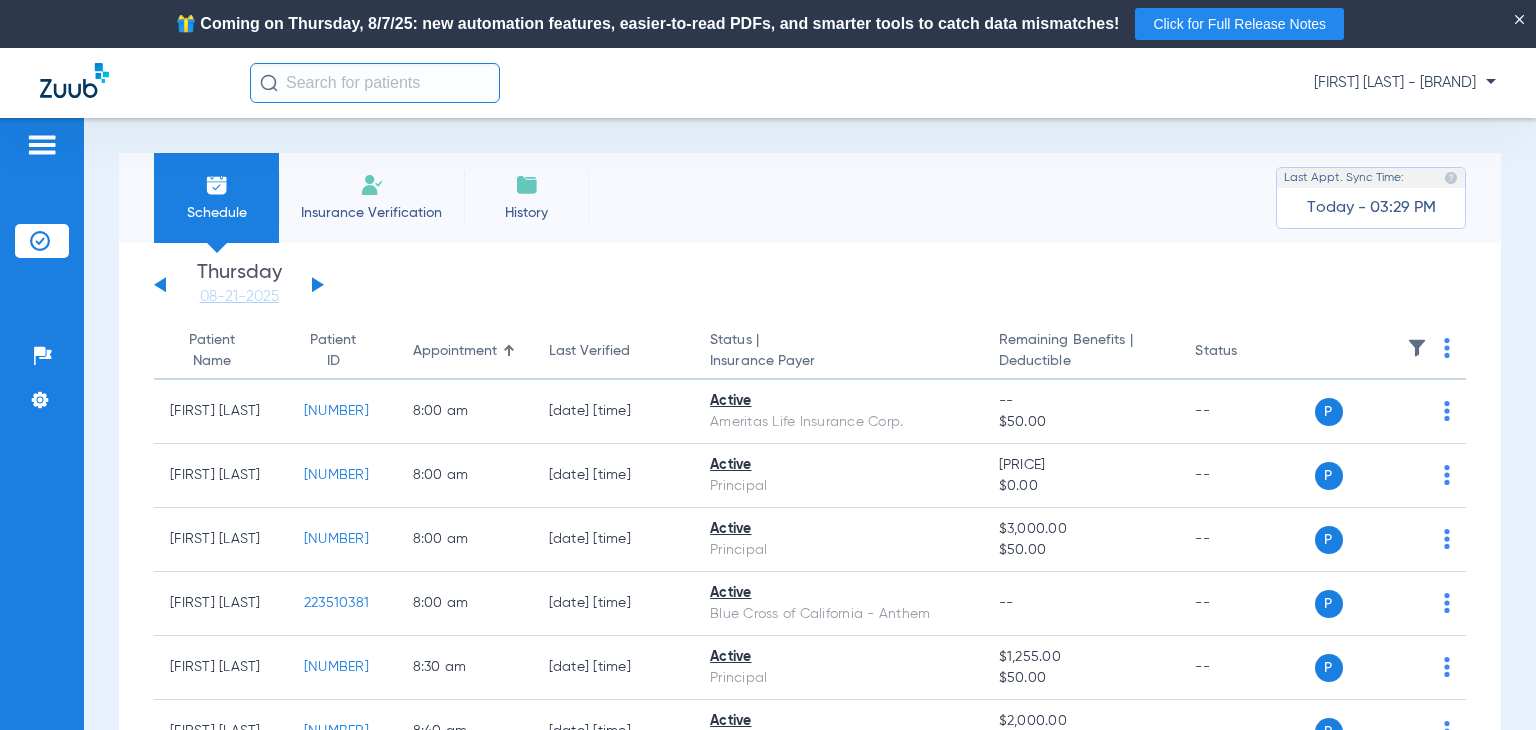 click 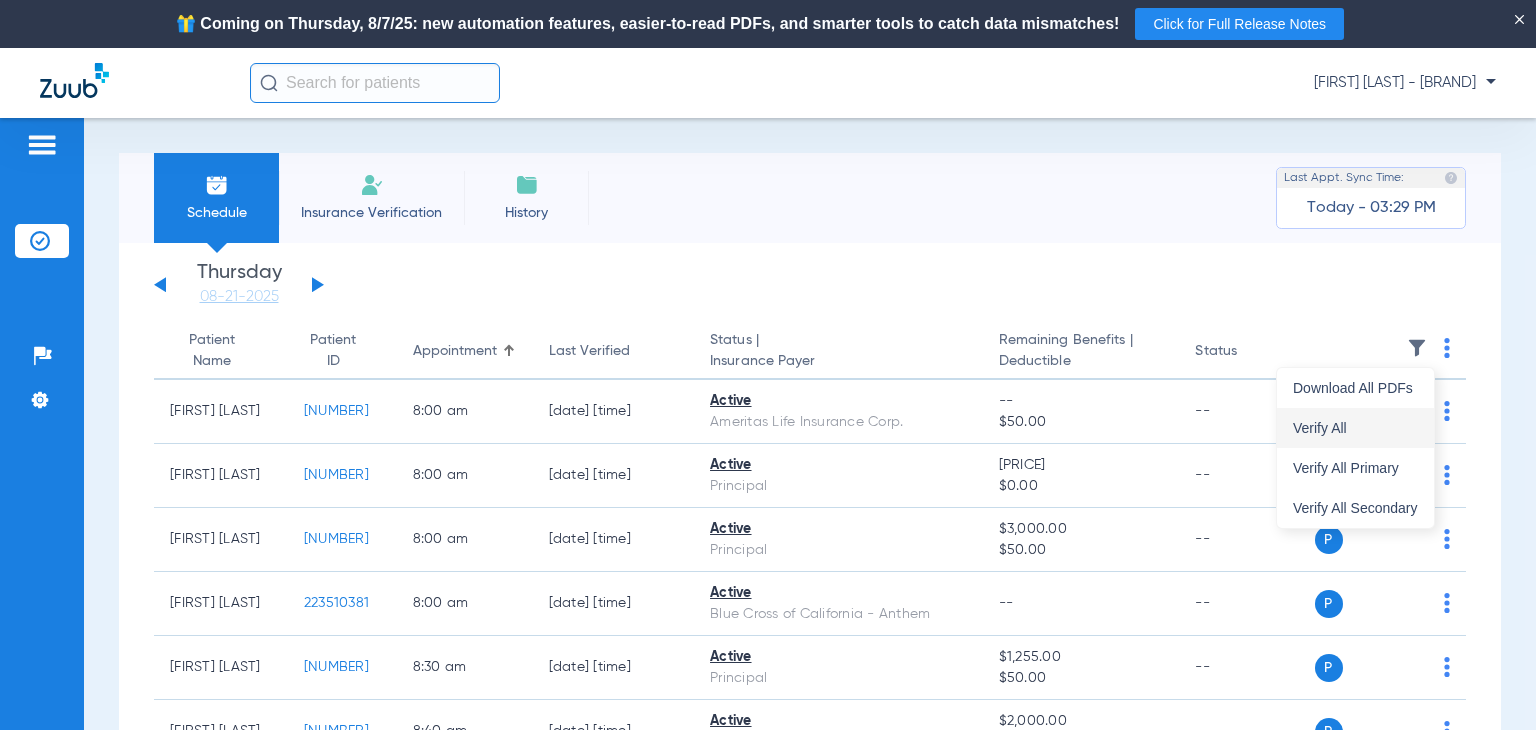 click on "Verify All" at bounding box center [1355, 428] 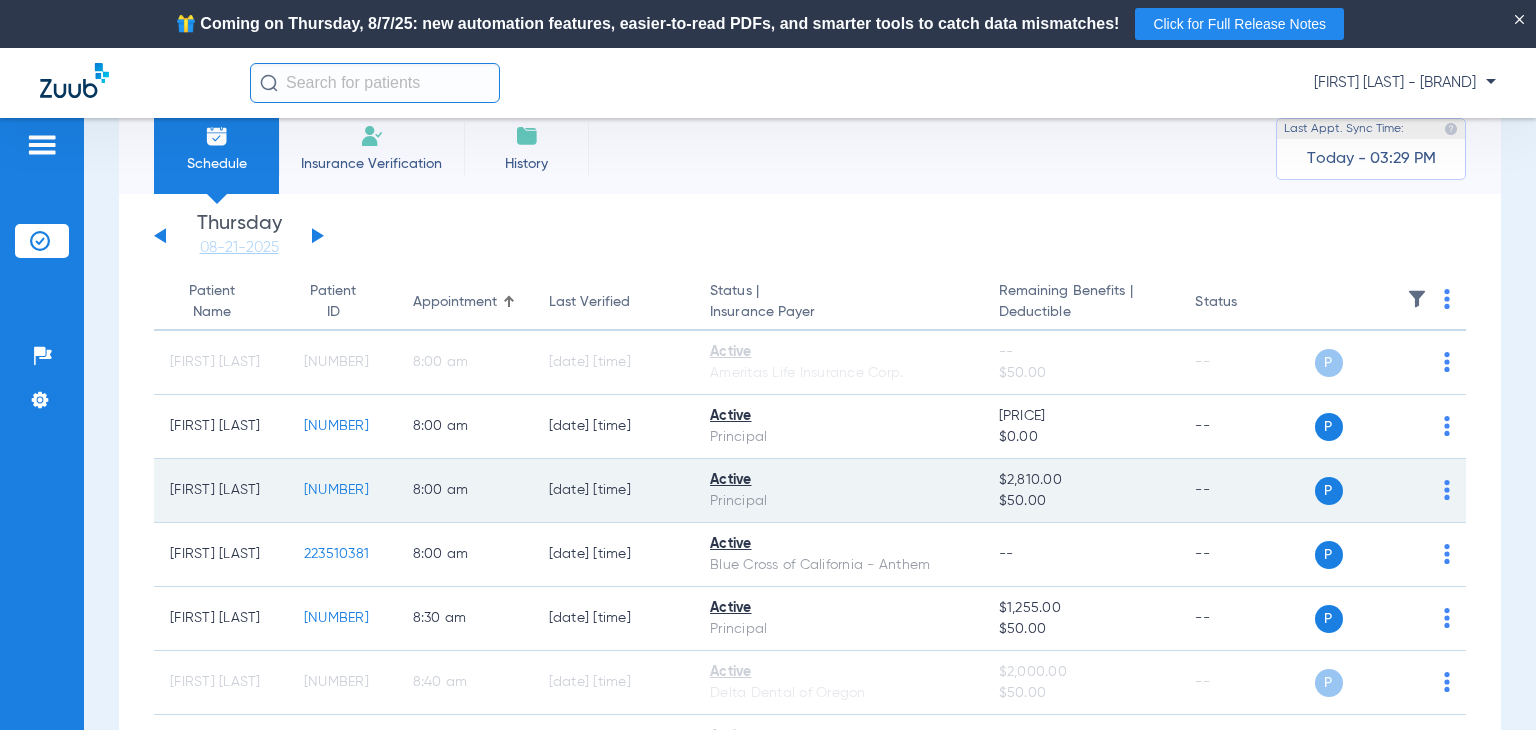 scroll, scrollTop: 0, scrollLeft: 0, axis: both 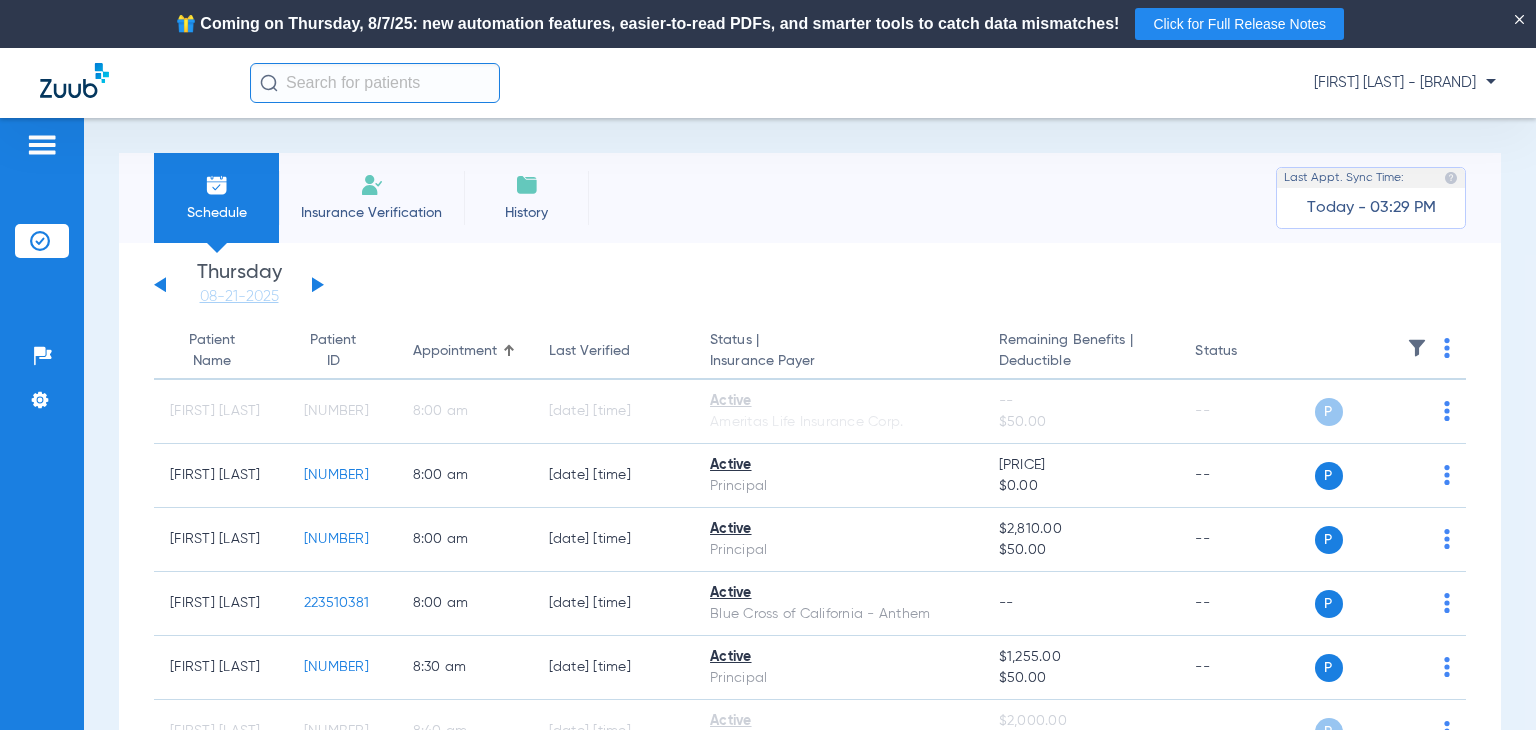 click on "Sunday   06-01-2025   Monday   06-02-2025   Tuesday   06-03-2025   Wednesday   06-04-2025   Thursday   06-05-2025   Friday   06-06-2025   Saturday   06-07-2025   Sunday   06-08-2025   Monday   06-09-2025   Tuesday   06-10-2025   Wednesday   06-11-2025   Thursday   06-12-2025   Friday   06-13-2025   Saturday   06-14-2025   Sunday   06-15-2025   Monday   06-16-2025   Tuesday   06-17-2025   Wednesday   06-18-2025   Thursday   06-19-2025   Friday   06-20-2025   Saturday   06-21-2025   Sunday   06-22-2025   Monday   06-23-2025   Tuesday   06-24-2025   Wednesday   06-25-2025   Thursday   06-26-2025   Friday   06-27-2025   Saturday   06-28-2025   Sunday   06-29-2025   Monday   06-30-2025   Tuesday   07-01-2025   Wednesday   07-02-2025   Thursday   07-03-2025   Friday   07-04-2025   Saturday   07-05-2025   Sunday   07-06-2025   Monday   07-07-2025   Tuesday   07-08-2025   Wednesday   07-09-2025   Thursday   07-10-2025   Friday   07-11-2025   Saturday   07-12-2025   Sunday   07-13-2025   Monday   07-14-2025   Friday" 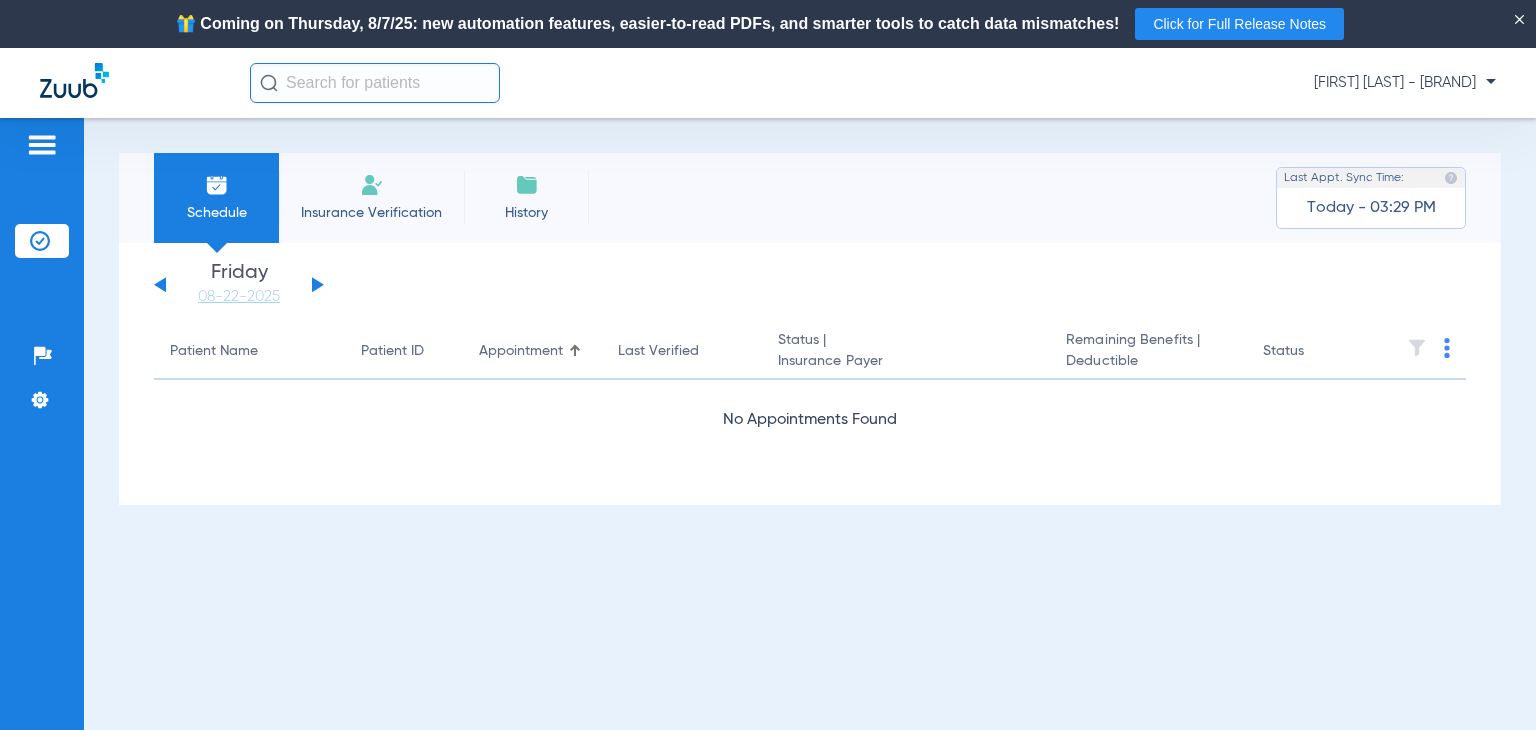 click 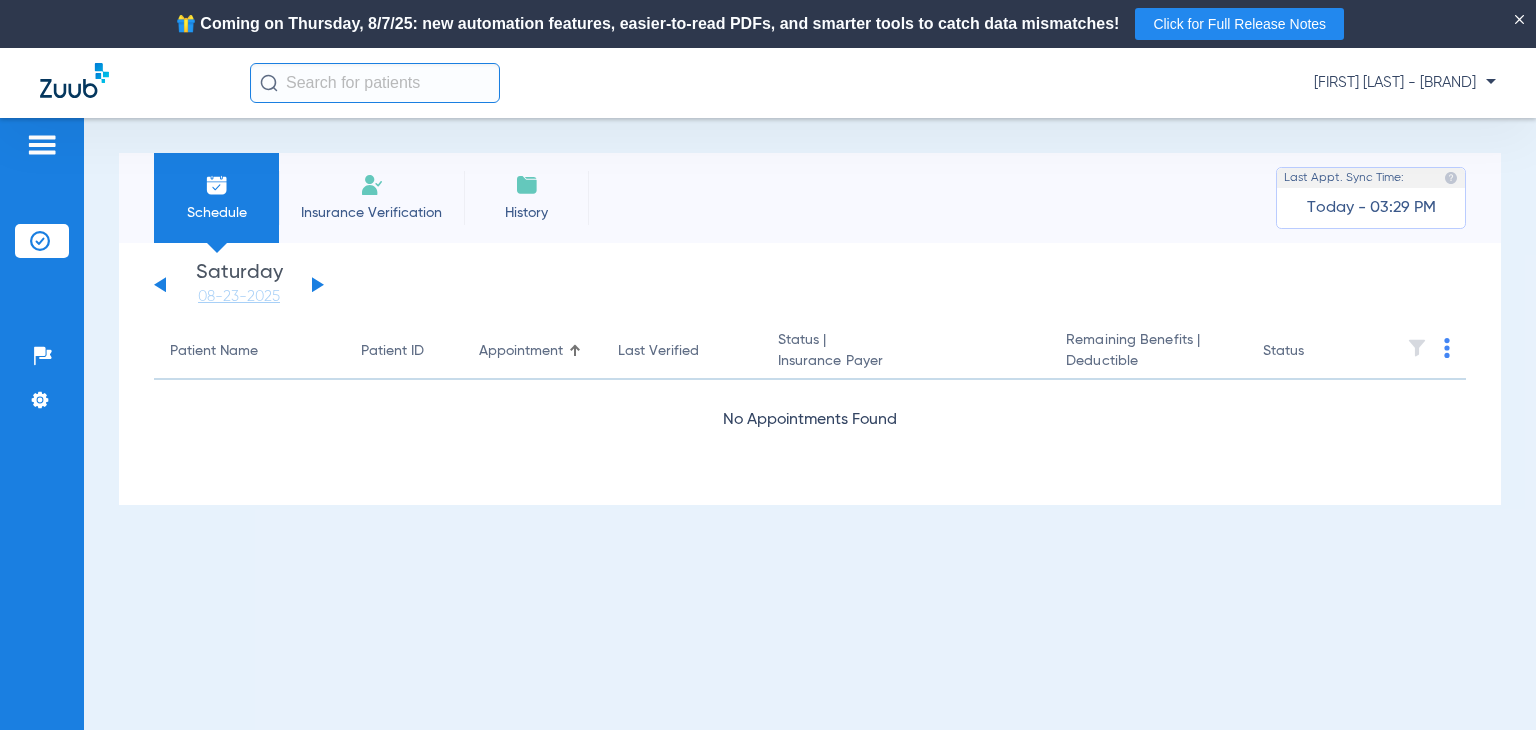 click 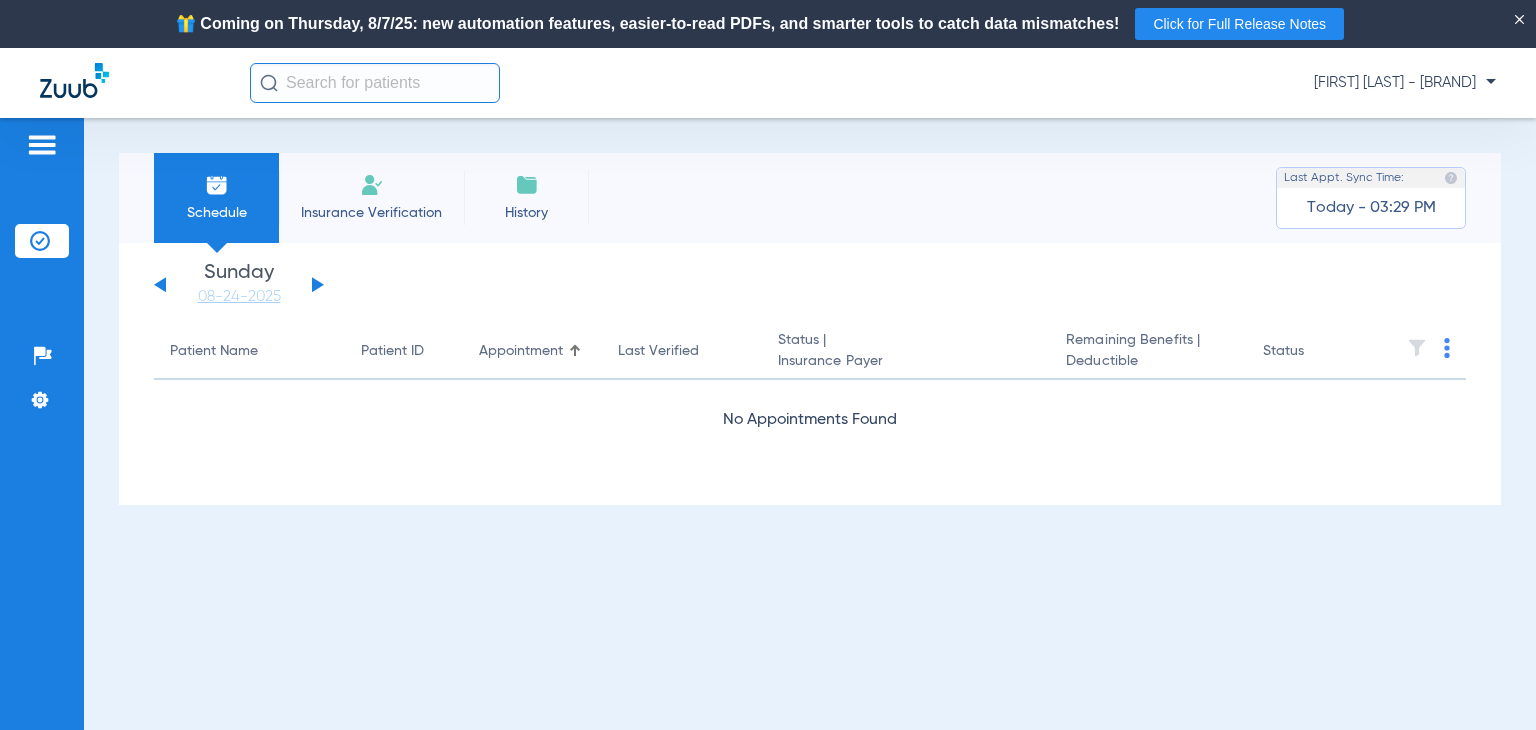 click 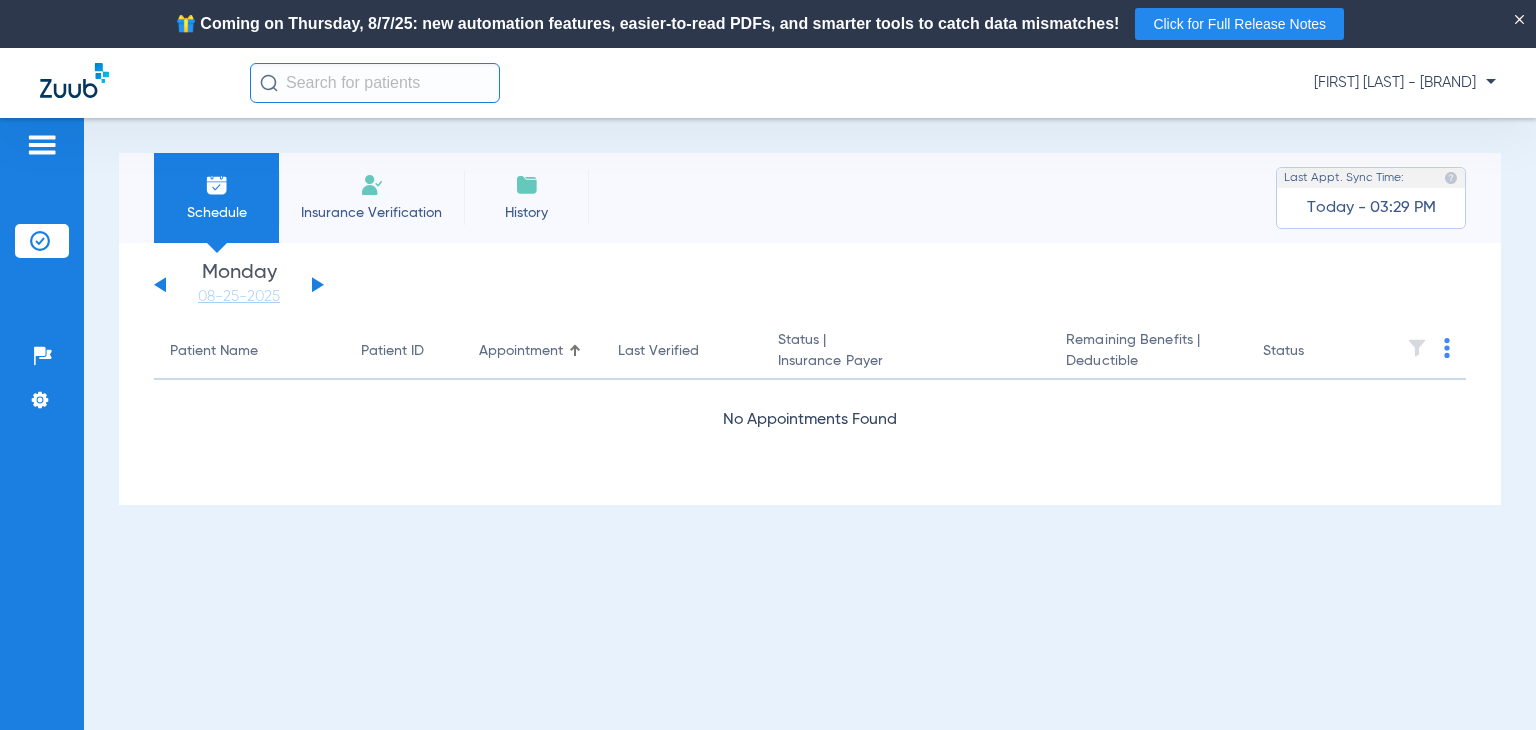 click 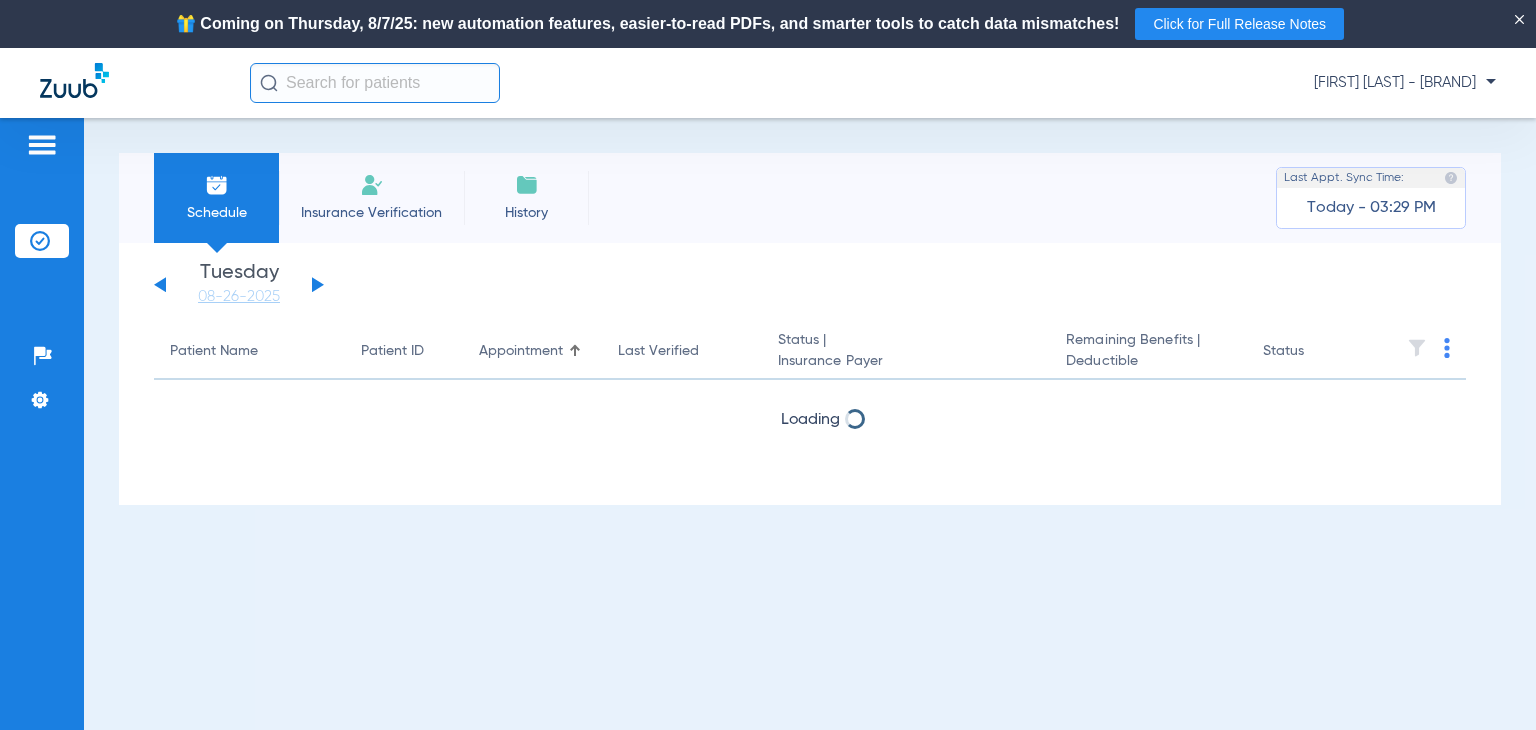 click 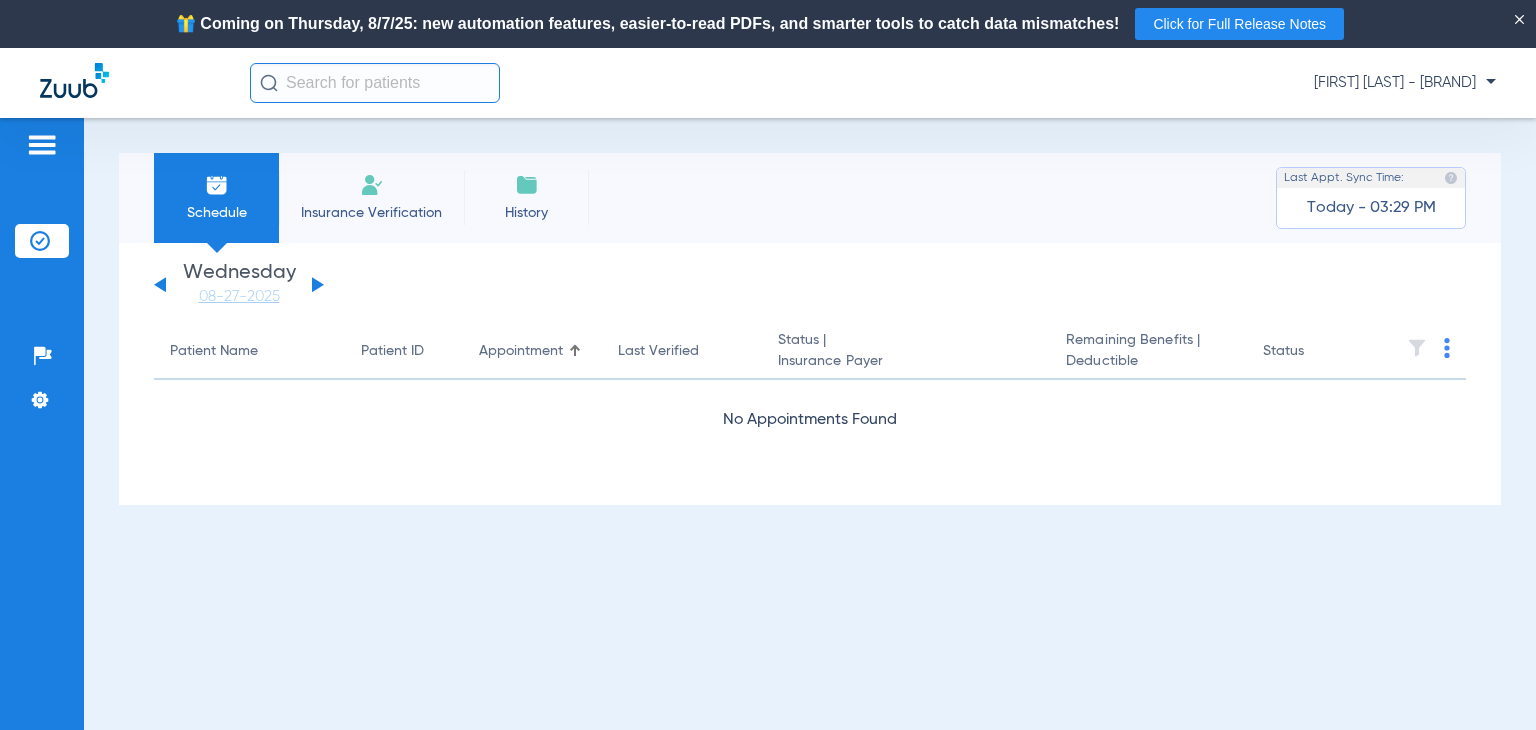 click 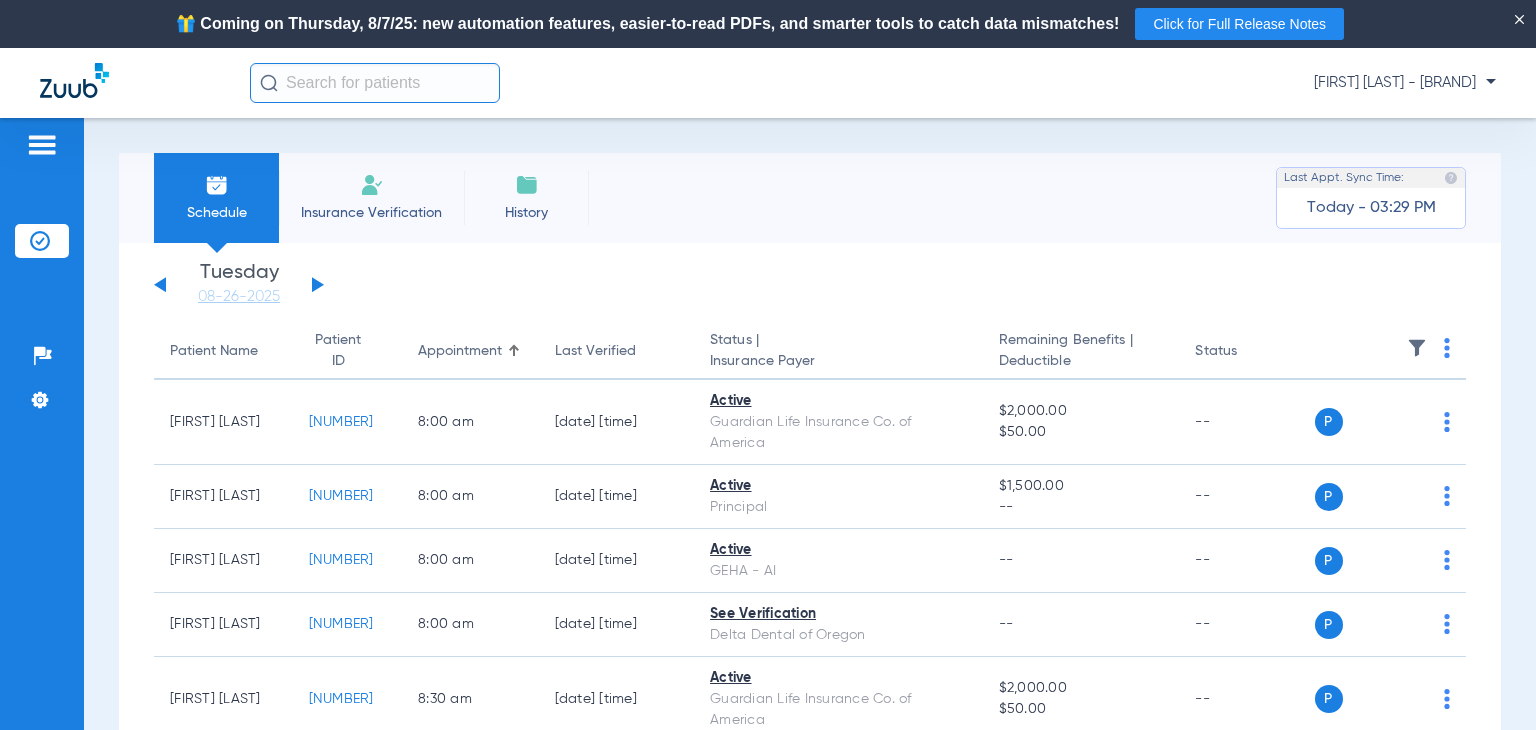 click 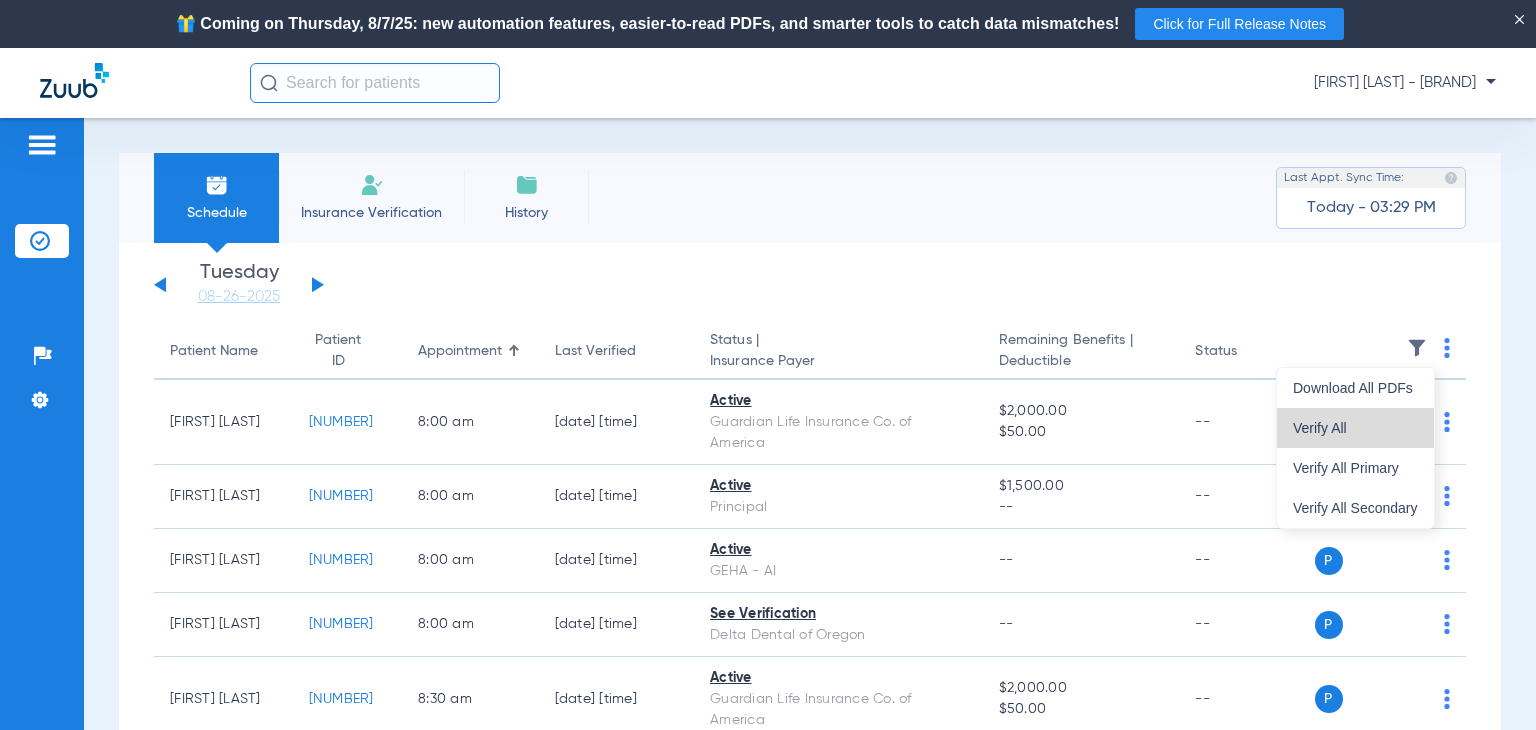 click on "Verify All" at bounding box center (1355, 428) 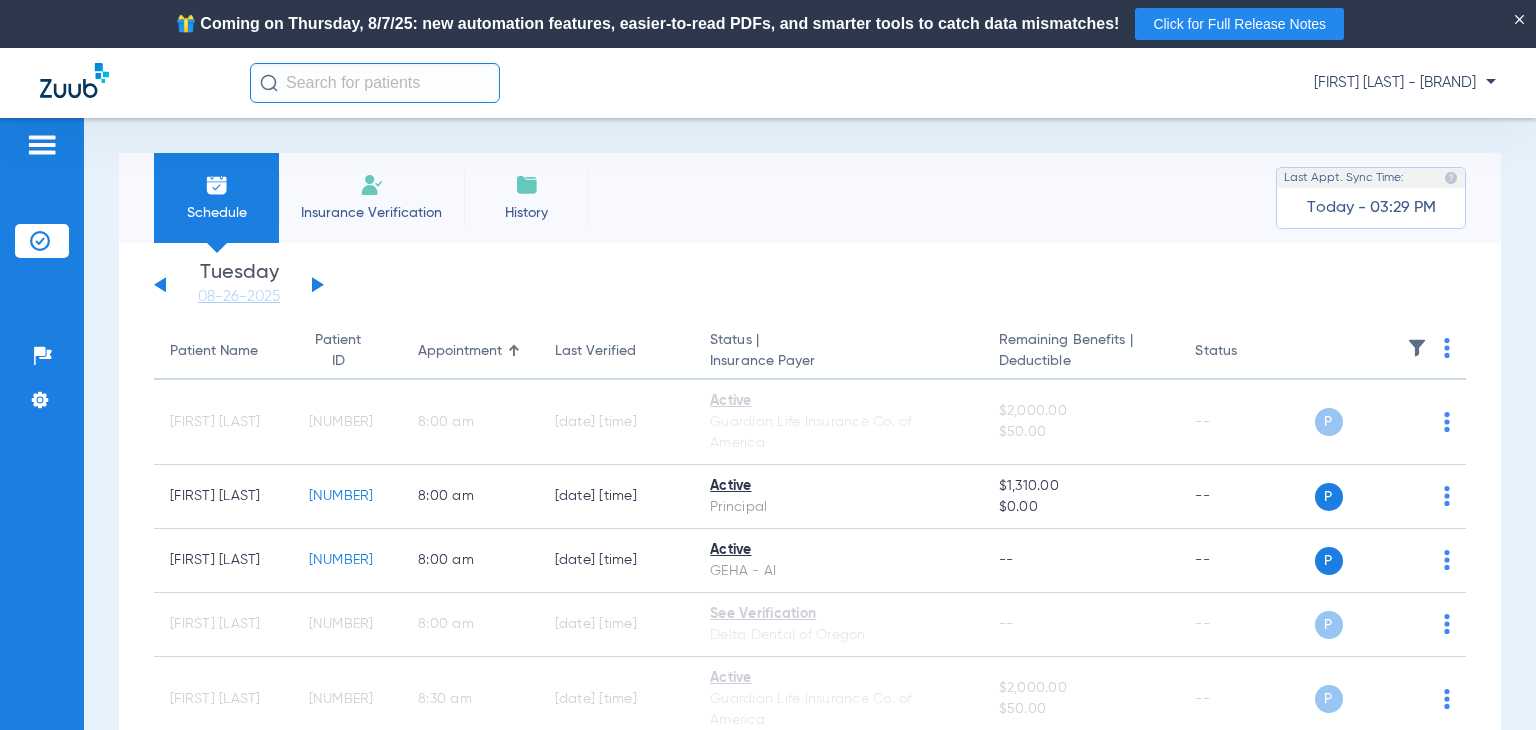 click 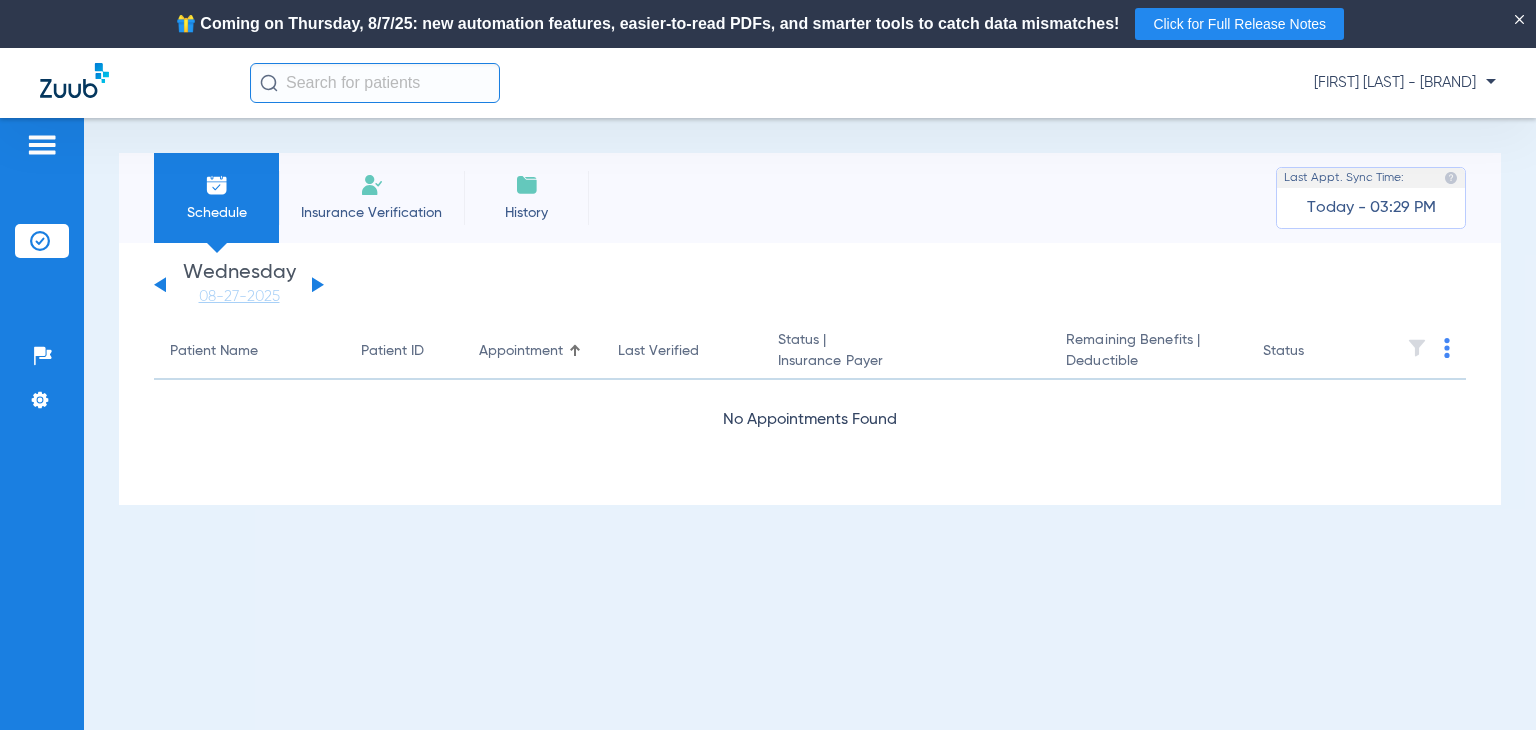 click 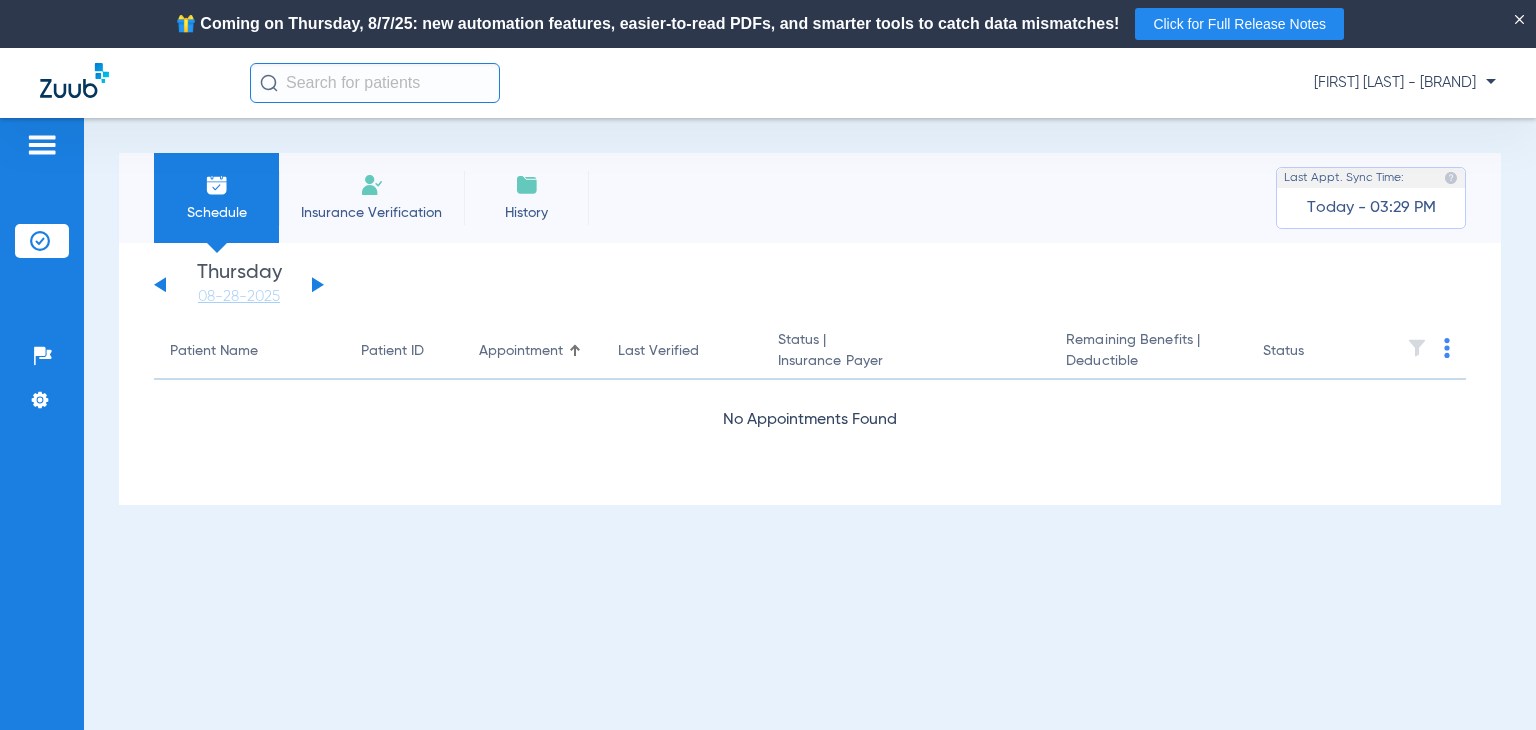 click 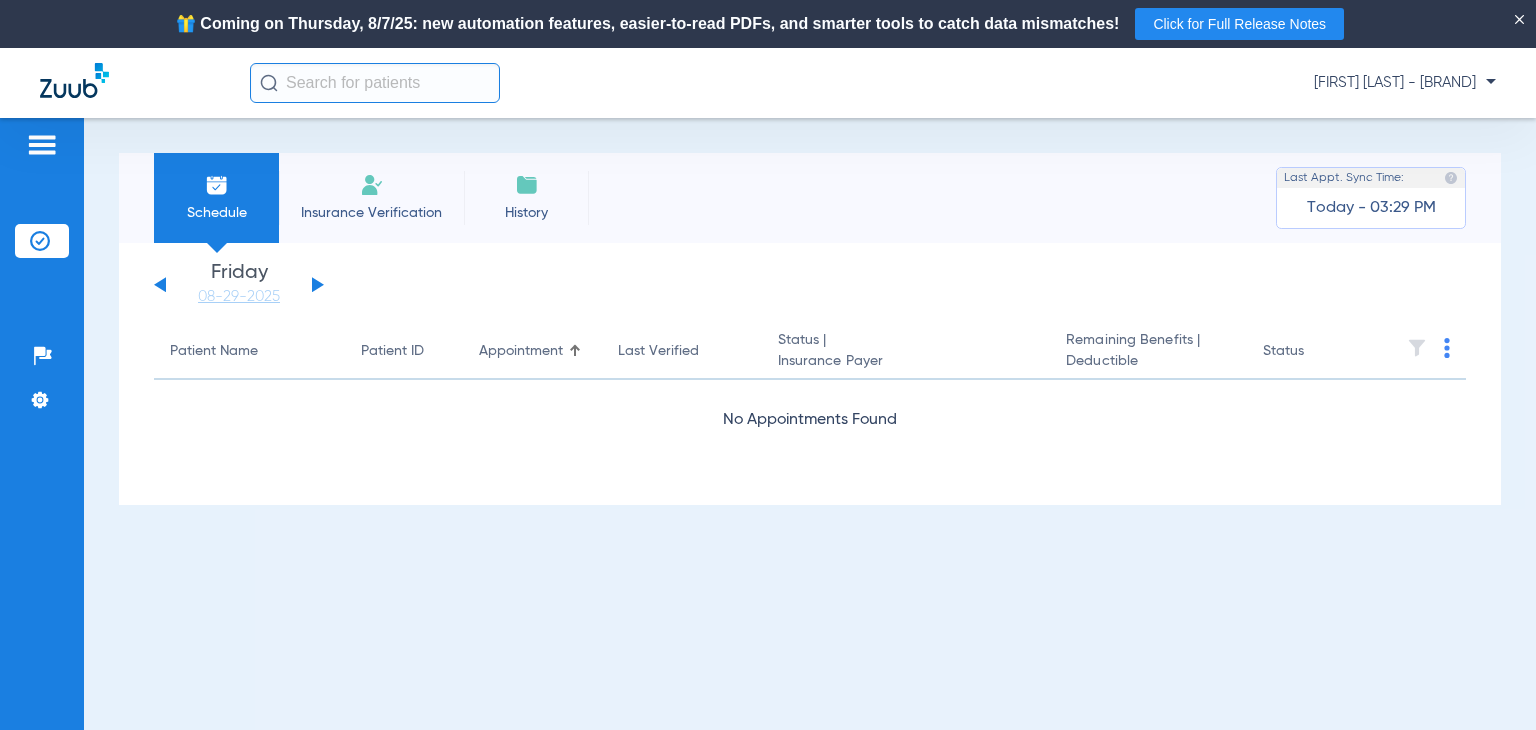 click 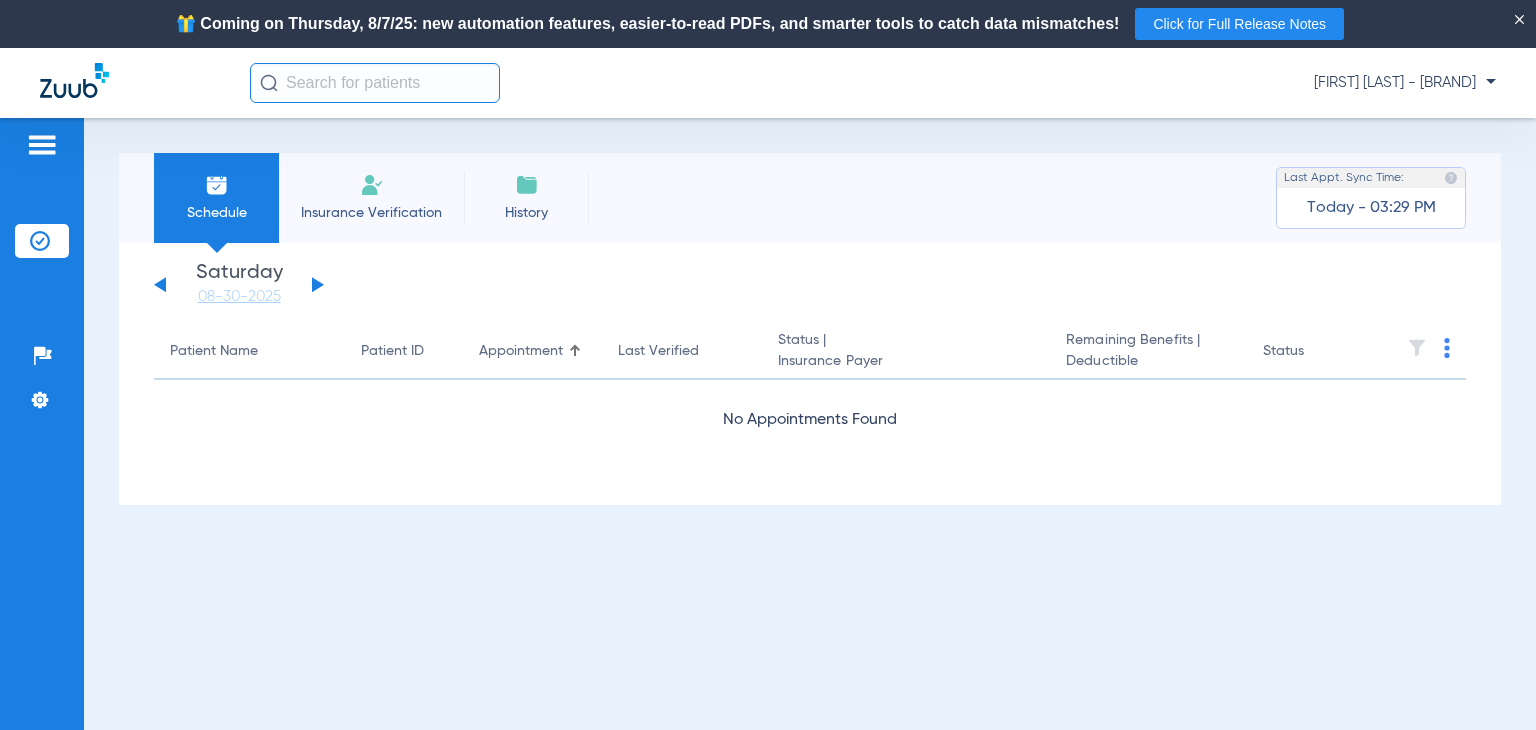 click 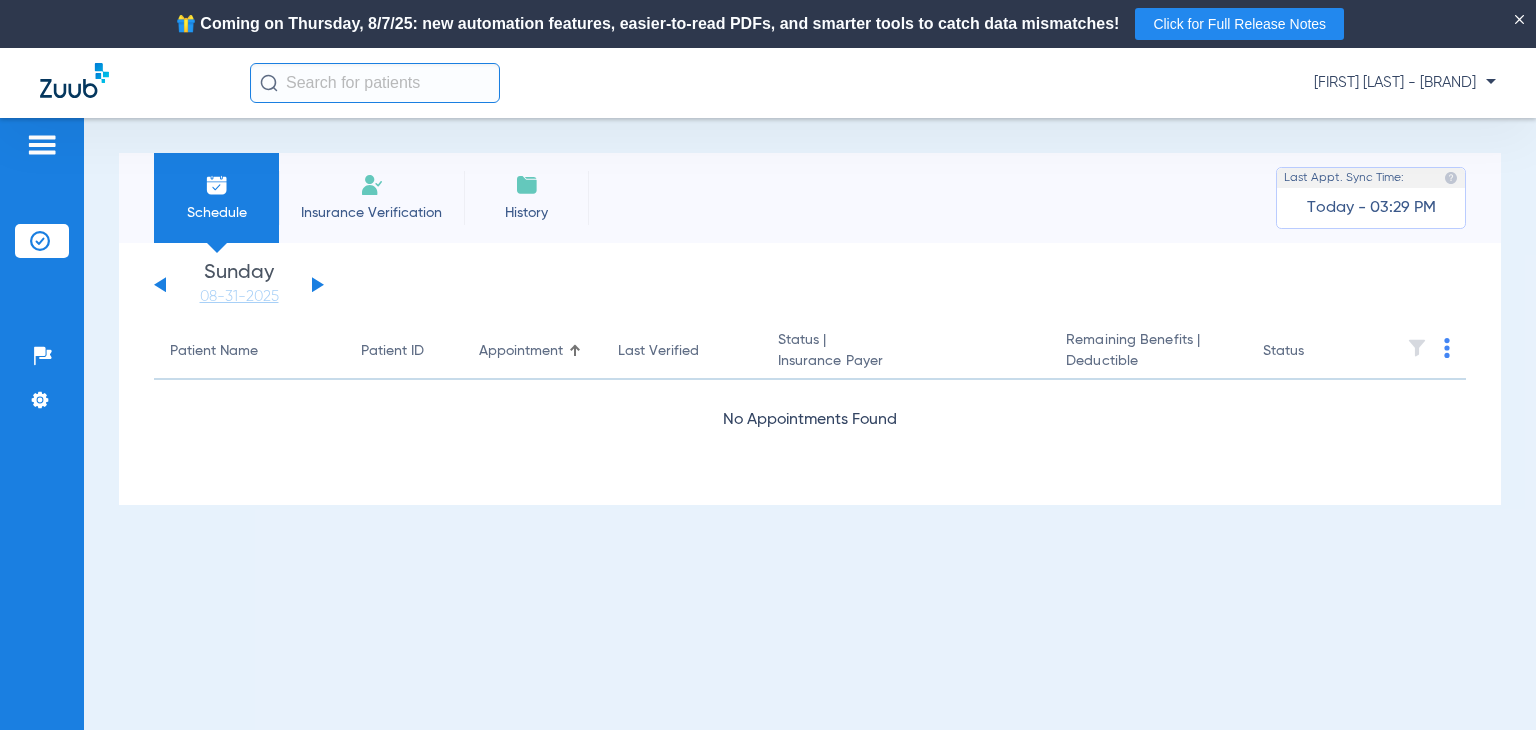 click on "[FIRST] [LAST] - [BRAND]" 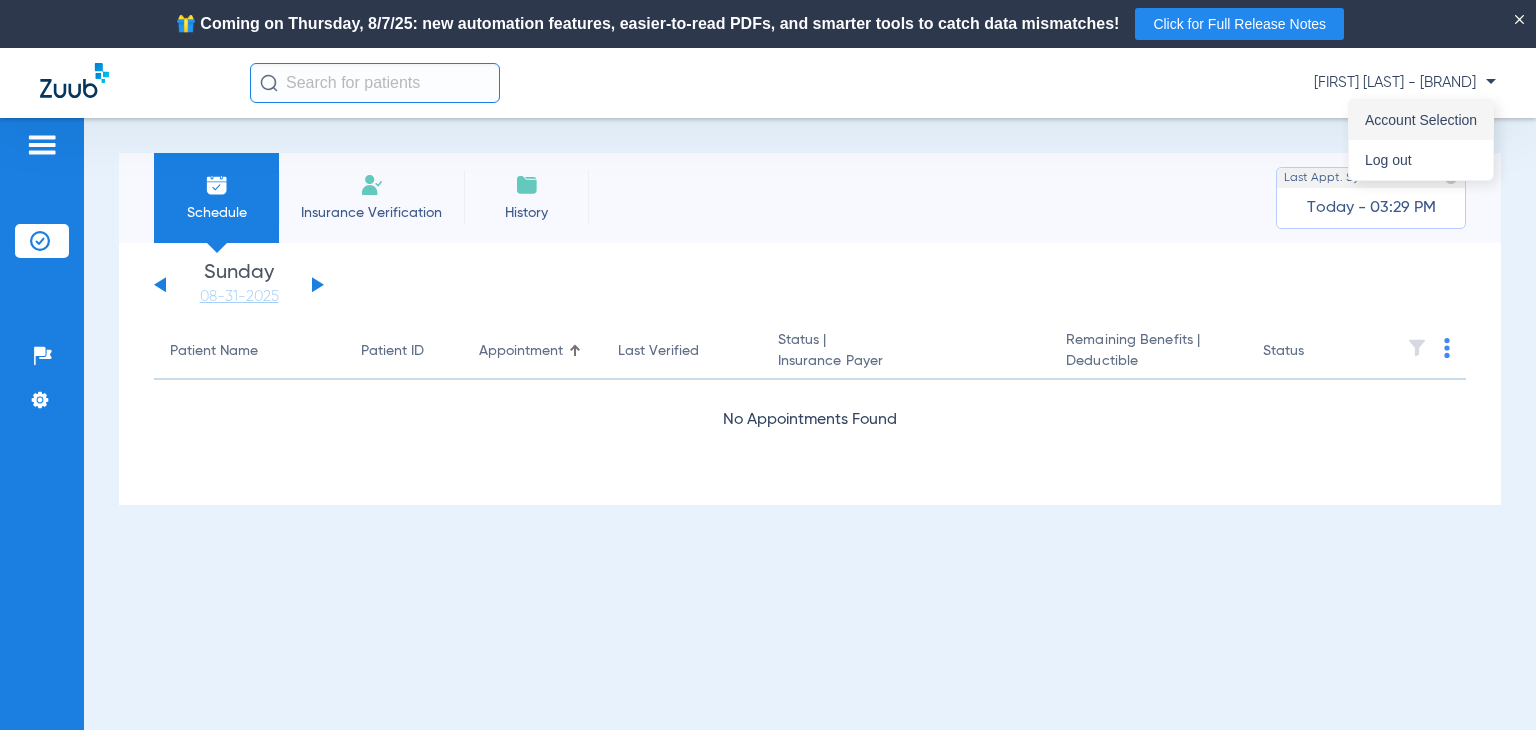 click on "Account Selection" at bounding box center [1421, 120] 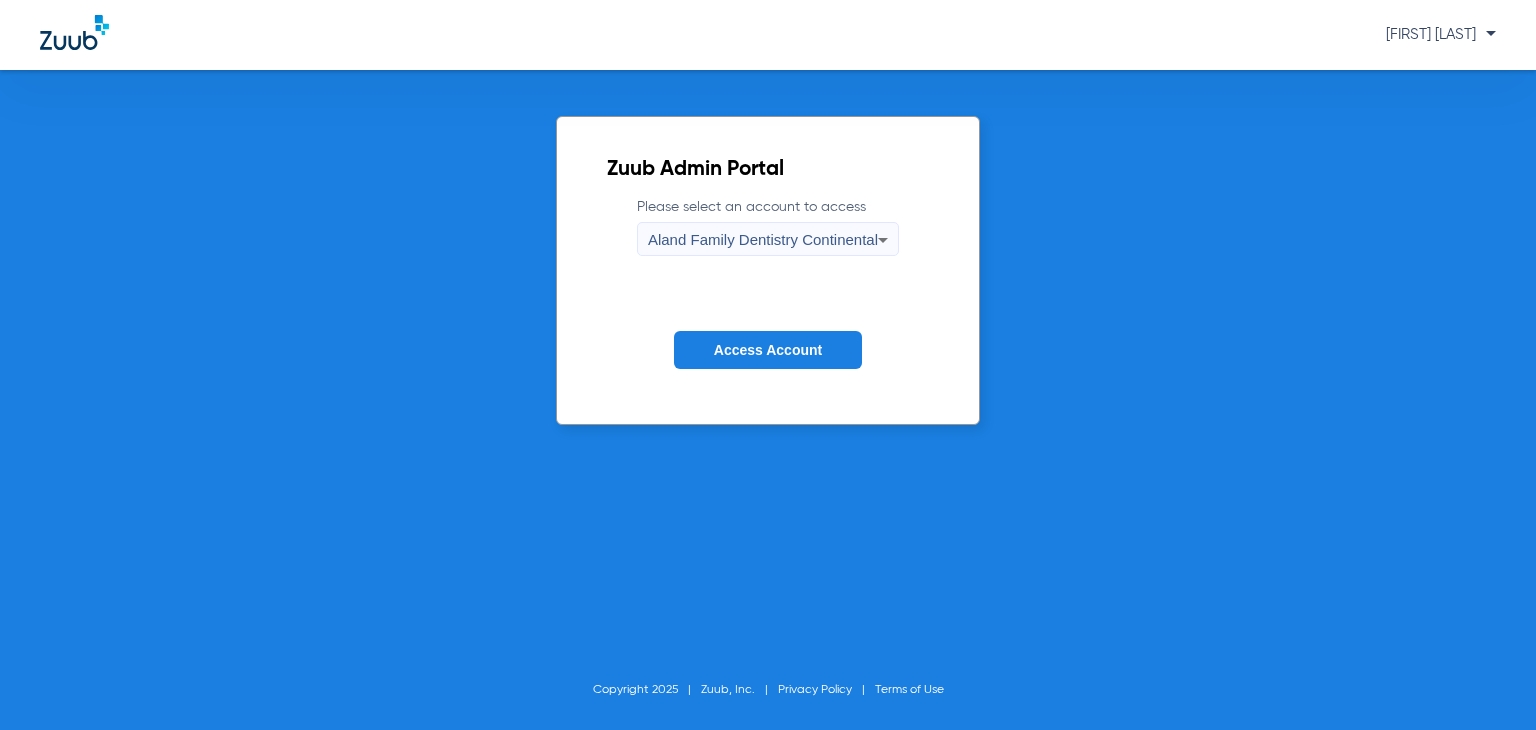 click on "Aland Family Dentistry Continental" at bounding box center (763, 240) 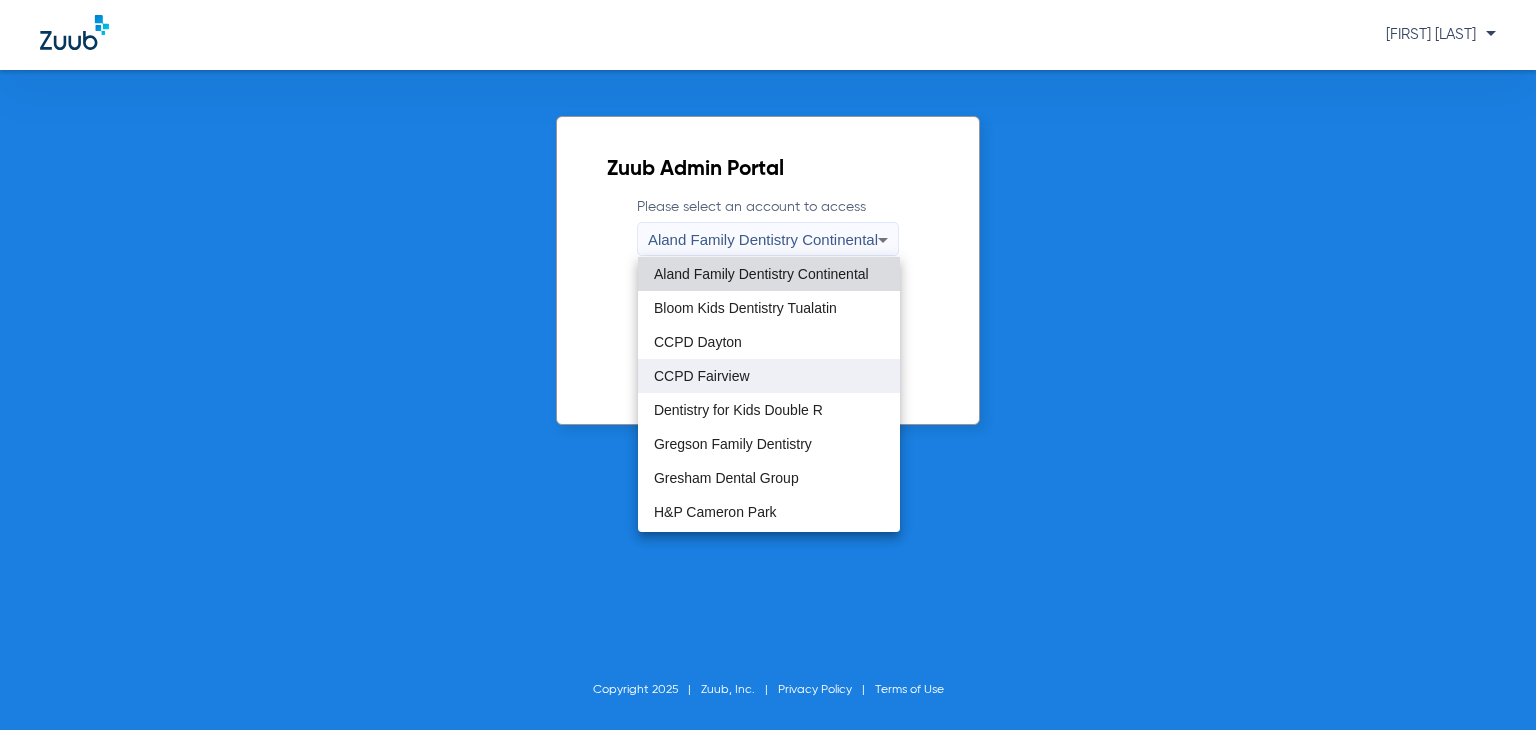 click on "CCPD Fairview" at bounding box center (702, 376) 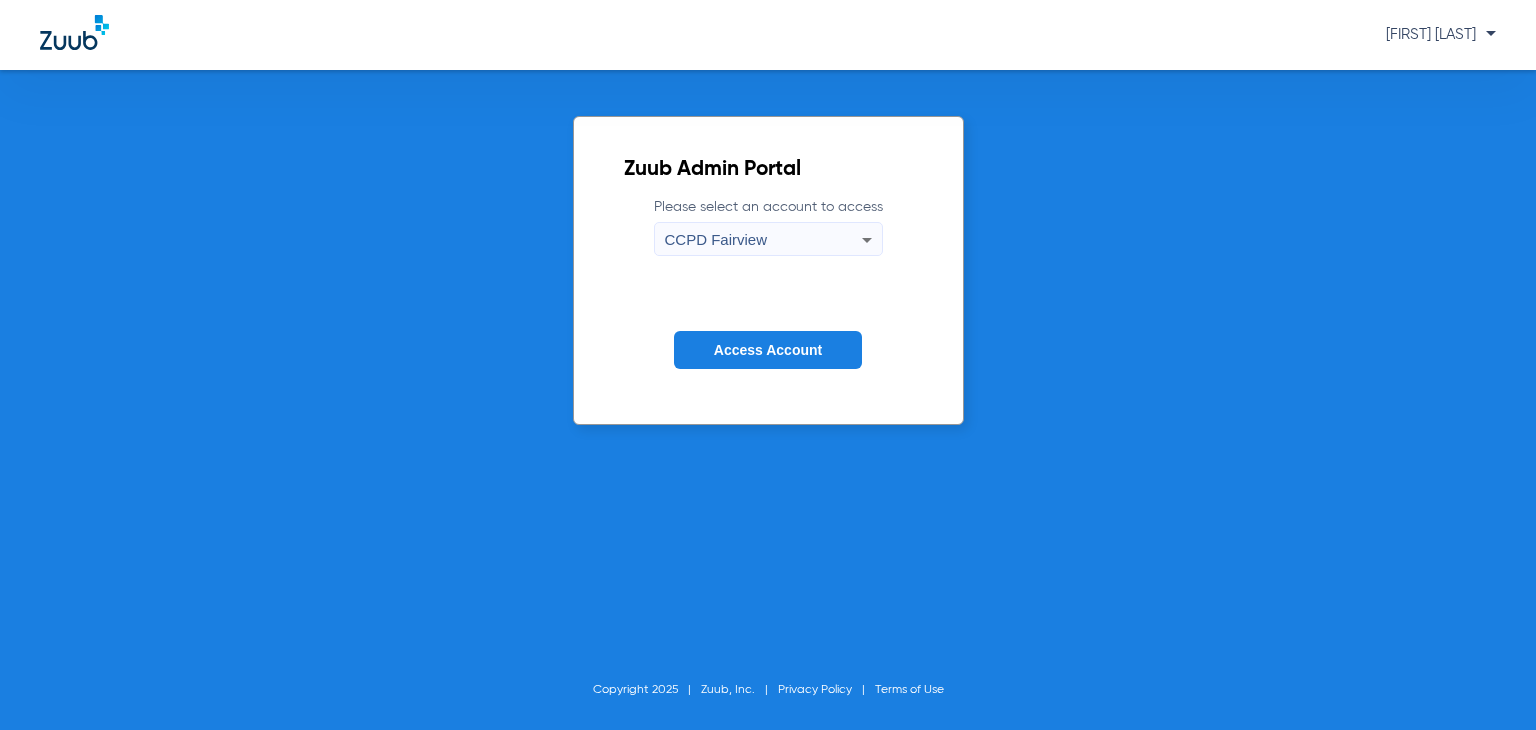 click on "Access Account" 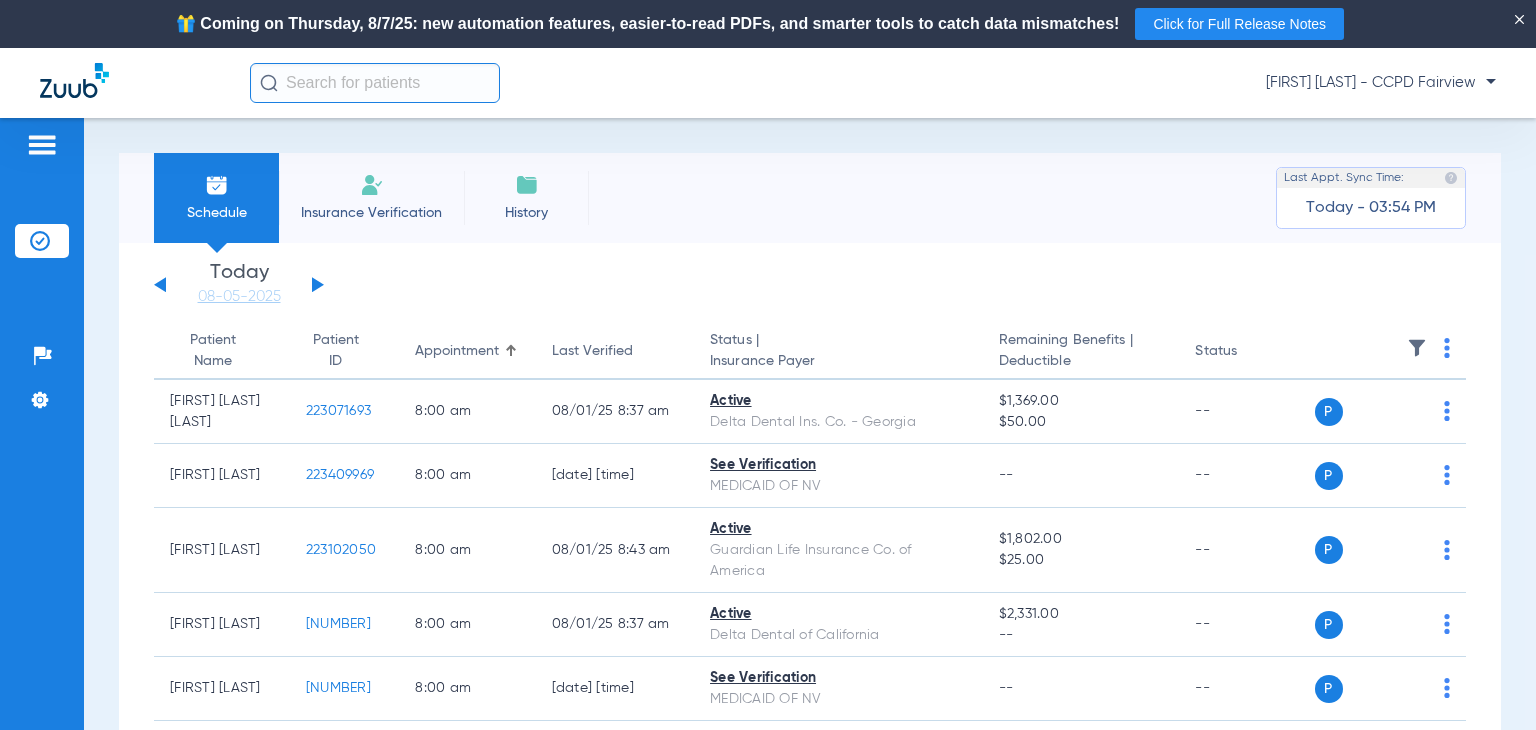 click on "Sunday   06-01-2025   Monday   06-02-2025   Tuesday   06-03-2025   Wednesday   06-04-2025   Thursday   06-05-2025   Friday   06-06-2025   Saturday   06-07-2025   Sunday   06-08-2025   Monday   06-09-2025   Tuesday   06-10-2025   Wednesday   06-11-2025   Thursday   06-12-2025   Friday   06-13-2025   Saturday   06-14-2025   Sunday   06-15-2025   Monday   06-16-2025   Tuesday   06-17-2025   Wednesday   06-18-2025   Thursday   06-19-2025   Friday   06-20-2025   Saturday   06-21-2025   Sunday   06-22-2025   Monday   06-23-2025   Tuesday   06-24-2025   Wednesday   06-25-2025   Thursday   06-26-2025   Friday   06-27-2025   Saturday   06-28-2025   Sunday   06-29-2025   Monday   06-30-2025   Tuesday   07-01-2025   Wednesday   07-02-2025   Thursday   07-03-2025   Friday   07-04-2025   Saturday   07-05-2025   Sunday   07-06-2025   Monday   07-07-2025   Tuesday   07-08-2025   Wednesday   07-09-2025   Thursday   07-10-2025   Friday   07-11-2025   Saturday   07-12-2025   Sunday   07-13-2025   Monday   07-14-2025   Friday" 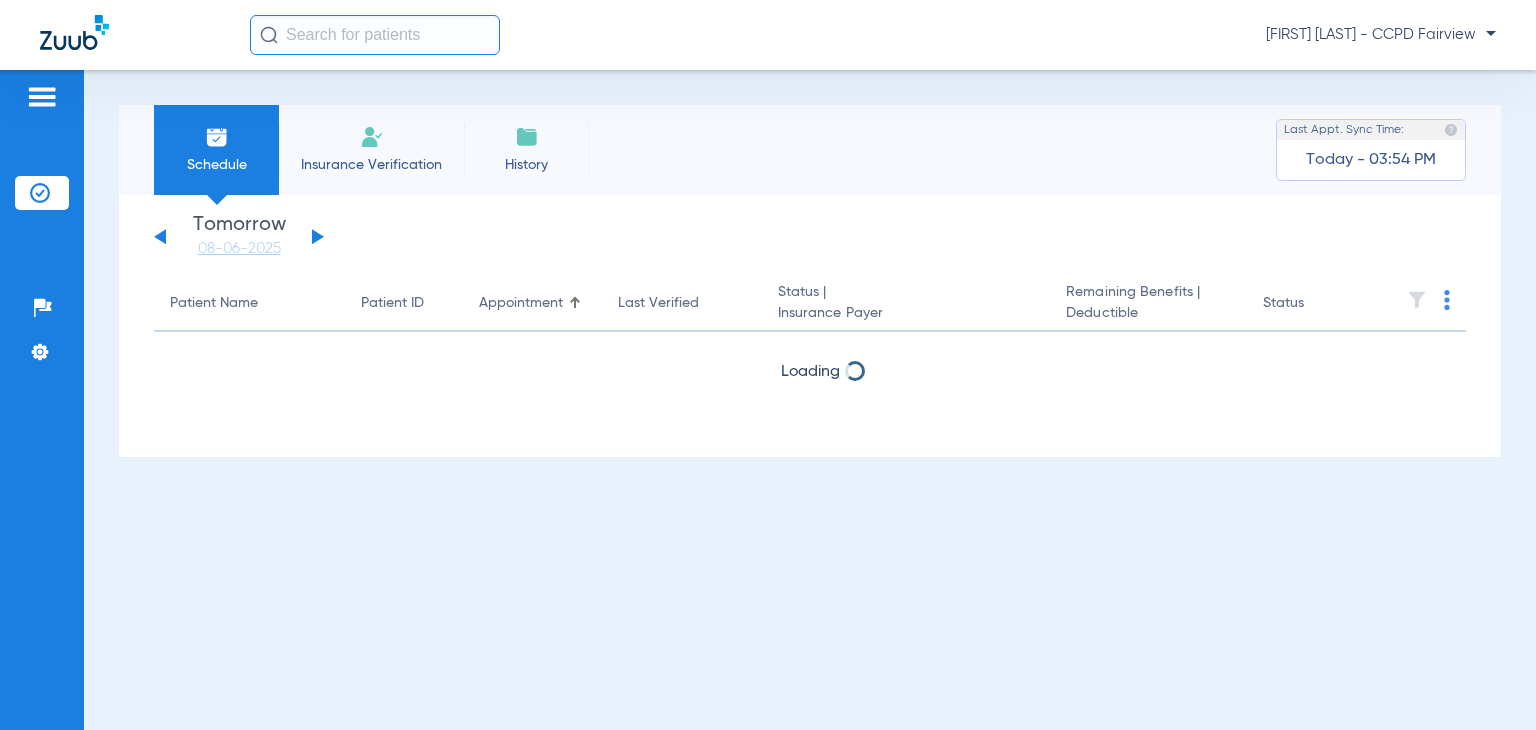 click on "Sunday   06-01-2025   Monday   06-02-2025   Tuesday   06-03-2025   Wednesday   06-04-2025   Thursday   06-05-2025   Friday   06-06-2025   Saturday   06-07-2025   Sunday   06-08-2025   Monday   06-09-2025   Tuesday   06-10-2025   Wednesday   06-11-2025   Thursday   06-12-2025   Friday   06-13-2025   Saturday   06-14-2025   Sunday   06-15-2025   Monday   06-16-2025   Tuesday   06-17-2025   Wednesday   06-18-2025   Thursday   06-19-2025   Friday   06-20-2025   Saturday   06-21-2025   Sunday   06-22-2025   Monday   06-23-2025   Tuesday   06-24-2025   Wednesday   06-25-2025   Thursday   06-26-2025   Friday   06-27-2025   Saturday   06-28-2025   Sunday   06-29-2025   Monday   06-30-2025   Tuesday   07-01-2025   Wednesday   07-02-2025   Thursday   07-03-2025   Friday   07-04-2025   Saturday   07-05-2025   Sunday   07-06-2025   Monday   07-07-2025   Tuesday   07-08-2025   Wednesday   07-09-2025   Thursday   07-10-2025   Friday   07-11-2025   Saturday   07-12-2025   Sunday   07-13-2025   Monday   07-14-2025   Friday" 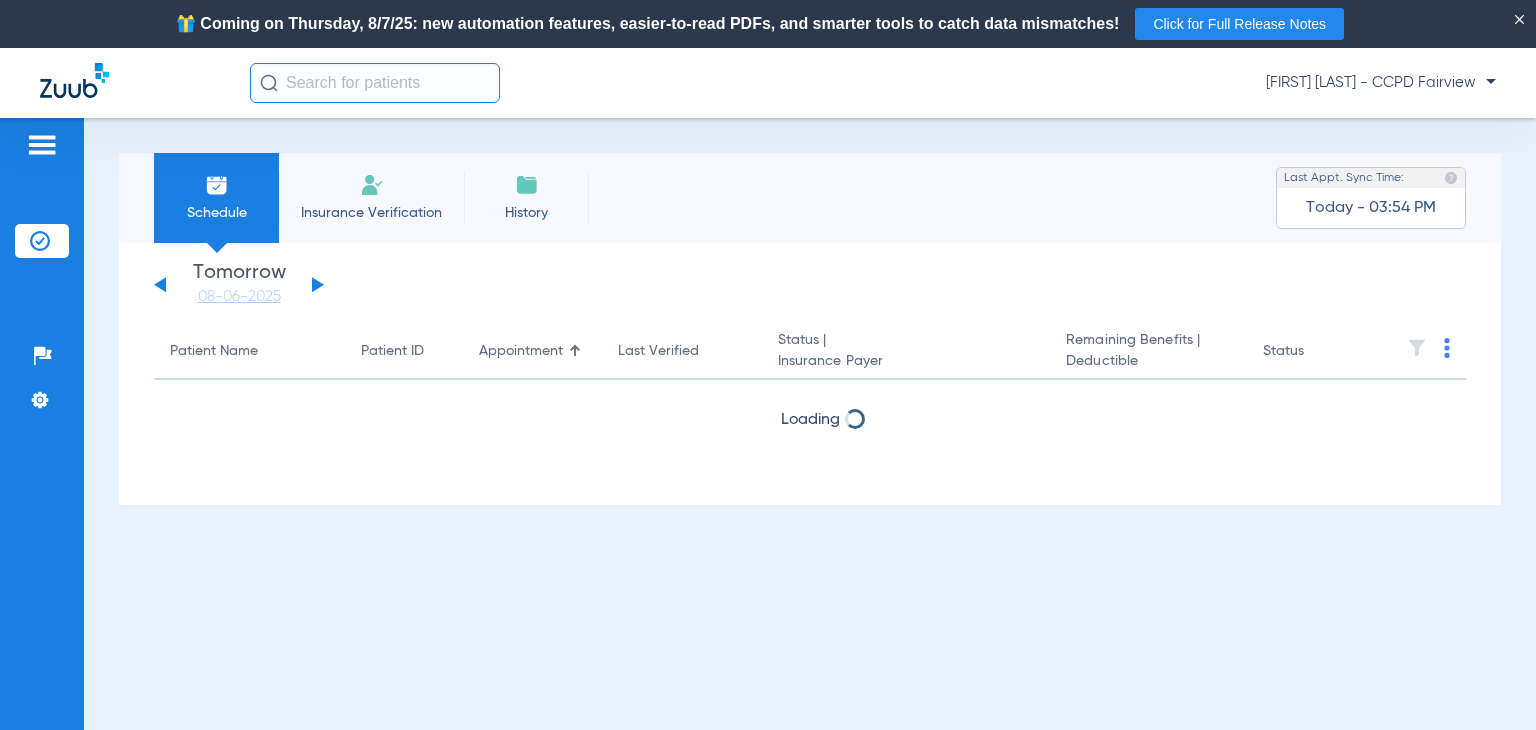 click 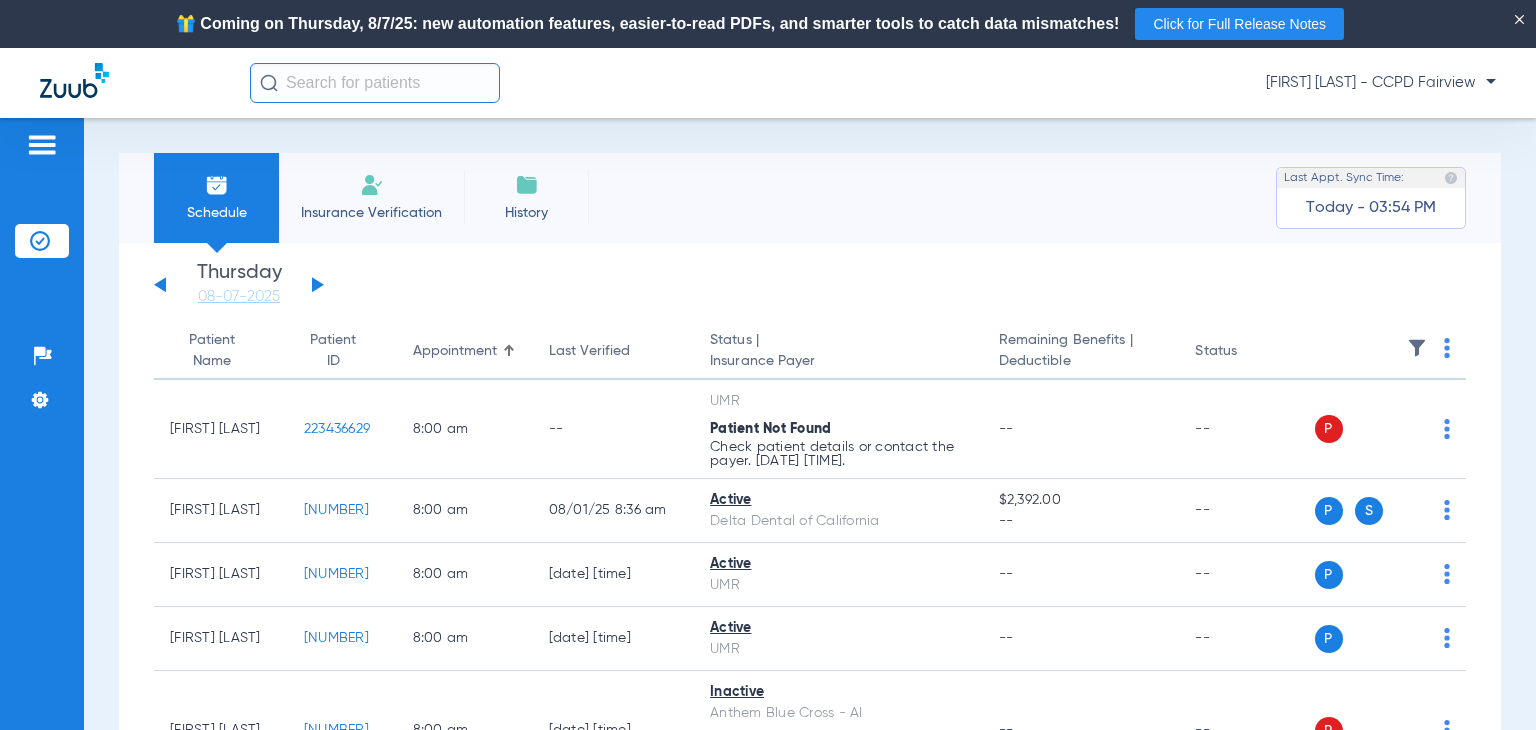click 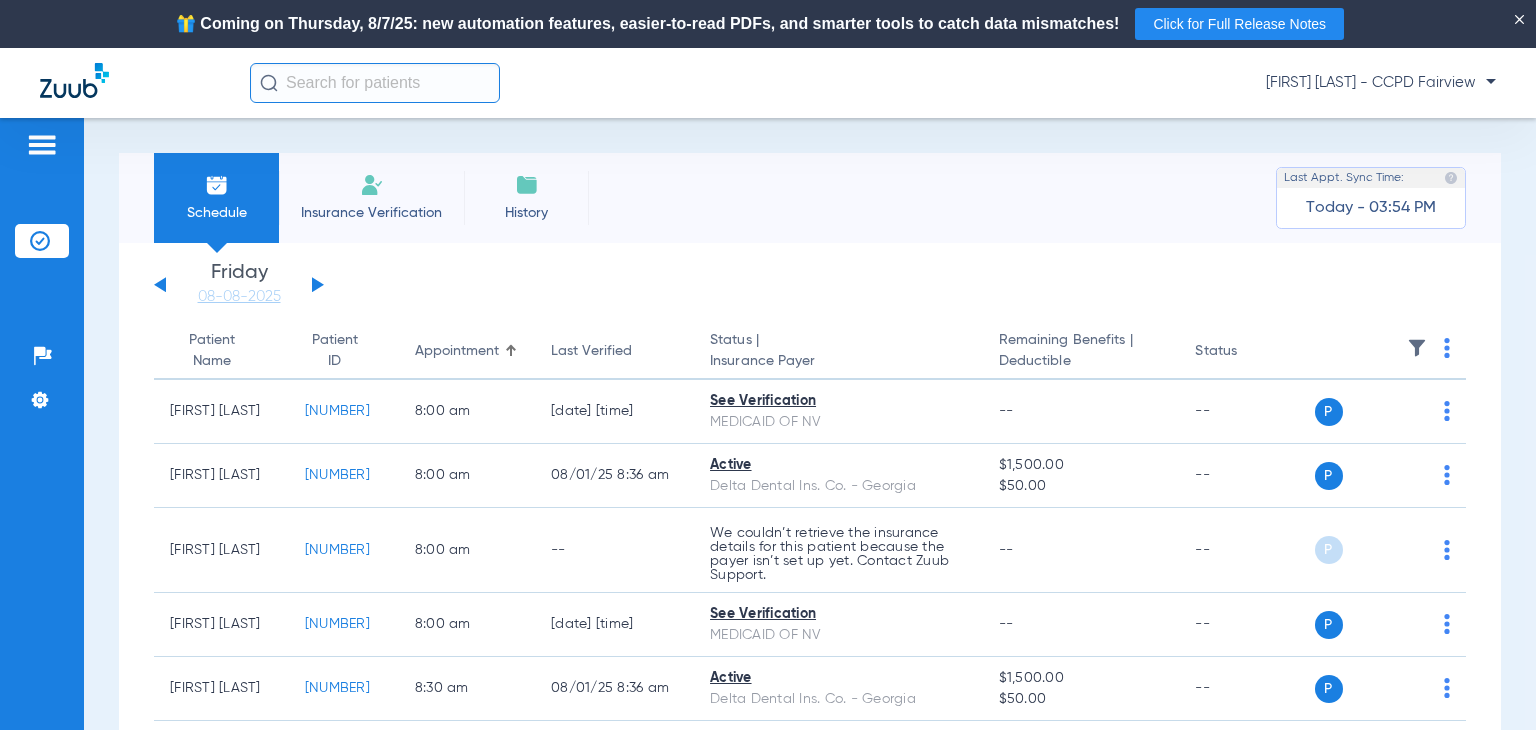 click 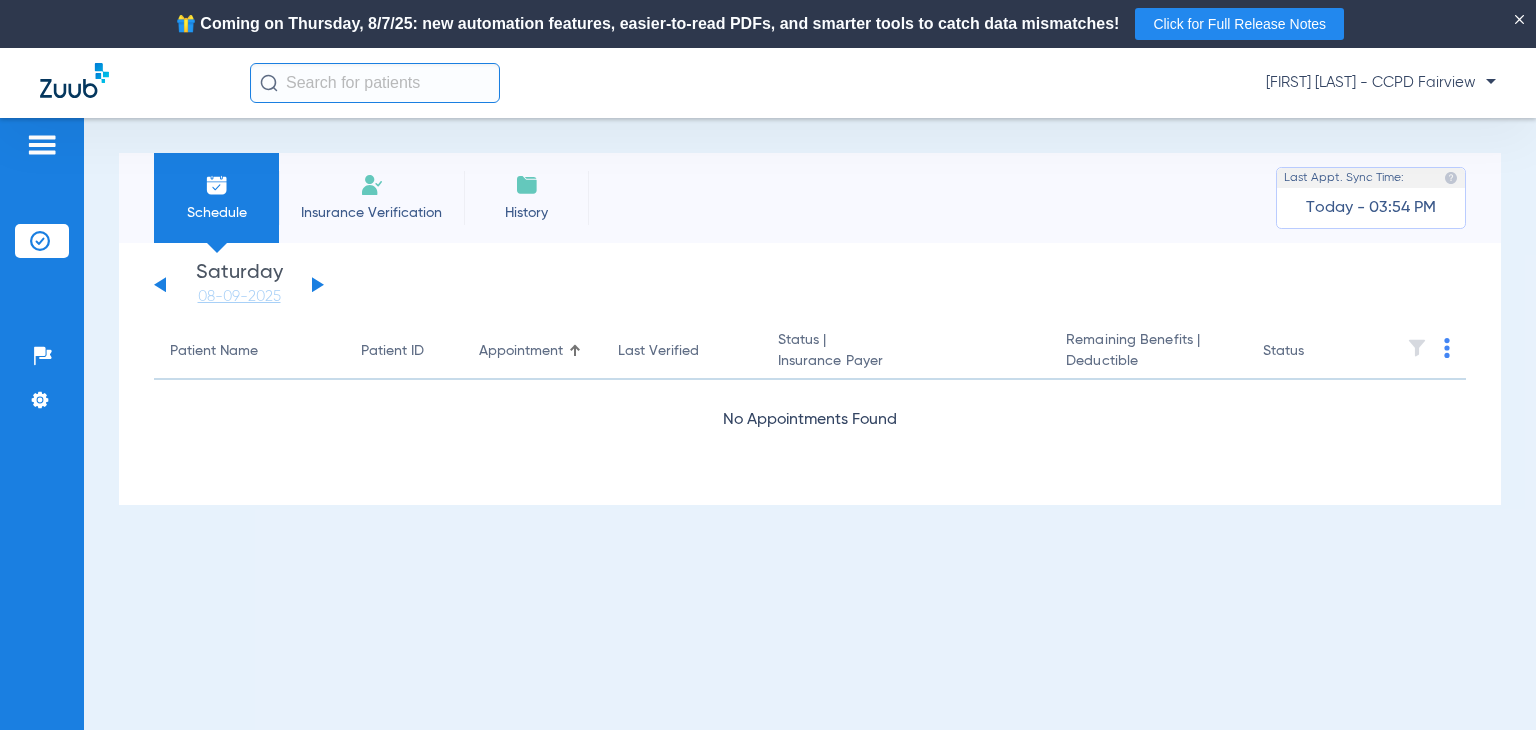 click 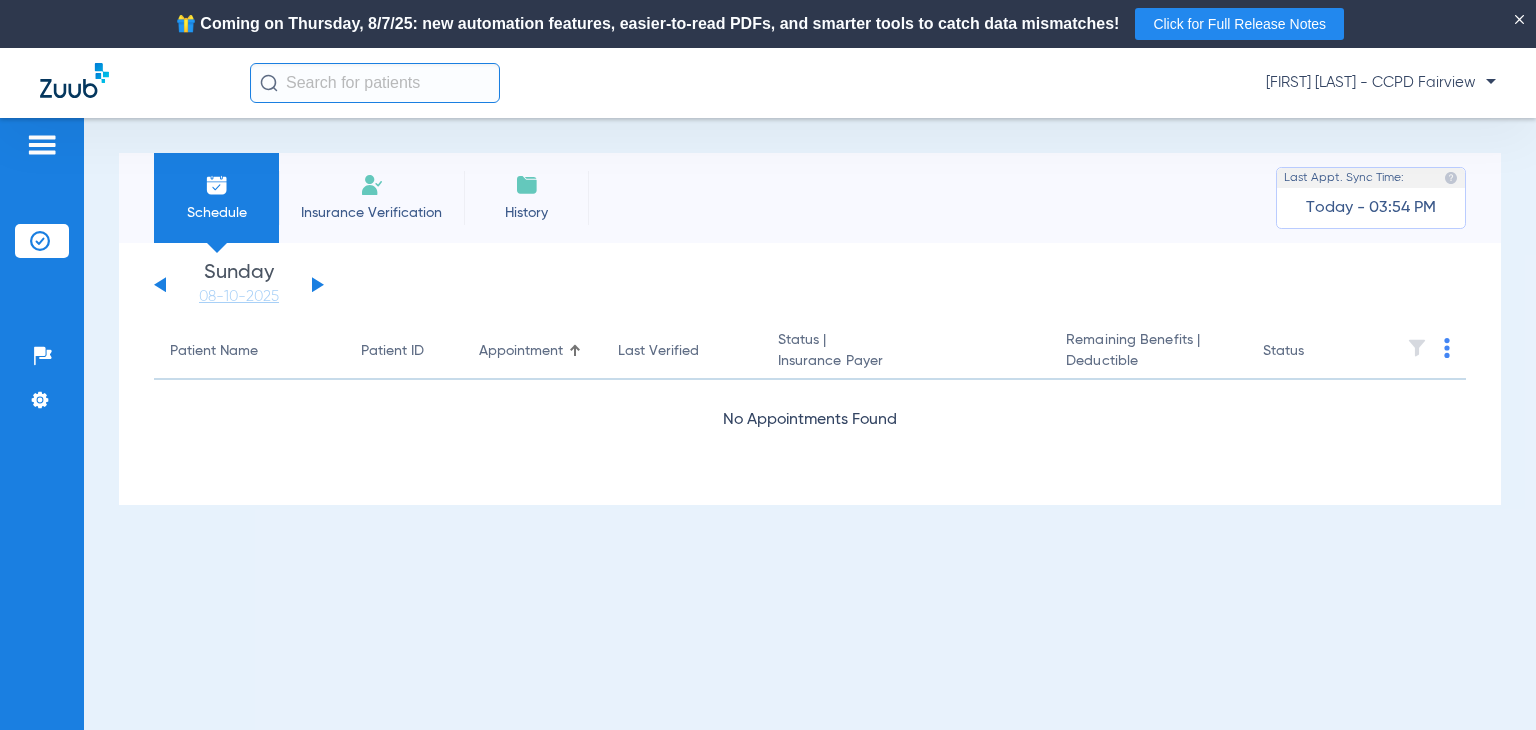 click 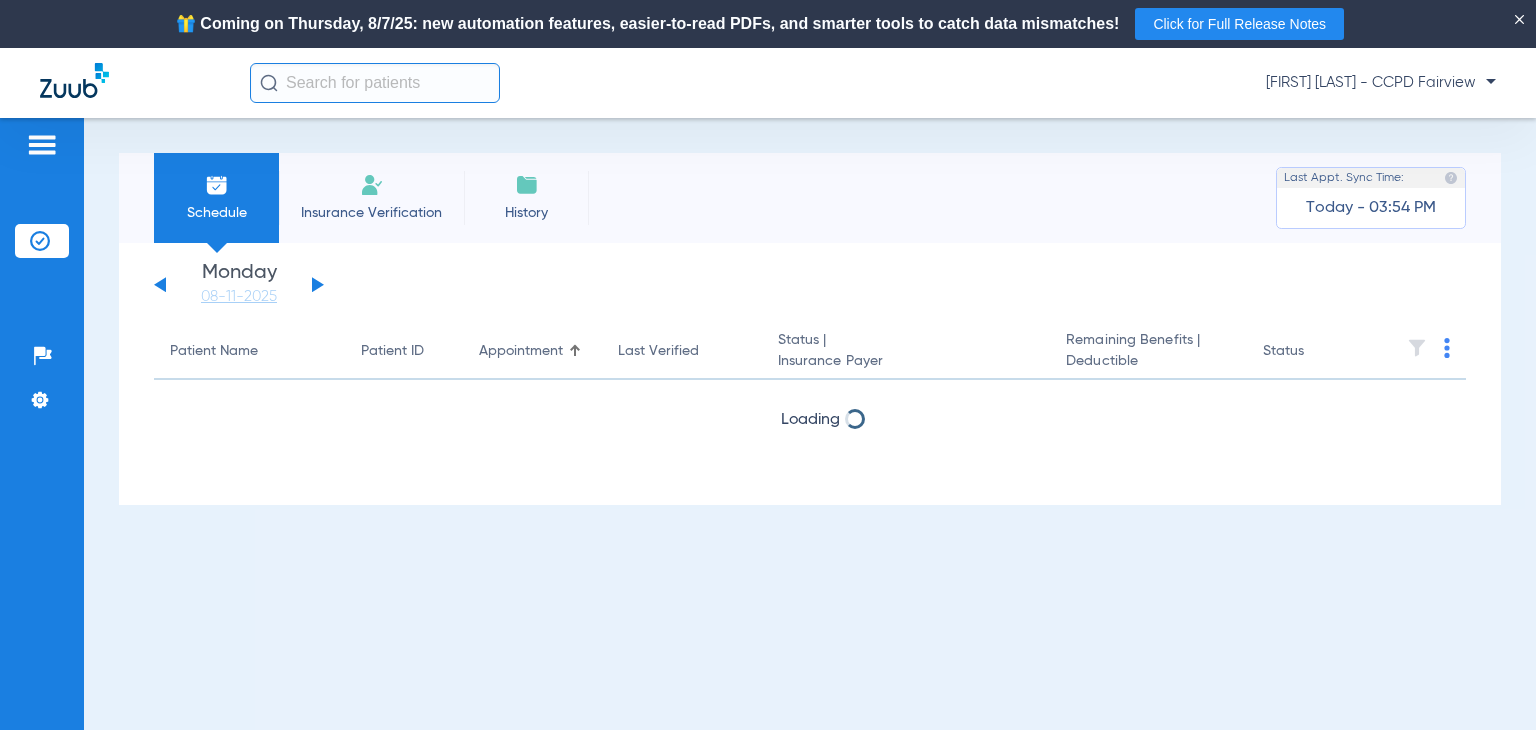click 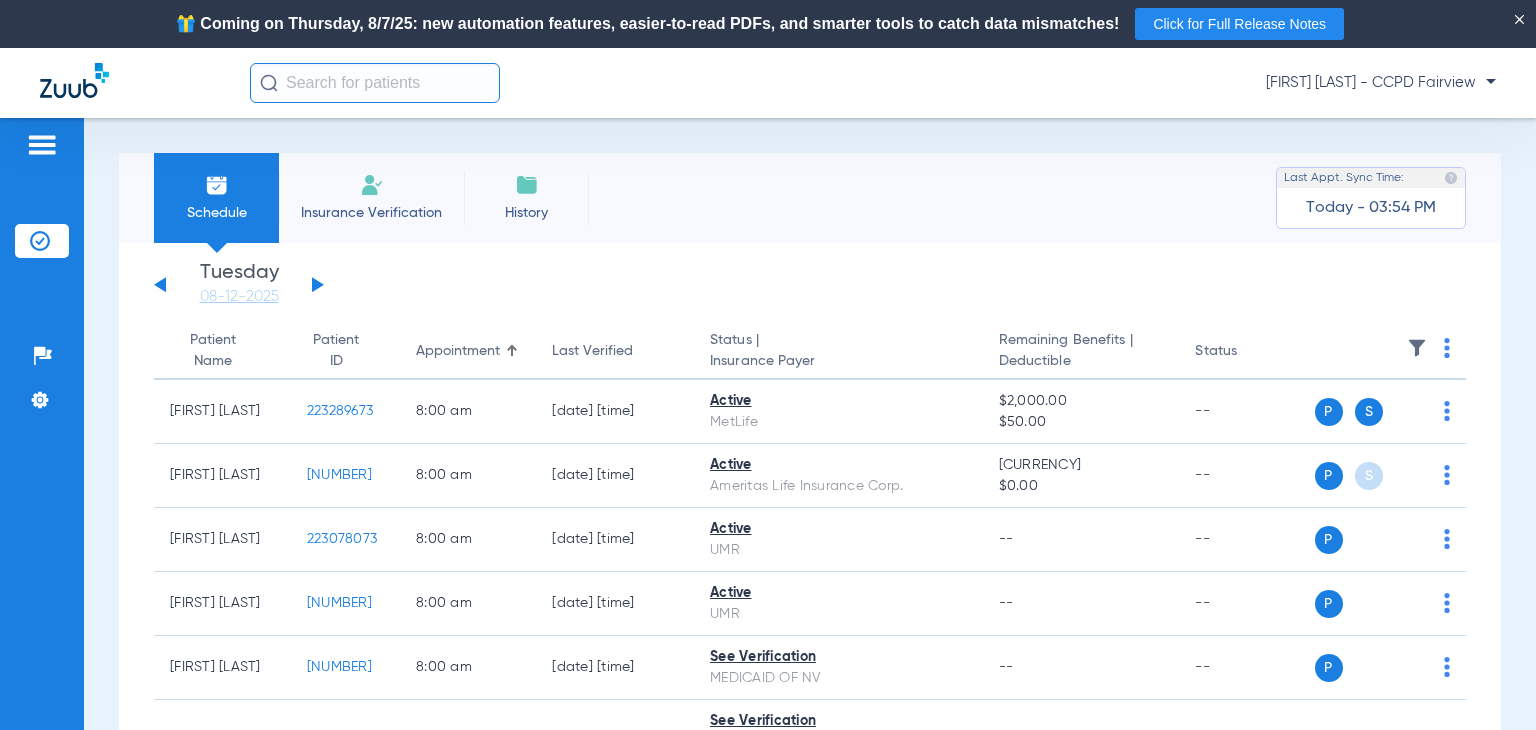 click 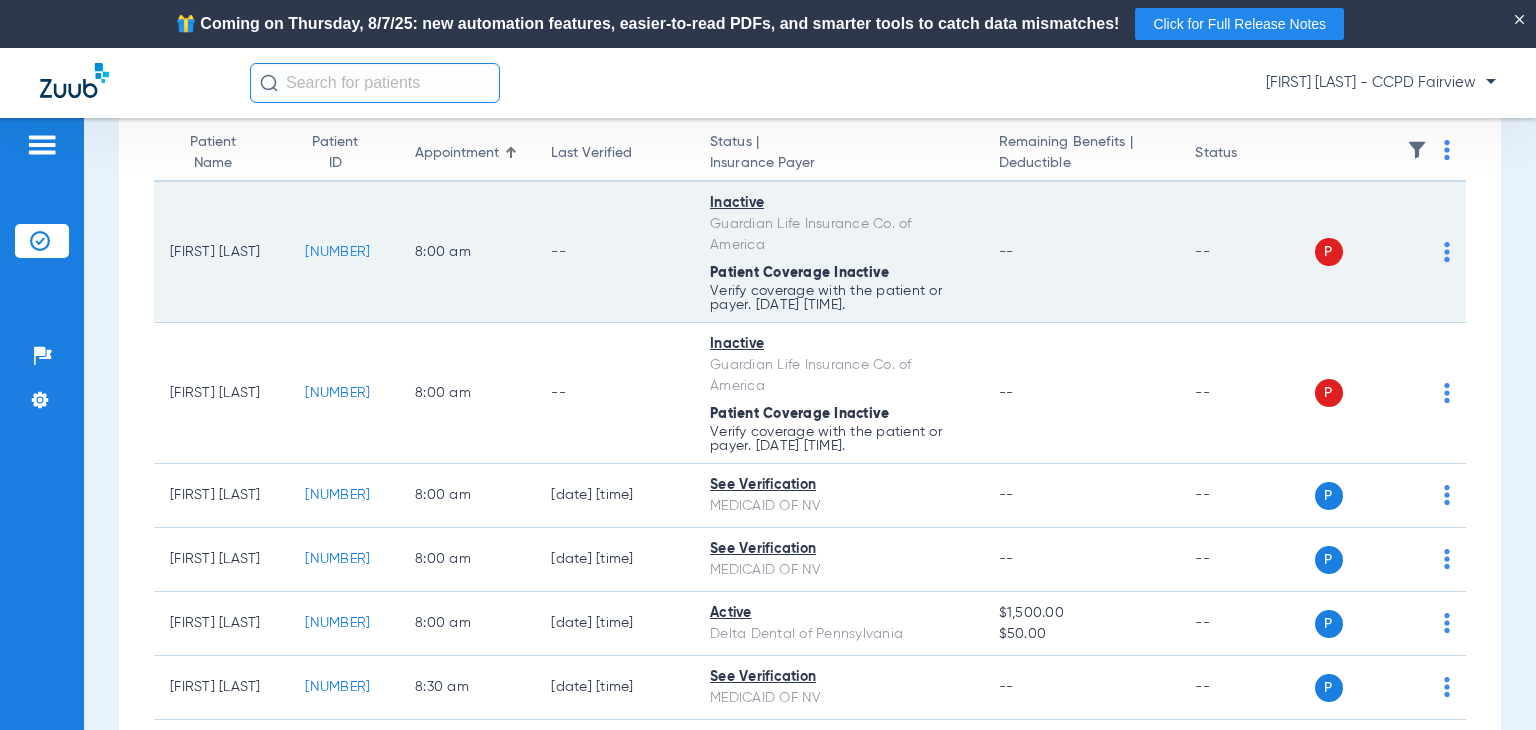 scroll, scrollTop: 0, scrollLeft: 0, axis: both 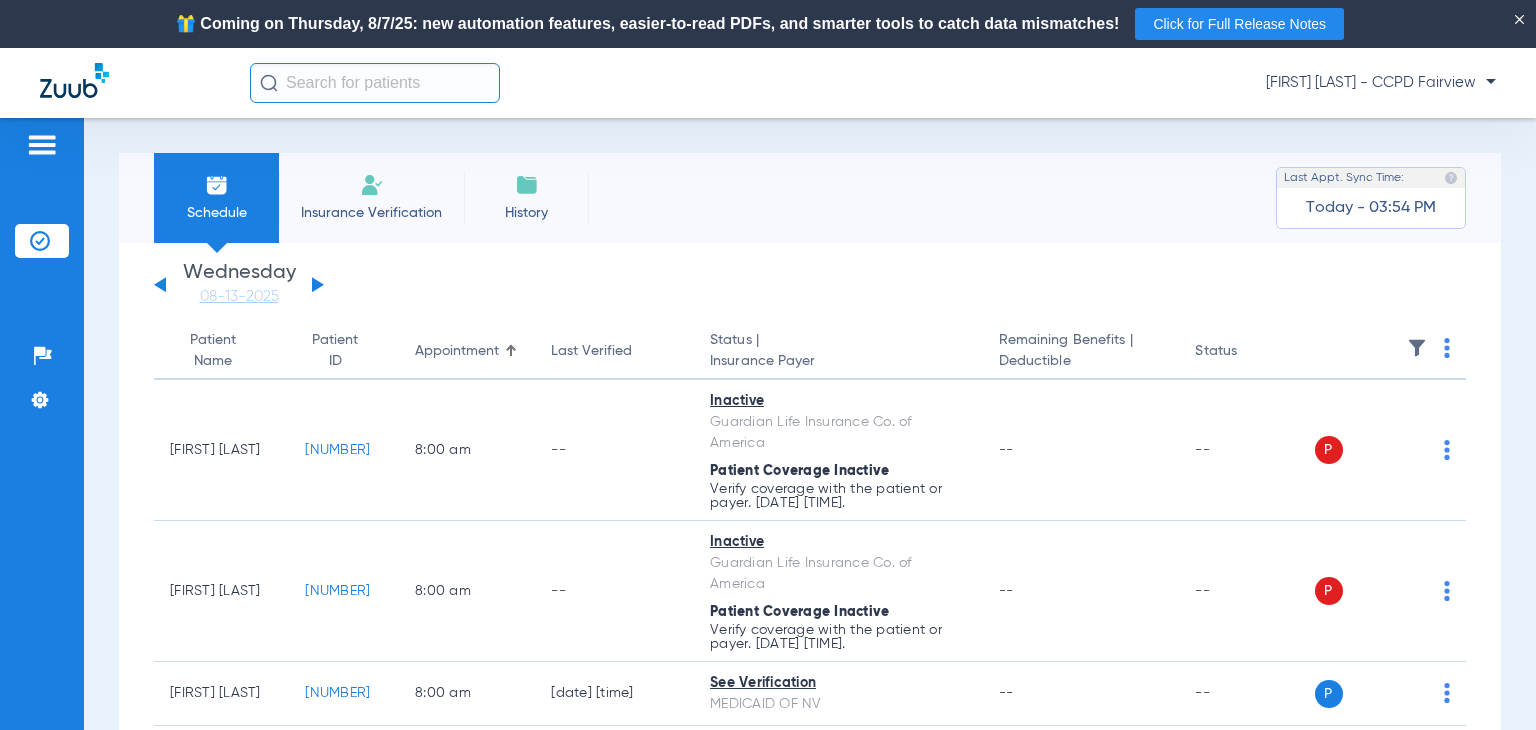 click 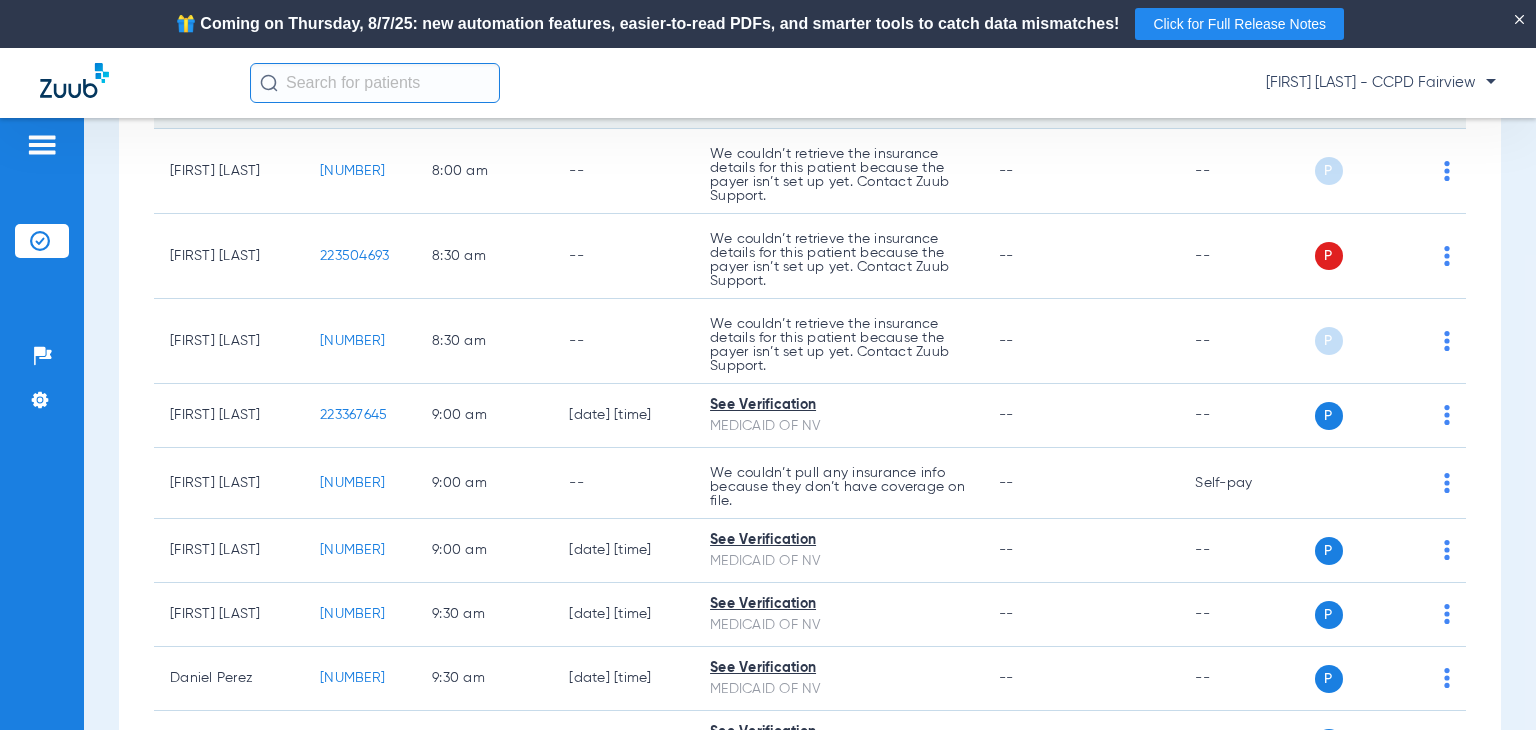 scroll, scrollTop: 0, scrollLeft: 0, axis: both 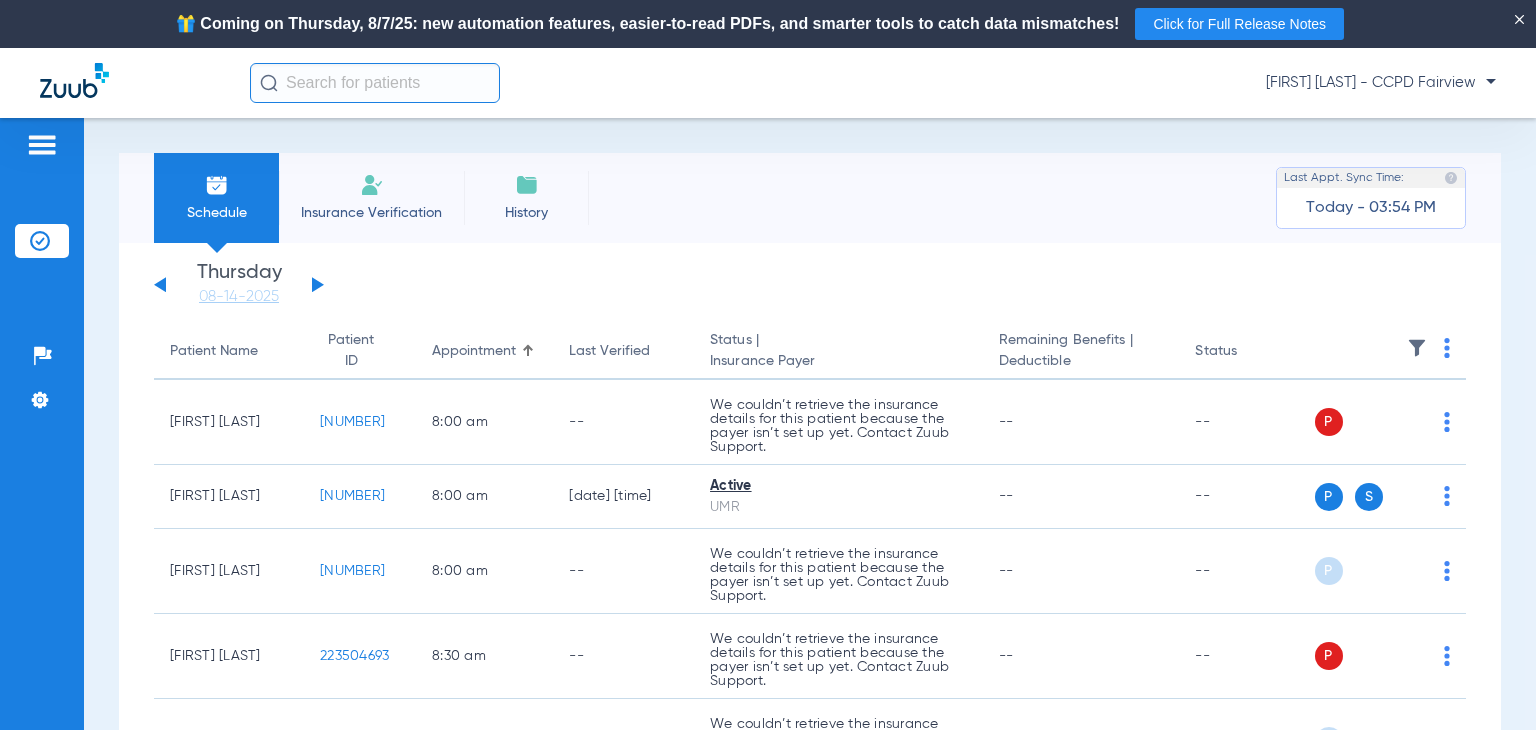click 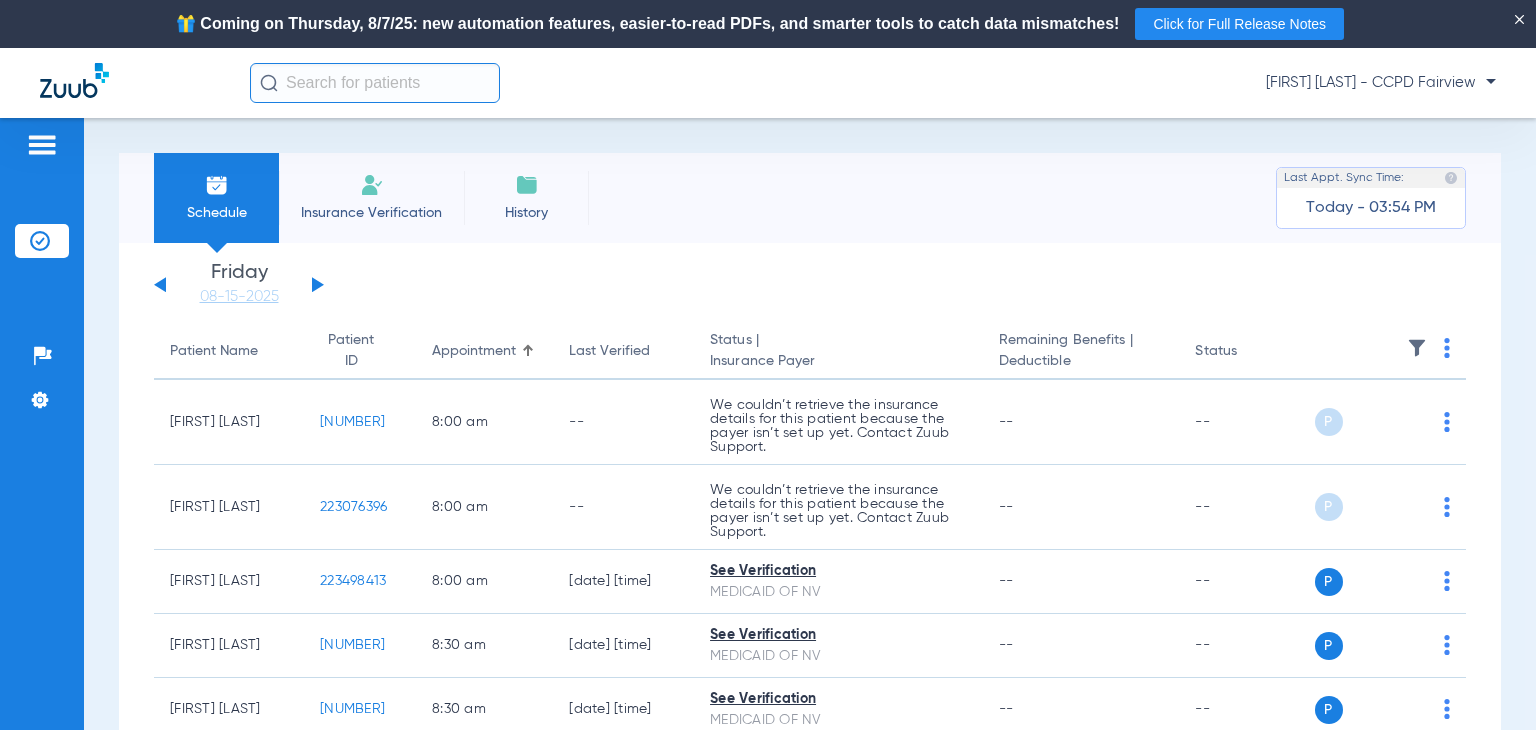 click 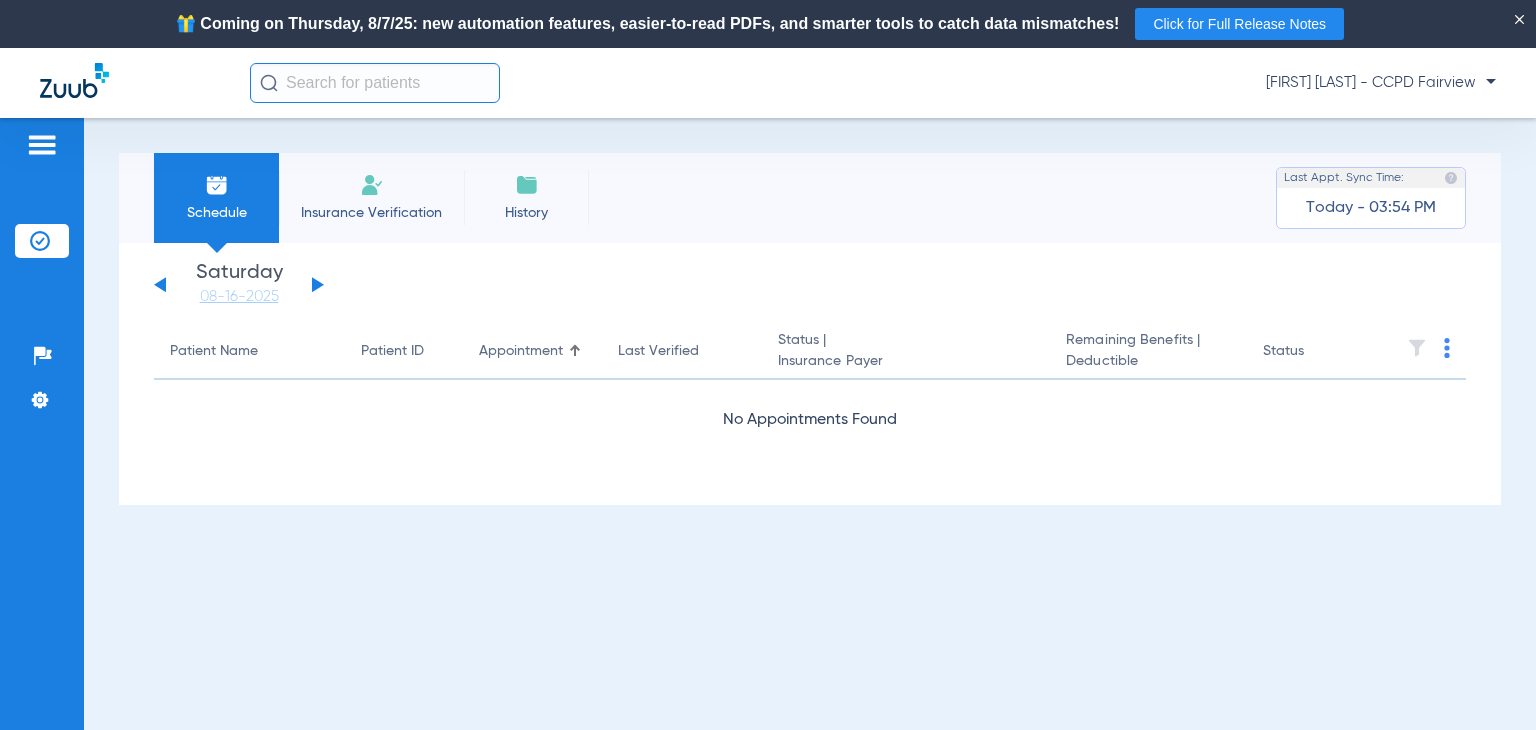 click 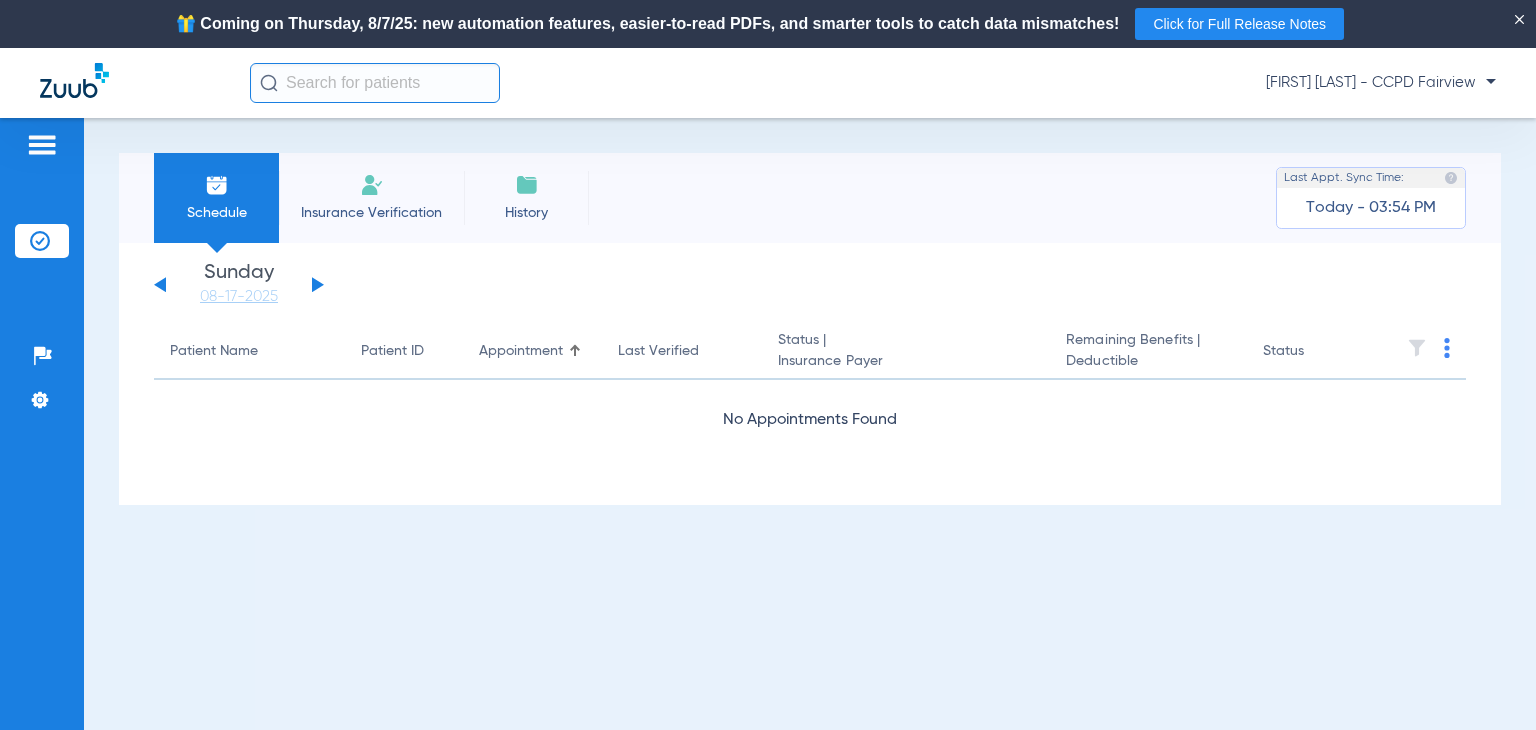 click 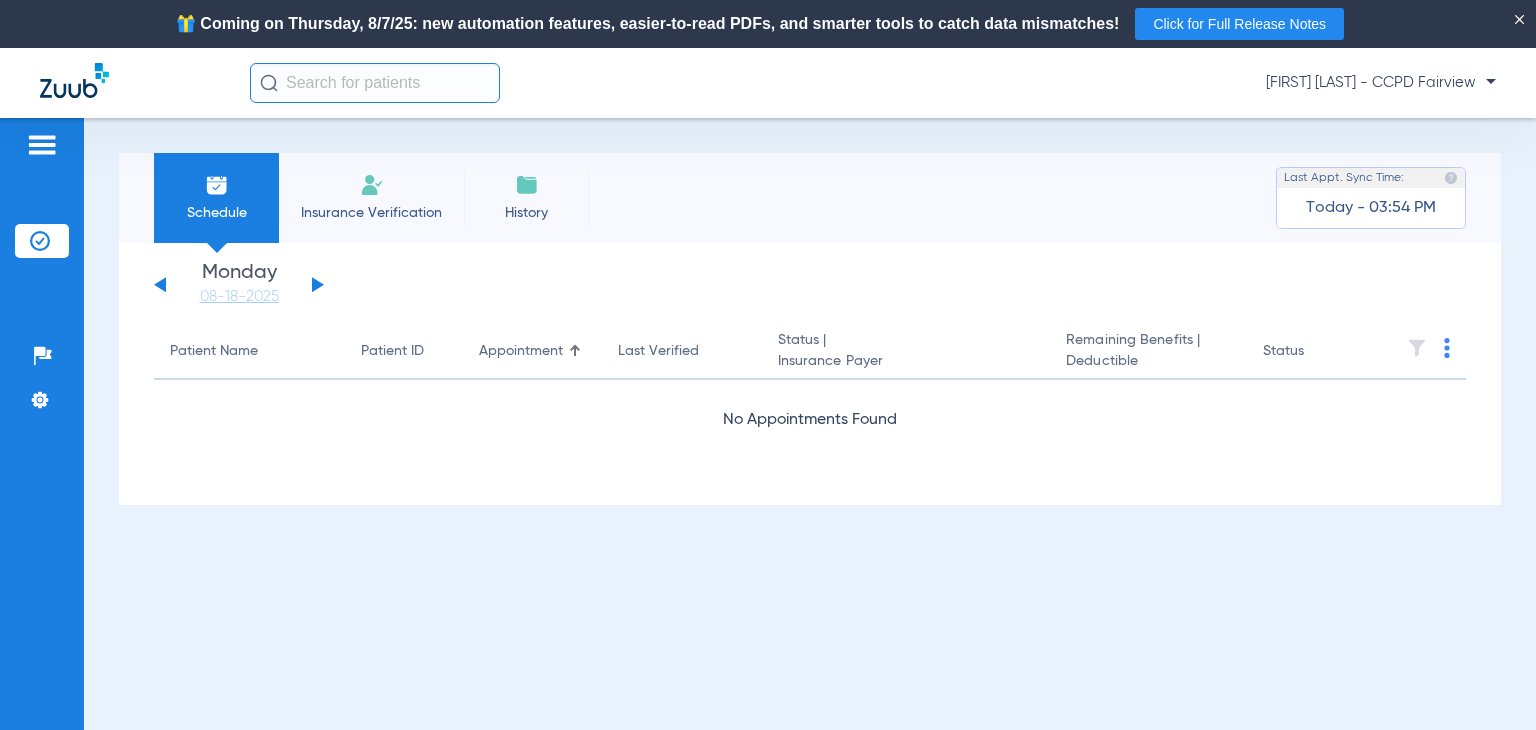 click 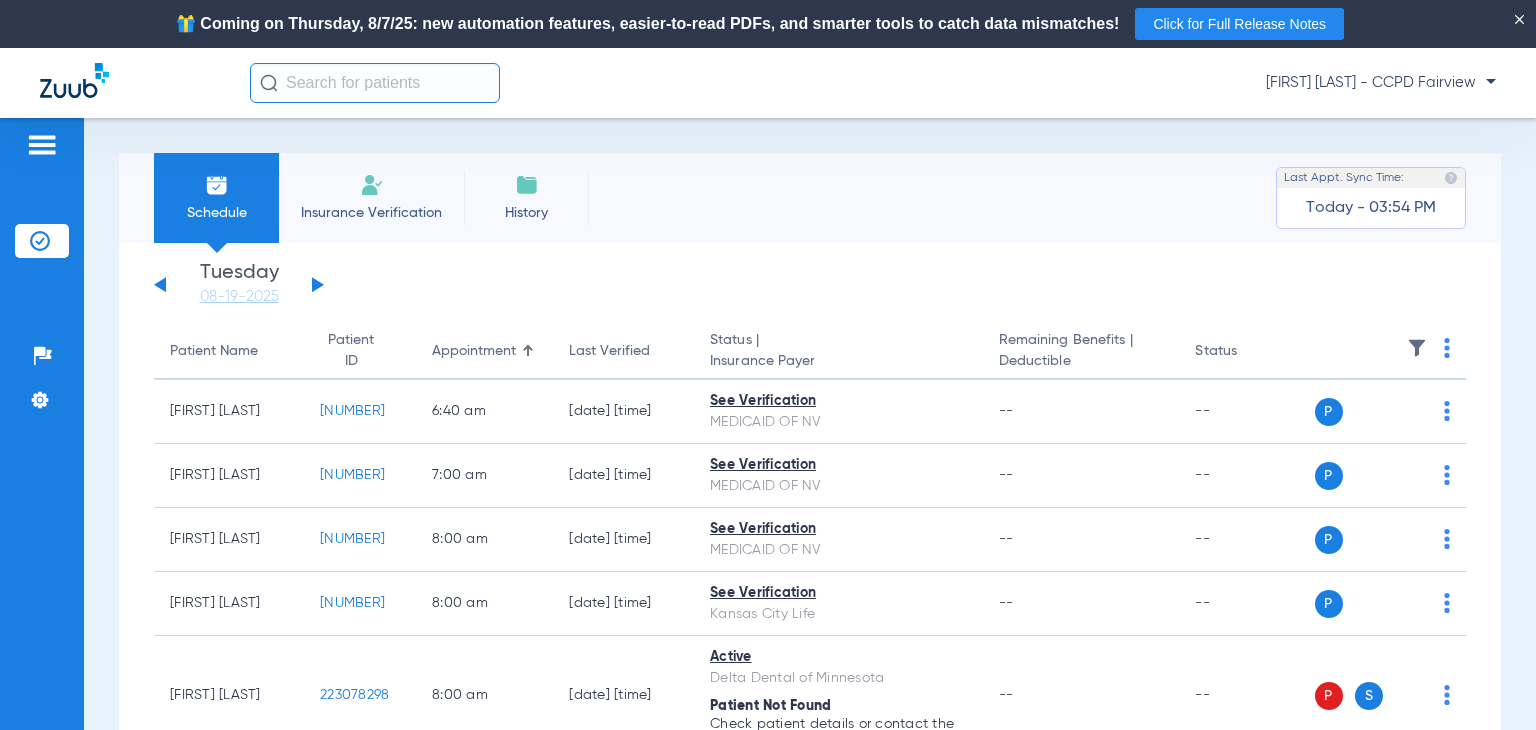 click 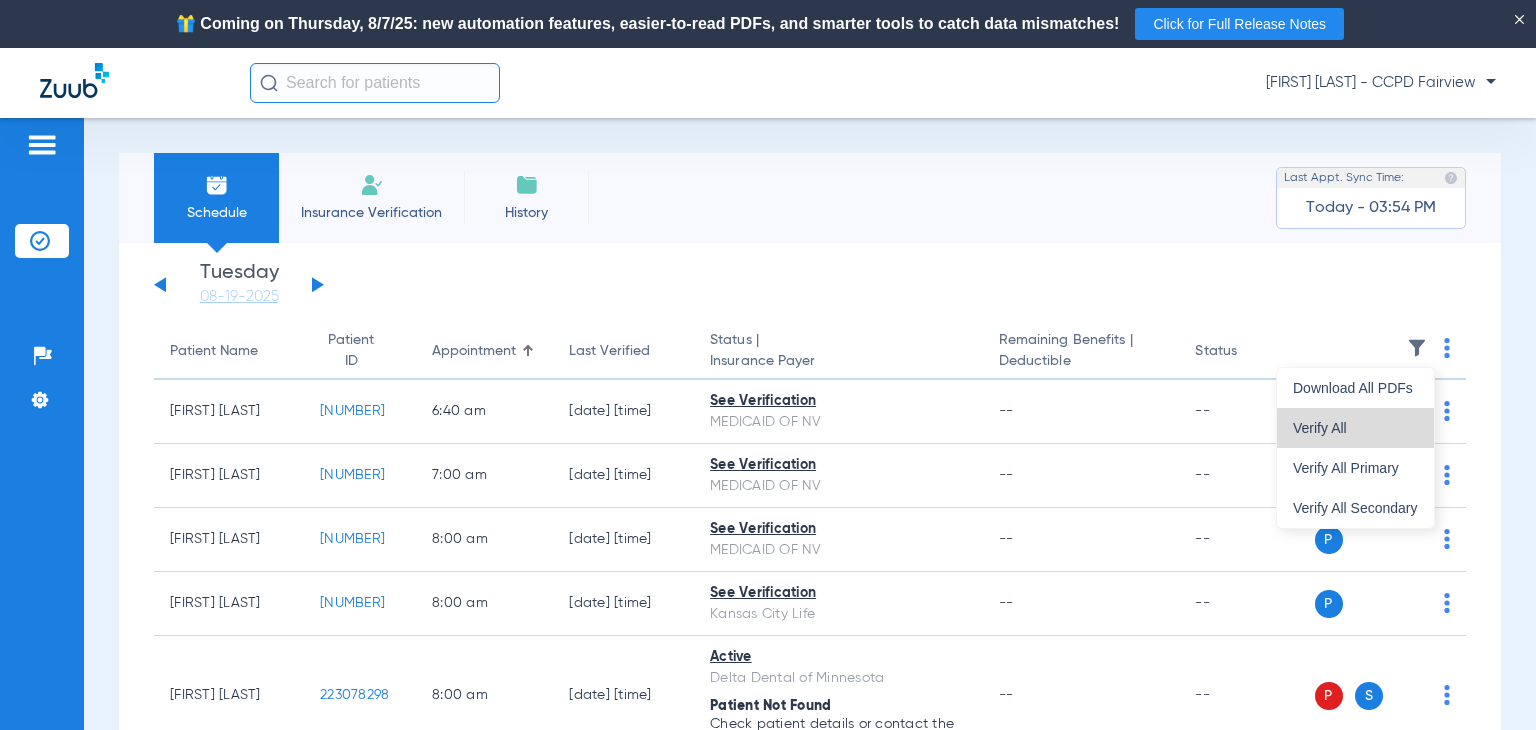click on "Verify All" at bounding box center (1355, 428) 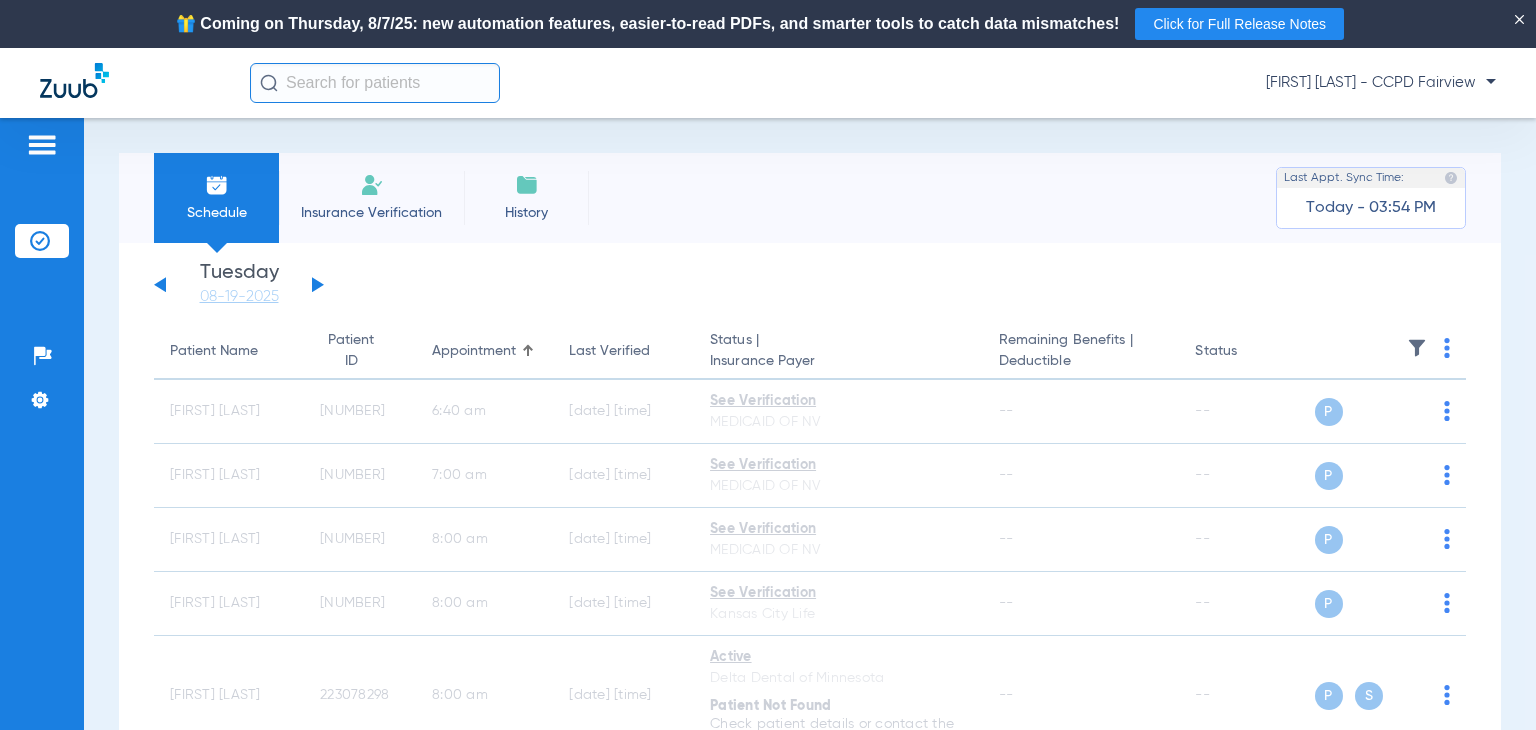 click 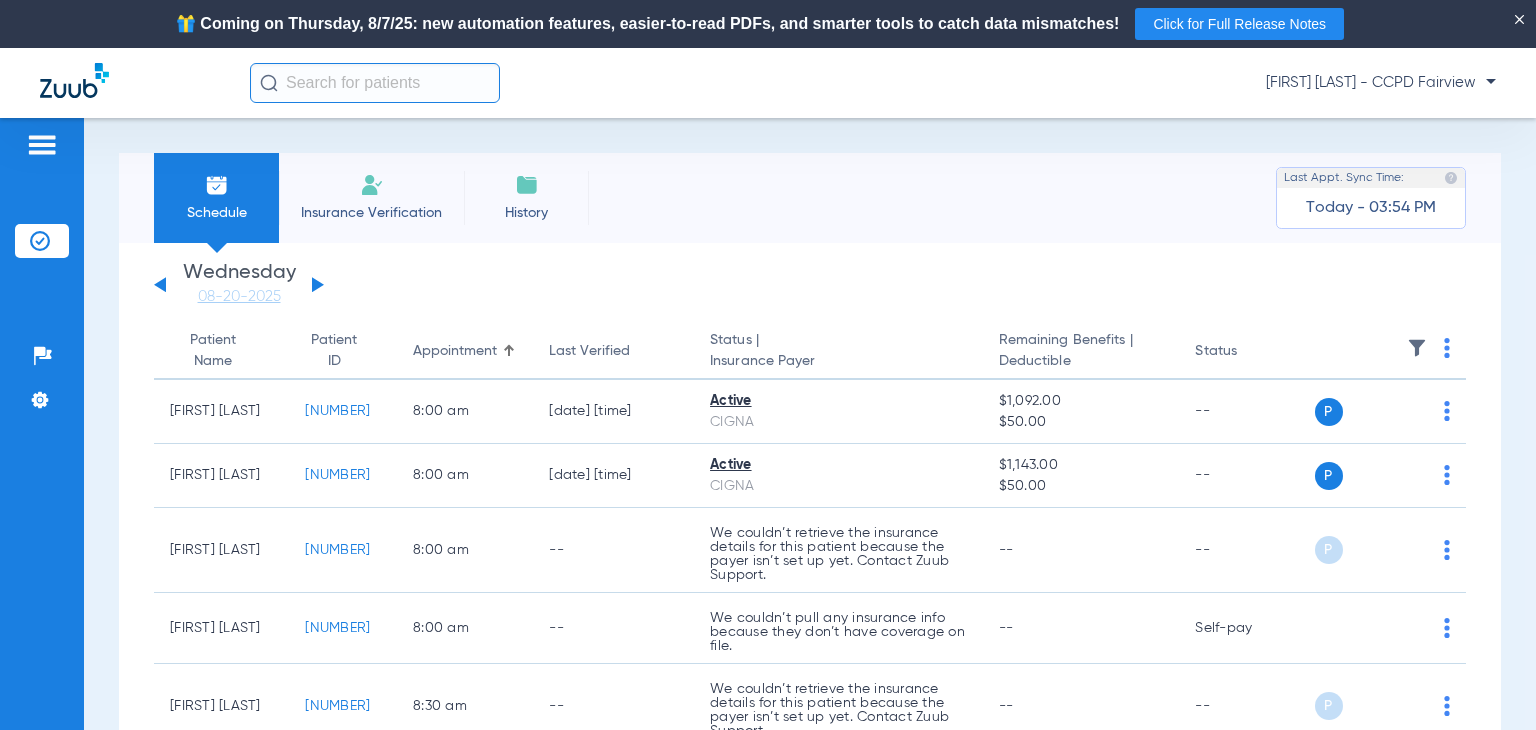 click 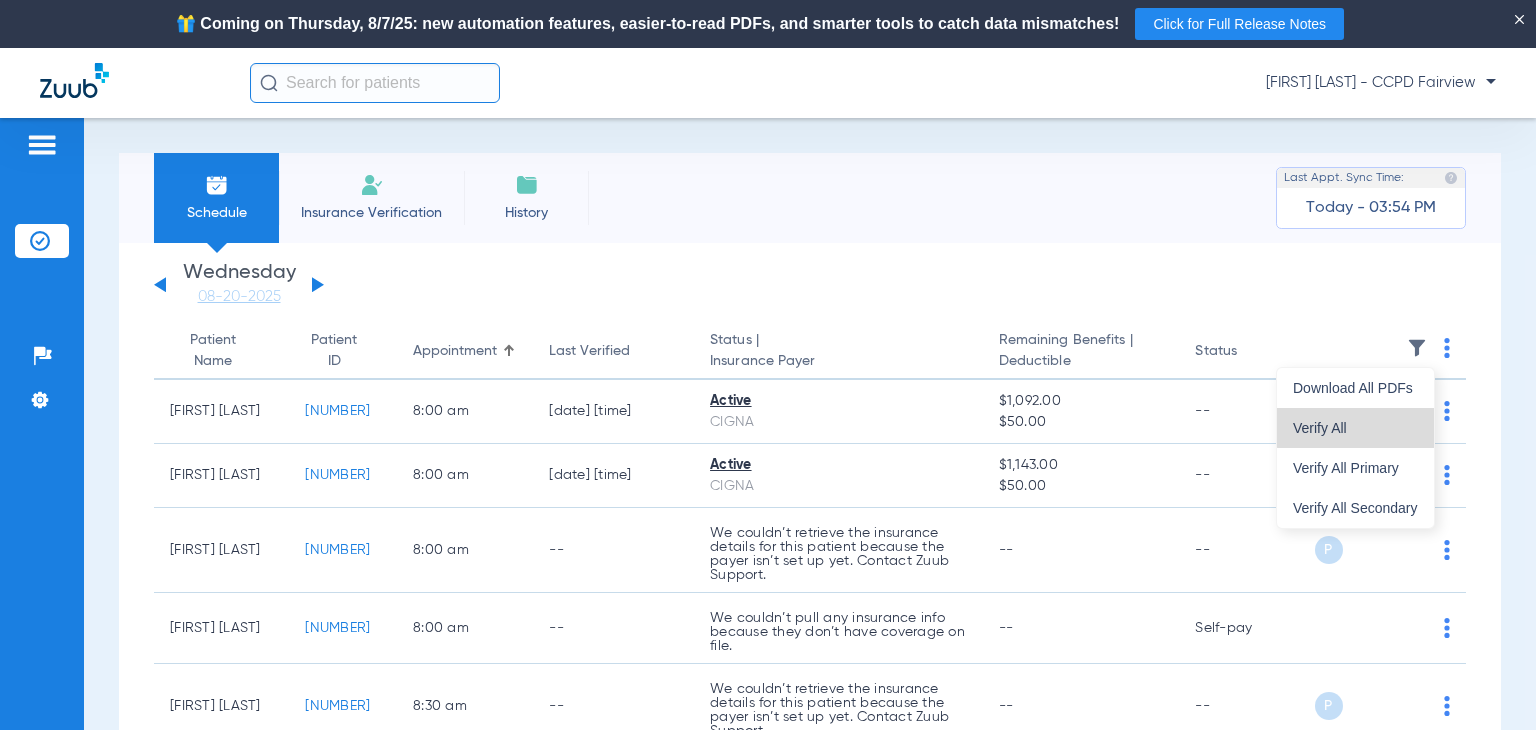 click on "Verify All" at bounding box center [1355, 428] 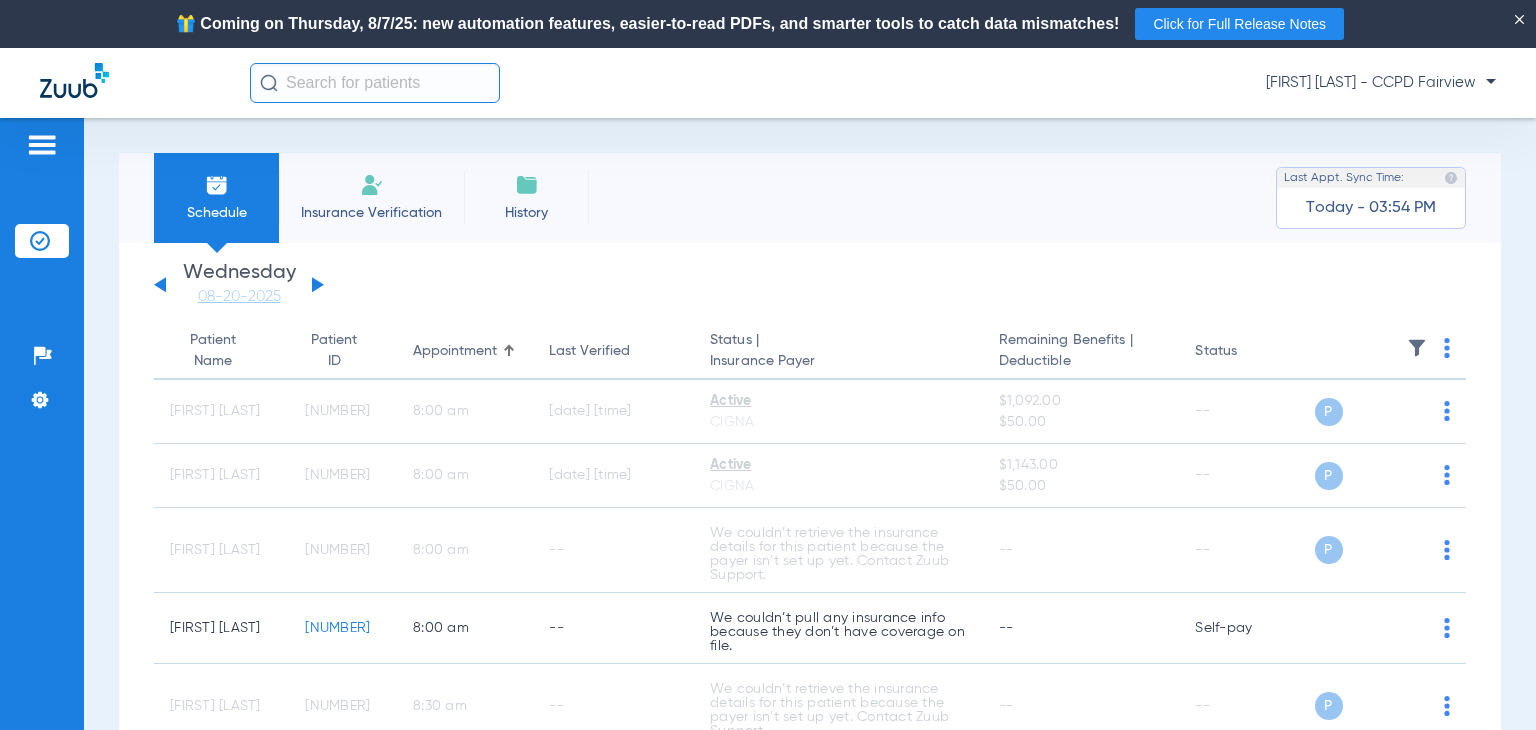 click 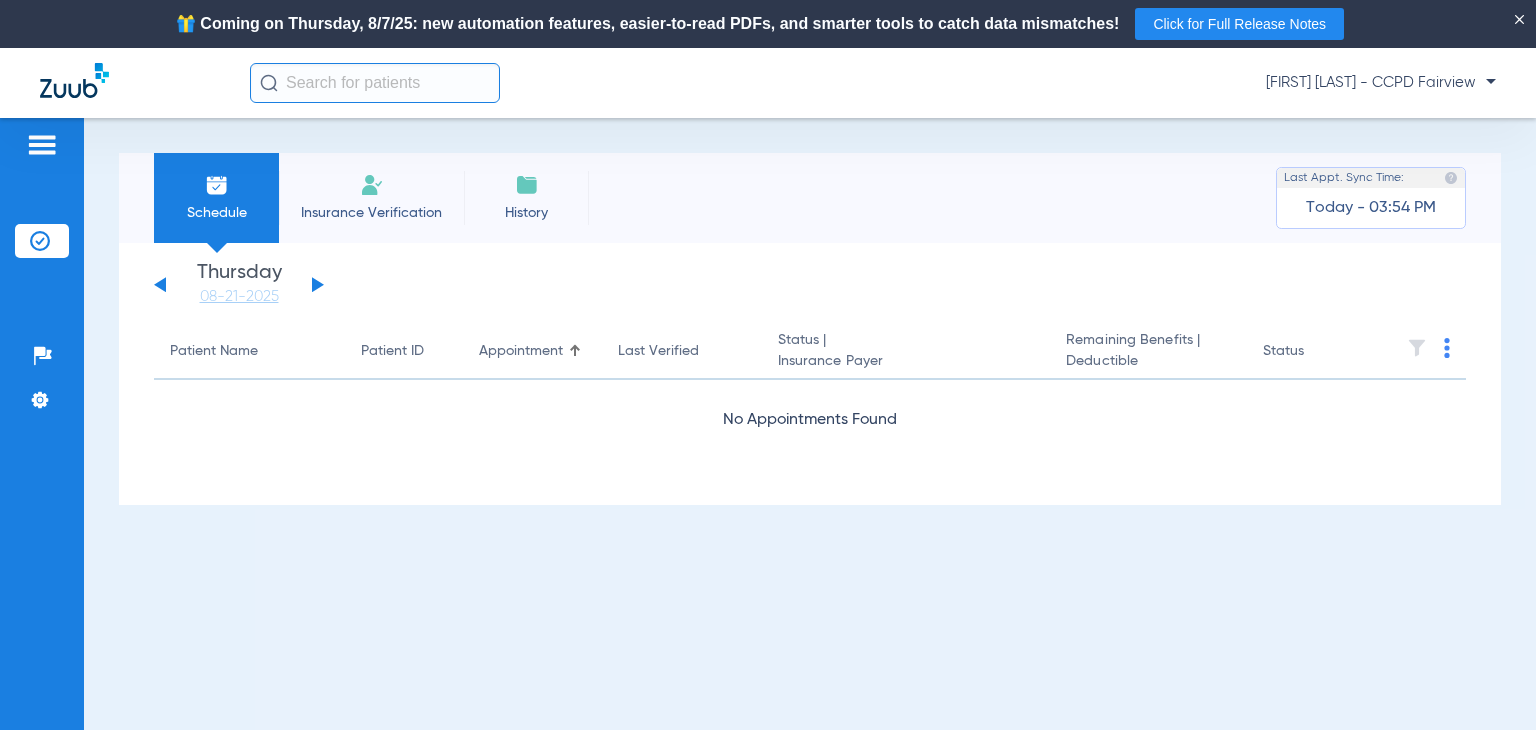 click 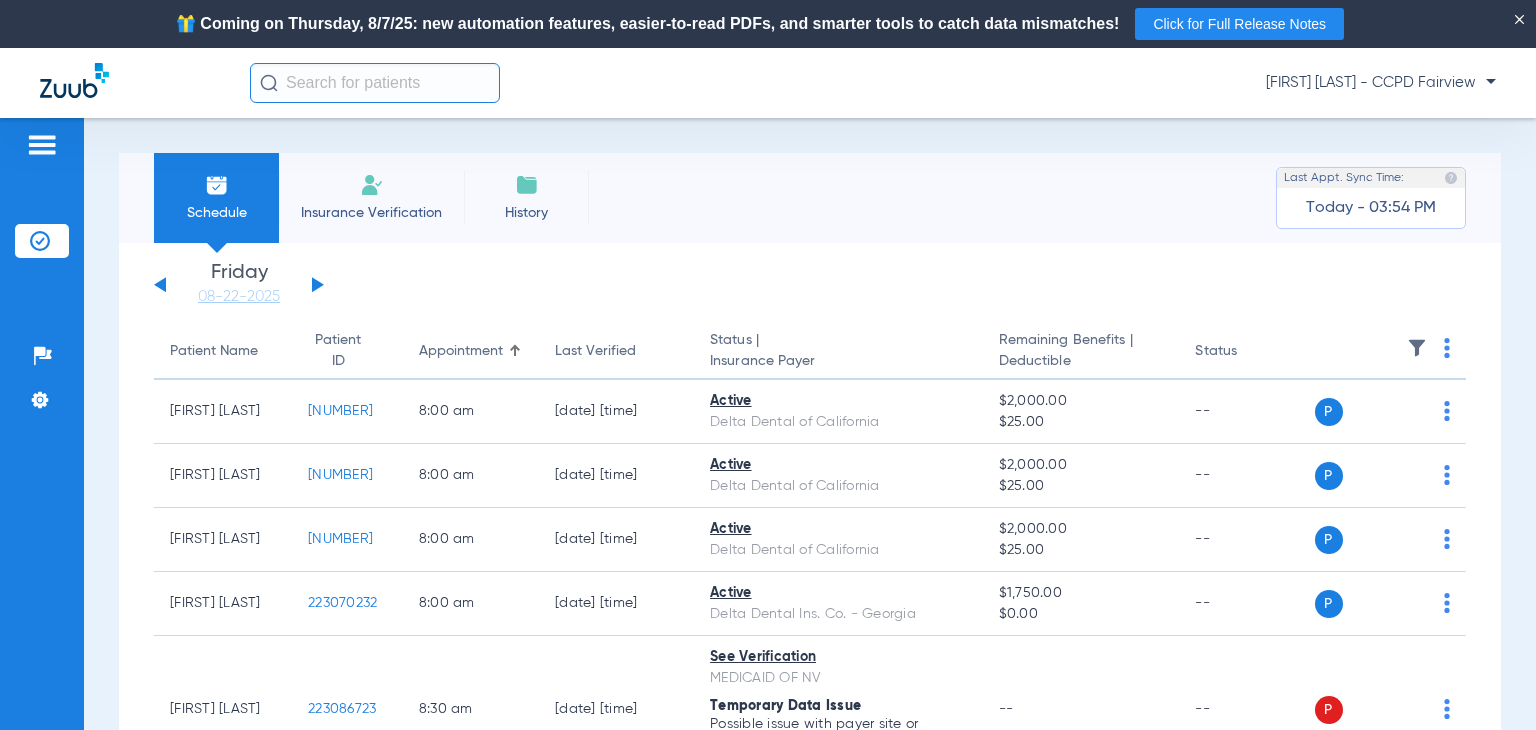 click 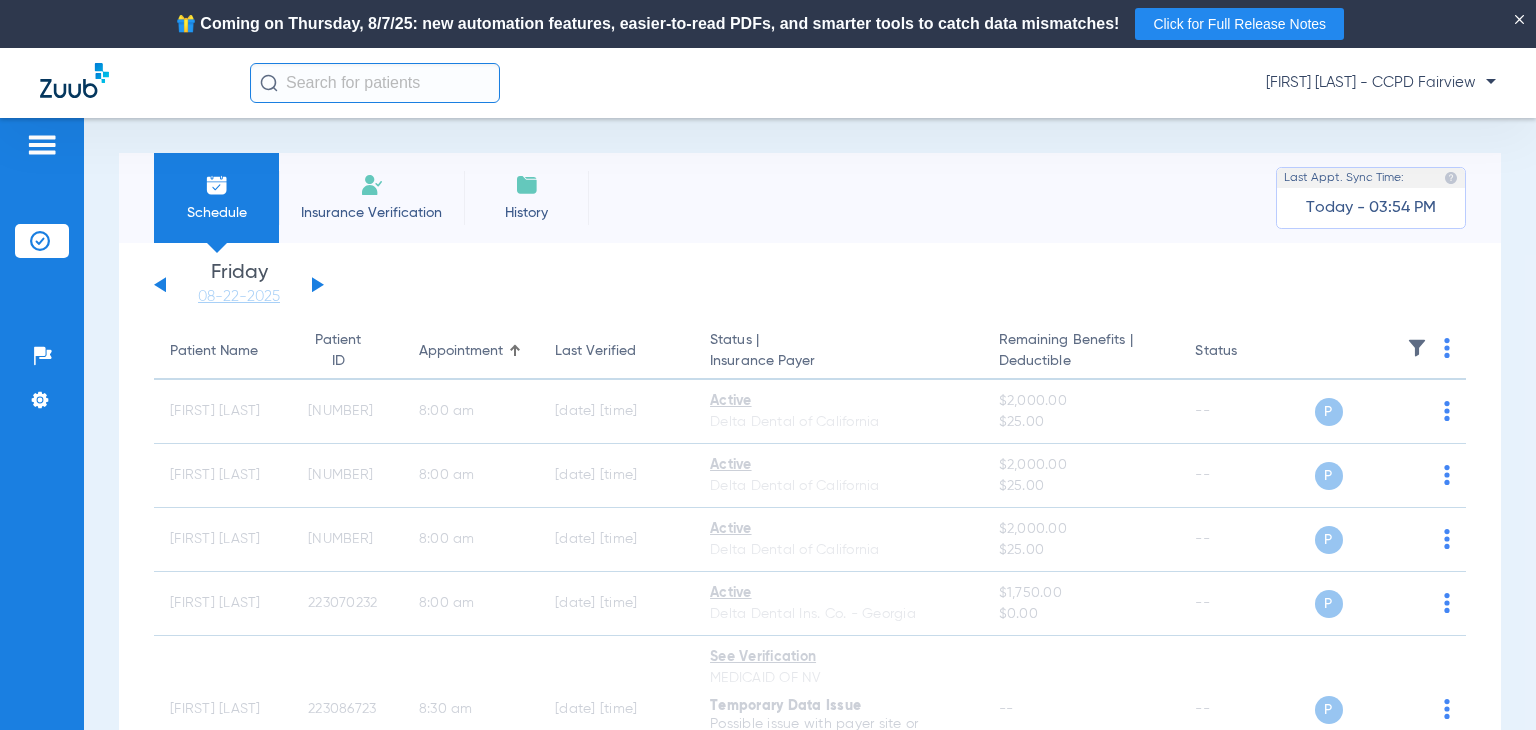 click 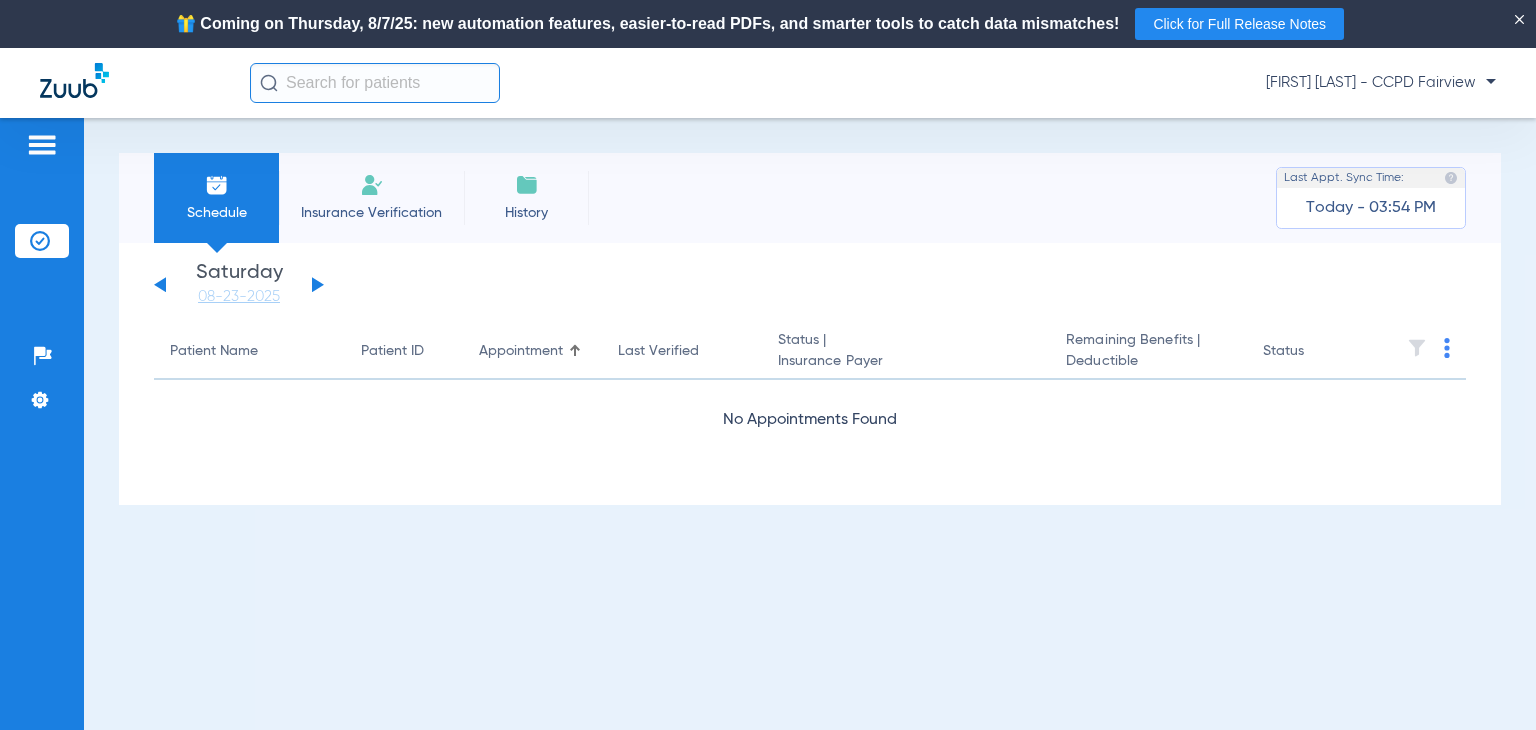 click 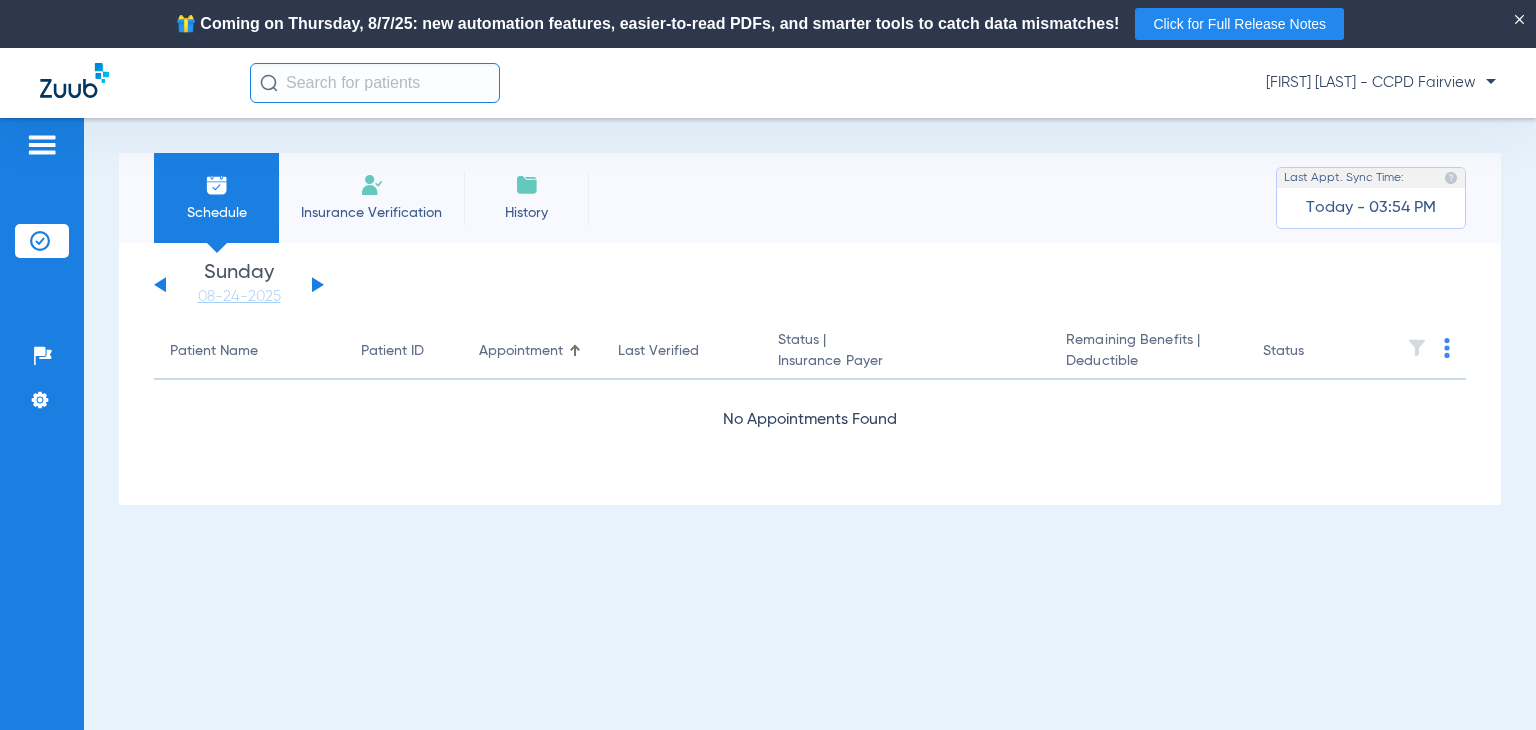 click 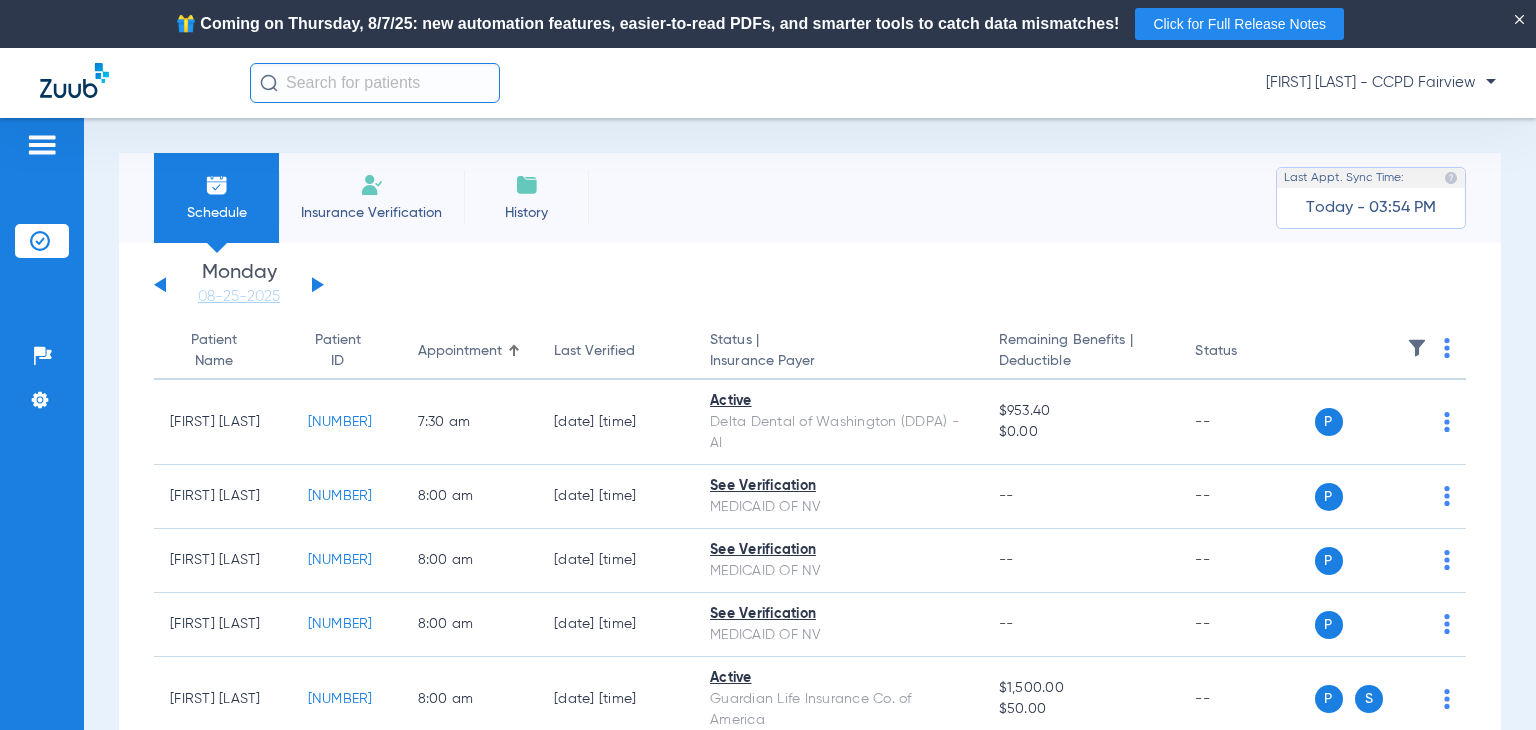 click 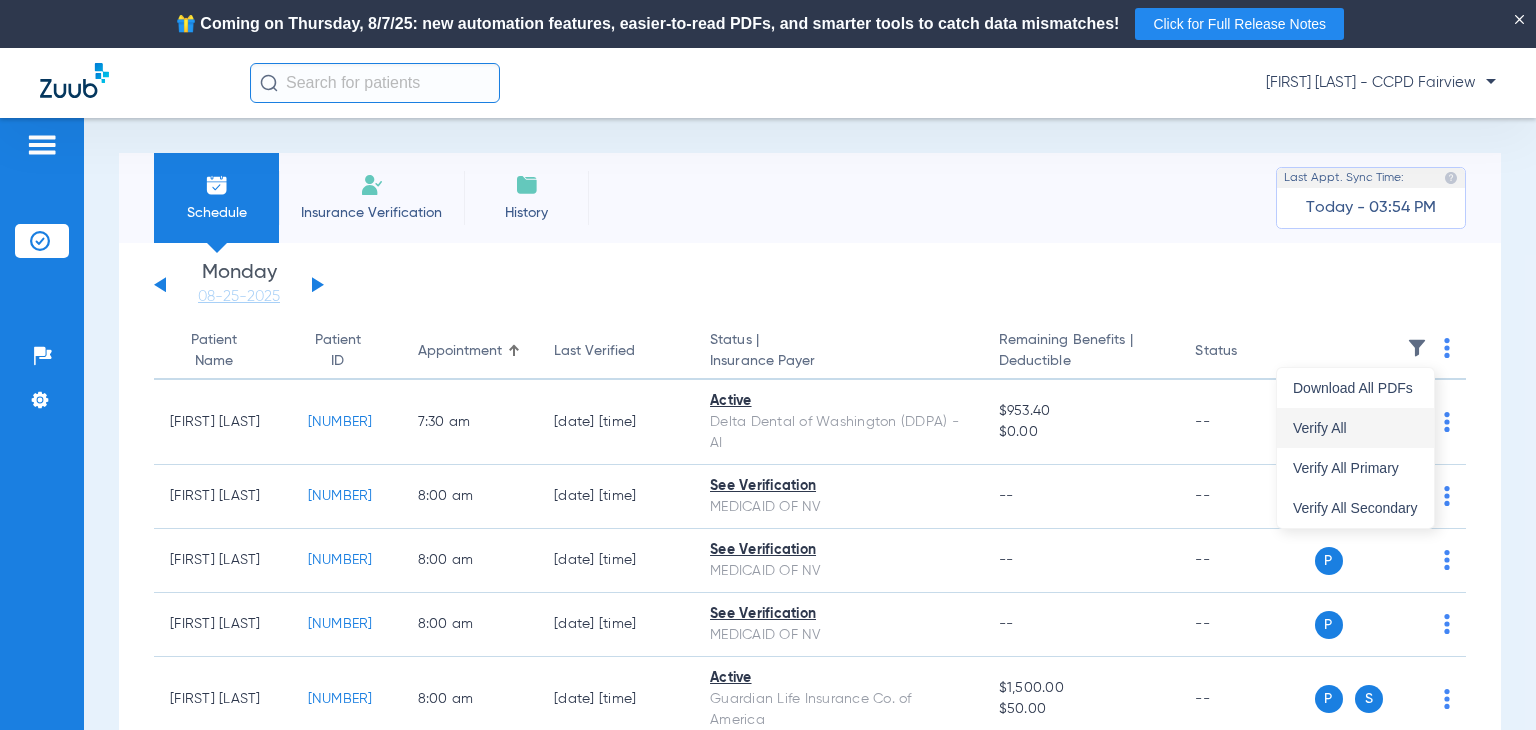 click on "Verify All" at bounding box center (1355, 428) 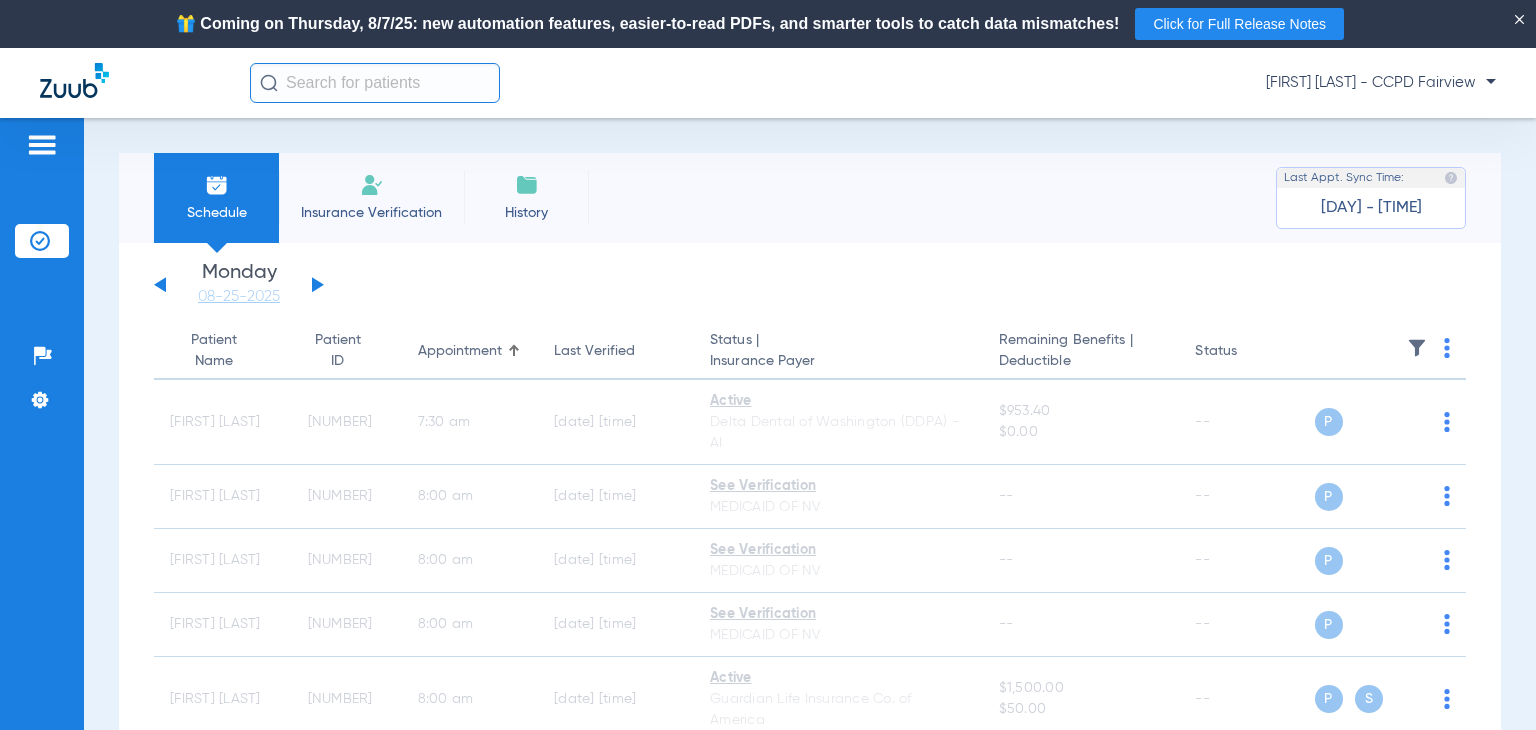 click 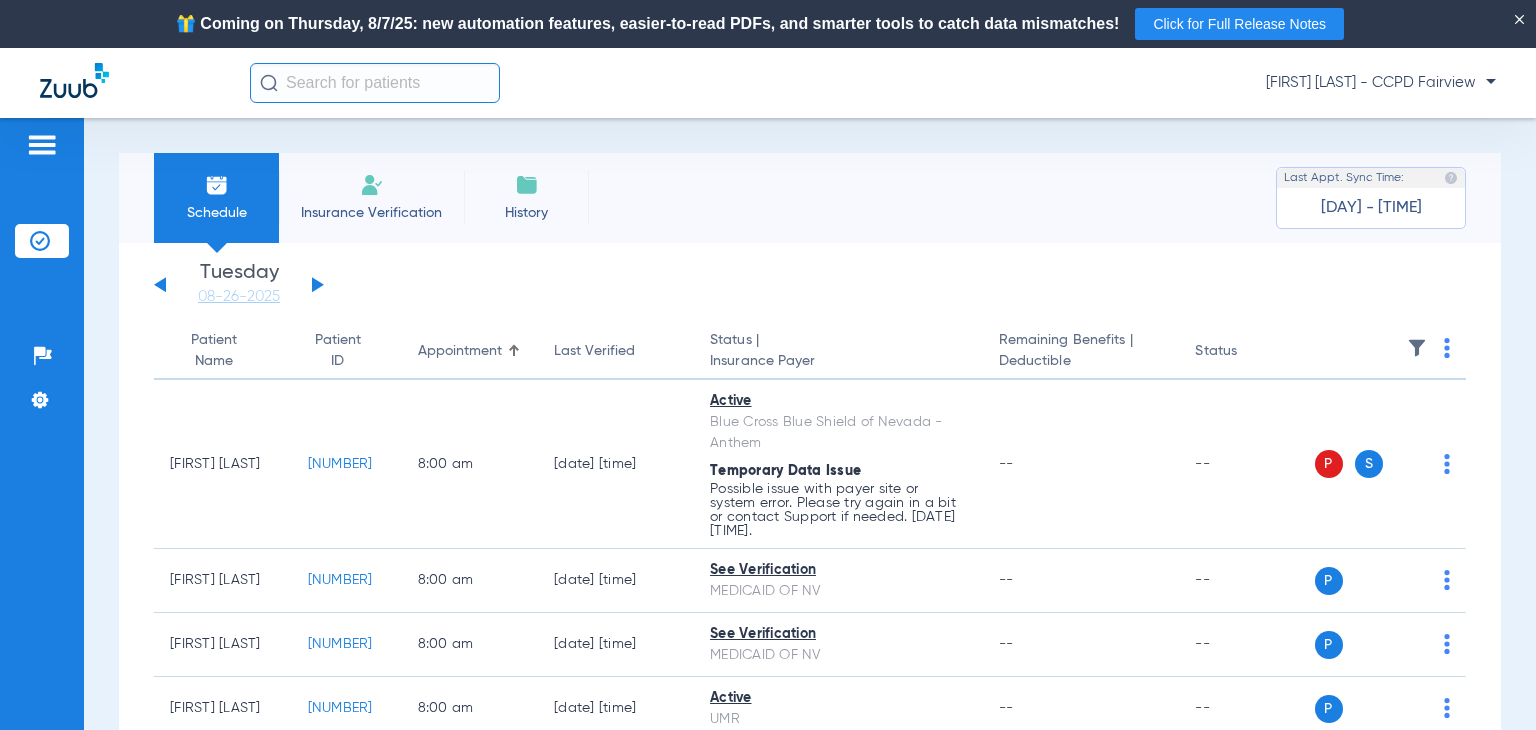 click 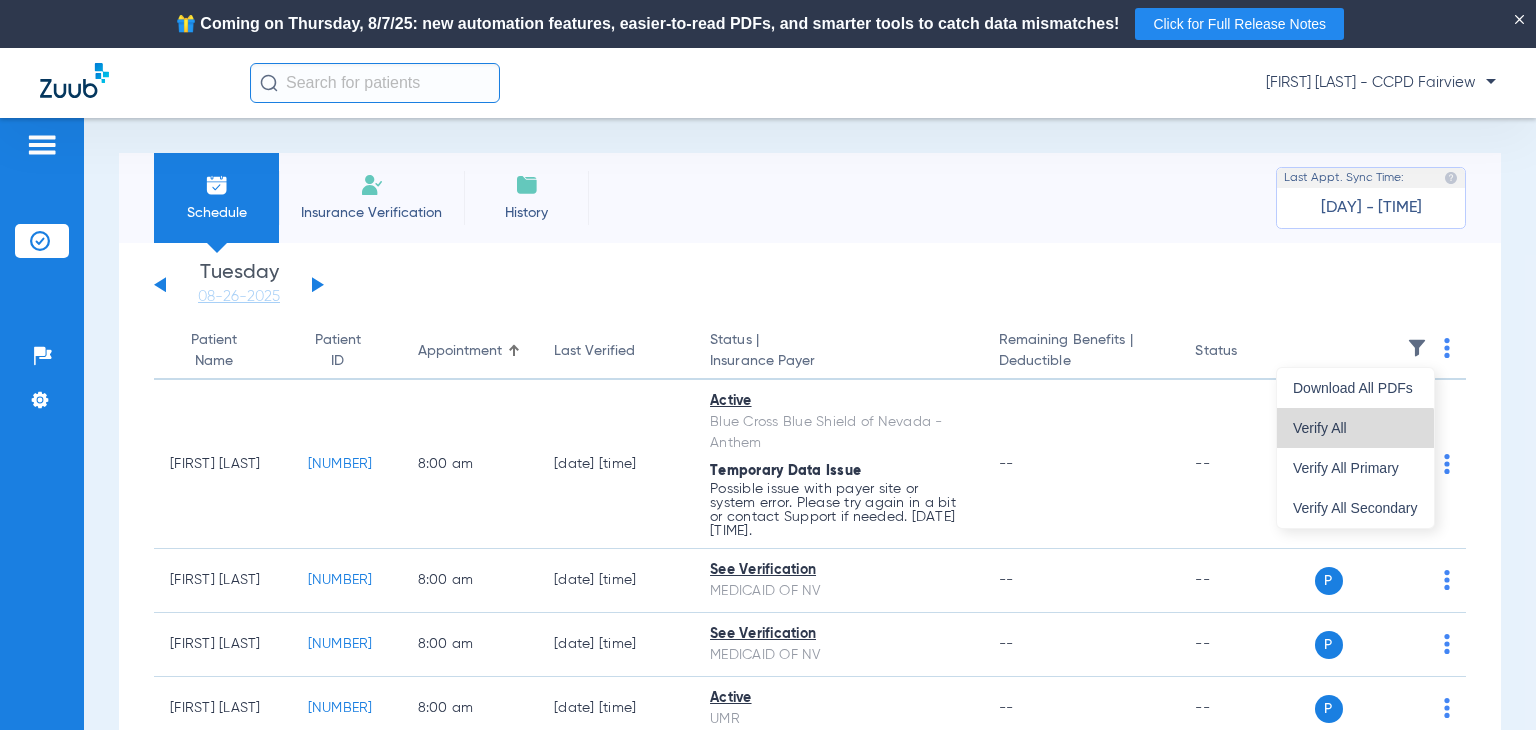 click on "Verify All" at bounding box center (1355, 428) 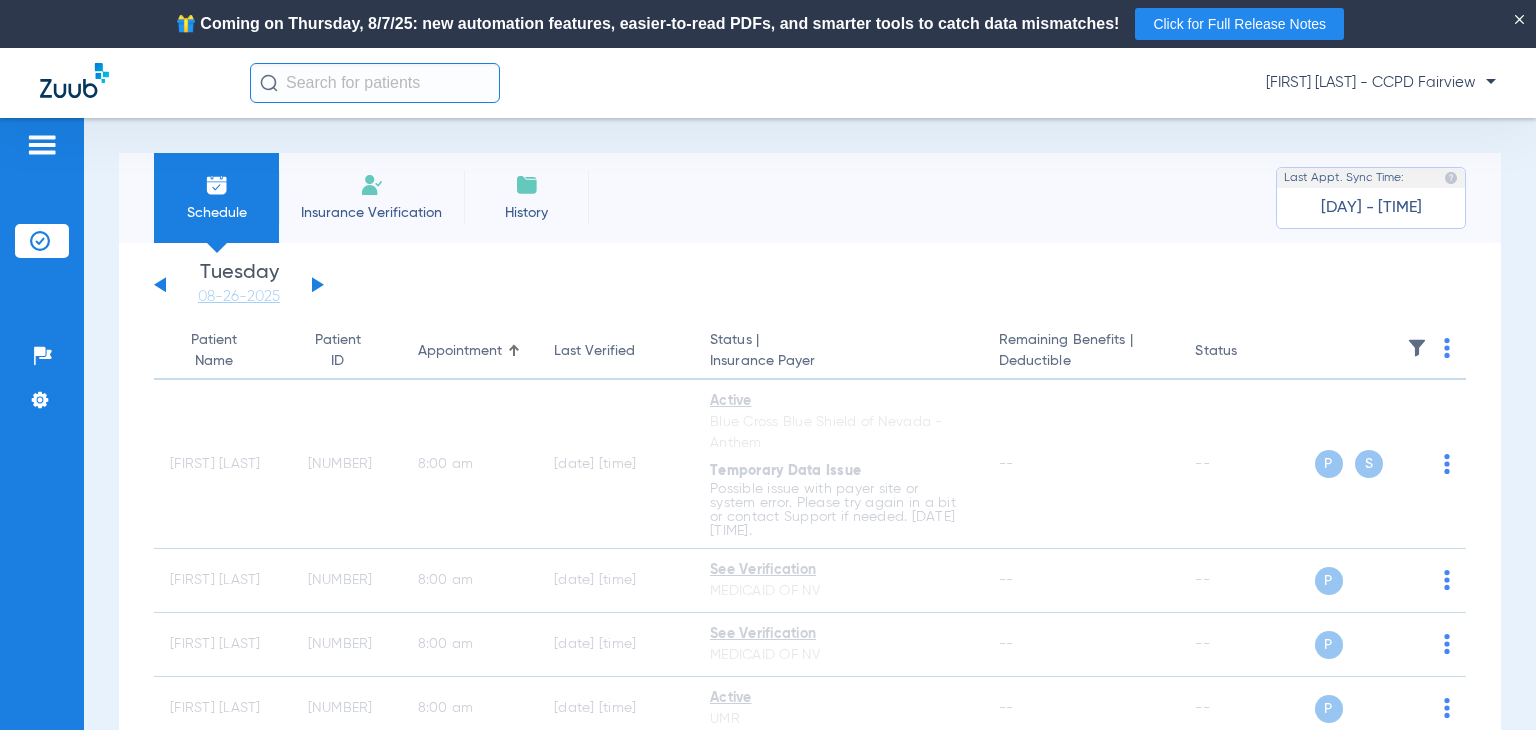 click 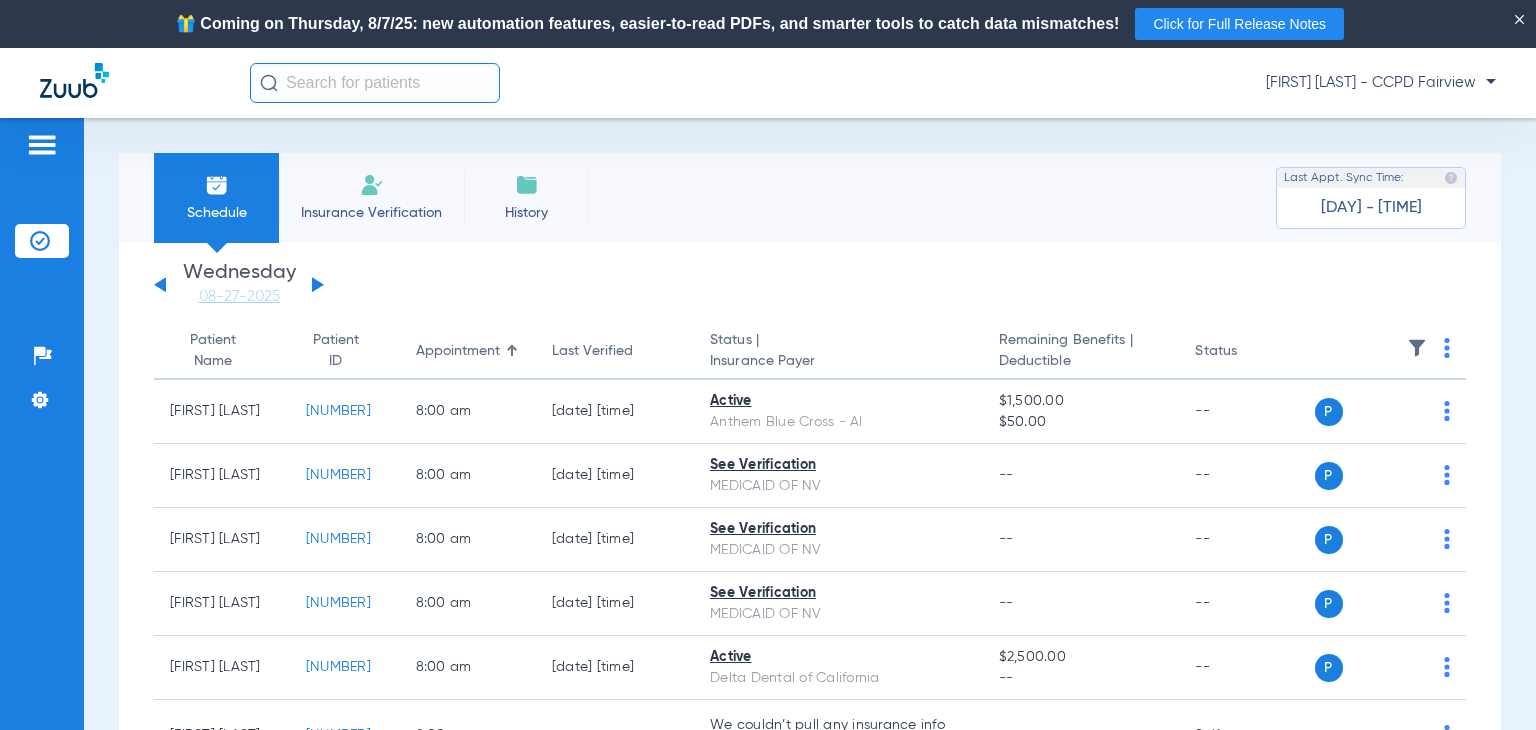 click 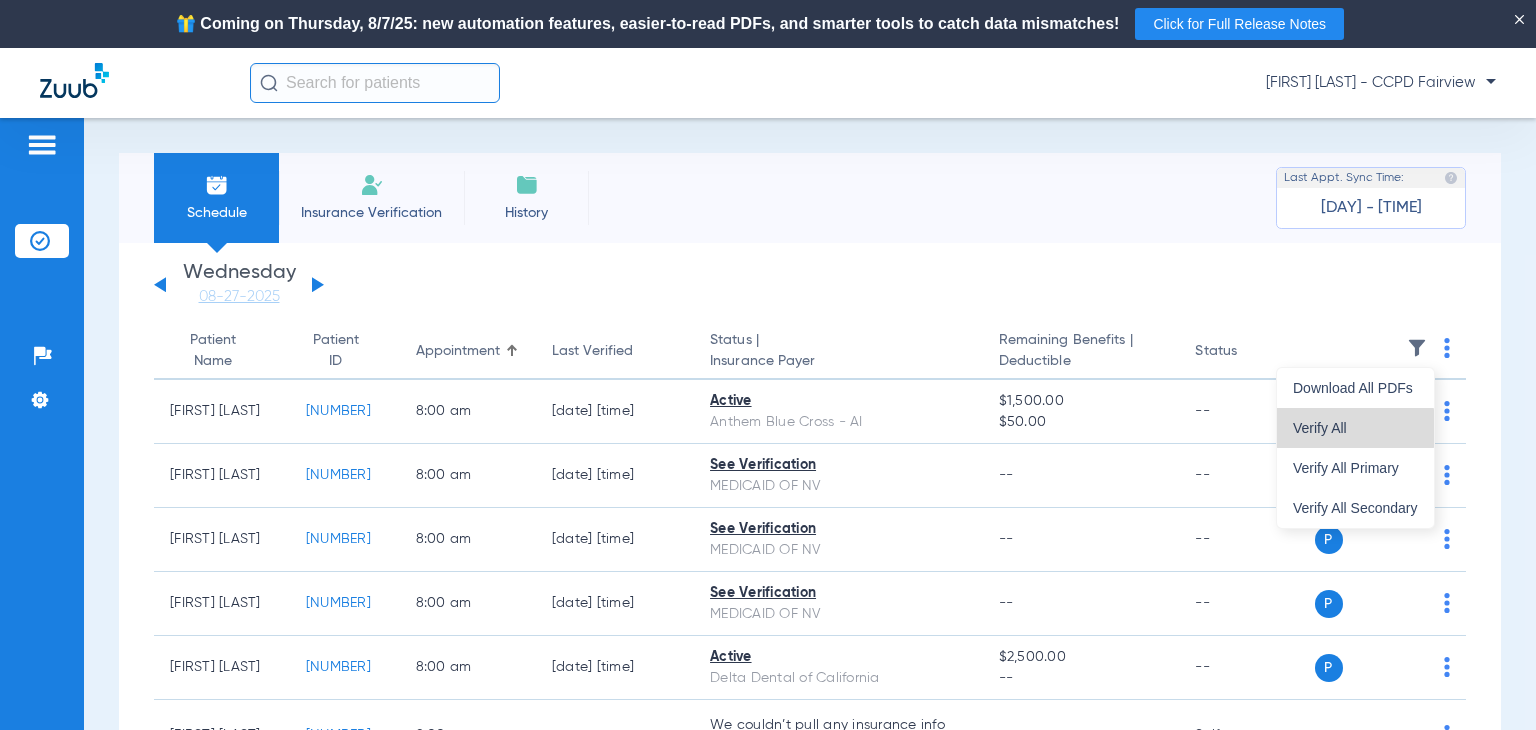 click on "Verify All" at bounding box center (1355, 428) 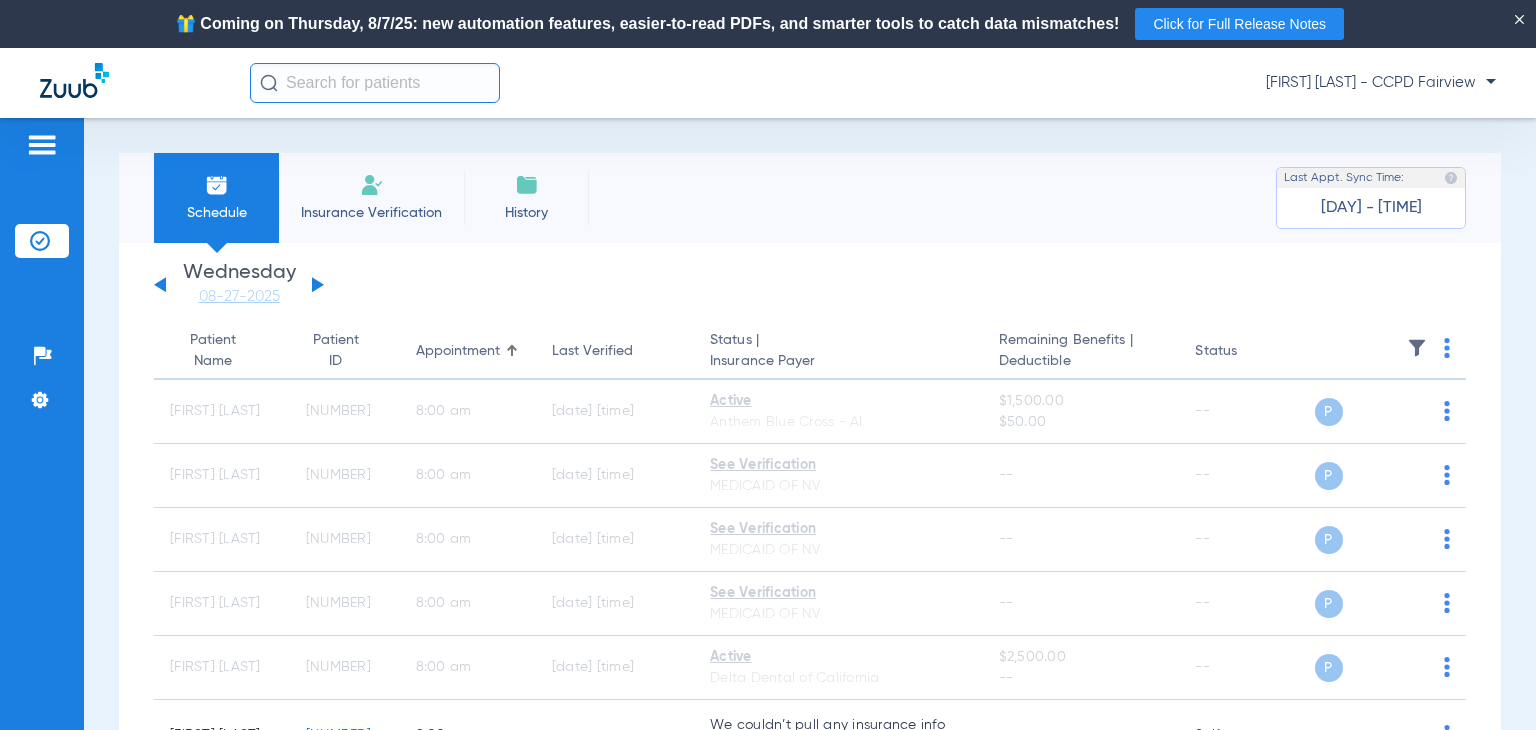click 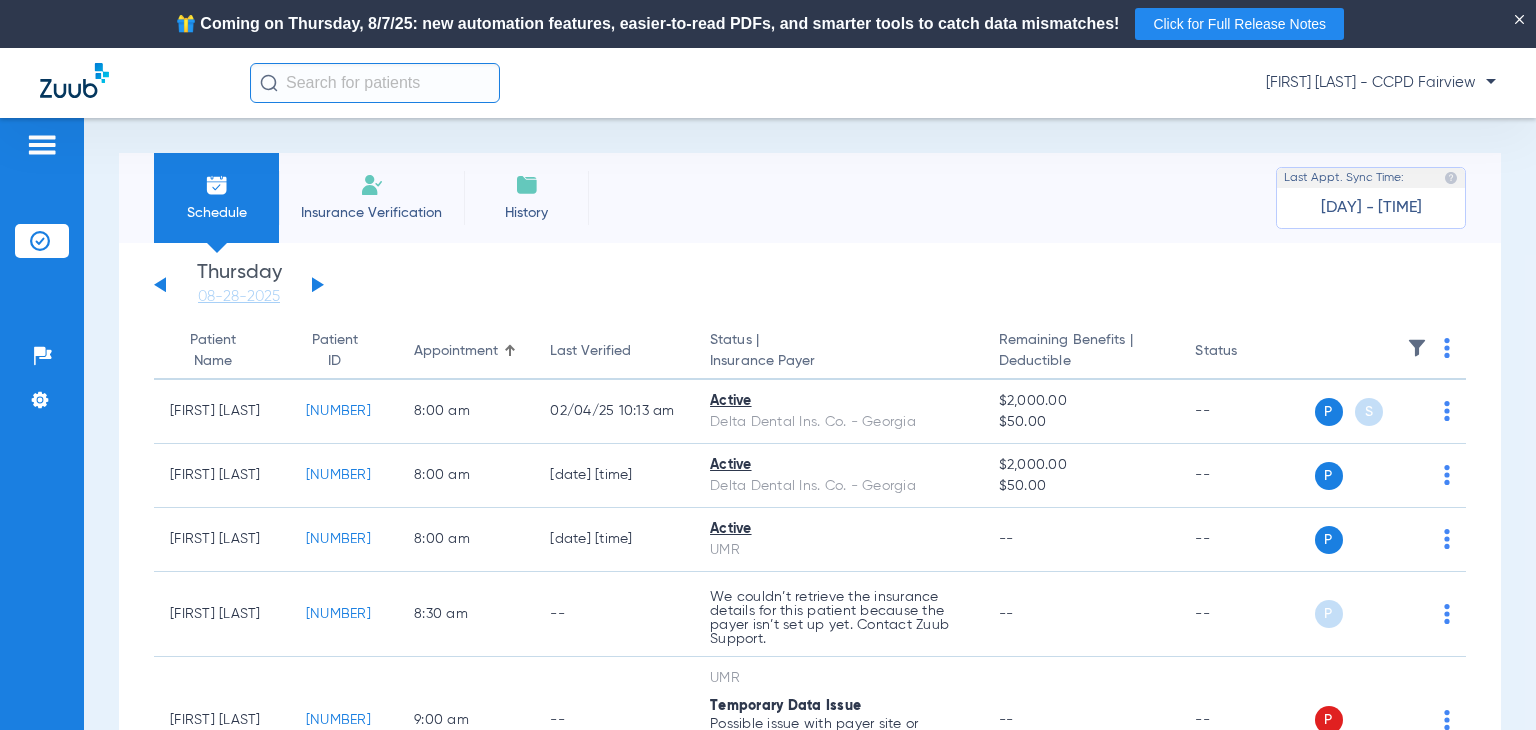 click 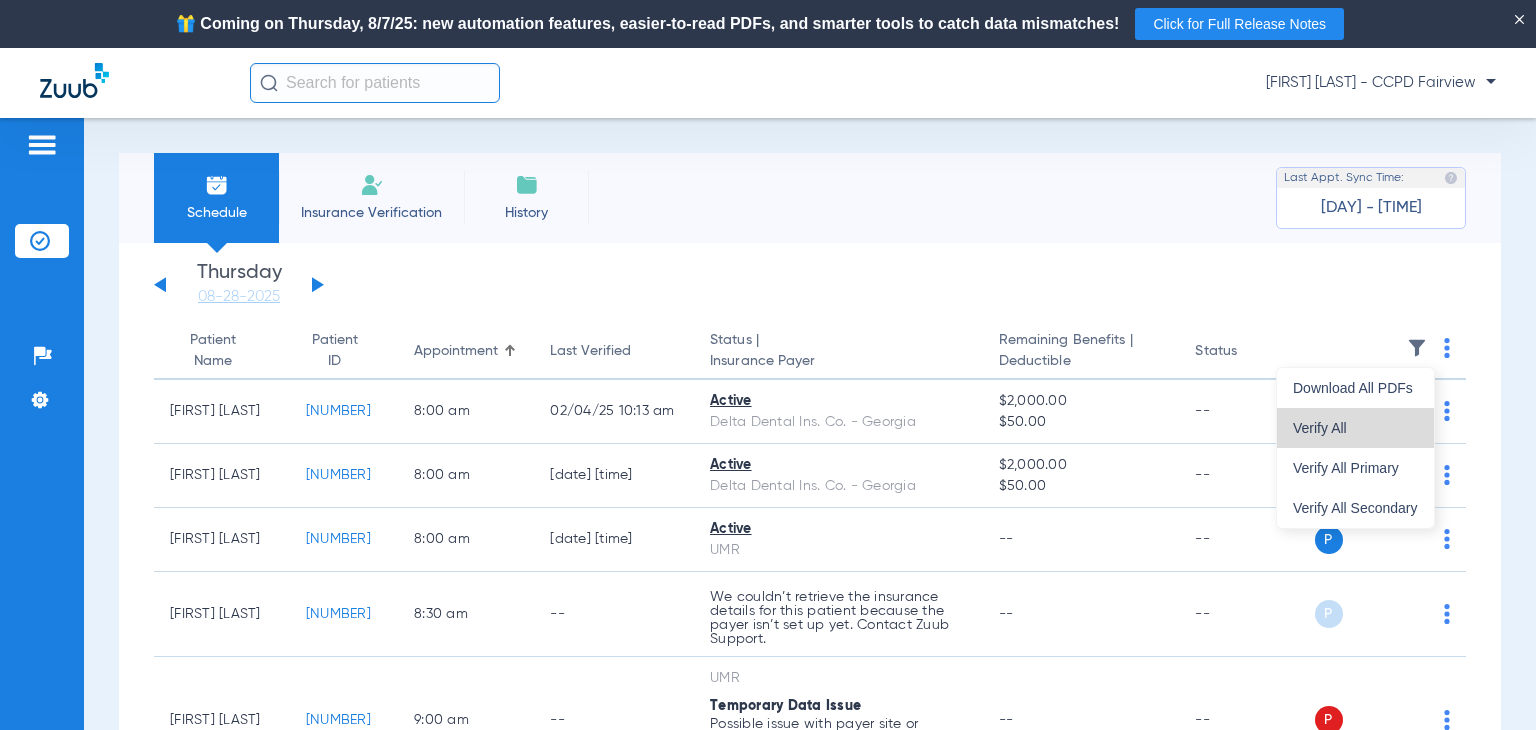 click on "Verify All" at bounding box center [1355, 428] 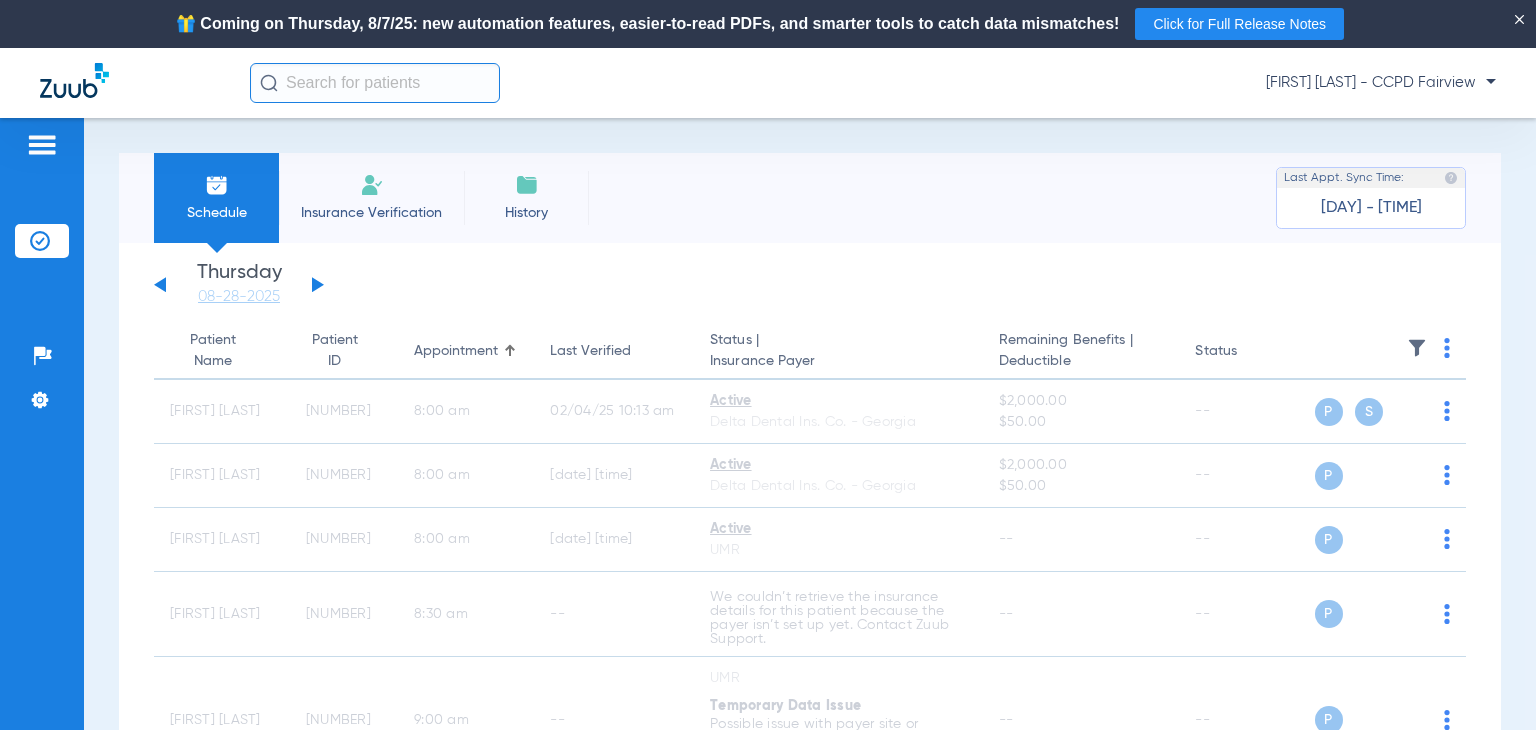 click 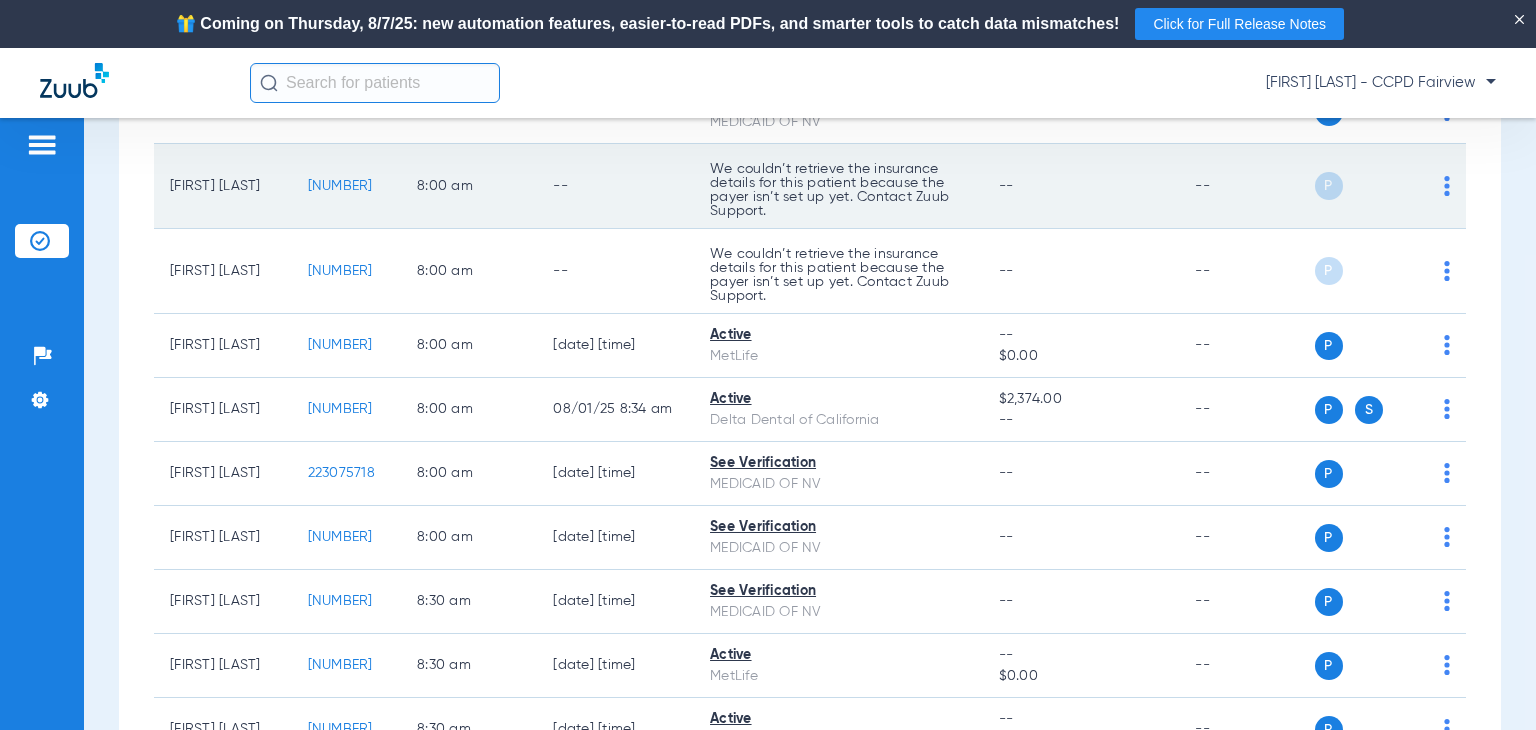 scroll, scrollTop: 0, scrollLeft: 0, axis: both 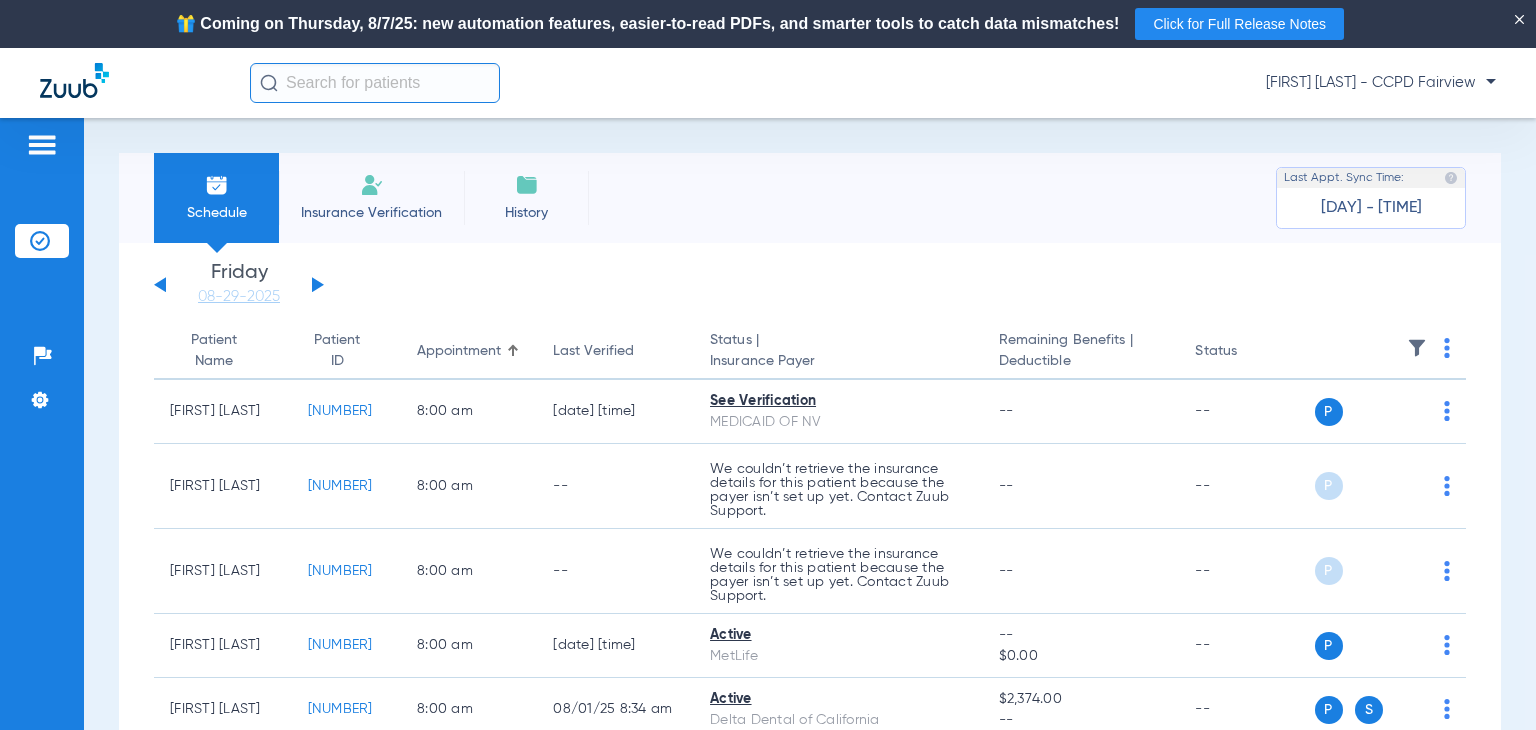 click 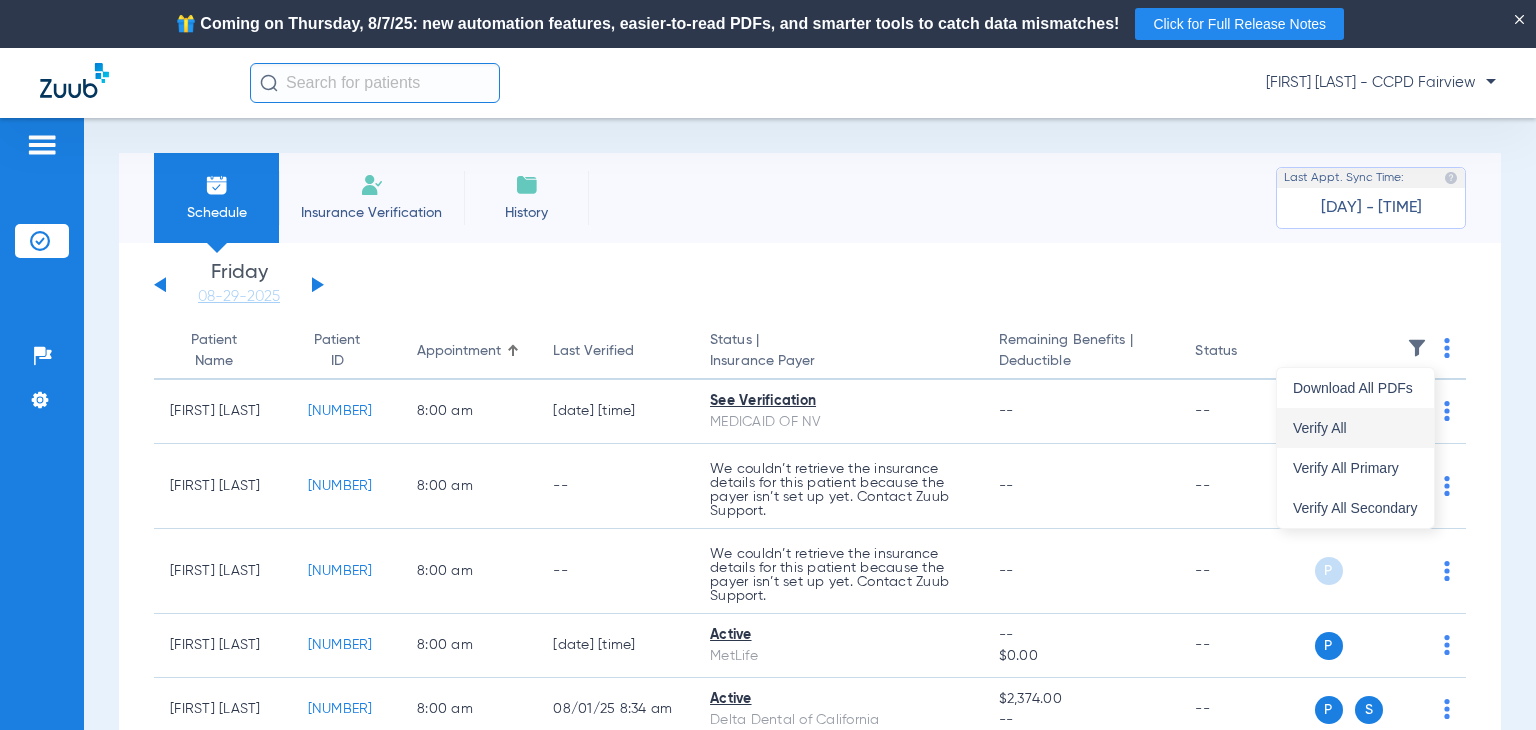 click on "Verify All" at bounding box center [1355, 428] 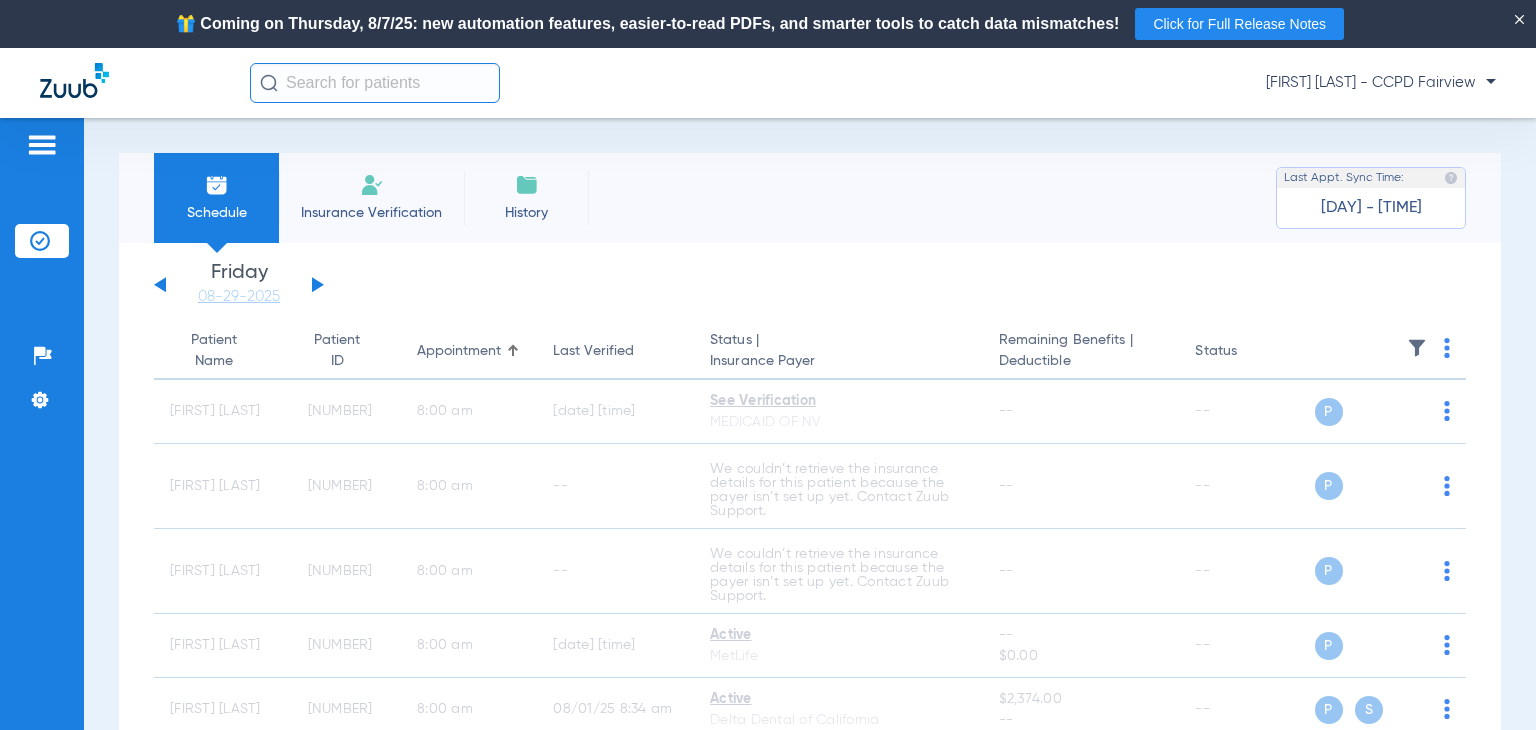 click 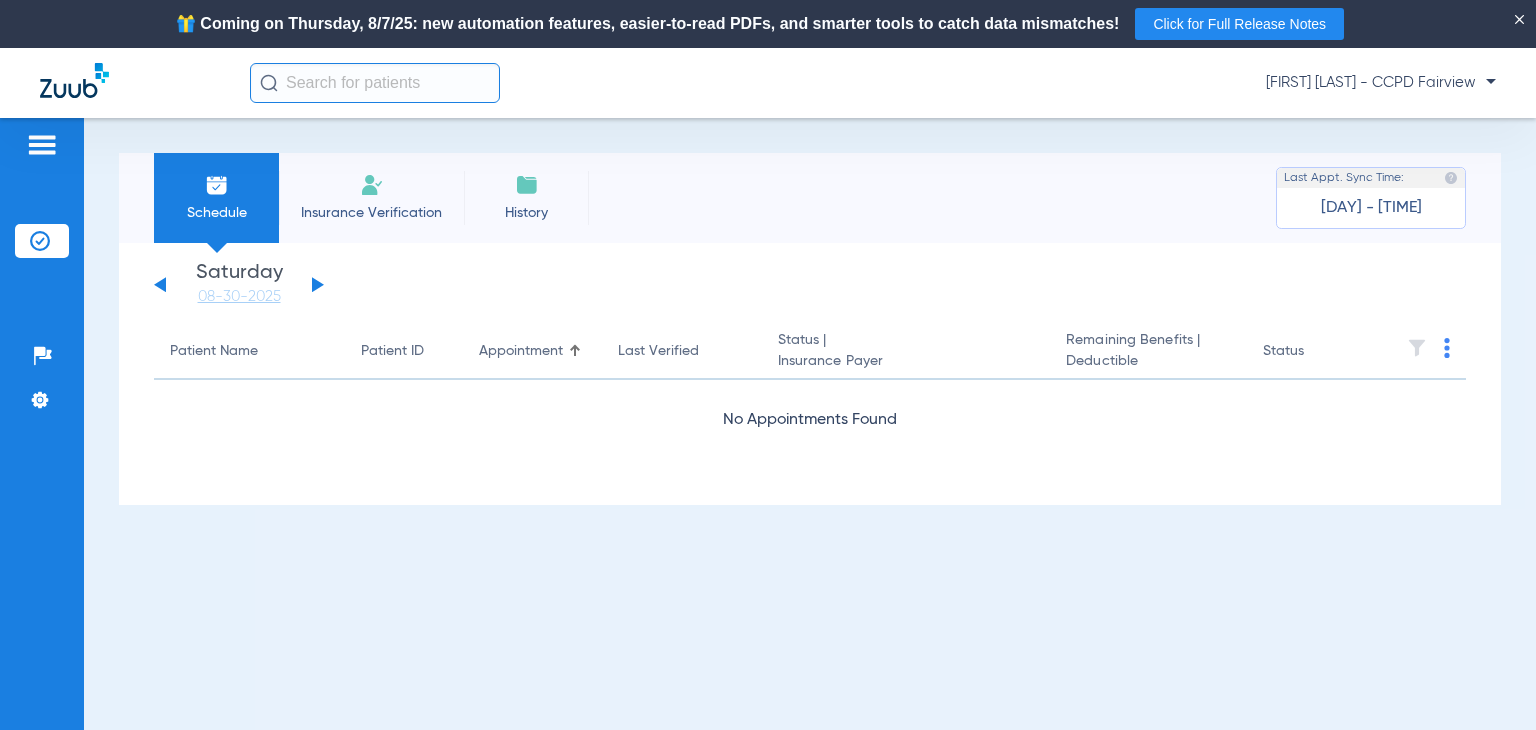 click 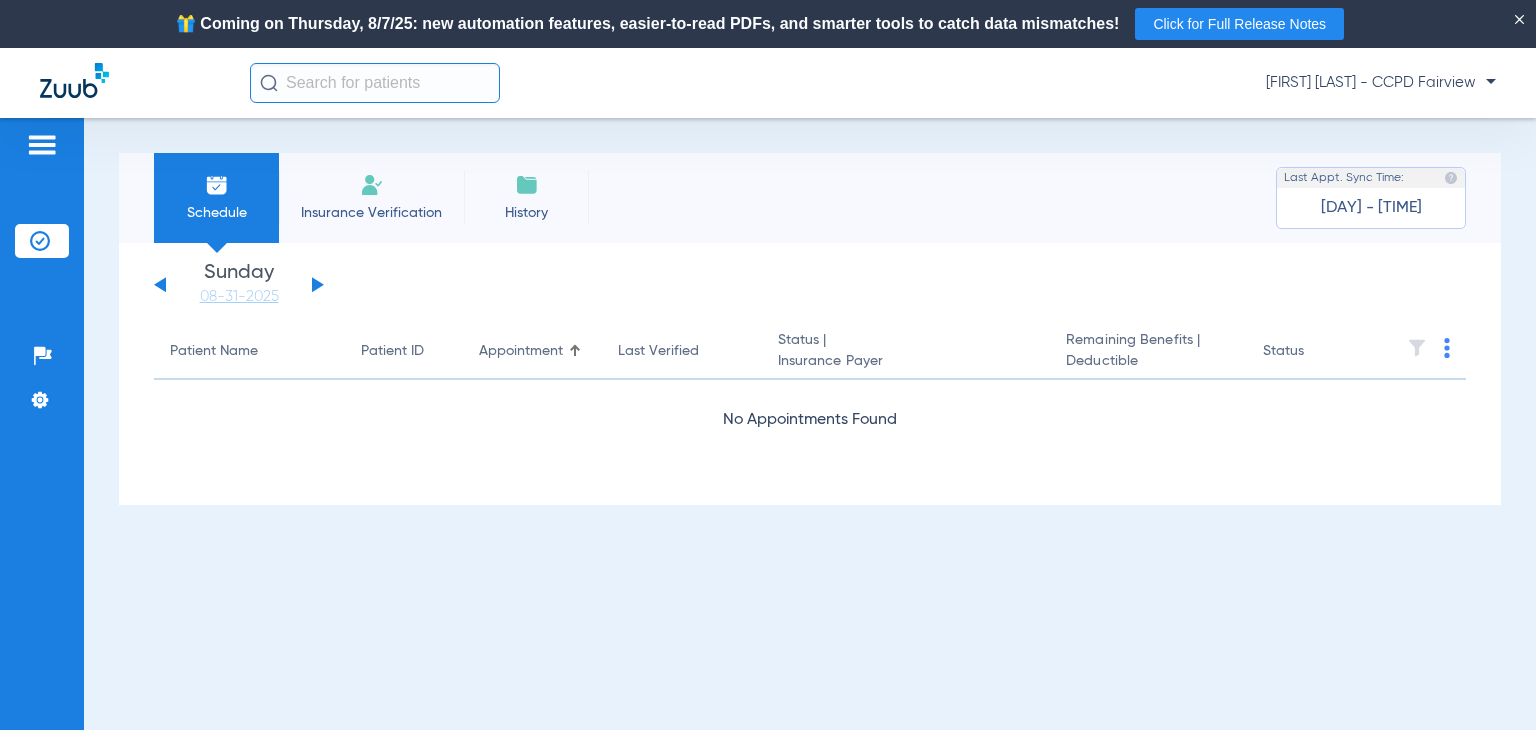 click on "[FIRST] [LAST] - CCPD Fairview" 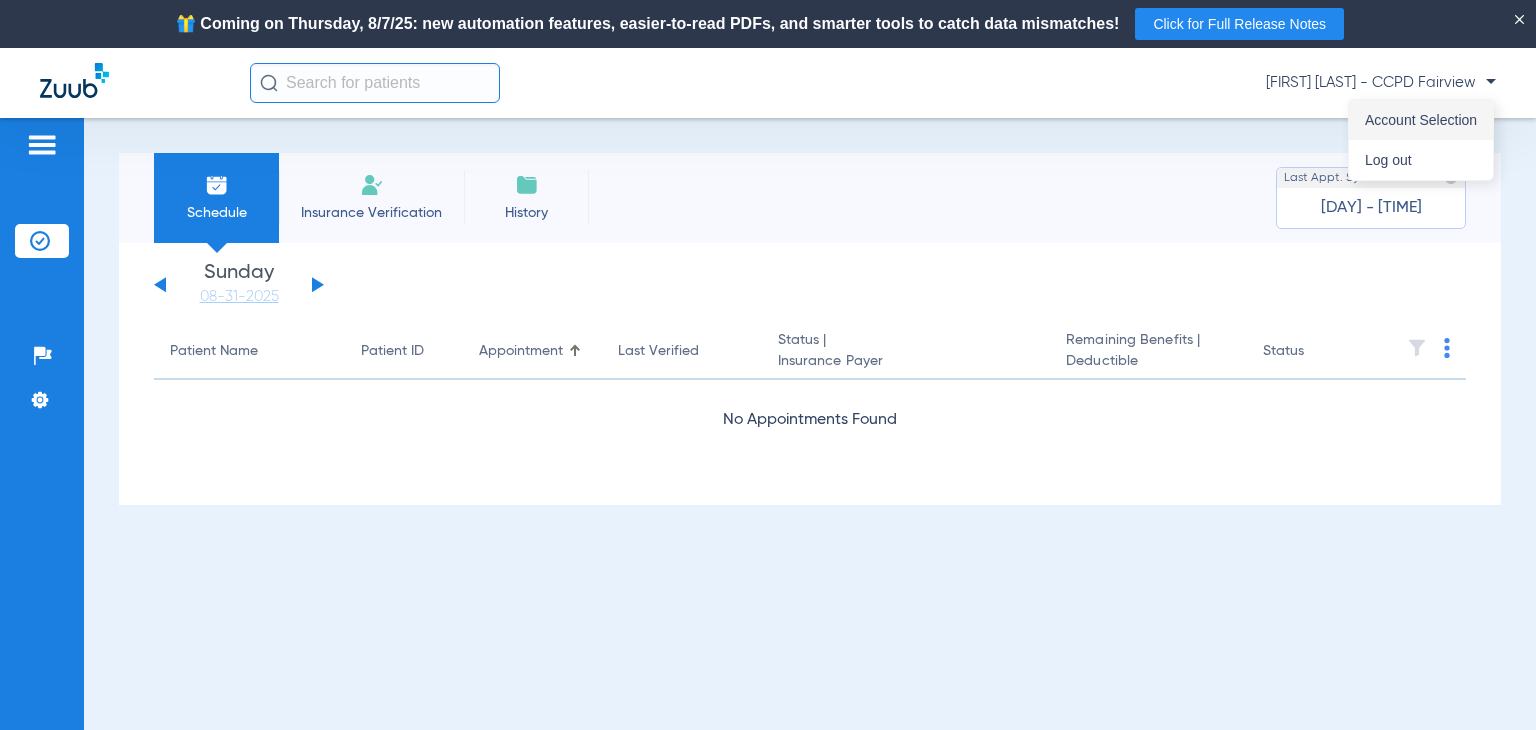 click on "Account Selection" at bounding box center [1421, 120] 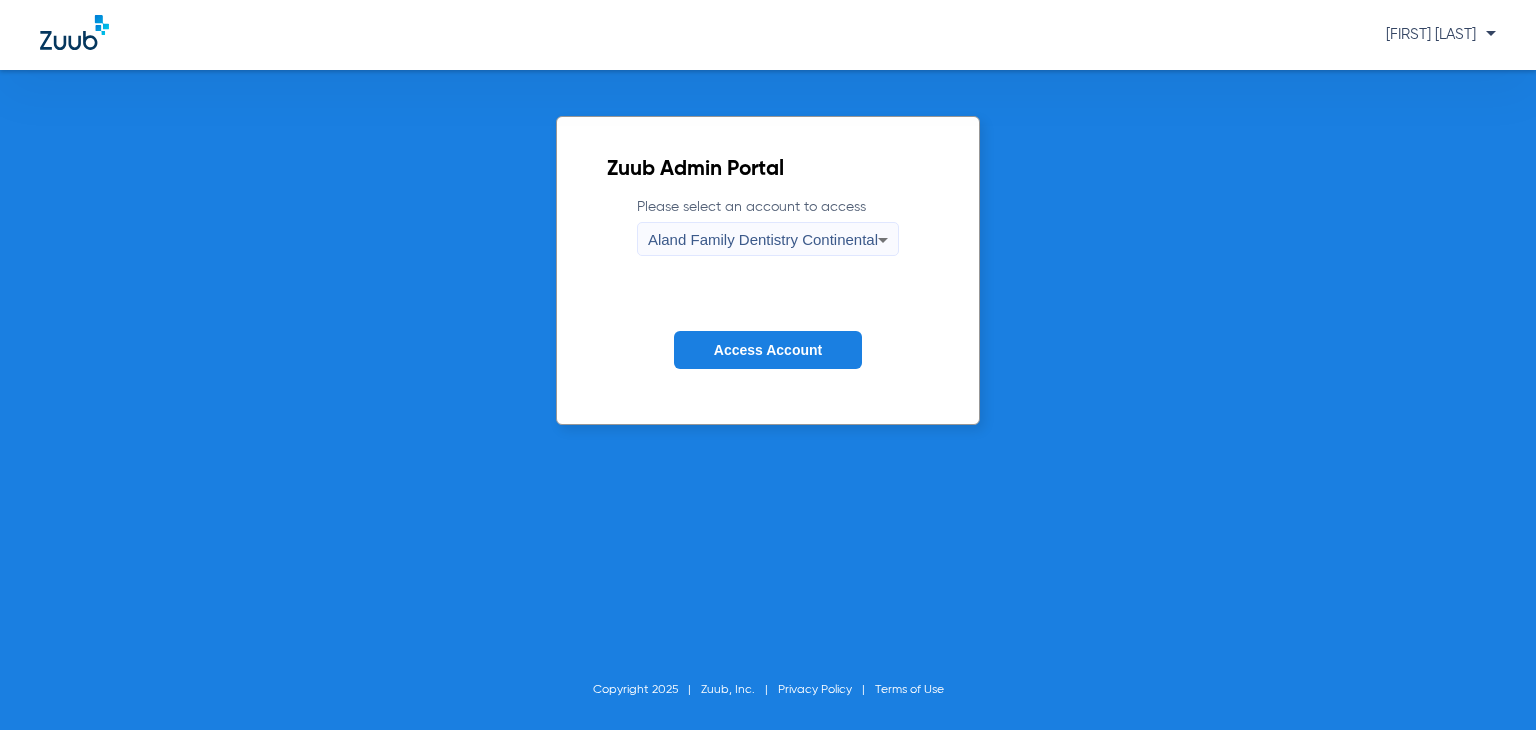click on "Aland Family Dentistry Continental" at bounding box center (763, 239) 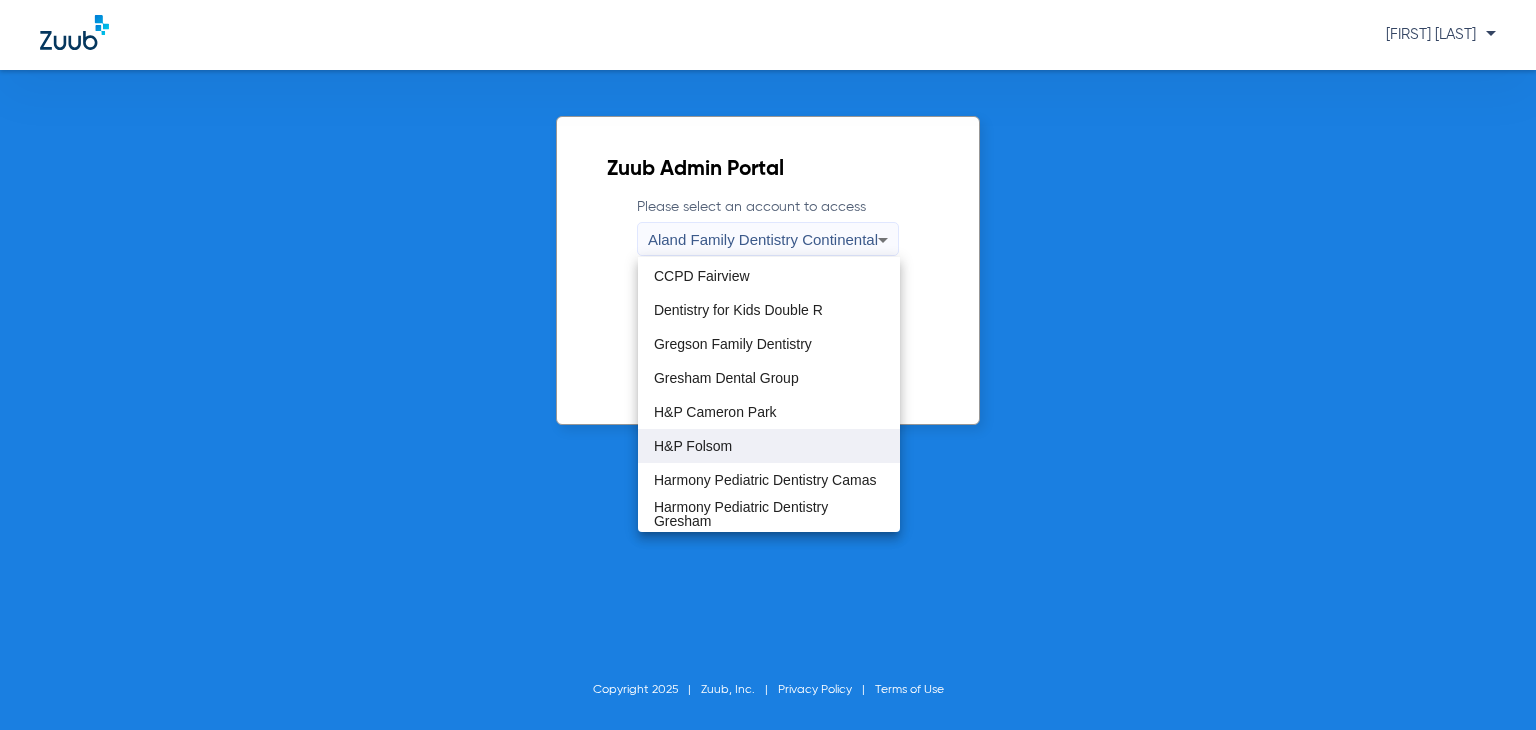 scroll, scrollTop: 200, scrollLeft: 0, axis: vertical 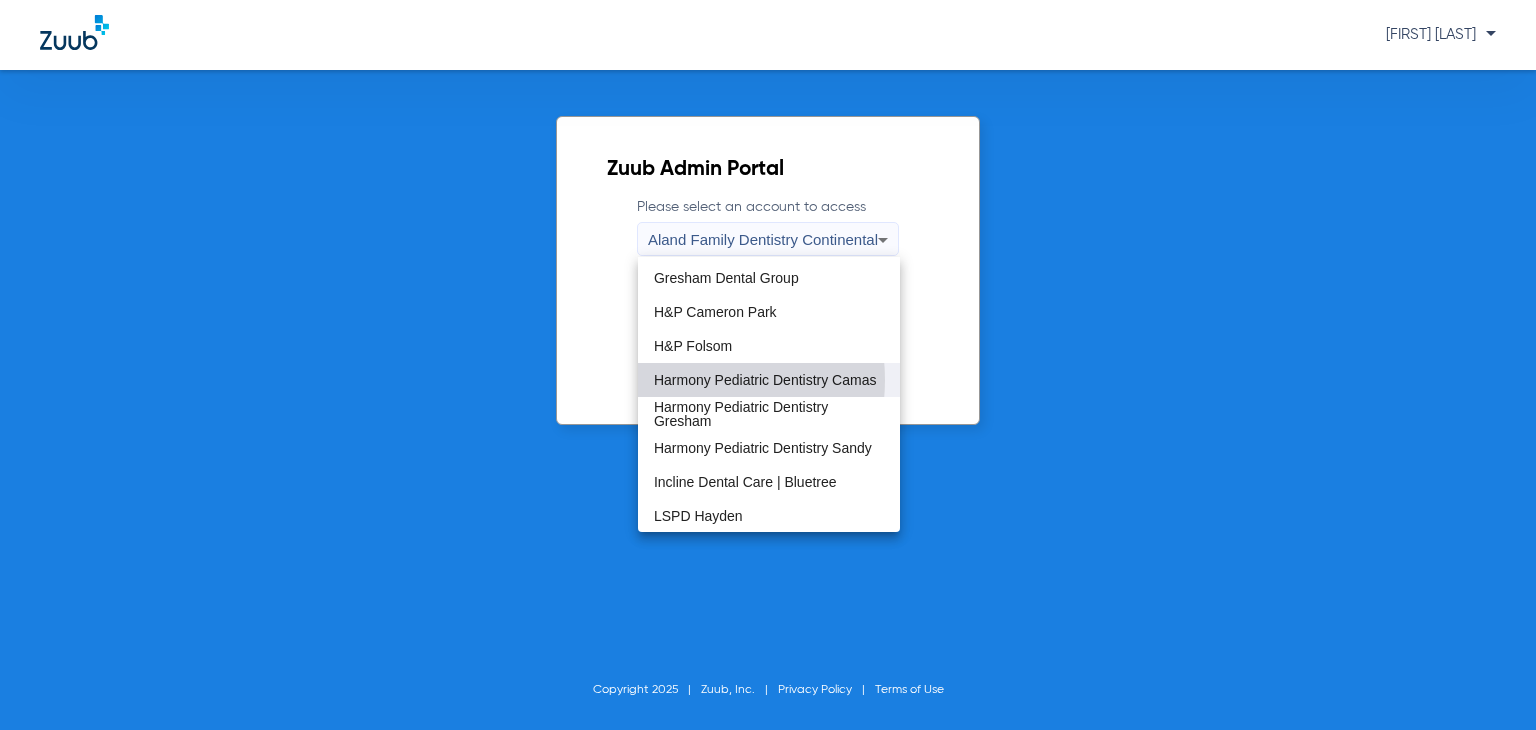 click on "Harmony Pediatric Dentistry Camas" at bounding box center (765, 380) 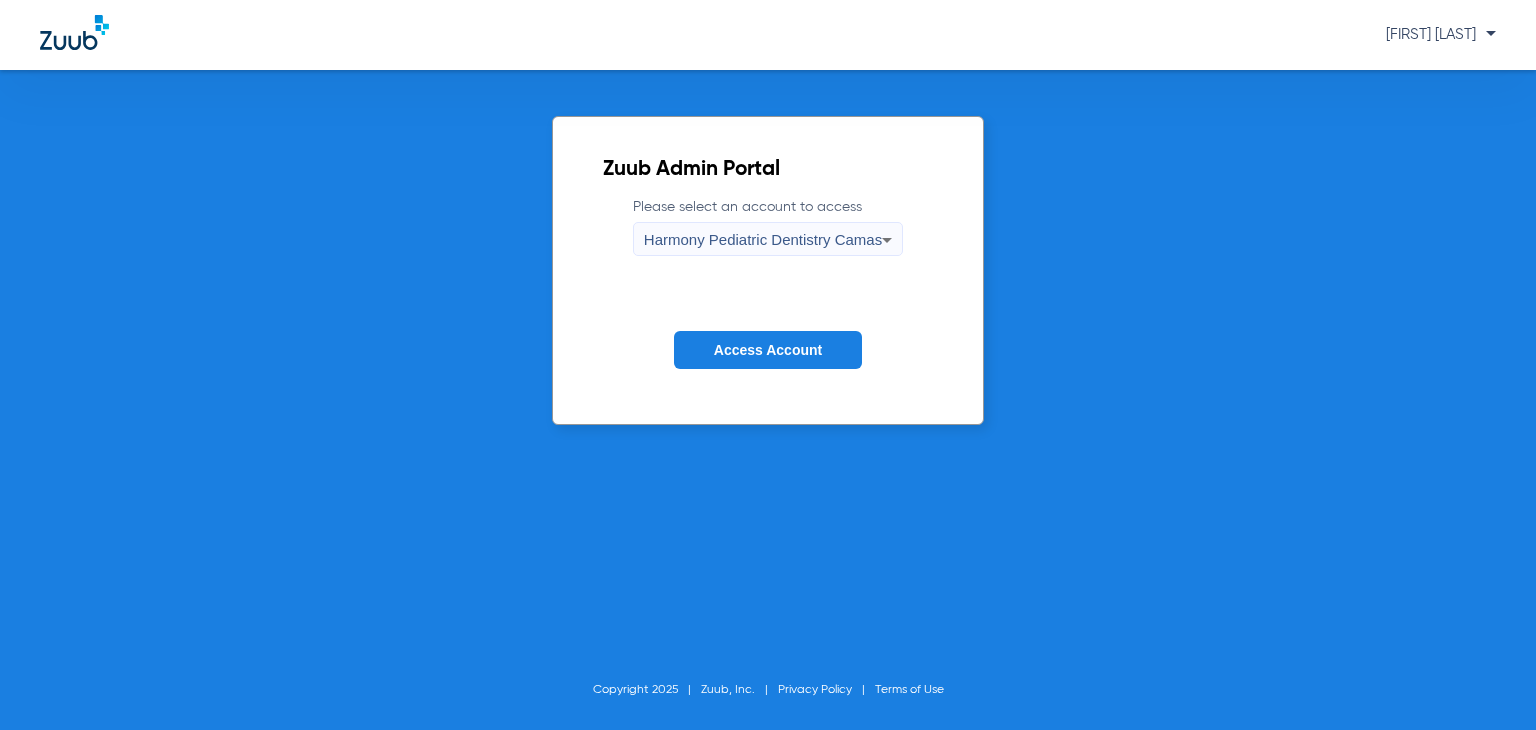 click on "Access Account" 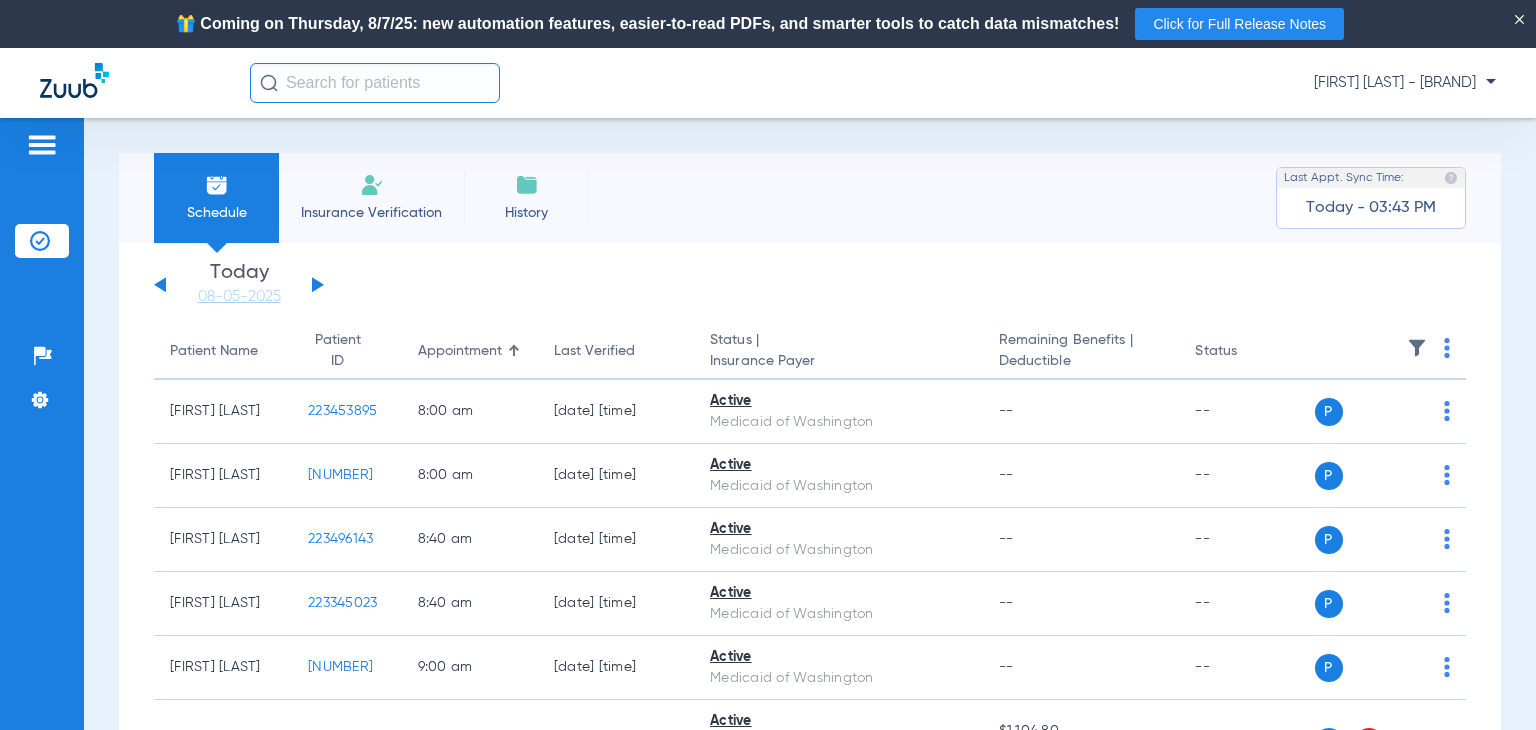 click 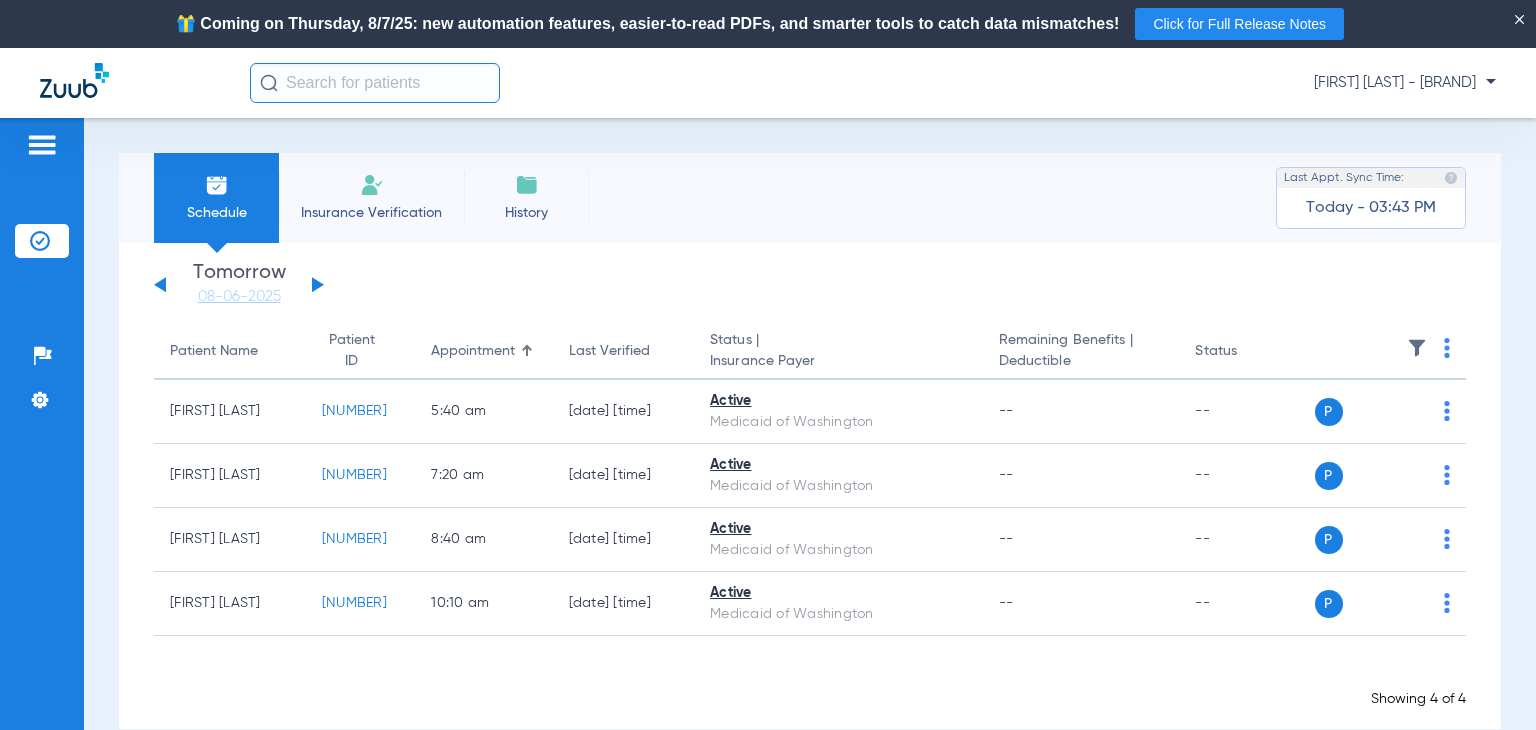 click 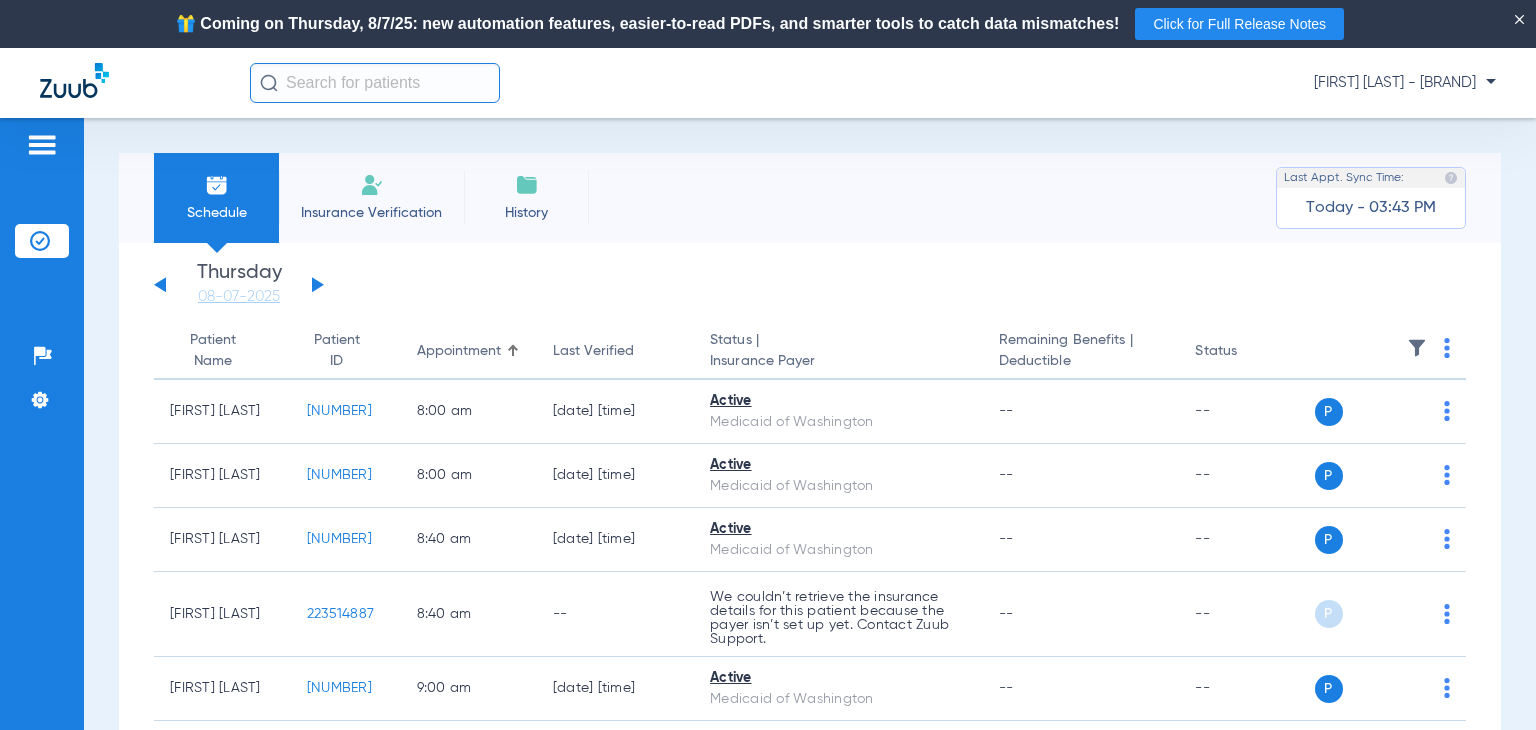 click 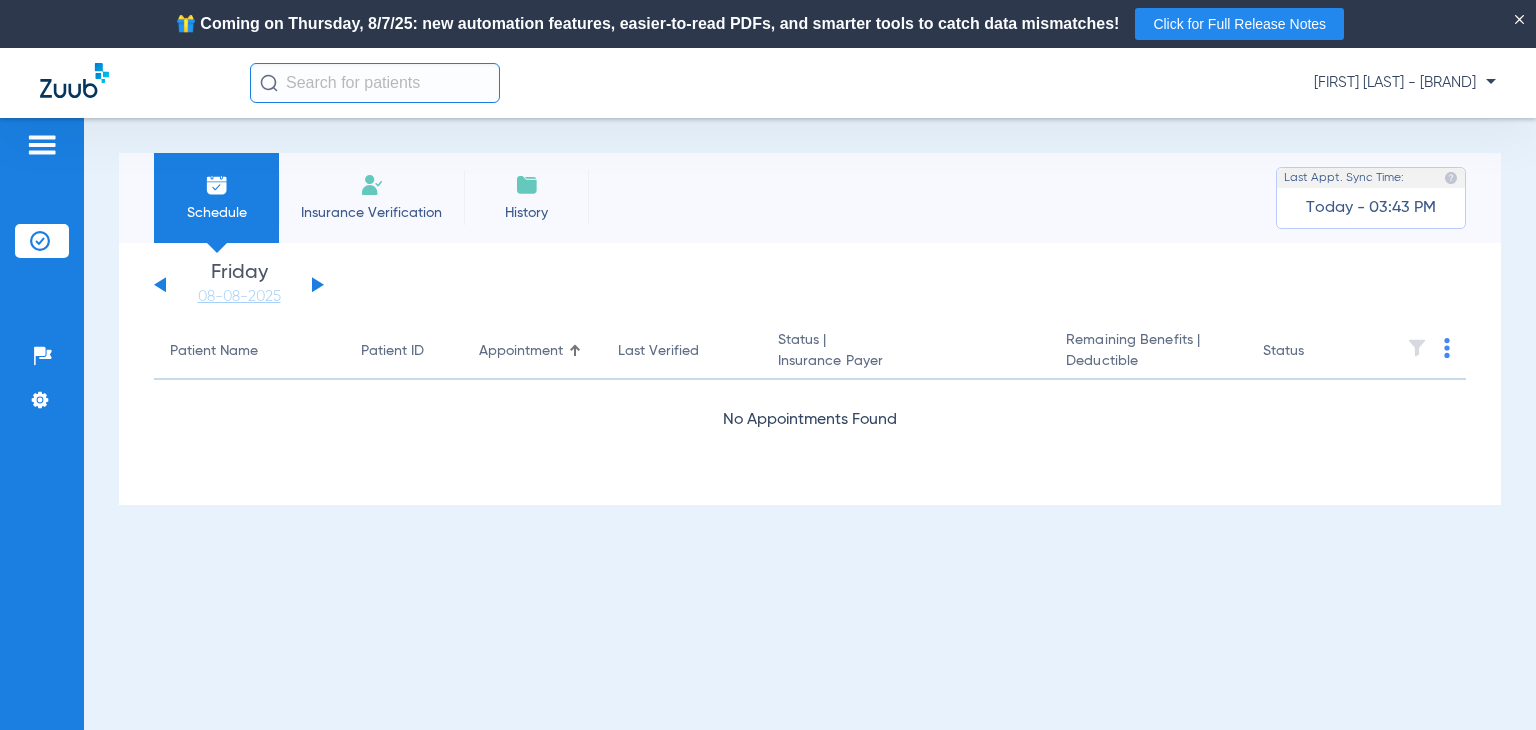 click 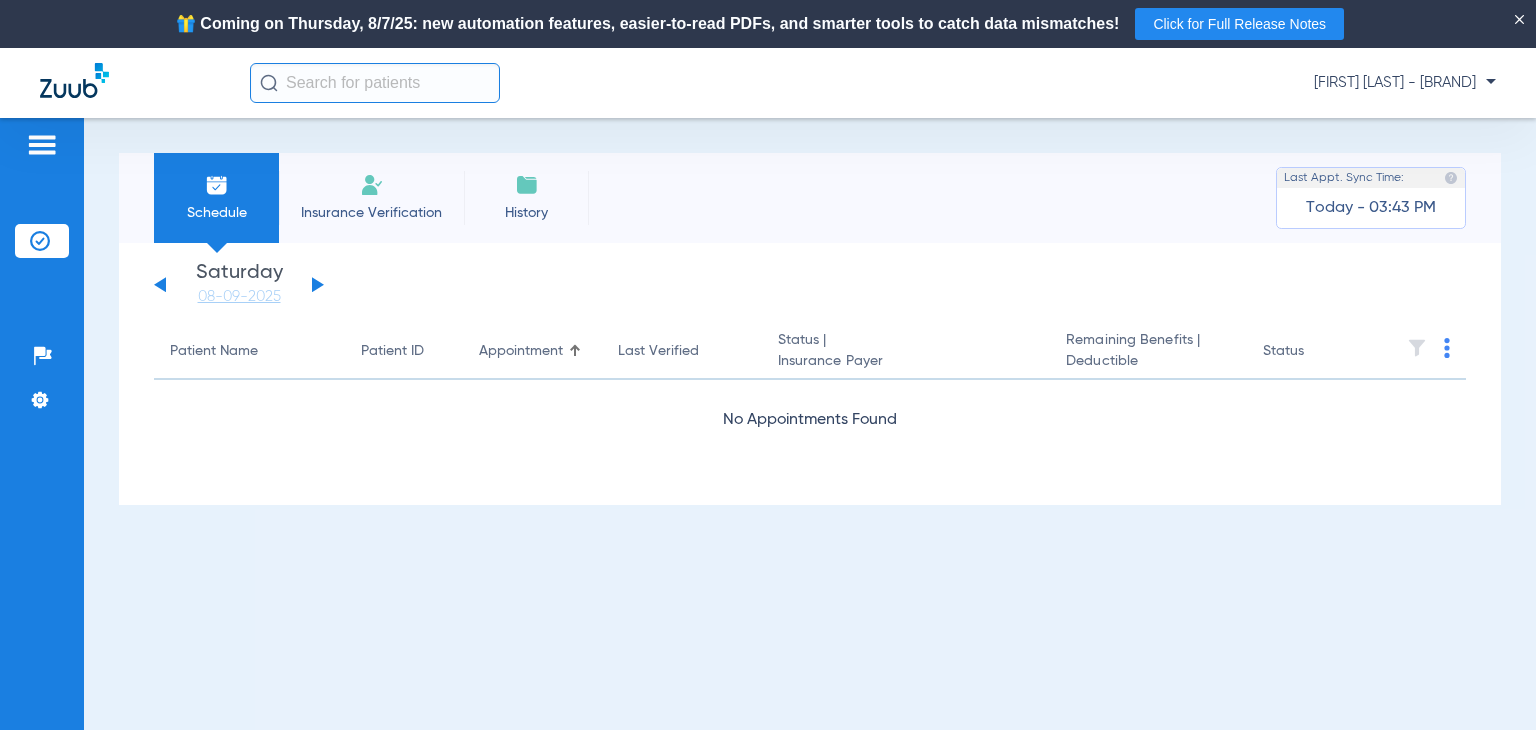 click 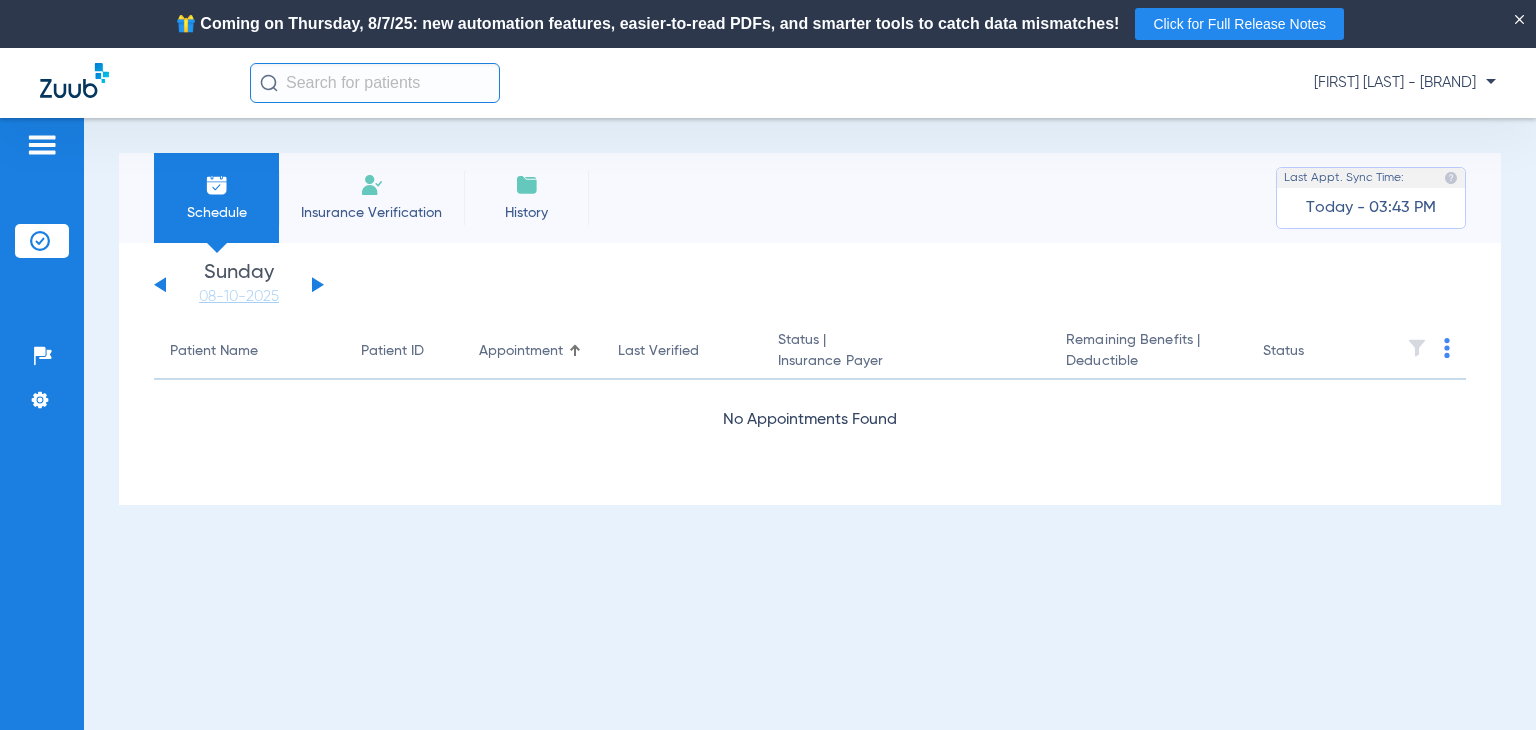 click 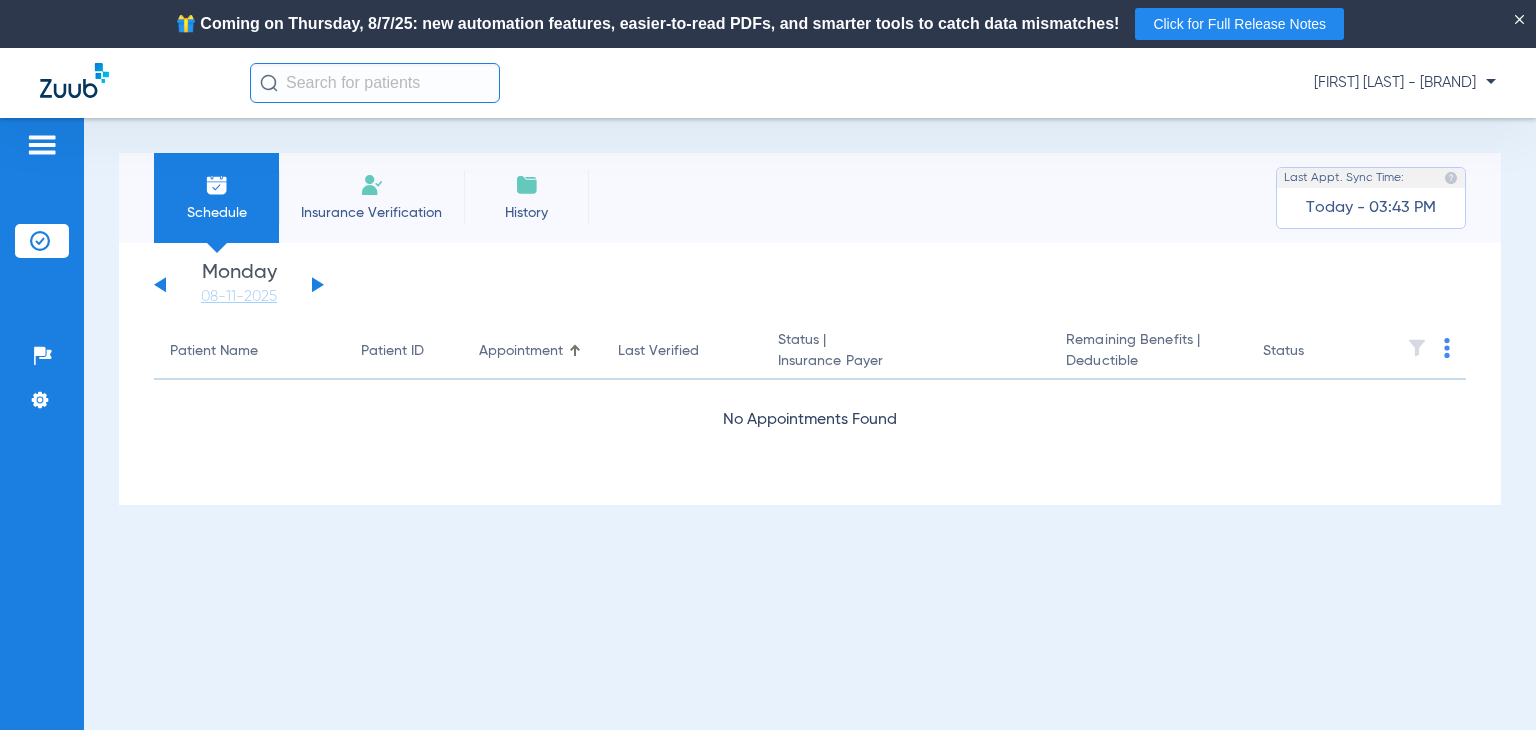 click 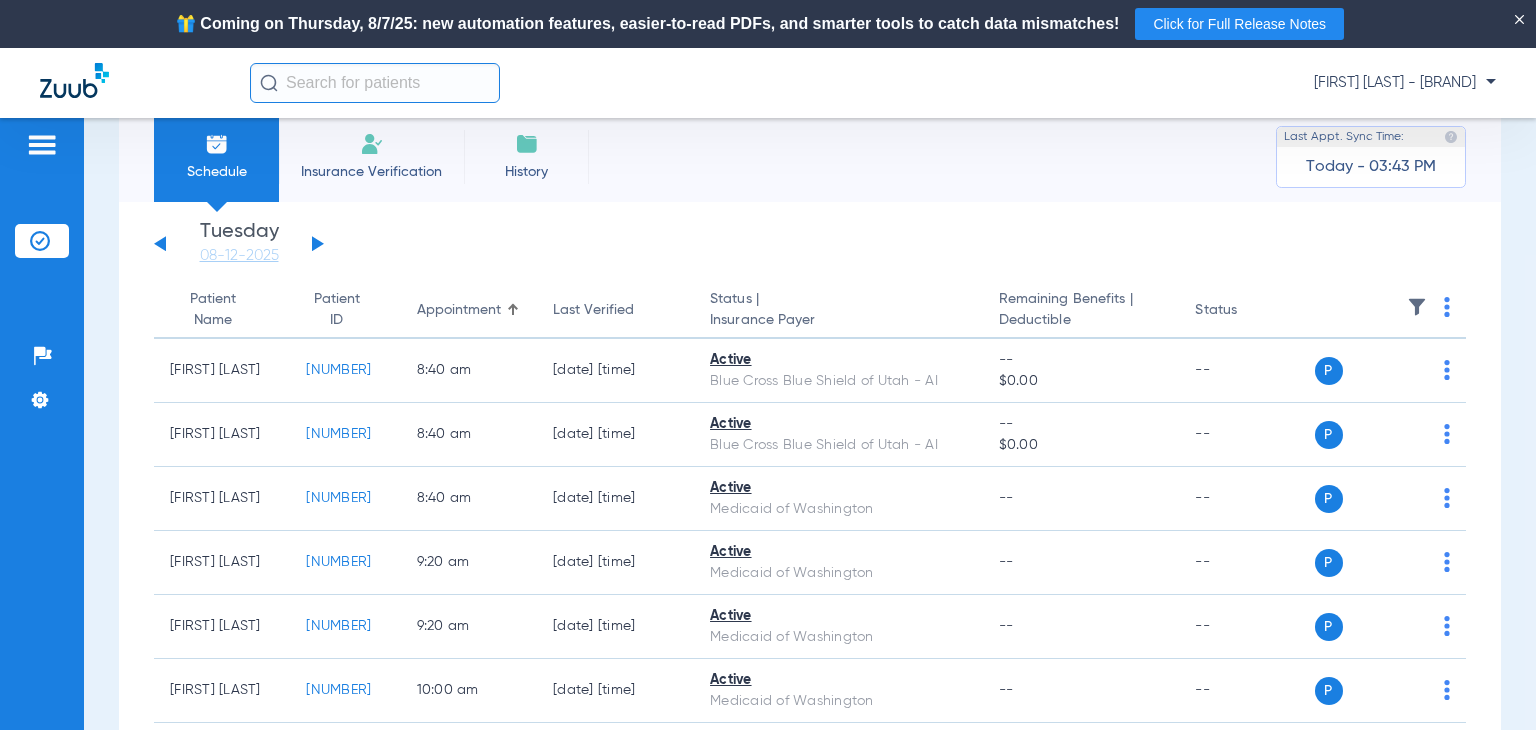 scroll, scrollTop: 0, scrollLeft: 0, axis: both 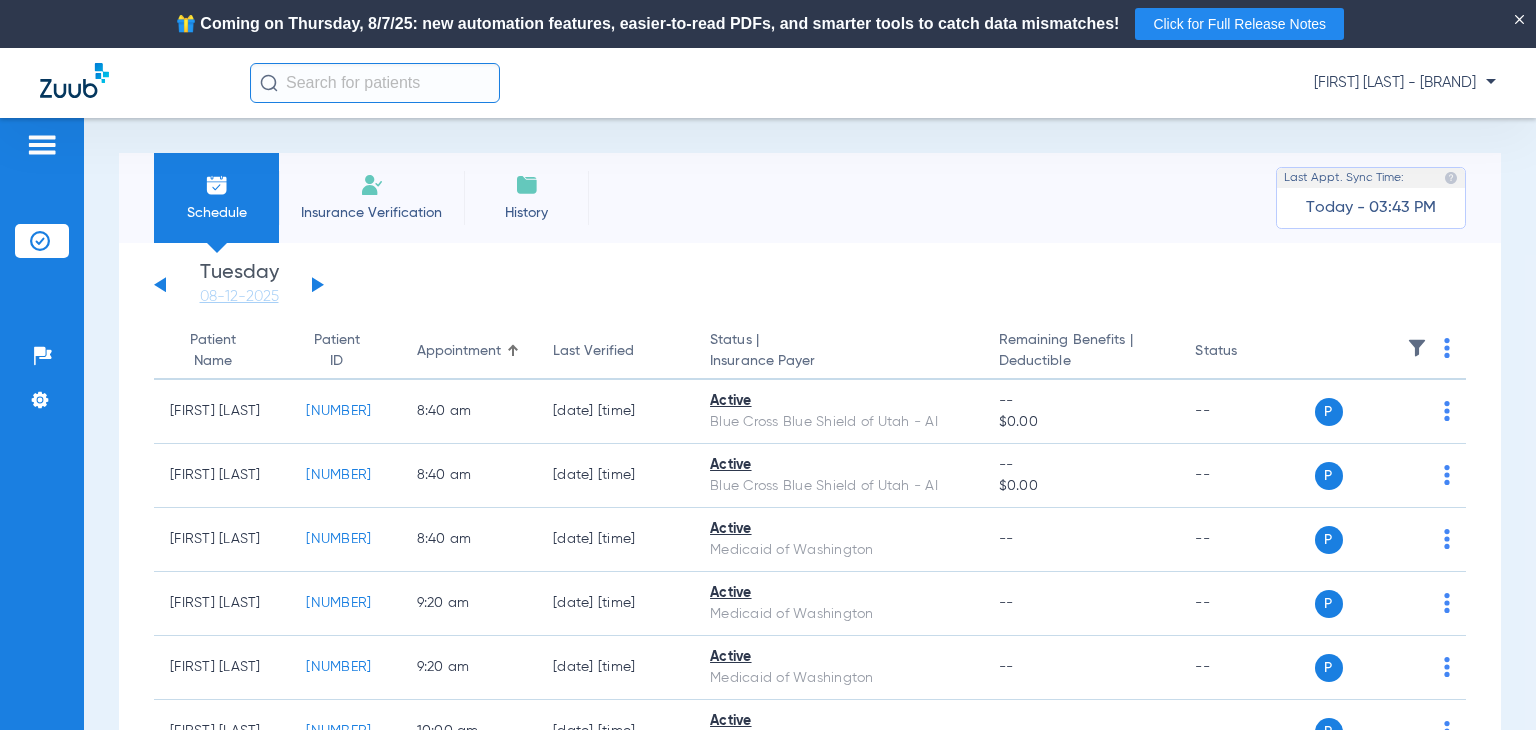 click on "Sunday   06-01-2025   Monday   06-02-2025   Tuesday   06-03-2025   Wednesday   06-04-2025   Thursday   06-05-2025   Friday   06-06-2025   Saturday   06-07-2025   Sunday   06-08-2025   Monday   06-09-2025   Tuesday   06-10-2025   Wednesday   06-11-2025   Thursday   06-12-2025   Friday   06-13-2025   Saturday   06-14-2025   Sunday   06-15-2025   Monday   06-16-2025   Tuesday   06-17-2025   Wednesday   06-18-2025   Thursday   06-19-2025   Friday   06-20-2025   Saturday   06-21-2025   Sunday   06-22-2025   Monday   06-23-2025   Tuesday   06-24-2025   Wednesday   06-25-2025   Thursday   06-26-2025   Friday   06-27-2025   Saturday   06-28-2025   Sunday   06-29-2025   Monday   06-30-2025   Tuesday   07-01-2025   Wednesday   07-02-2025   Thursday   07-03-2025   Friday   07-04-2025   Saturday   07-05-2025   Sunday   07-06-2025   Monday   07-07-2025   Tuesday   07-08-2025   Wednesday   07-09-2025   Thursday   07-10-2025   Friday   07-11-2025   Saturday   07-12-2025   Sunday   07-13-2025   Monday   07-14-2025   Friday" 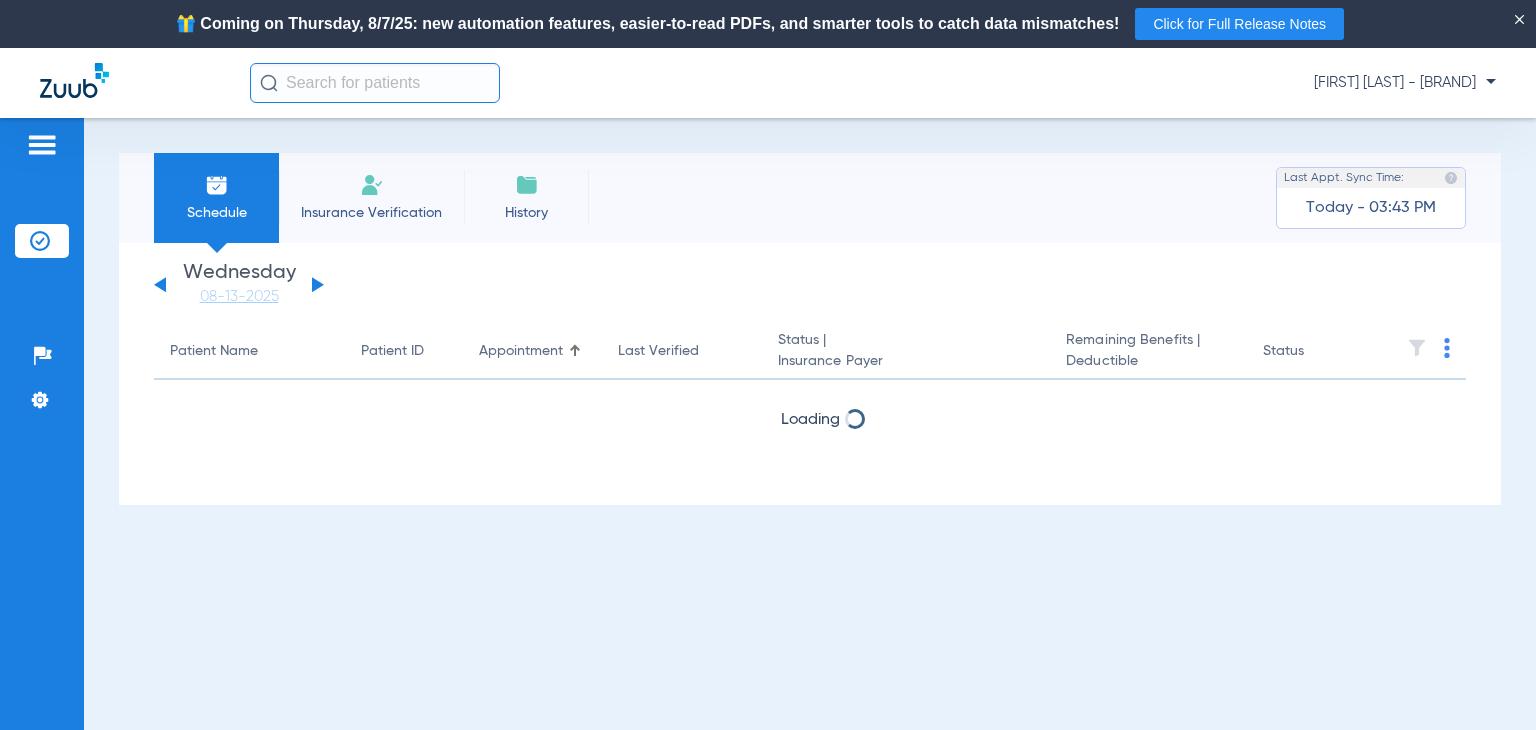 click 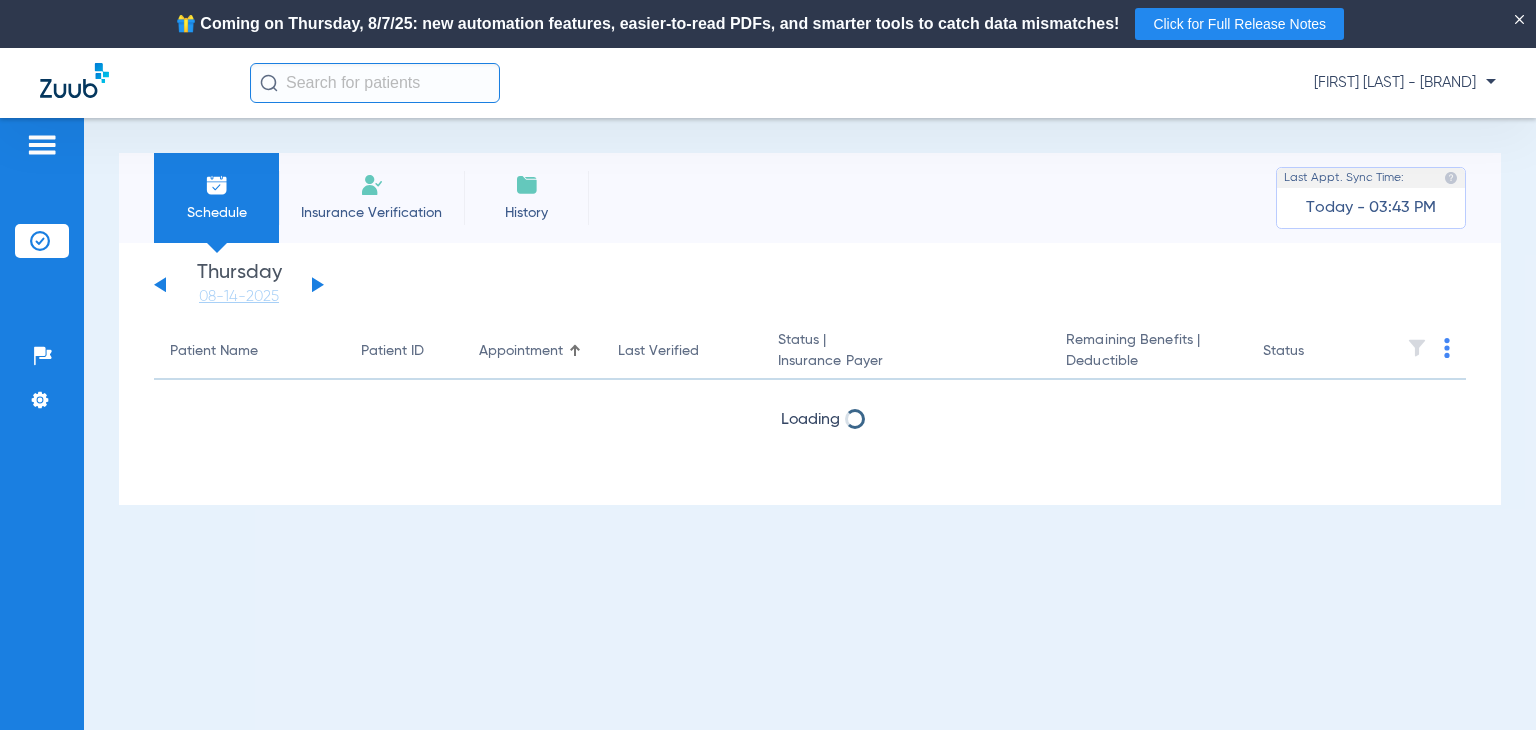 click 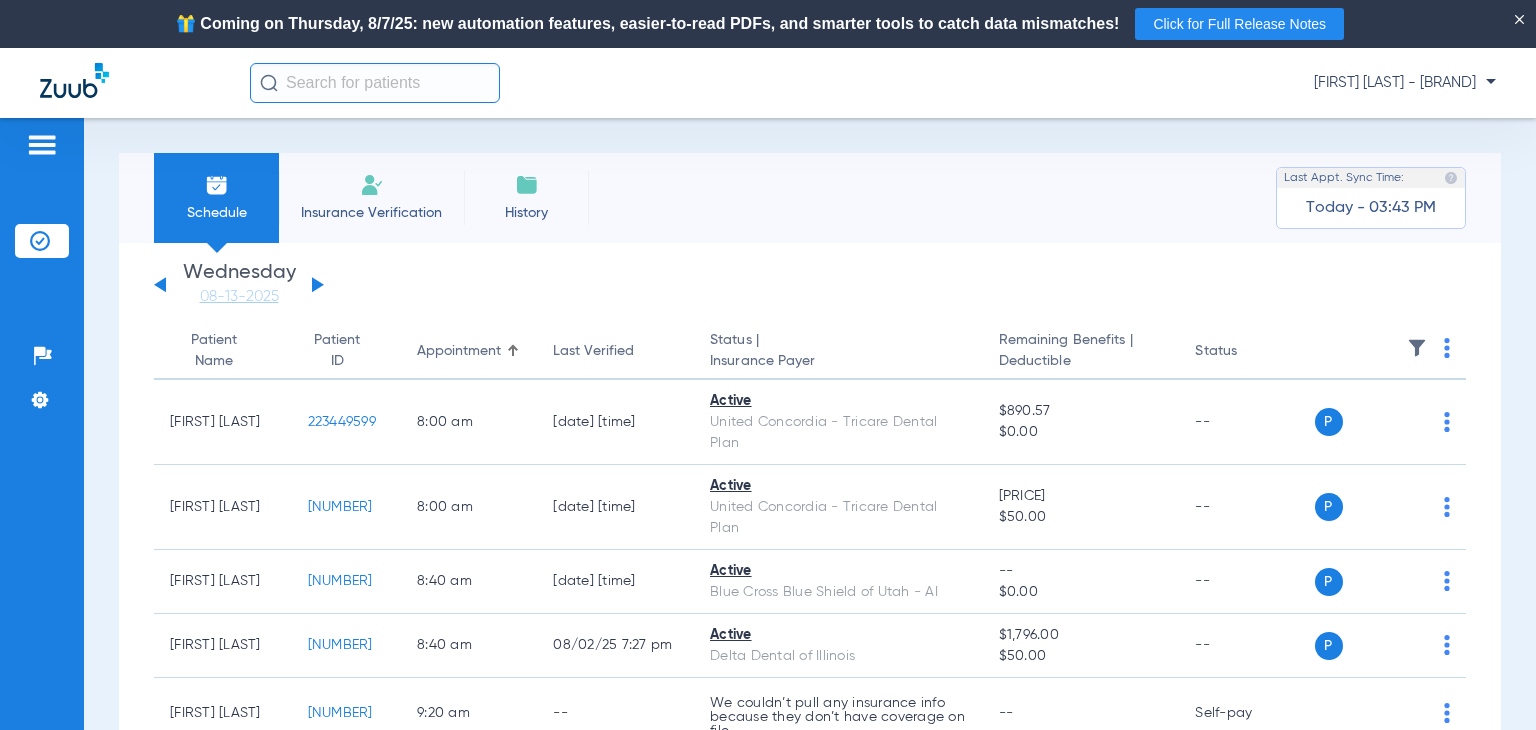 click on "Sunday   06-01-2025   Monday   06-02-2025   Tuesday   06-03-2025   Wednesday   06-04-2025   Thursday   06-05-2025   Friday   06-06-2025   Saturday   06-07-2025   Sunday   06-08-2025   Monday   06-09-2025   Tuesday   06-10-2025   Wednesday   06-11-2025   Thursday   06-12-2025   Friday   06-13-2025   Saturday   06-14-2025   Sunday   06-15-2025   Monday   06-16-2025   Tuesday   06-17-2025   Wednesday   06-18-2025   Thursday   06-19-2025   Friday   06-20-2025   Saturday   06-21-2025   Sunday   06-22-2025   Monday   06-23-2025   Tuesday   06-24-2025   Wednesday   06-25-2025   Thursday   06-26-2025   Friday   06-27-2025   Saturday   06-28-2025   Sunday   06-29-2025   Monday   06-30-2025   Tuesday   07-01-2025   Wednesday   07-02-2025   Thursday   07-03-2025   Friday   07-04-2025   Saturday   07-05-2025   Sunday   07-06-2025   Monday   07-07-2025   Tuesday   07-08-2025   Wednesday   07-09-2025   Thursday   07-10-2025   Friday   07-11-2025   Saturday   07-12-2025   Sunday   07-13-2025   Monday   07-14-2025   Friday" 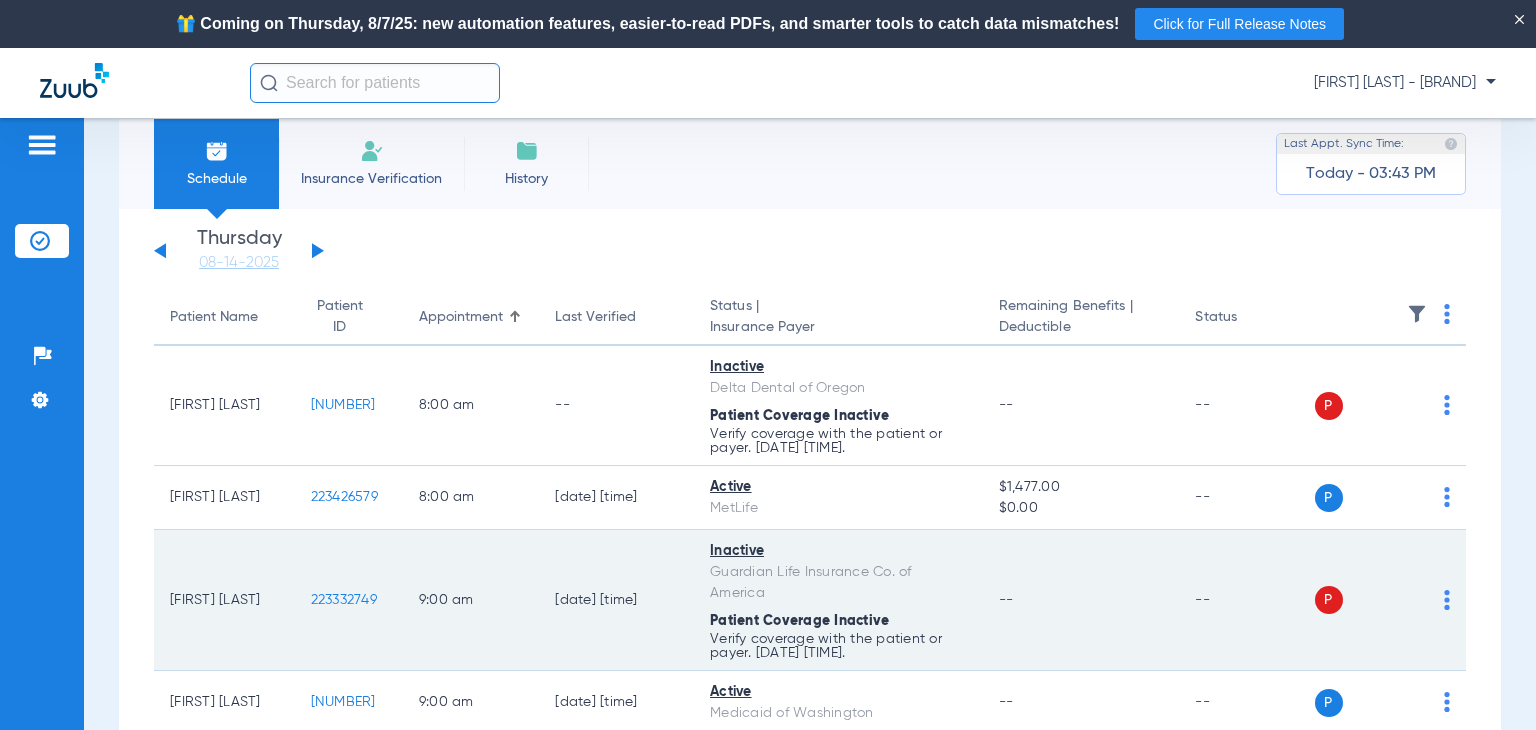 scroll, scrollTop: 0, scrollLeft: 0, axis: both 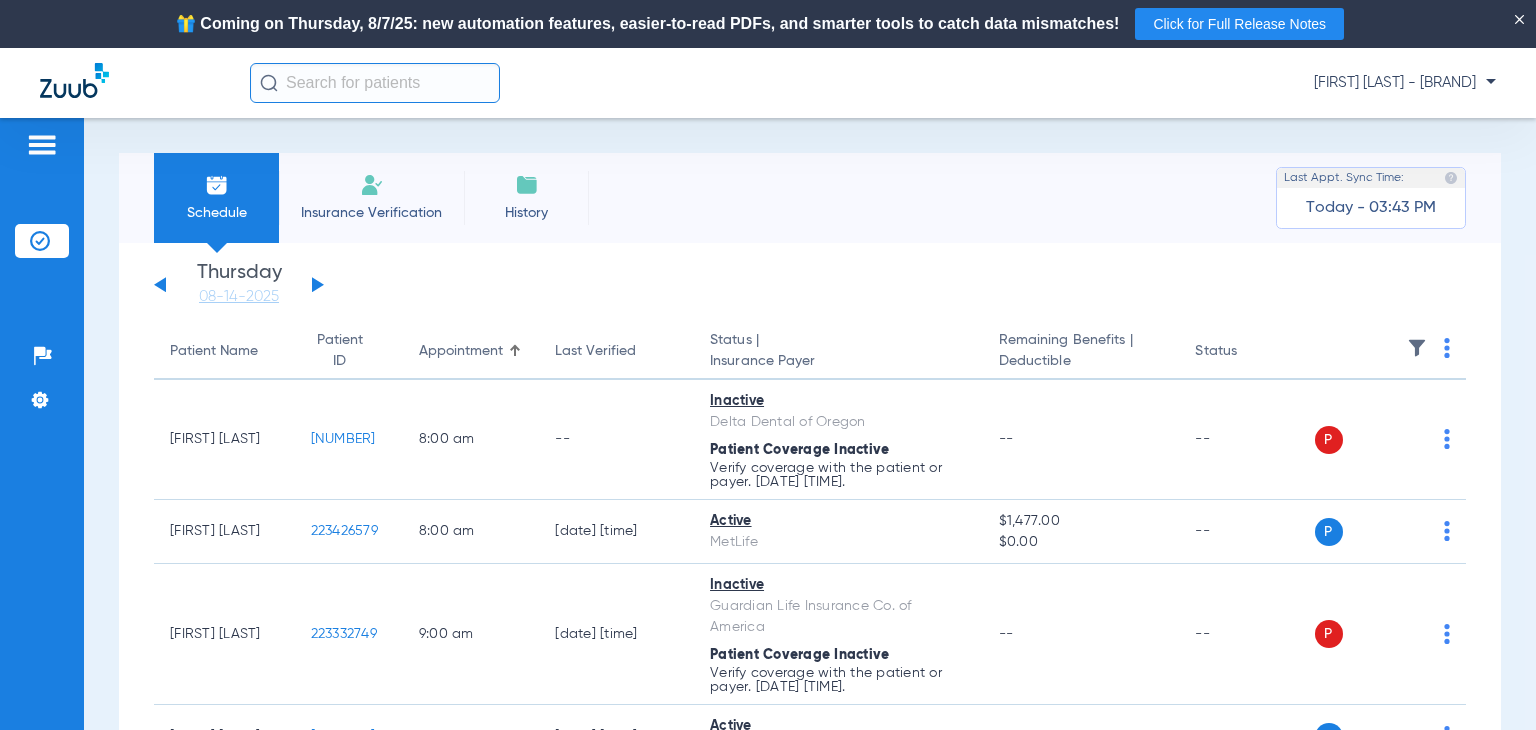 click 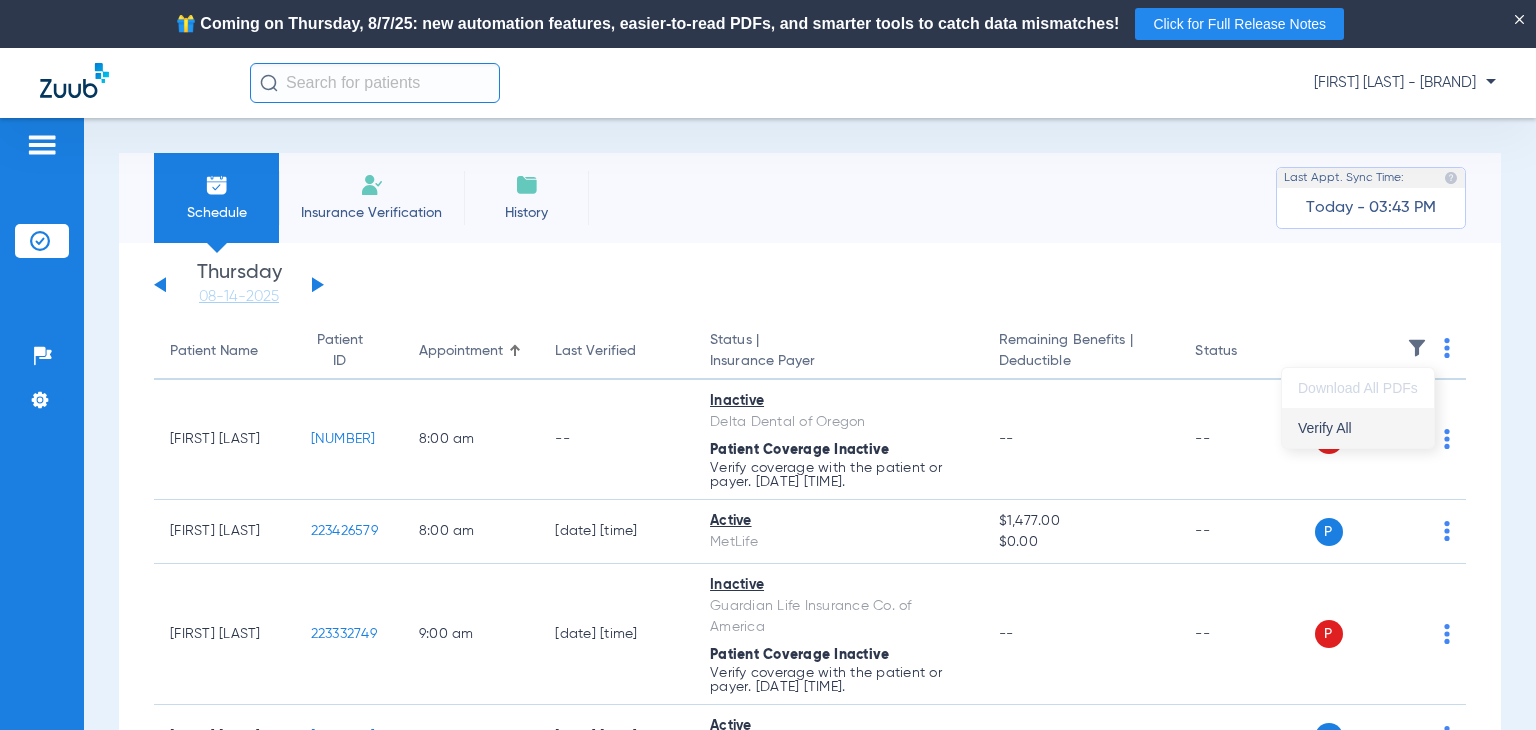 click on "Verify All" at bounding box center (1358, 428) 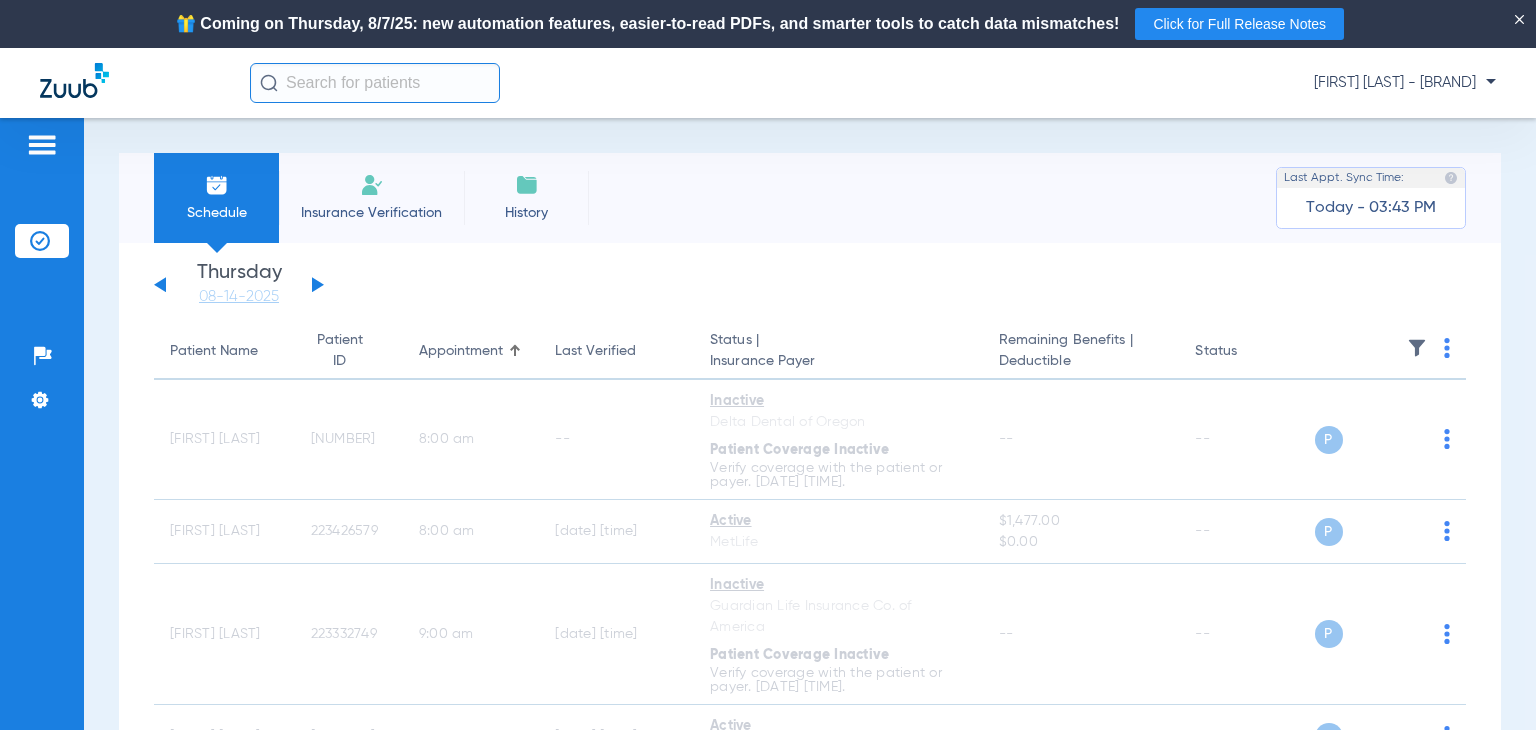 click 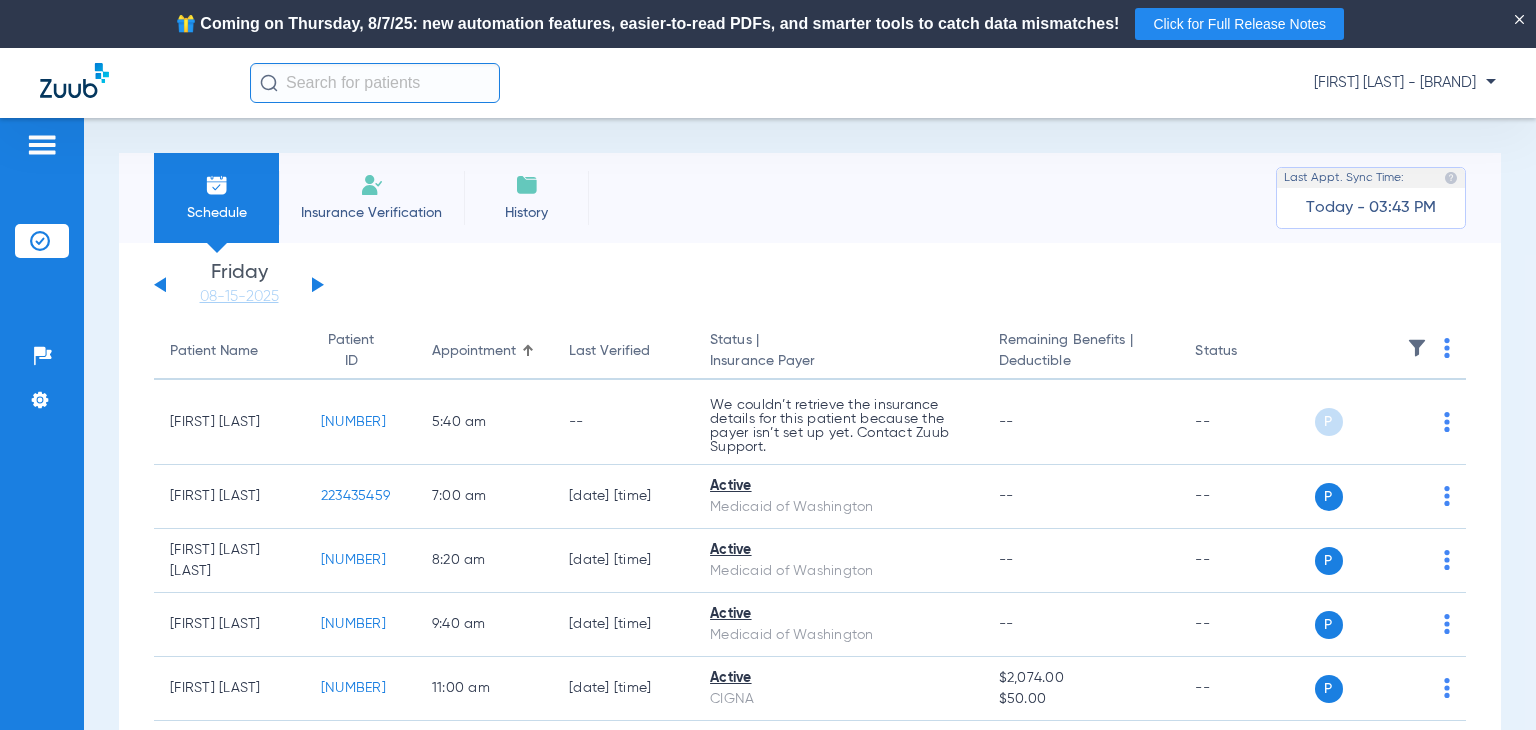 click on "Sunday   06-01-2025   Monday   06-02-2025   Tuesday   06-03-2025   Wednesday   06-04-2025   Thursday   06-05-2025   Friday   06-06-2025   Saturday   06-07-2025   Sunday   06-08-2025   Monday   06-09-2025   Tuesday   06-10-2025   Wednesday   06-11-2025   Thursday   06-12-2025   Friday   06-13-2025   Saturday   06-14-2025   Sunday   06-15-2025   Monday   06-16-2025   Tuesday   06-17-2025   Wednesday   06-18-2025   Thursday   06-19-2025   Friday   06-20-2025   Saturday   06-21-2025   Sunday   06-22-2025   Monday   06-23-2025   Tuesday   06-24-2025   Wednesday   06-25-2025   Thursday   06-26-2025   Friday   06-27-2025   Saturday   06-28-2025   Sunday   06-29-2025   Monday   06-30-2025   Tuesday   07-01-2025   Wednesday   07-02-2025   Thursday   07-03-2025   Friday   07-04-2025   Saturday   07-05-2025   Sunday   07-06-2025   Monday   07-07-2025   Tuesday   07-08-2025   Wednesday   07-09-2025   Thursday   07-10-2025   Friday   07-11-2025   Saturday   07-12-2025   Sunday   07-13-2025   Monday   07-14-2025   Friday" 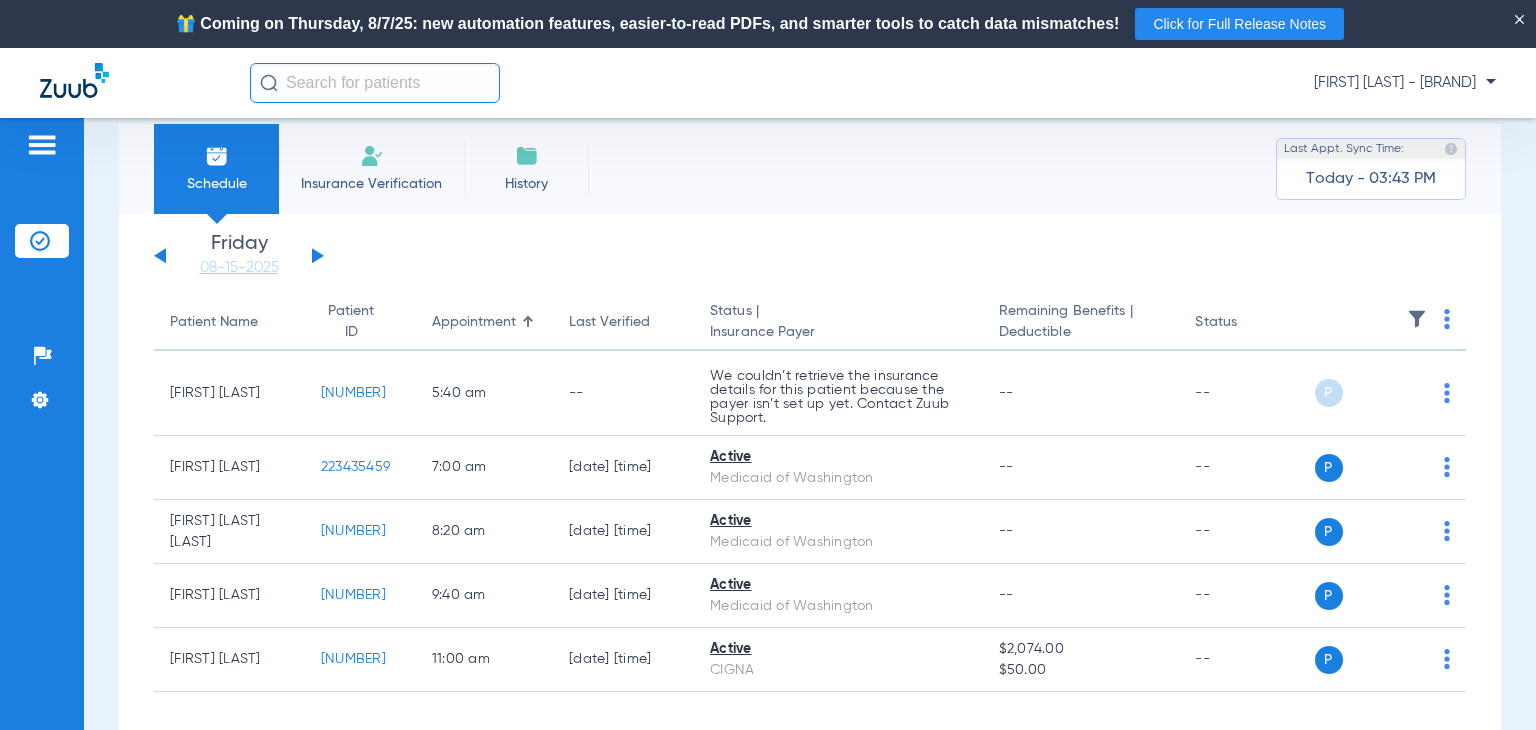 scroll, scrollTop: 0, scrollLeft: 0, axis: both 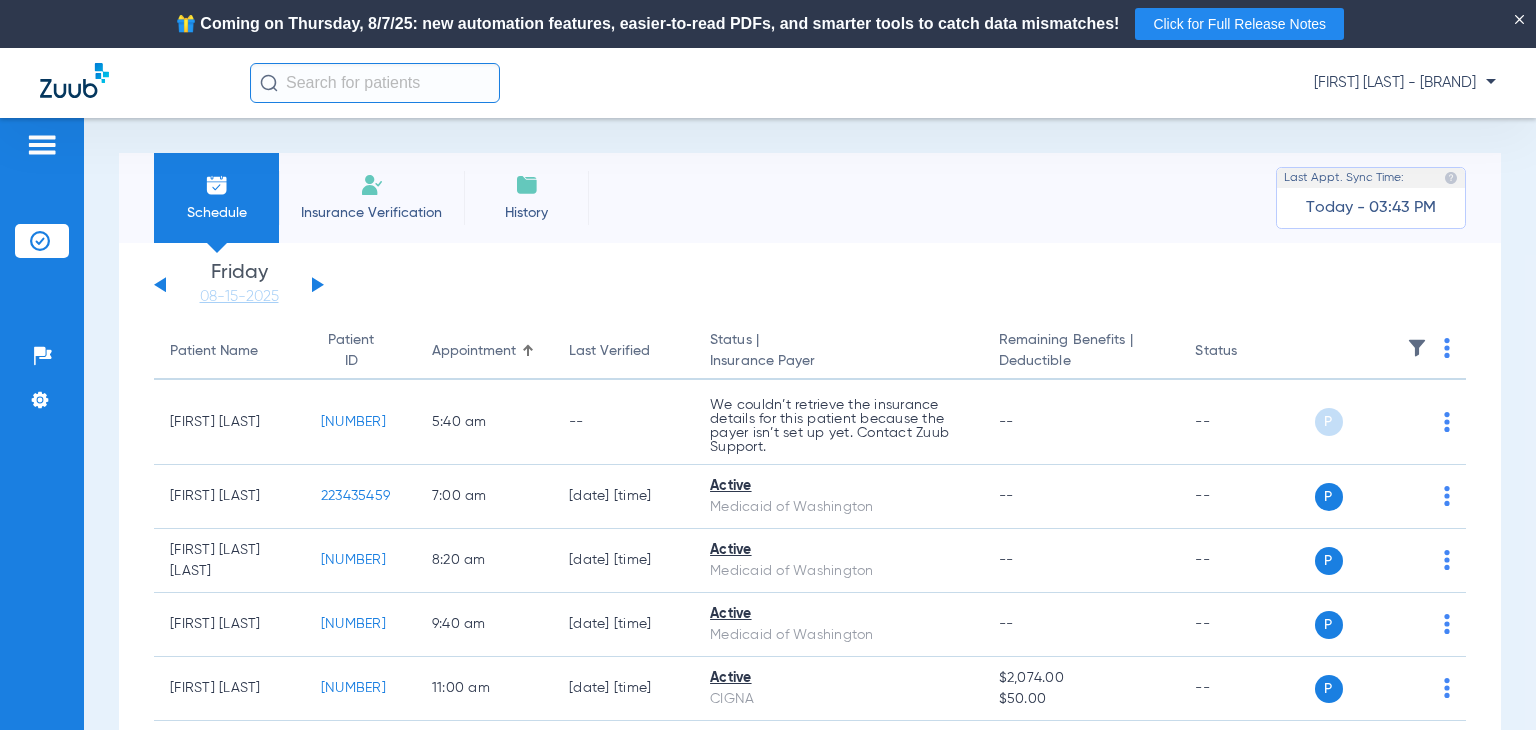 click 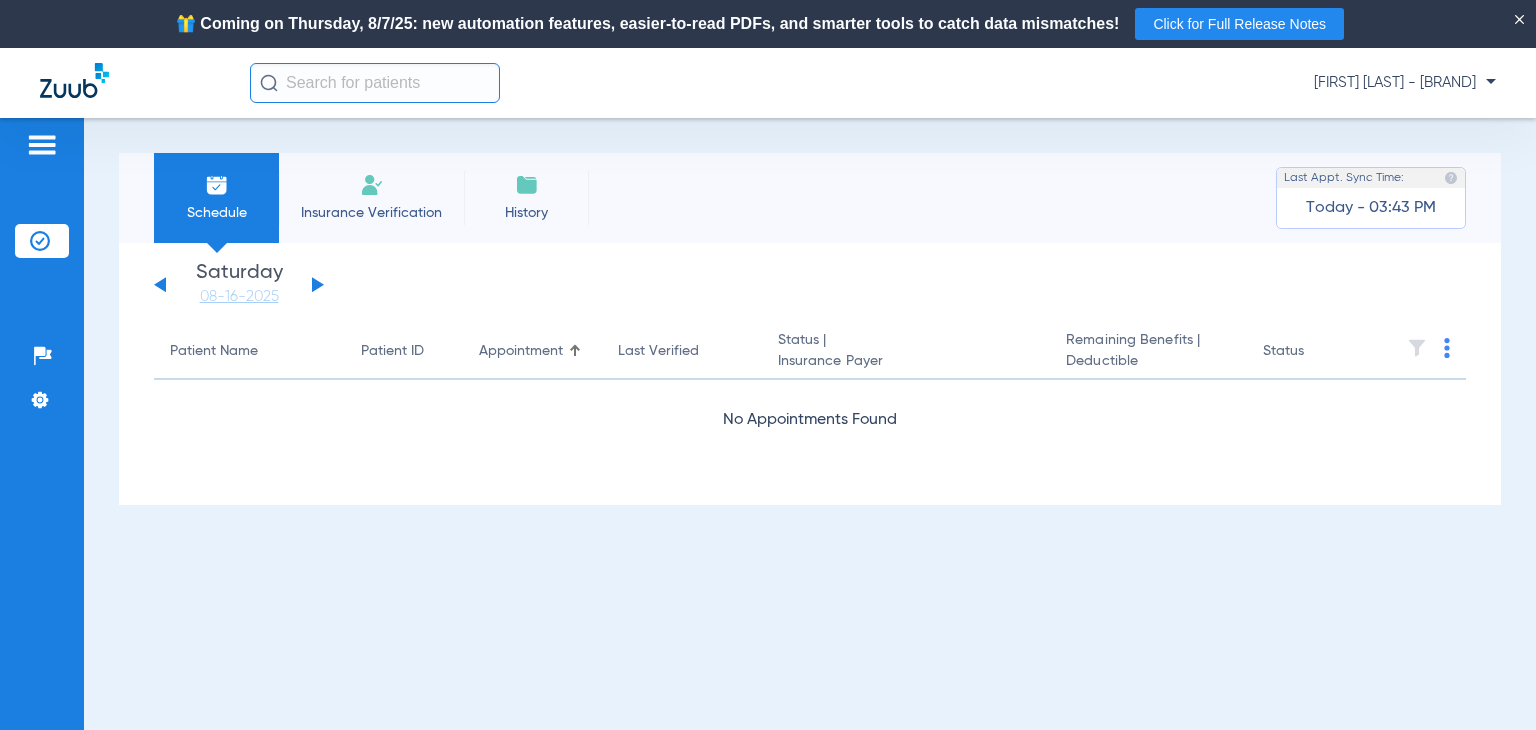 click on "Sunday   06-01-2025   Monday   06-02-2025   Tuesday   06-03-2025   Wednesday   06-04-2025   Thursday   06-05-2025   Friday   06-06-2025   Saturday   06-07-2025   Sunday   06-08-2025   Monday   06-09-2025   Tuesday   06-10-2025   Wednesday   06-11-2025   Thursday   06-12-2025   Friday   06-13-2025   Saturday   06-14-2025   Sunday   06-15-2025   Monday   06-16-2025   Tuesday   06-17-2025   Wednesday   06-18-2025   Thursday   06-19-2025   Friday   06-20-2025   Saturday   06-21-2025   Sunday   06-22-2025   Monday   06-23-2025   Tuesday   06-24-2025   Wednesday   06-25-2025   Thursday   06-26-2025   Friday   06-27-2025   Saturday   06-28-2025   Sunday   06-29-2025   Monday   06-30-2025   Tuesday   07-01-2025   Wednesday   07-02-2025   Thursday   07-03-2025   Friday   07-04-2025   Saturday   07-05-2025   Sunday   07-06-2025   Monday   07-07-2025   Tuesday   07-08-2025   Wednesday   07-09-2025   Thursday   07-10-2025   Friday   07-11-2025   Saturday   07-12-2025   Sunday   07-13-2025   Monday   07-14-2025   Friday" 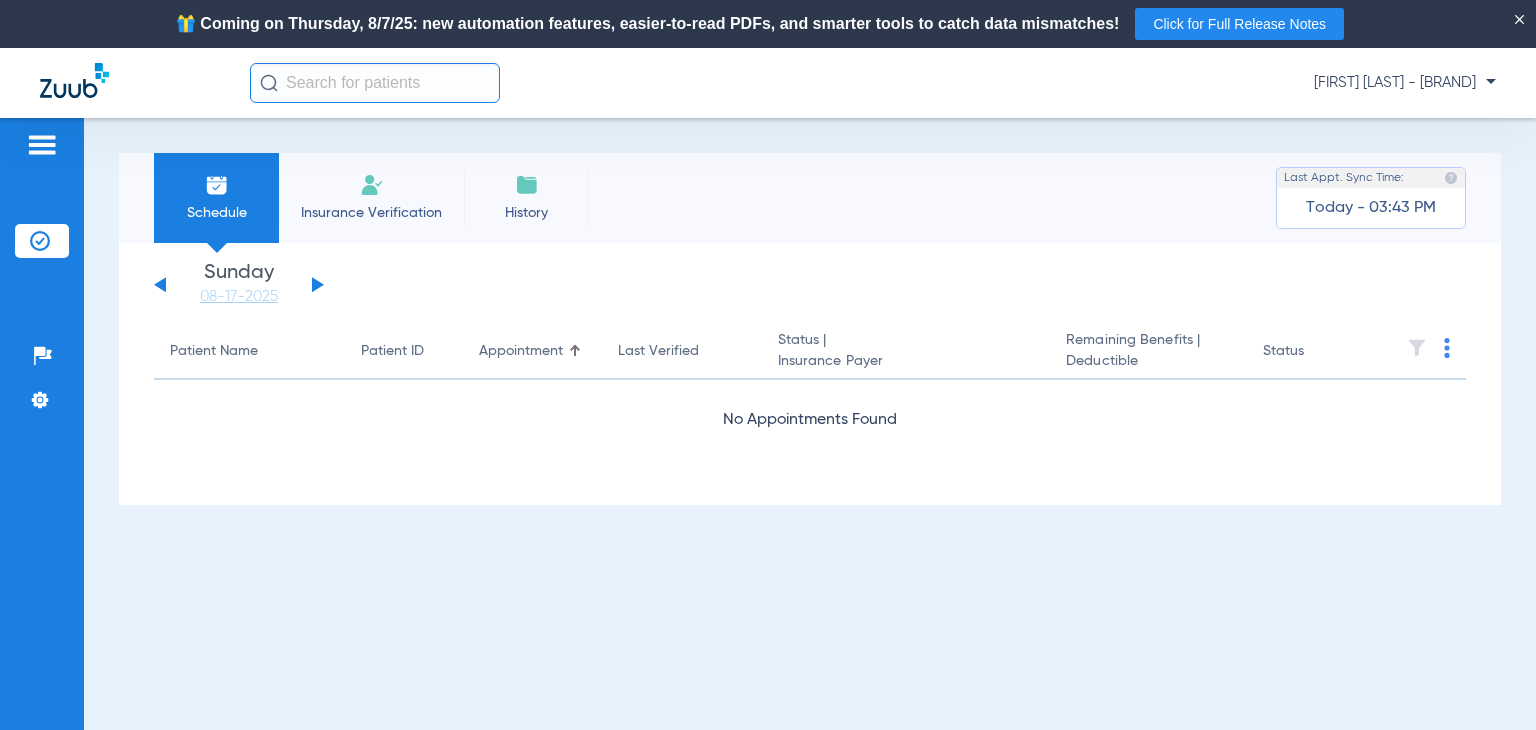 click 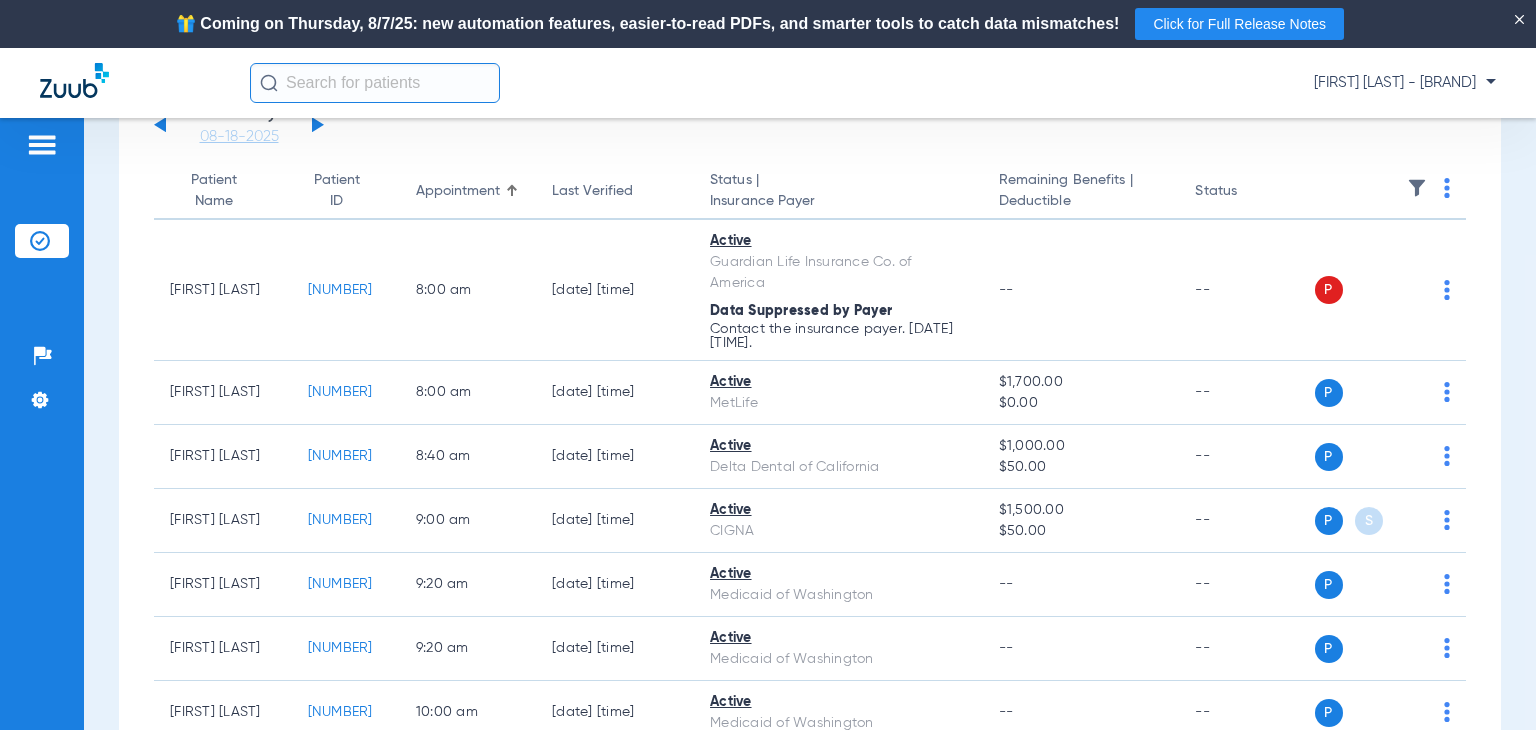 scroll, scrollTop: 0, scrollLeft: 0, axis: both 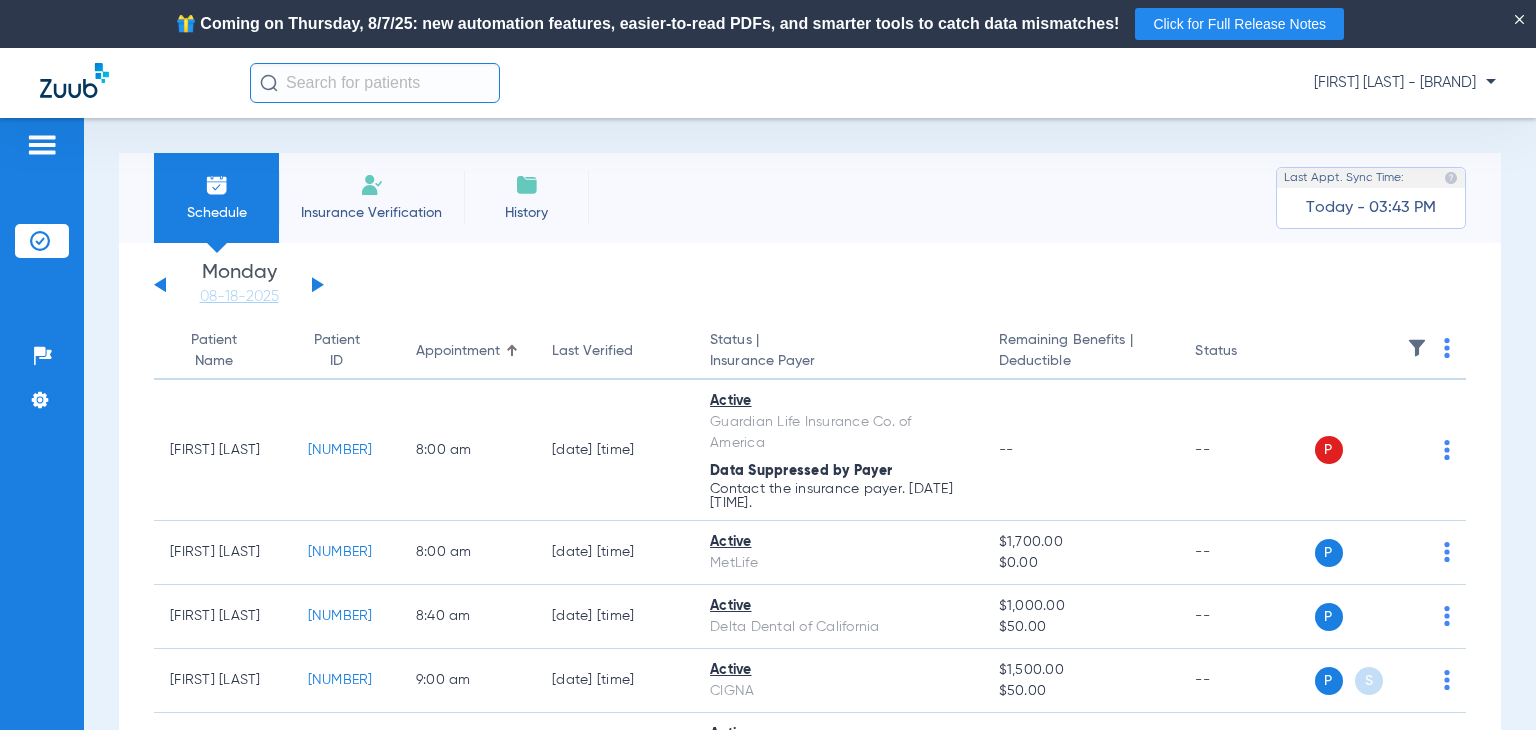 click 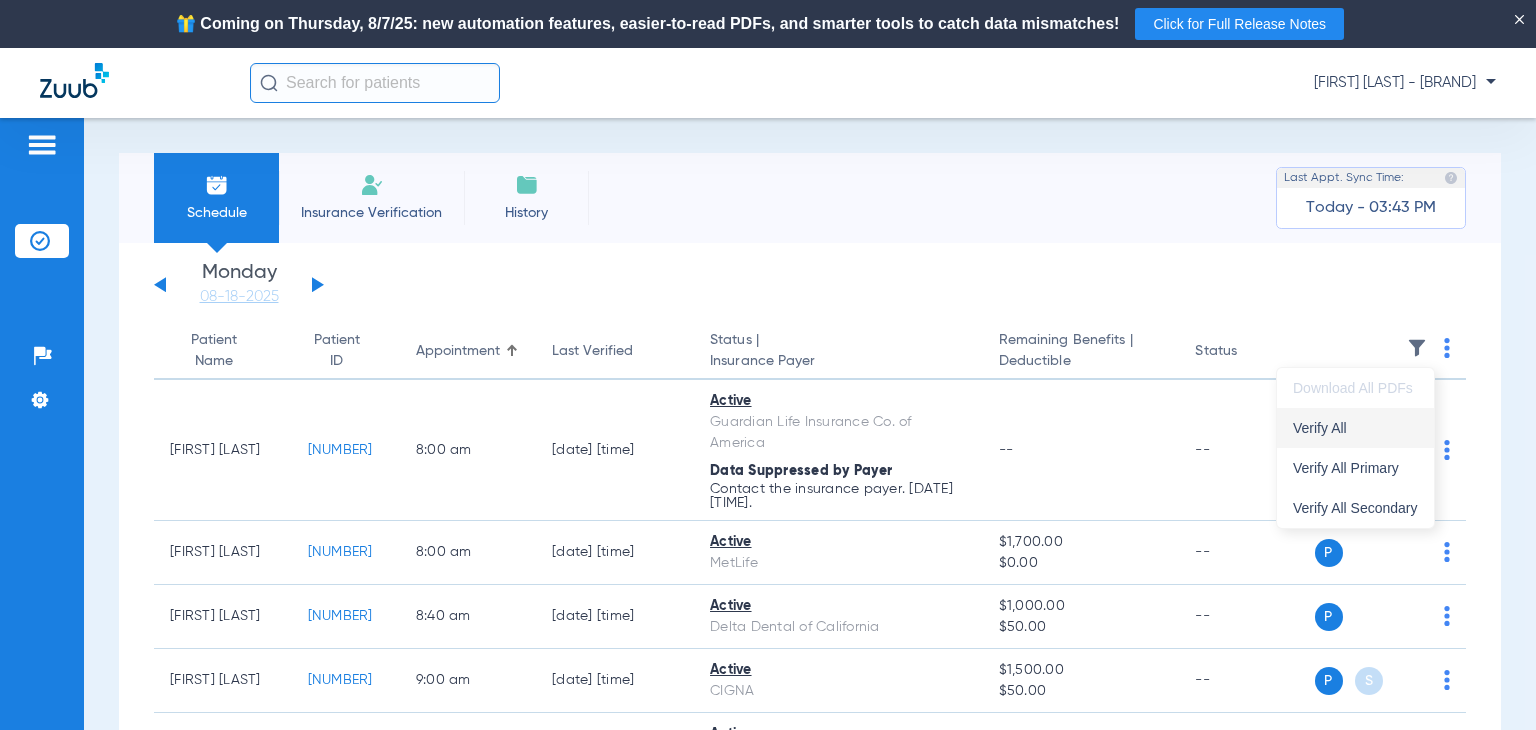 click on "Verify All" at bounding box center [1355, 428] 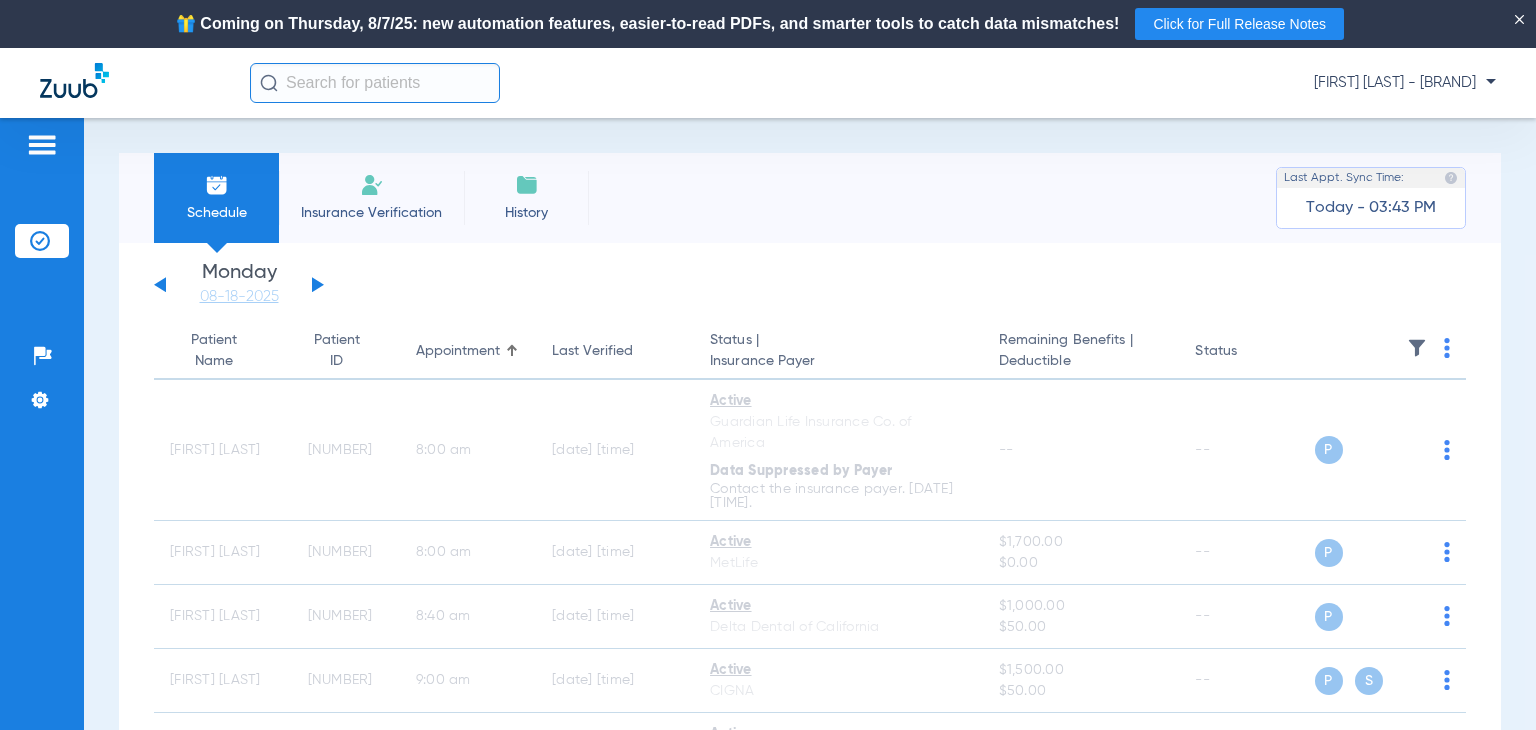 click 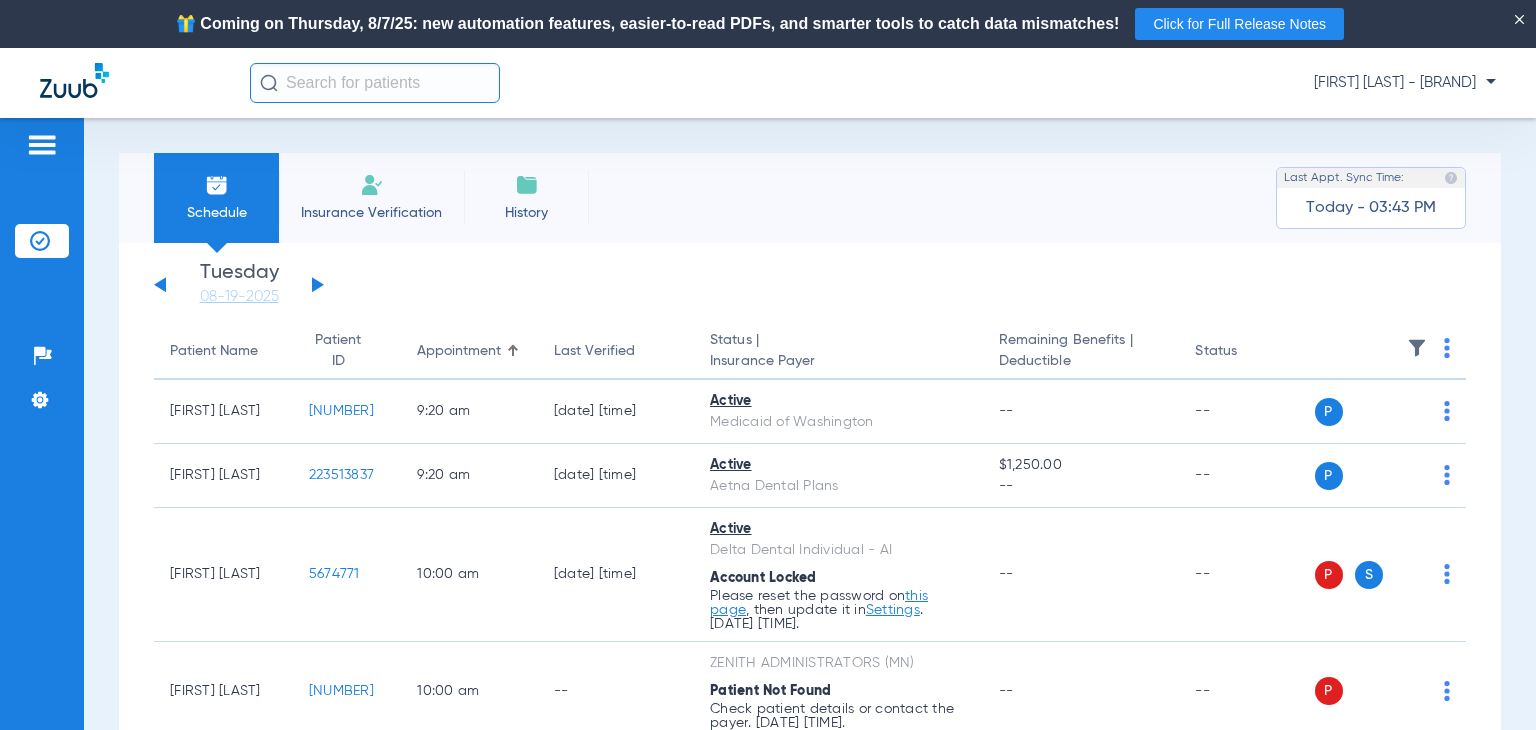 click 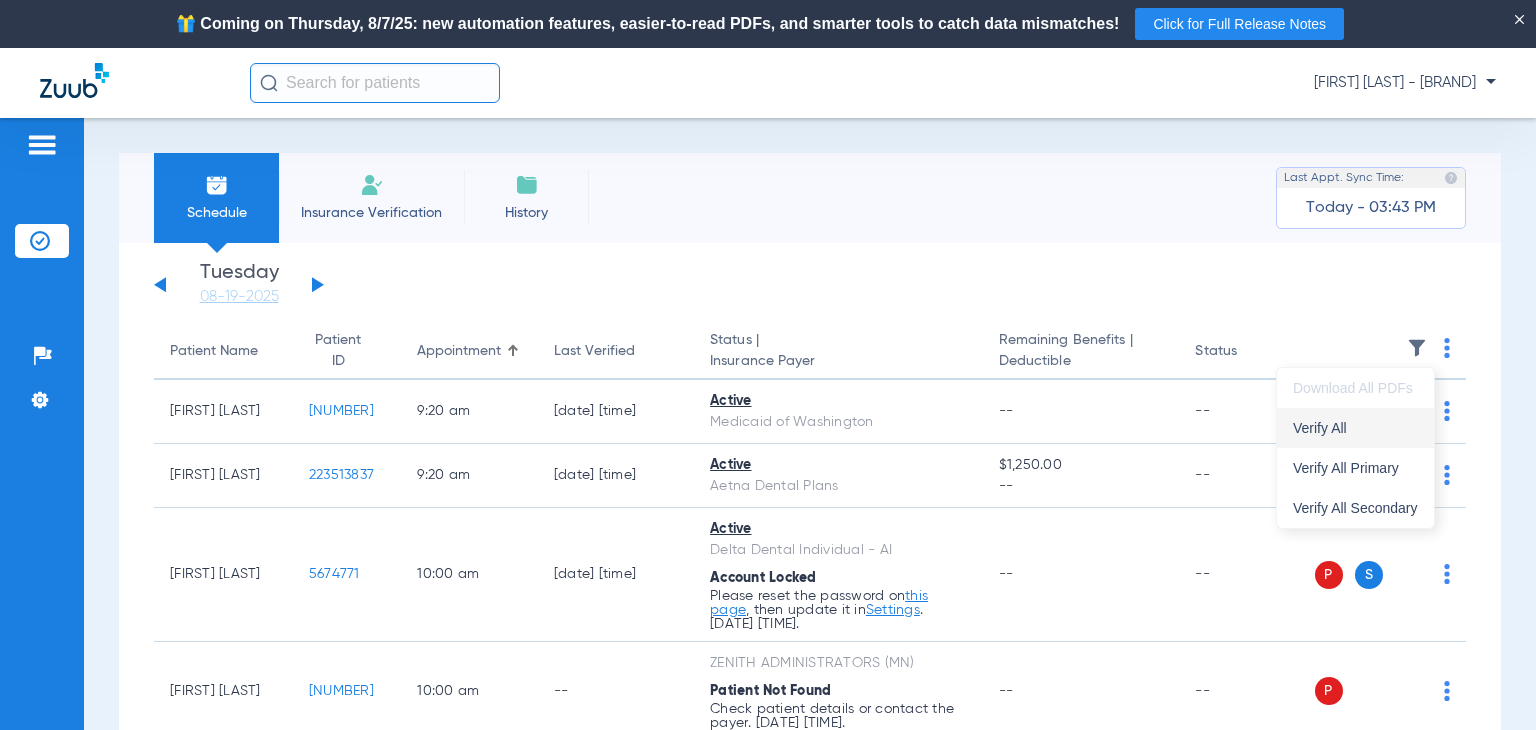 click on "Verify All" at bounding box center (1355, 428) 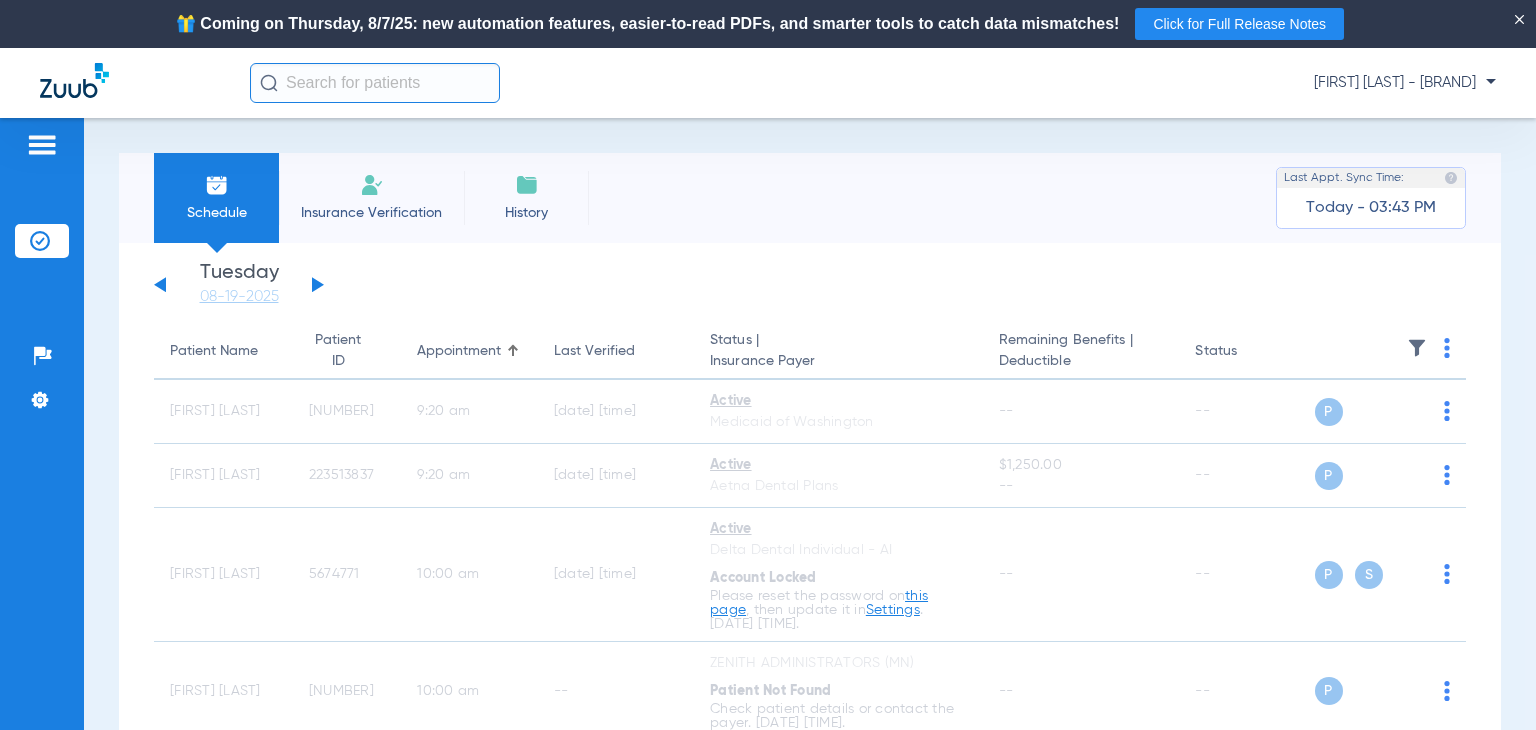 click 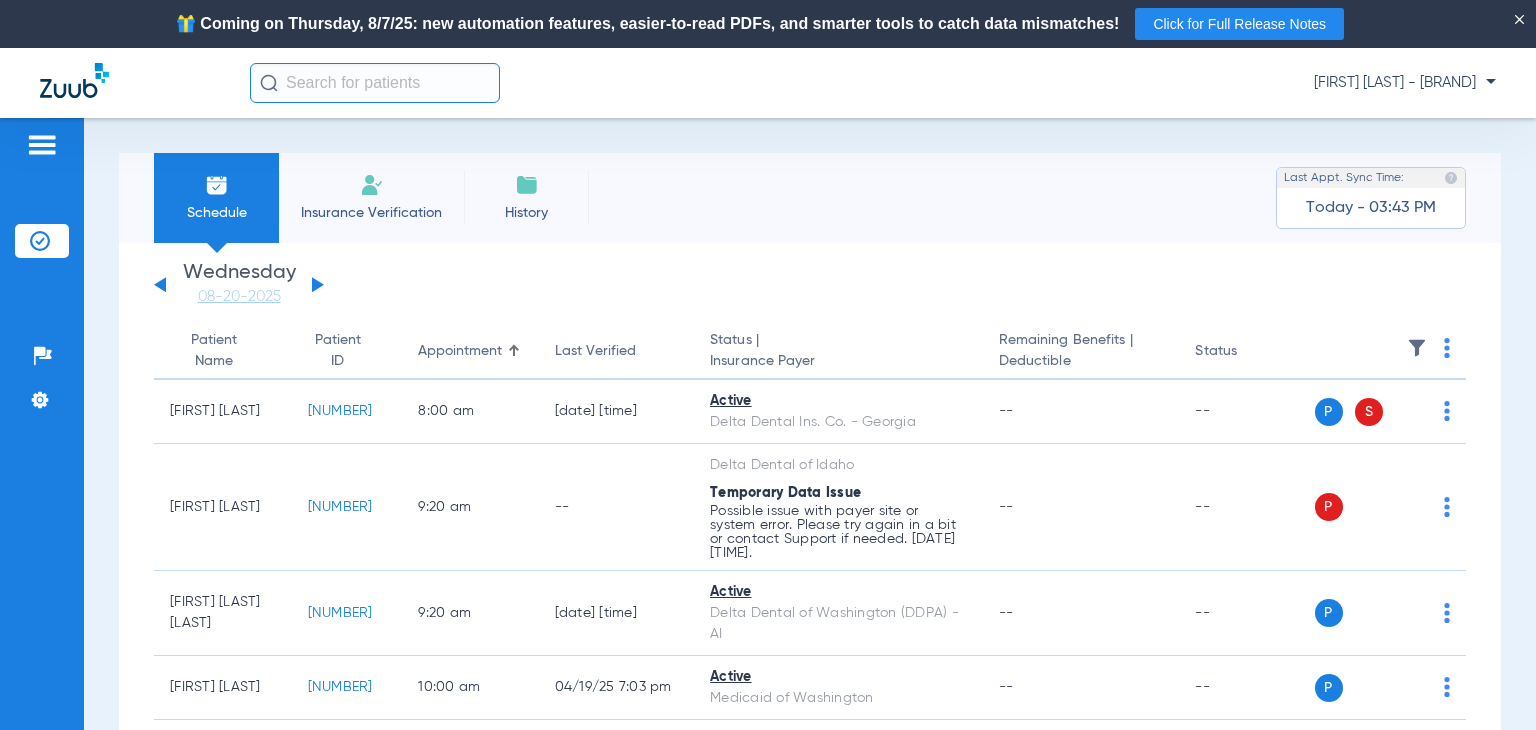click 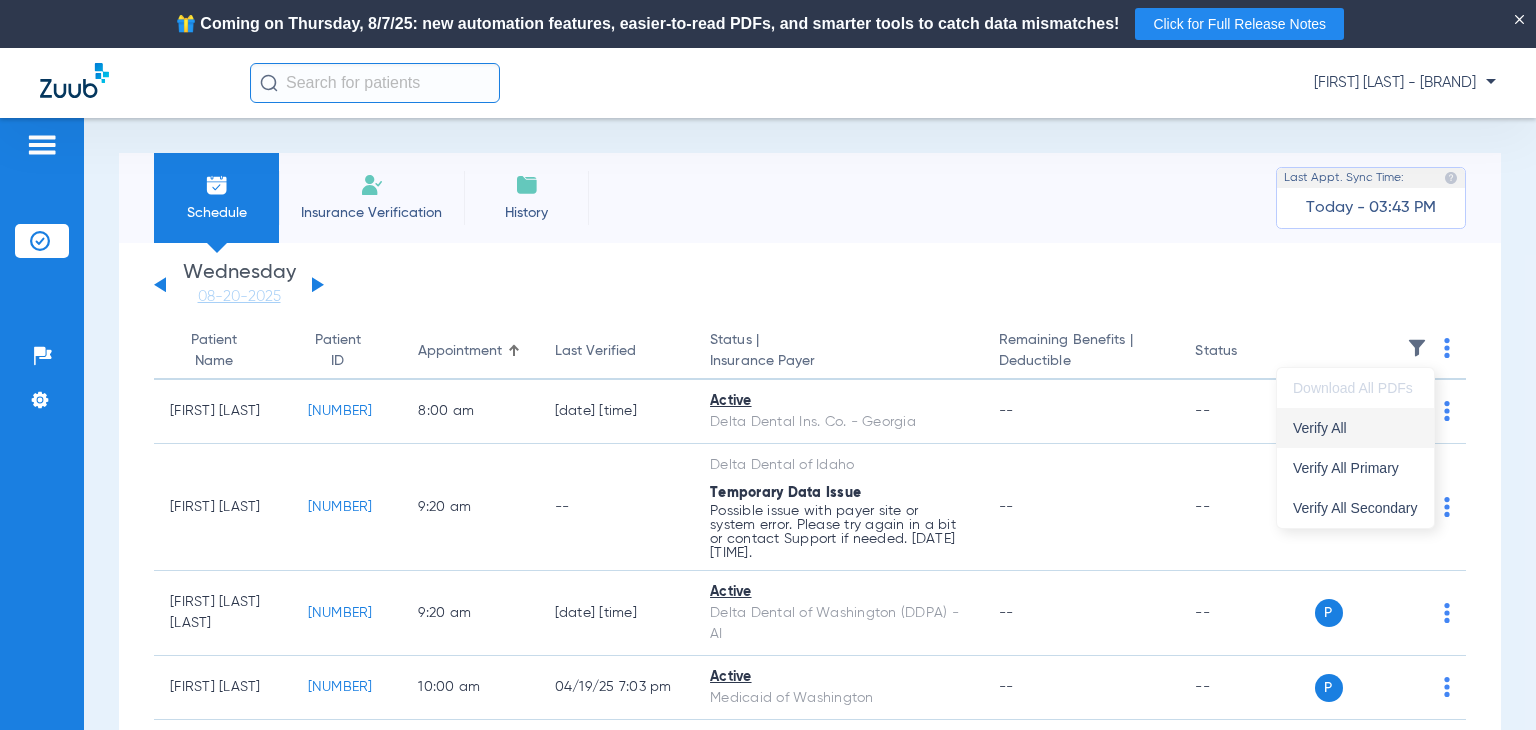 click on "Verify All" at bounding box center (1355, 428) 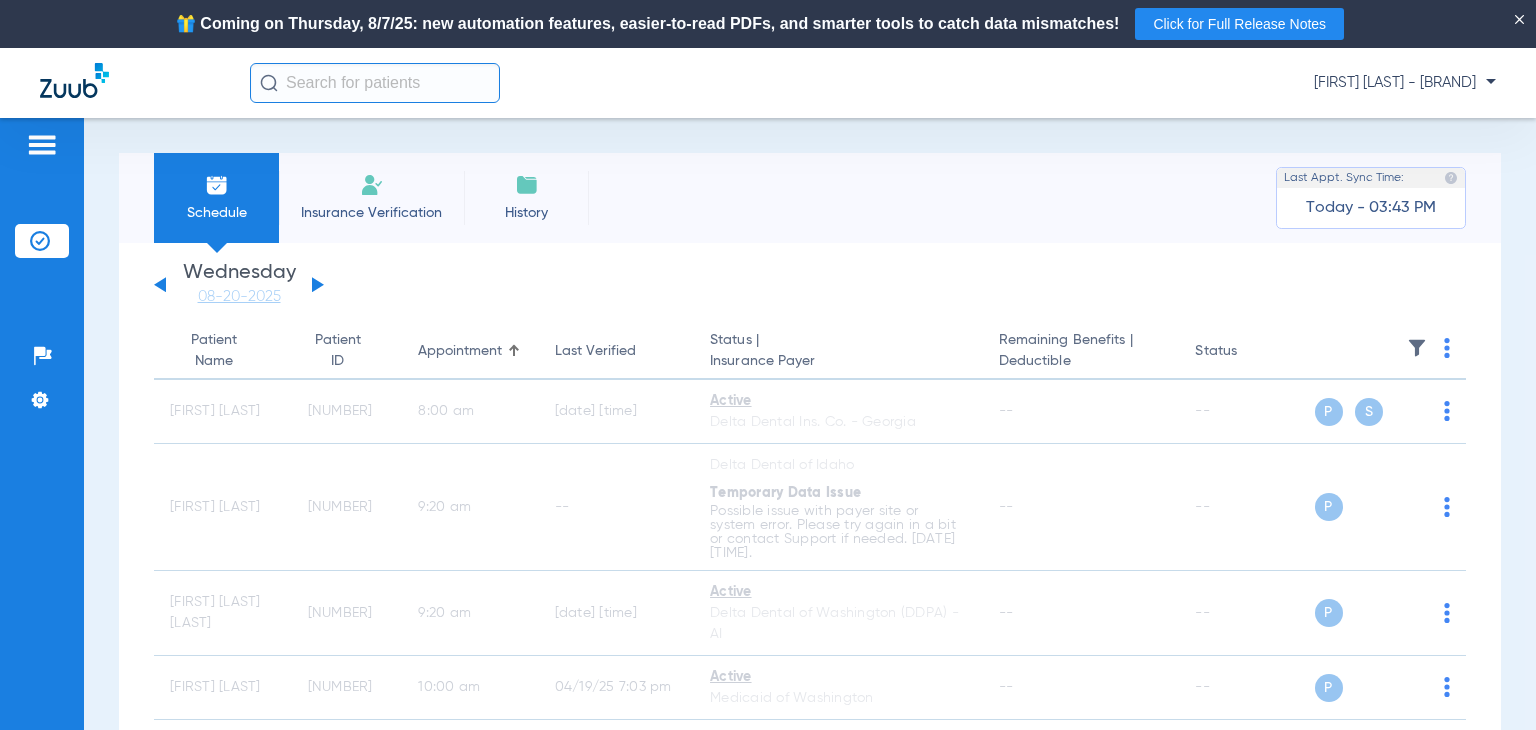 click 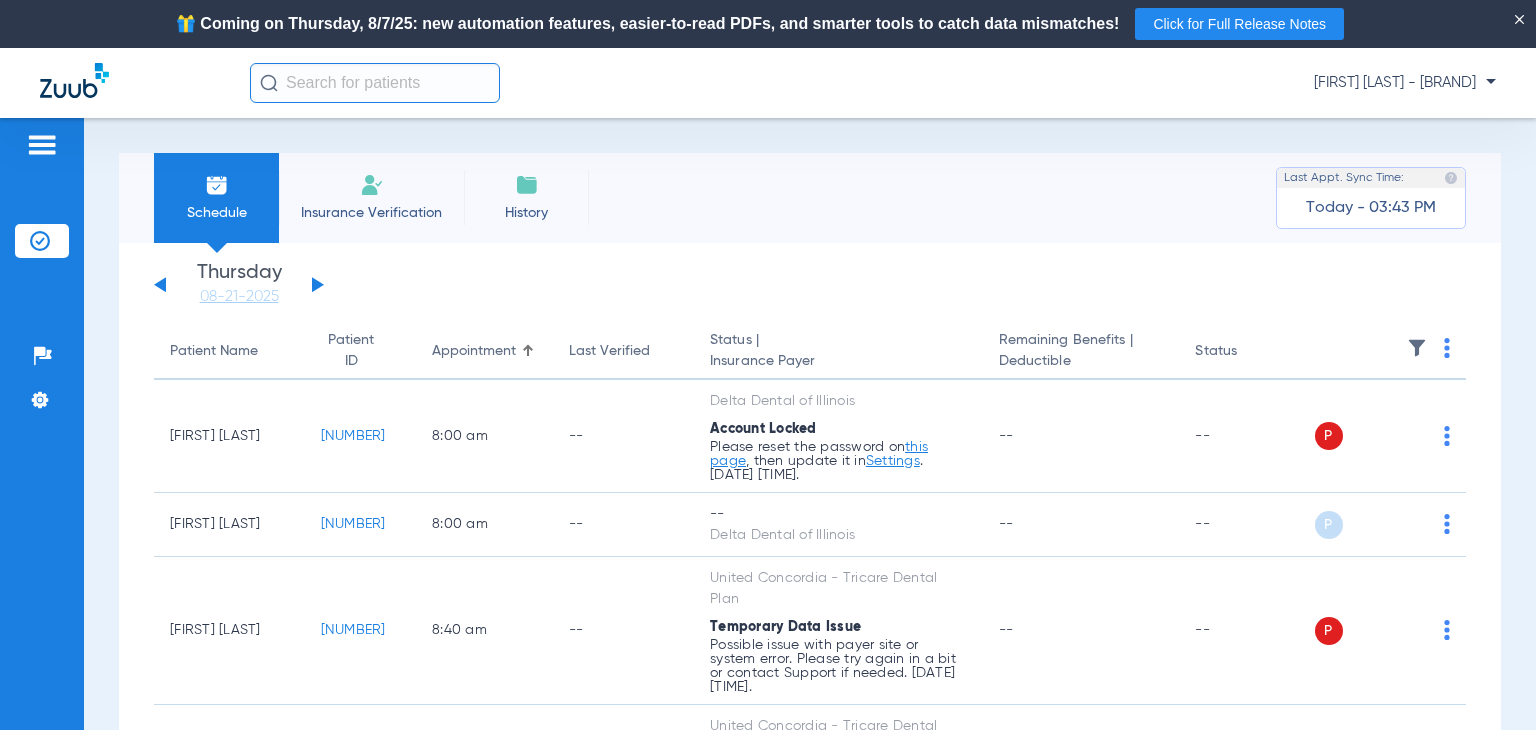 click 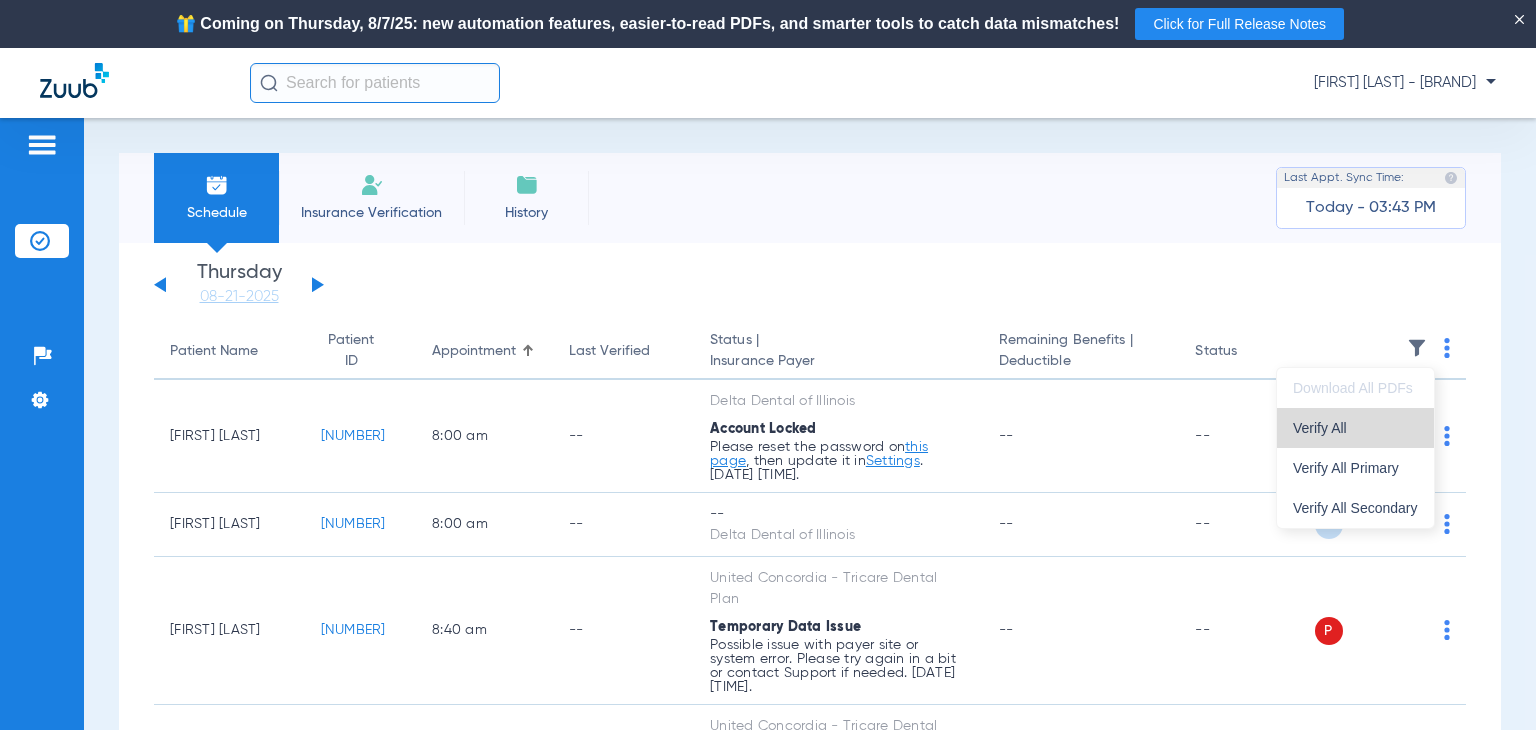 click on "Verify All" at bounding box center (1355, 428) 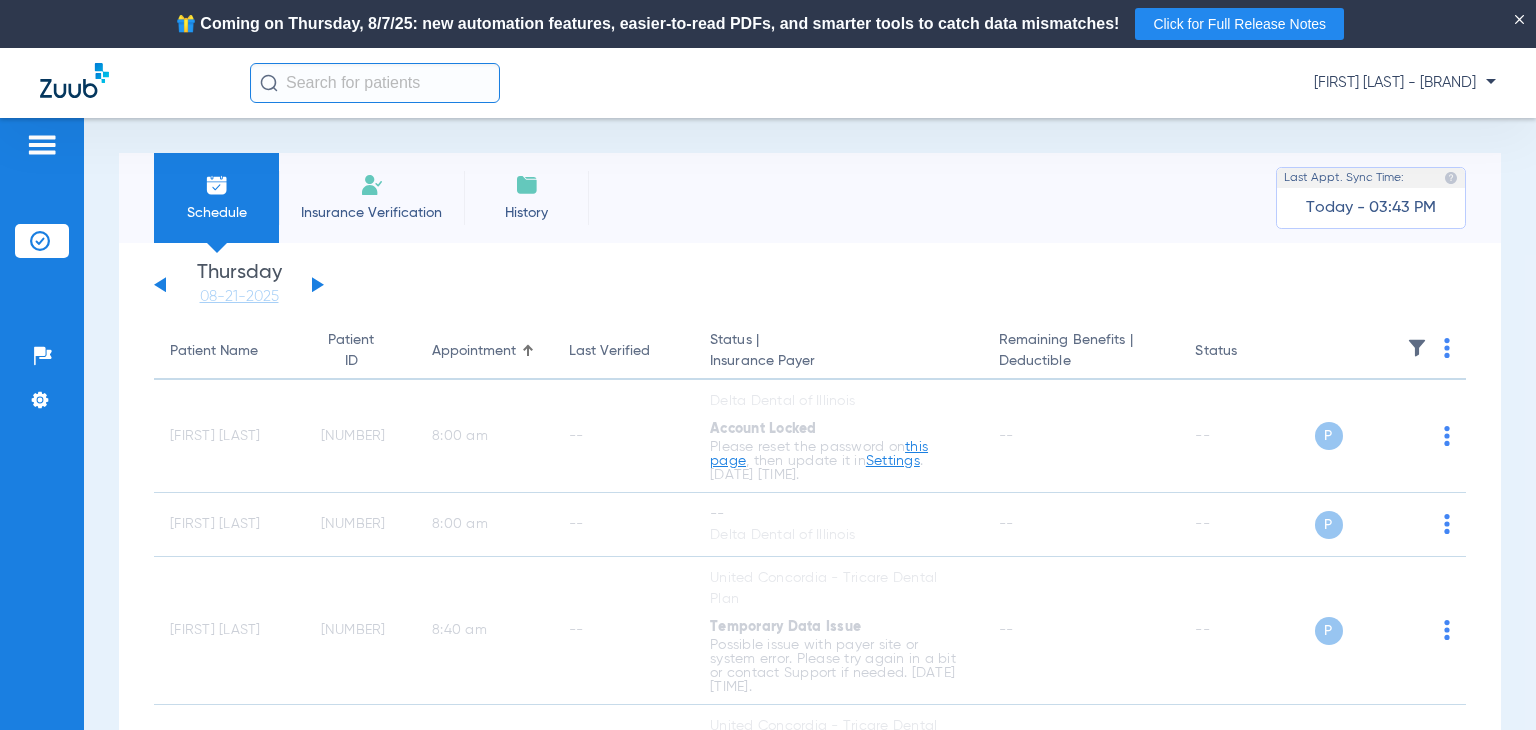 click 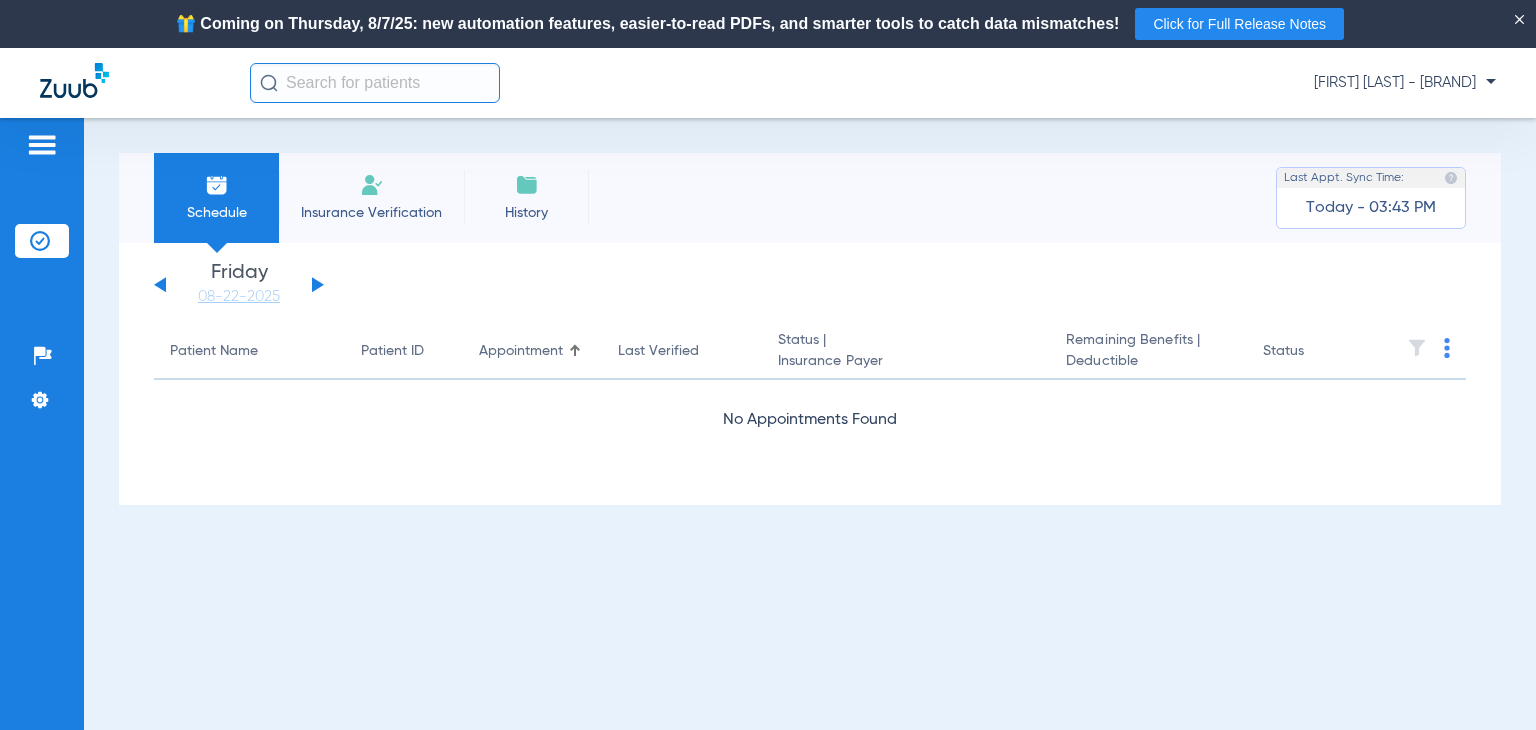 click 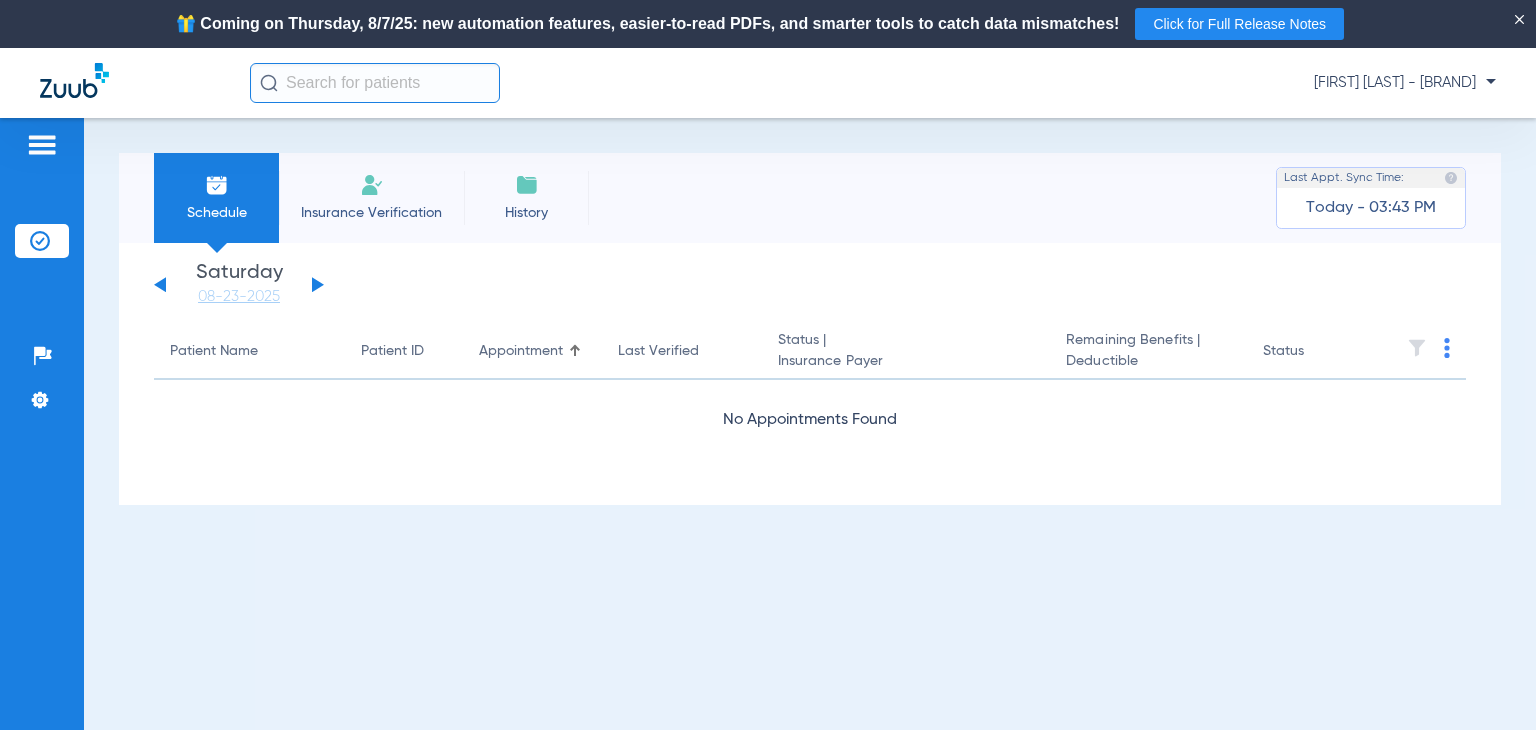 click 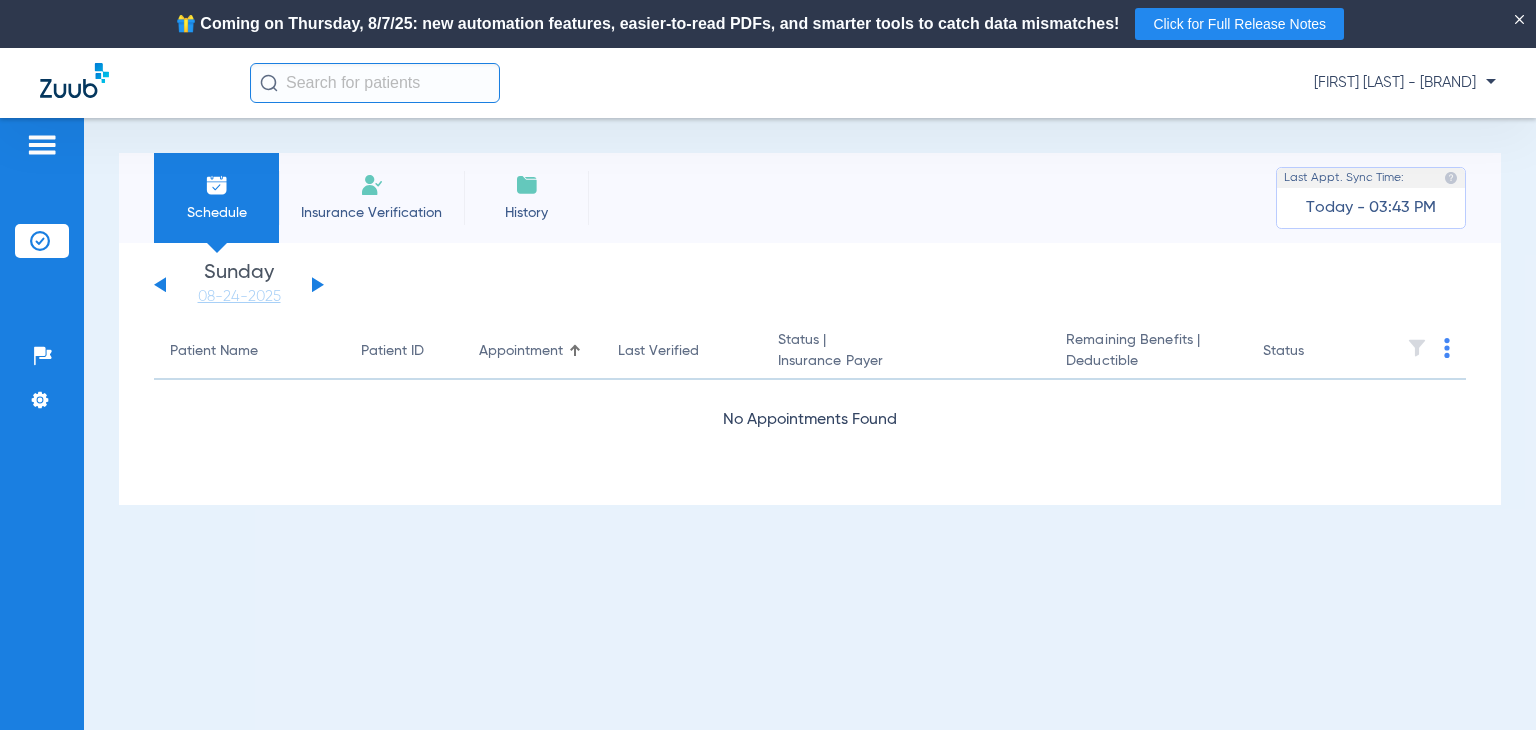 click 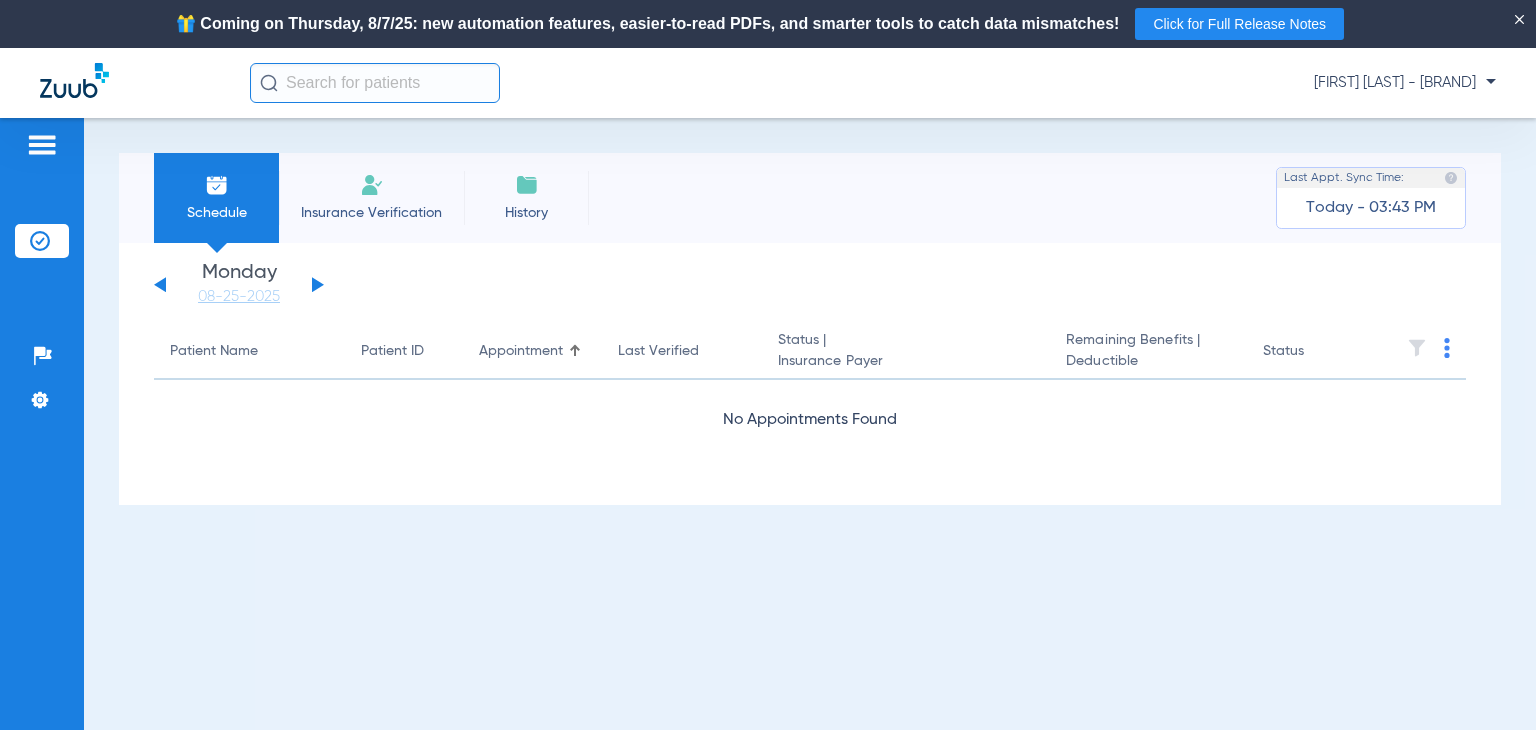 click 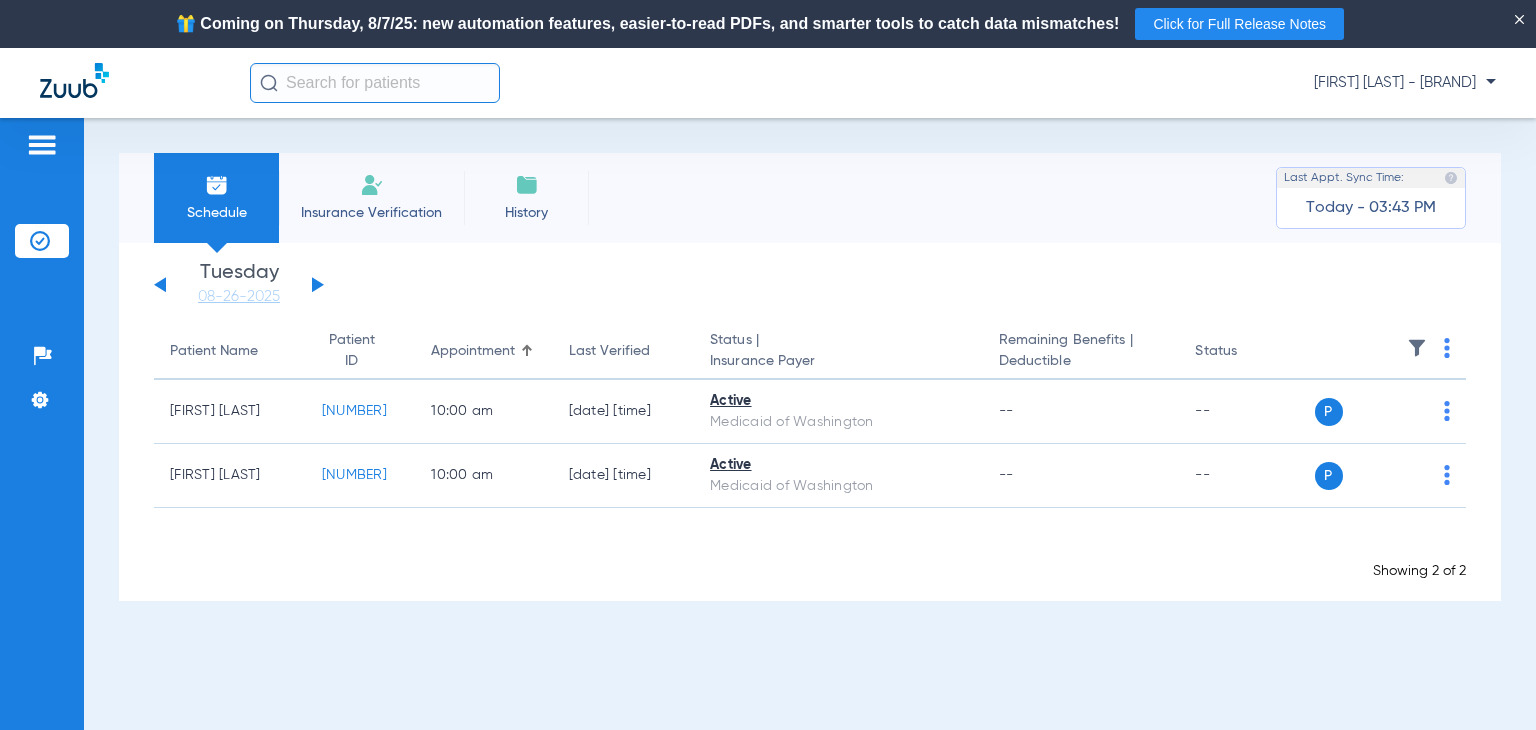 click 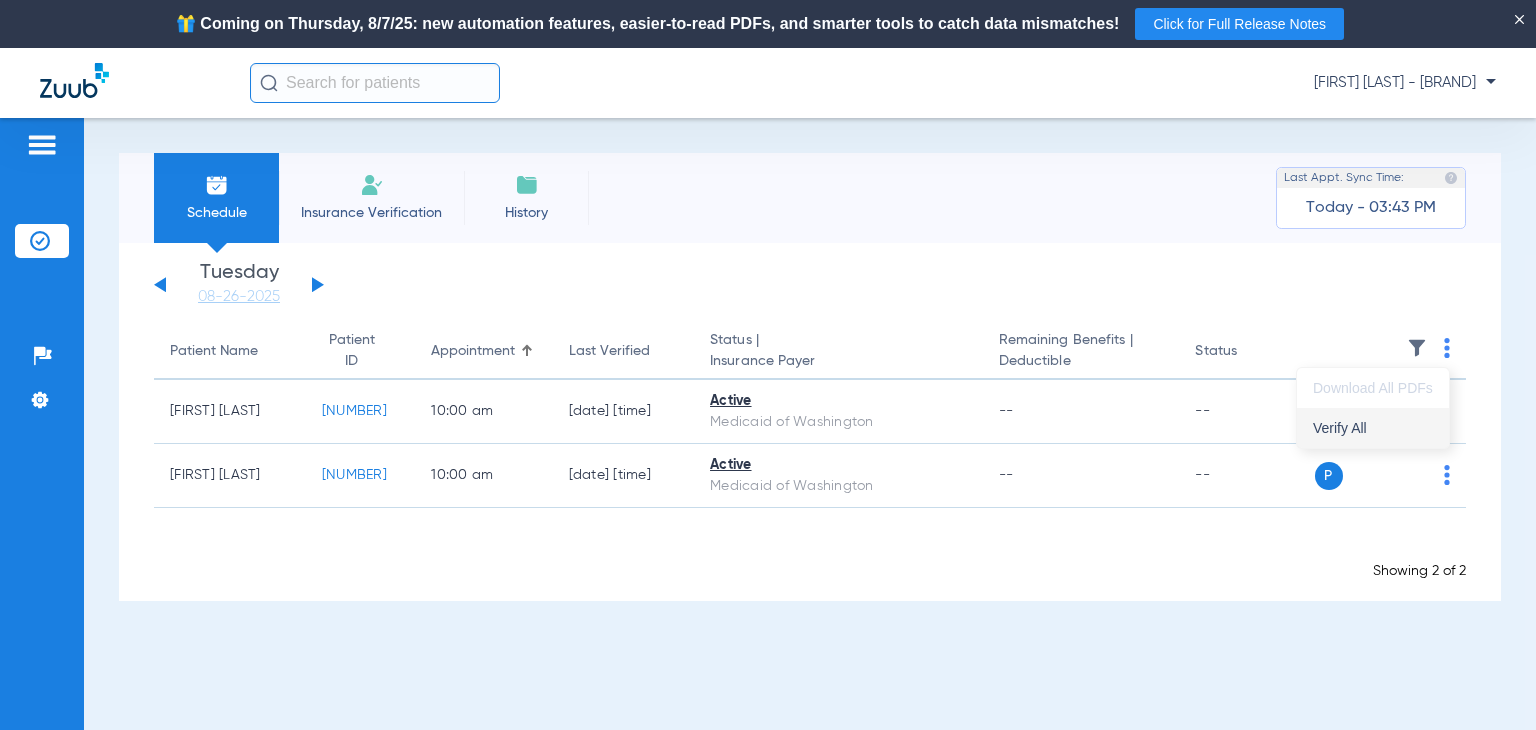 click on "Verify All" at bounding box center [1373, 428] 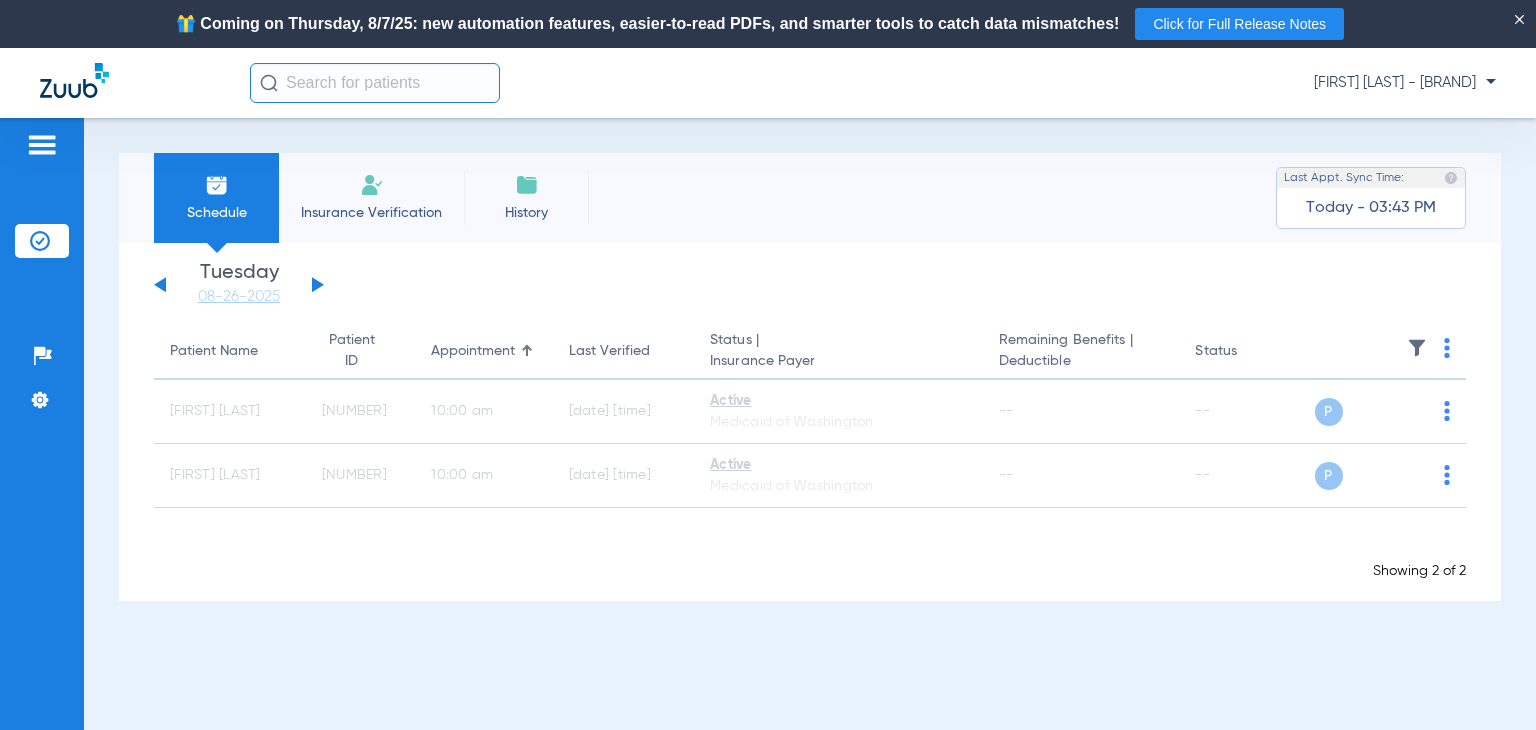 click 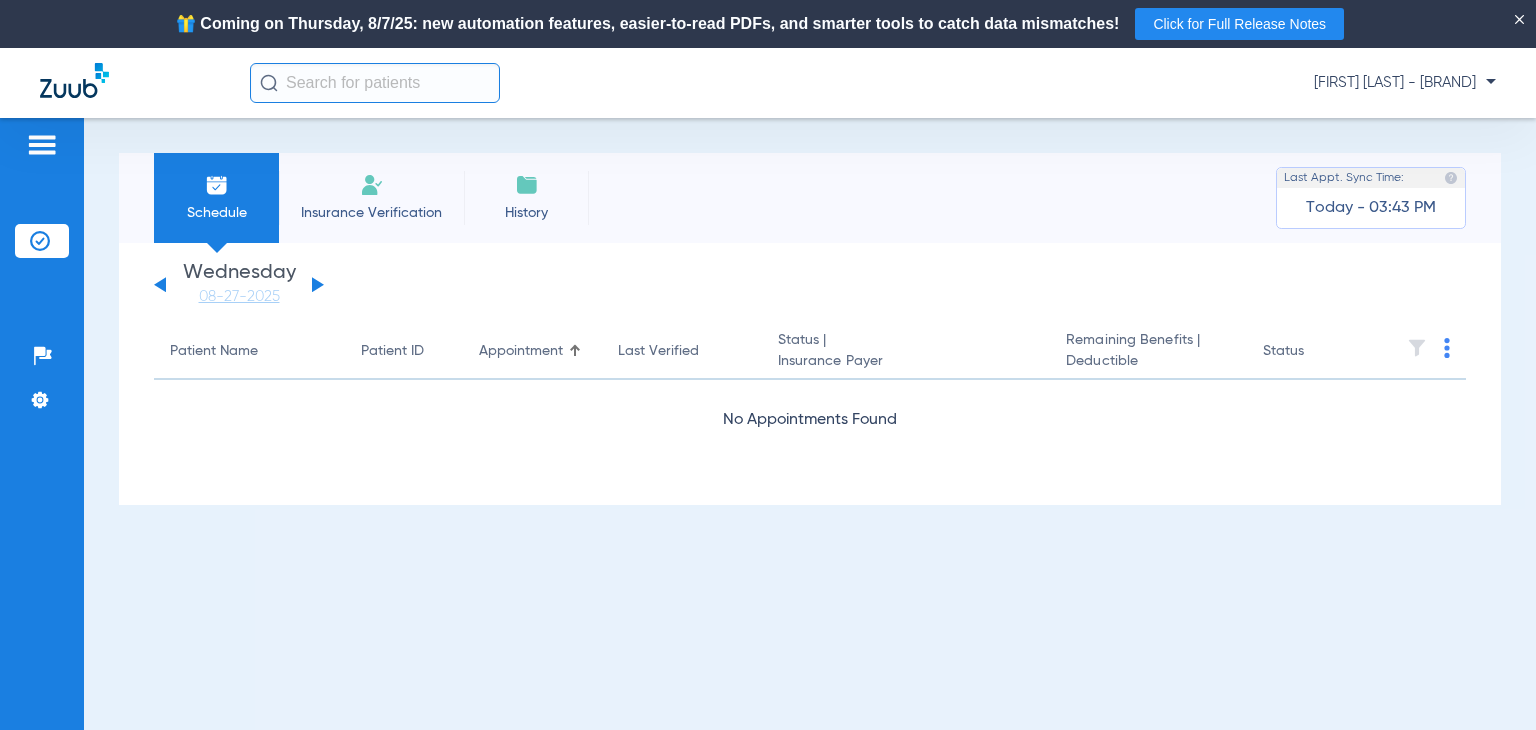 click 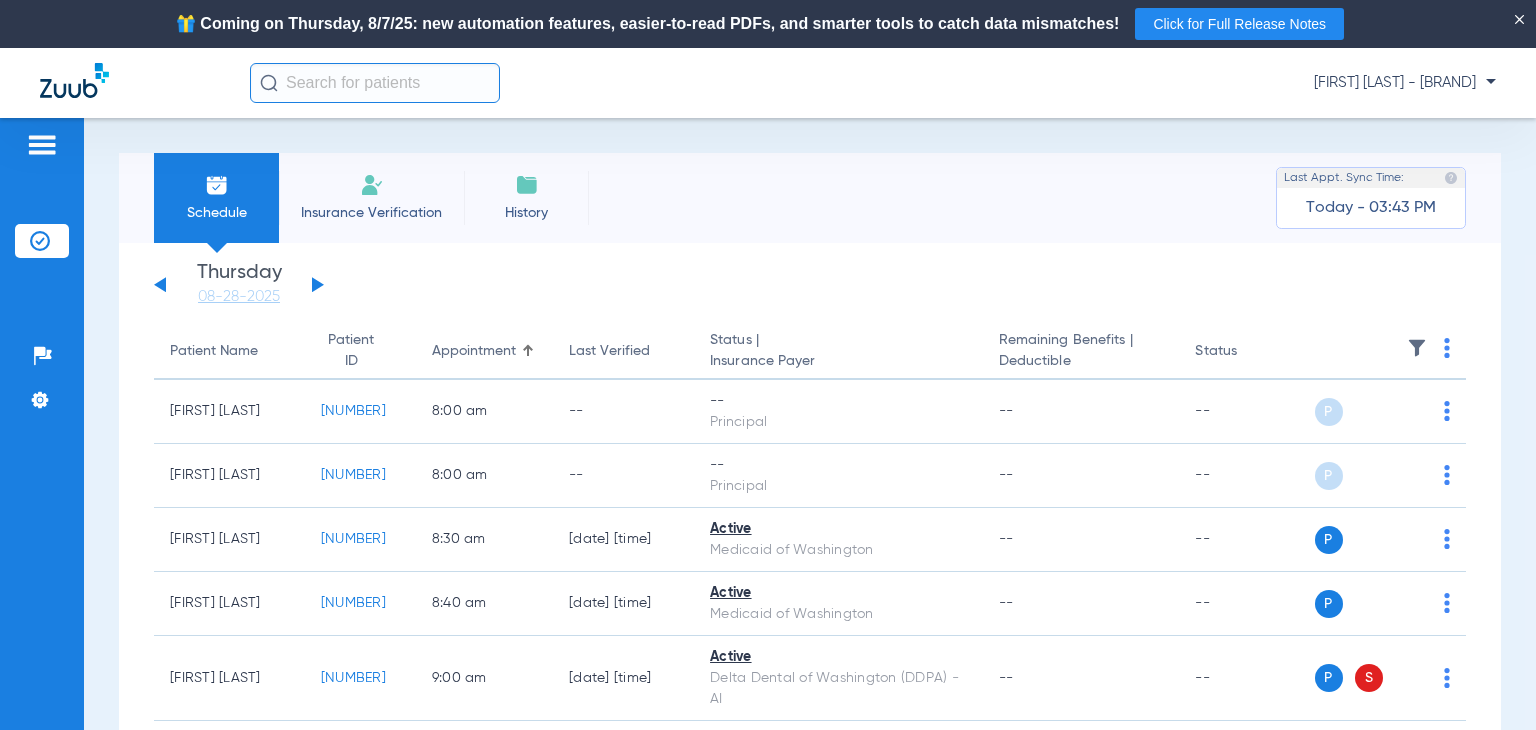 click 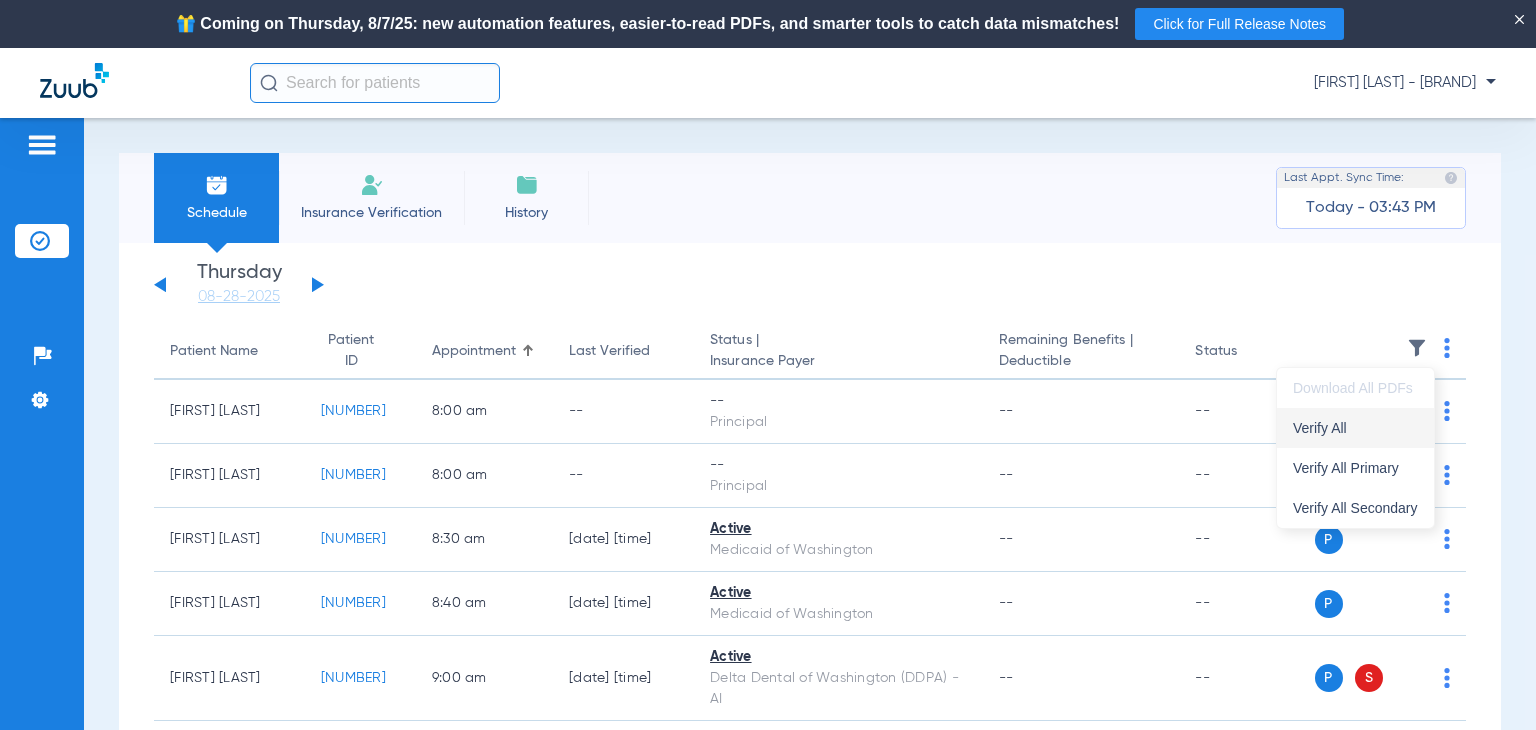 click on "Verify All" at bounding box center (1355, 428) 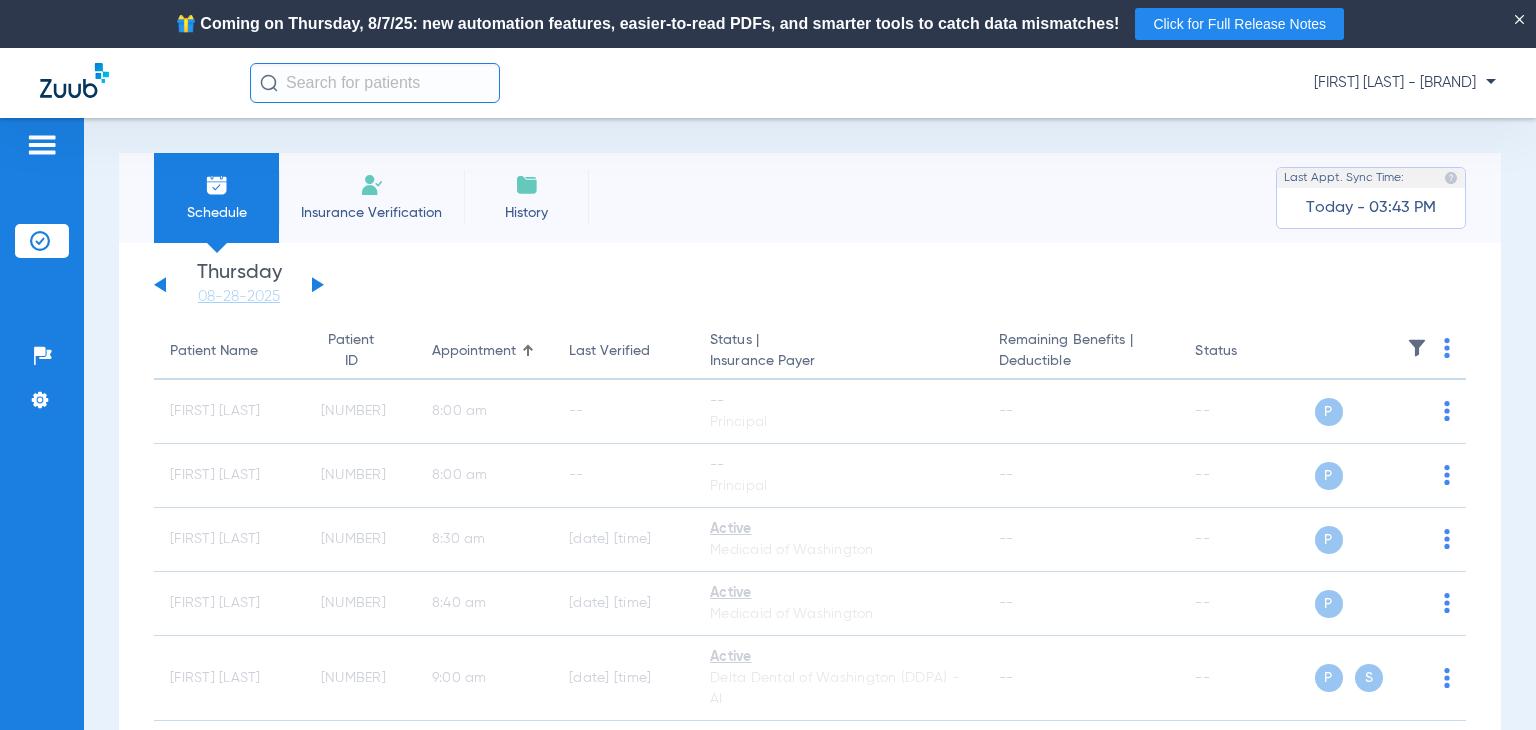 click 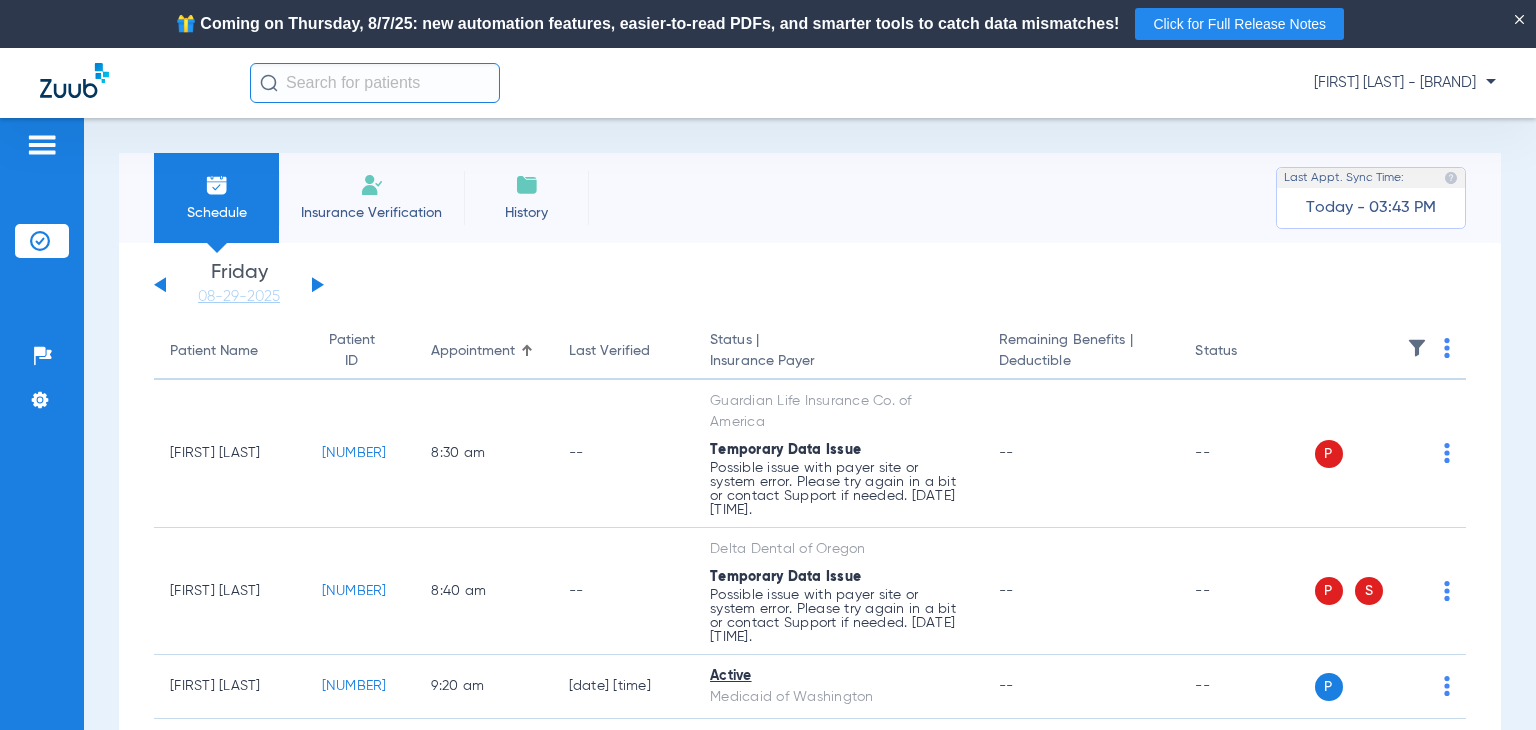 click 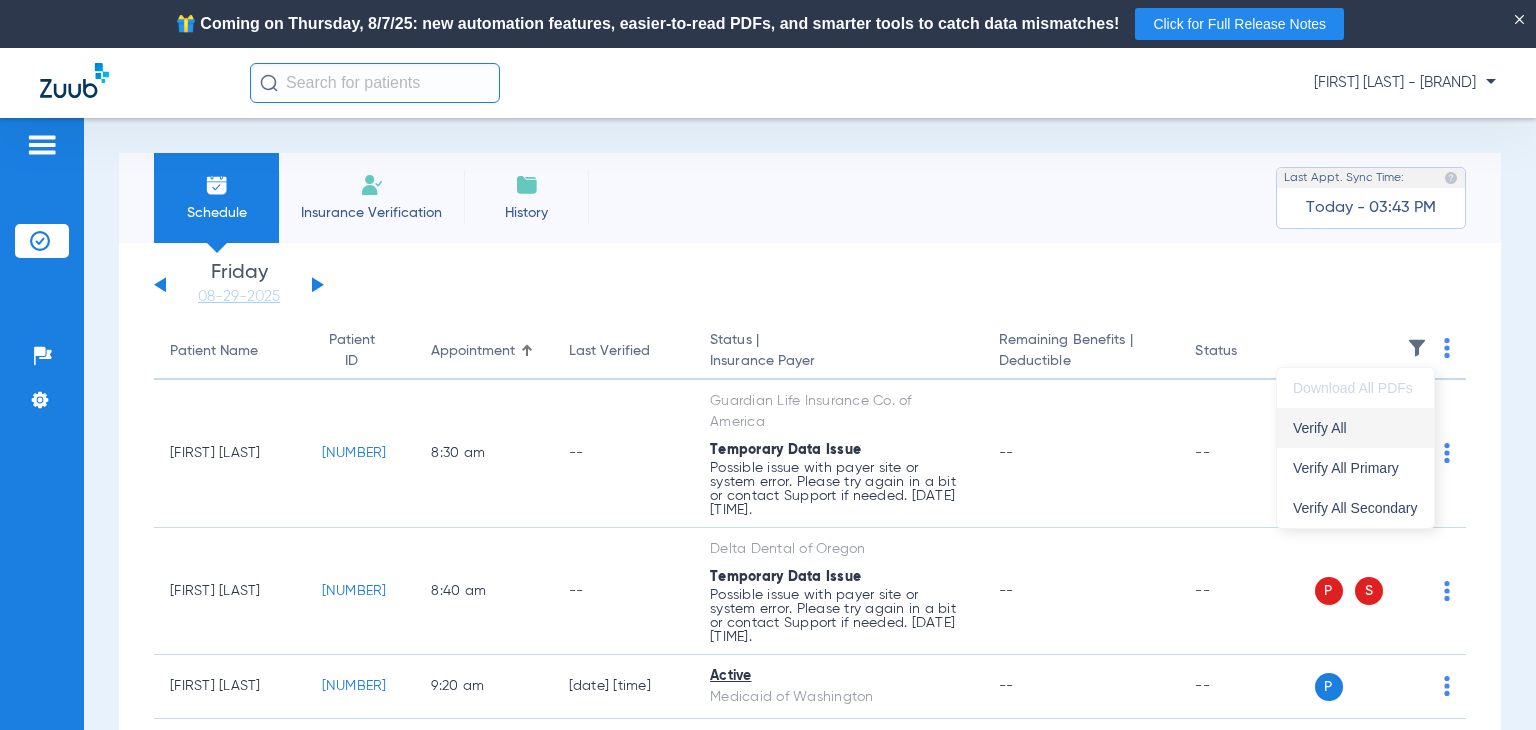 click on "Verify All" at bounding box center [1355, 428] 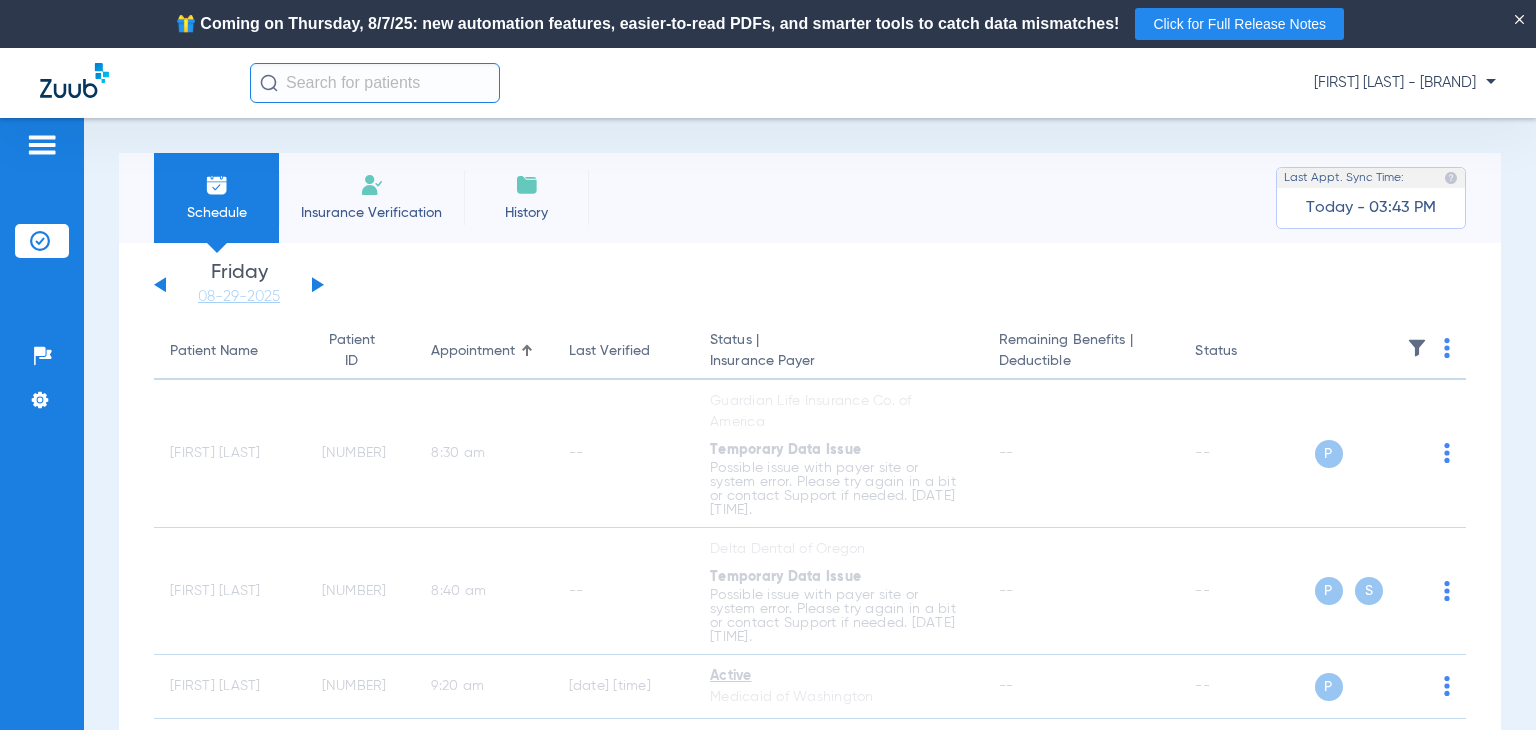 click 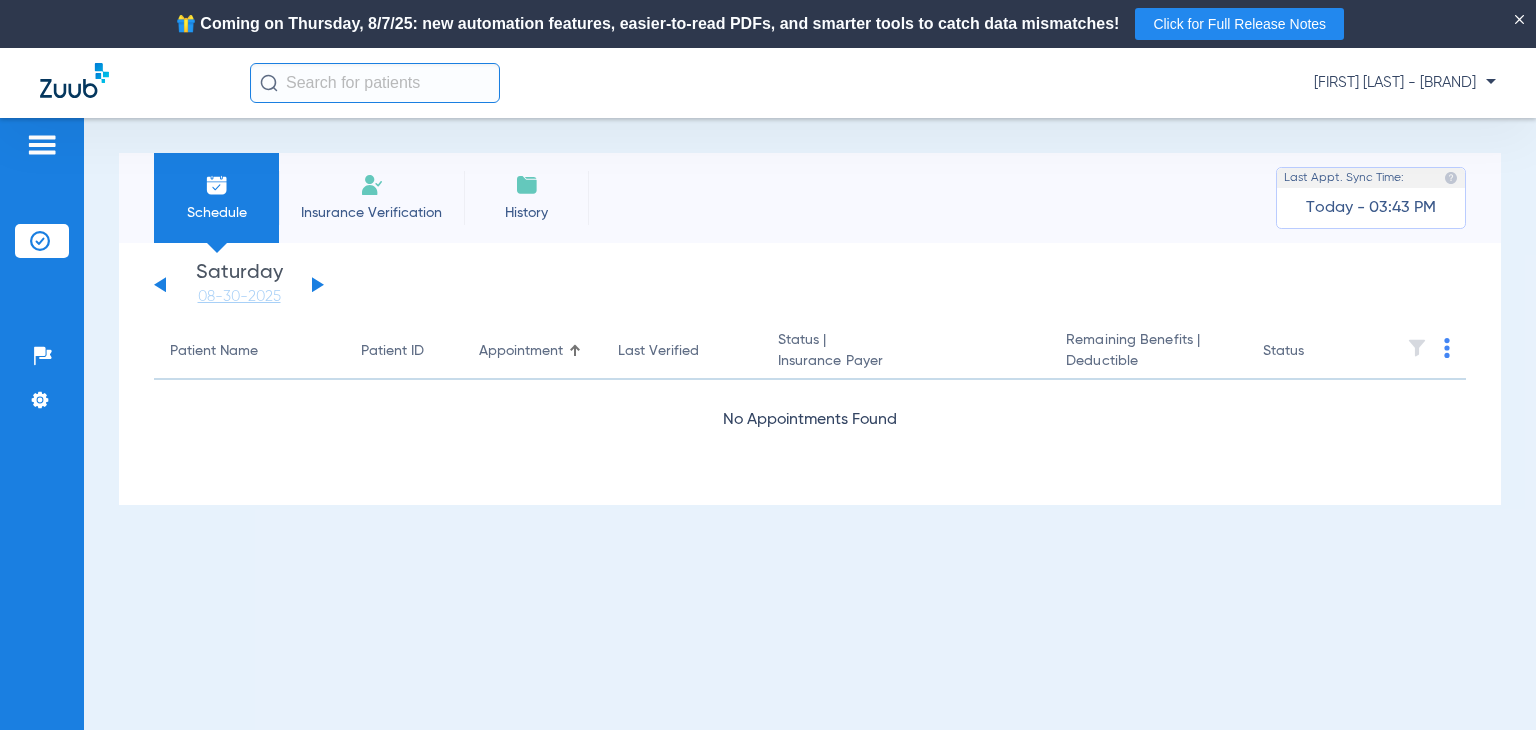 click 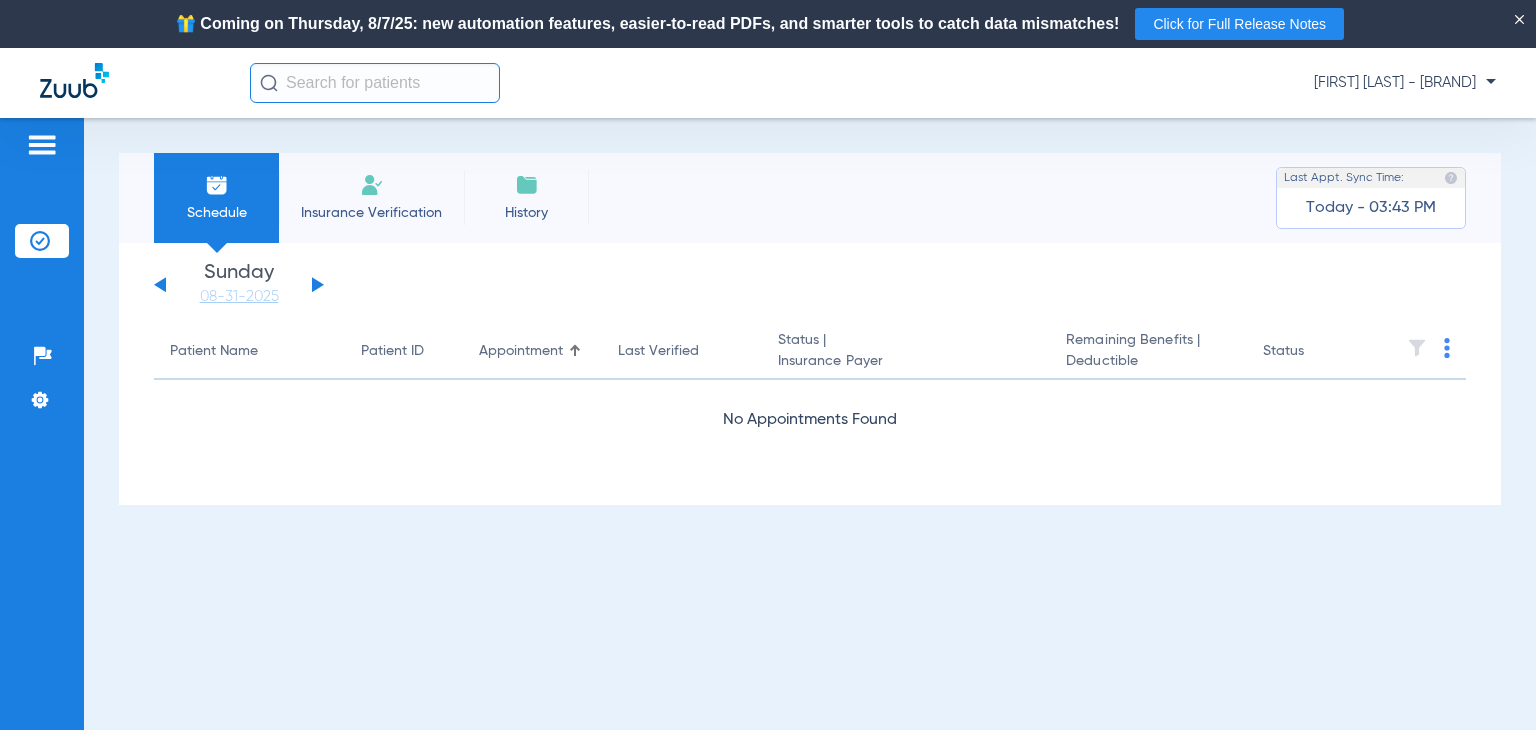 click on "[FIRST] [LAST] - [BRAND]" 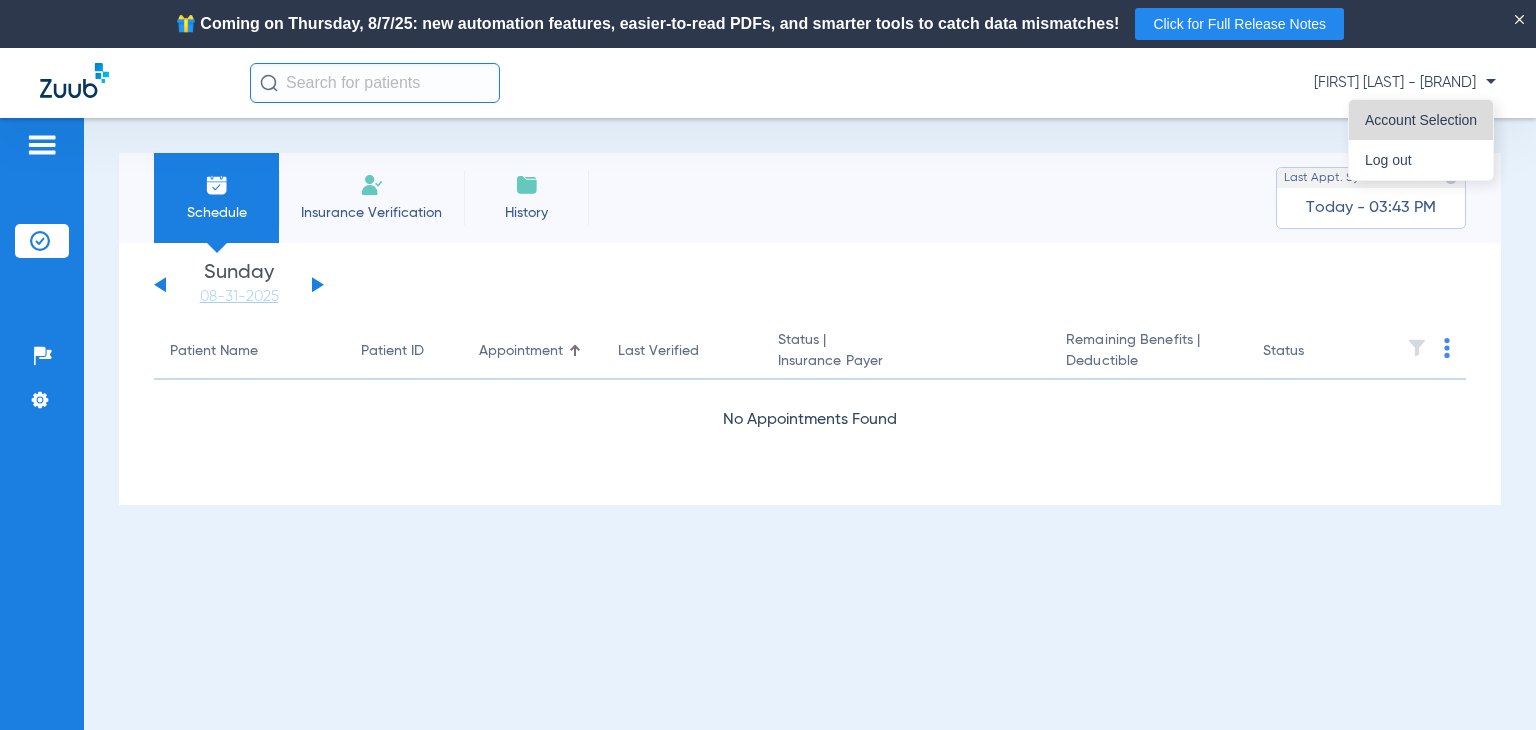 click on "Account Selection" at bounding box center [1421, 120] 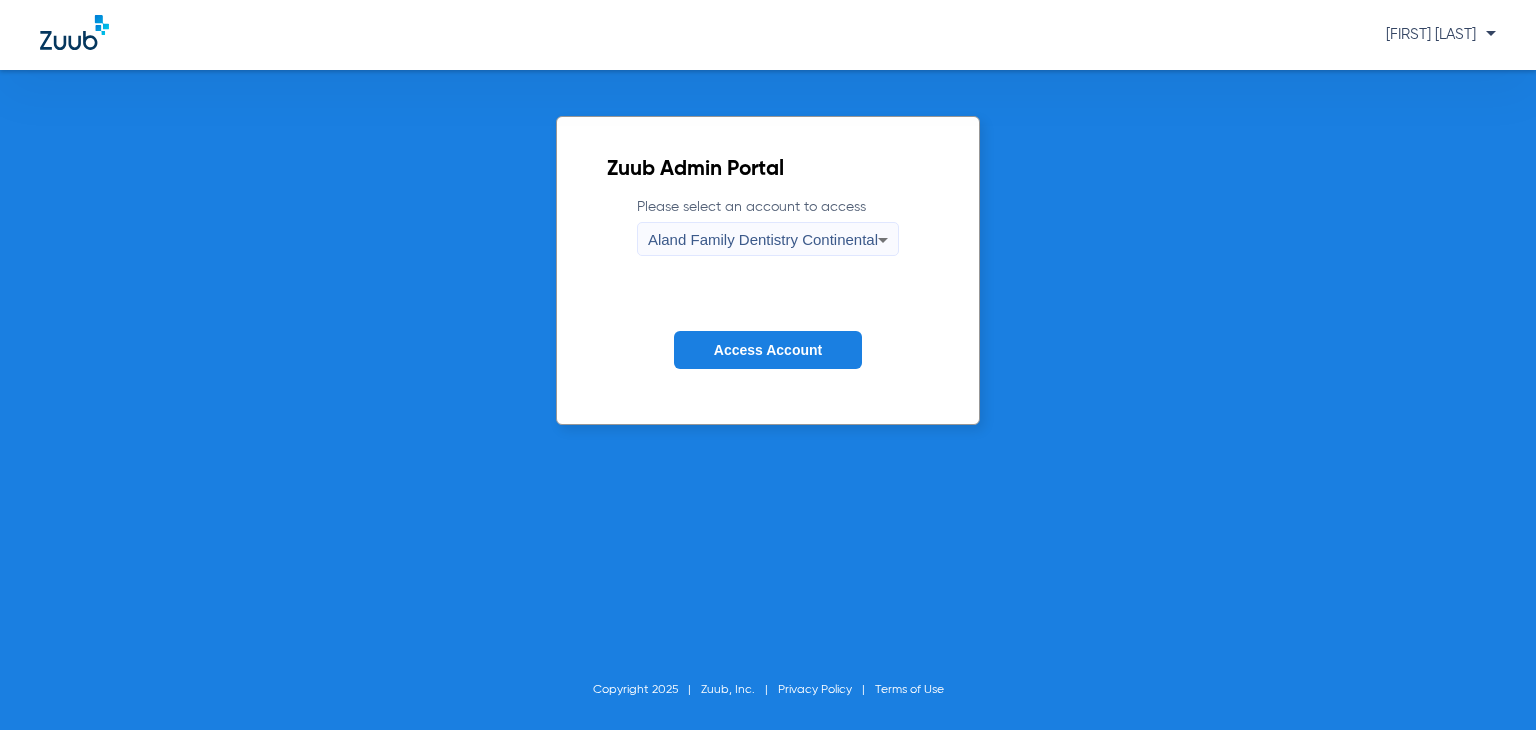 click on "Aland Family Dentistry Continental" at bounding box center [763, 239] 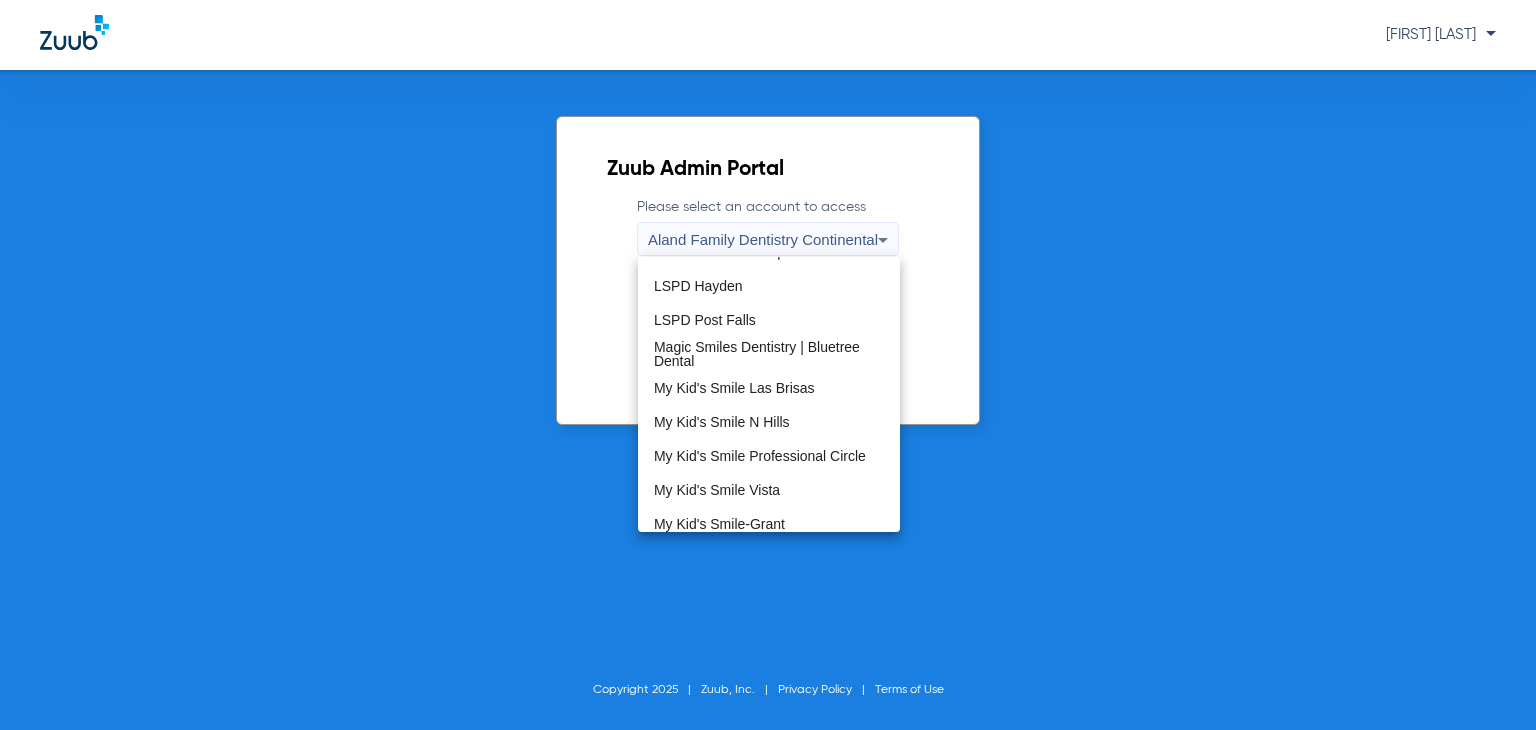 scroll, scrollTop: 200, scrollLeft: 0, axis: vertical 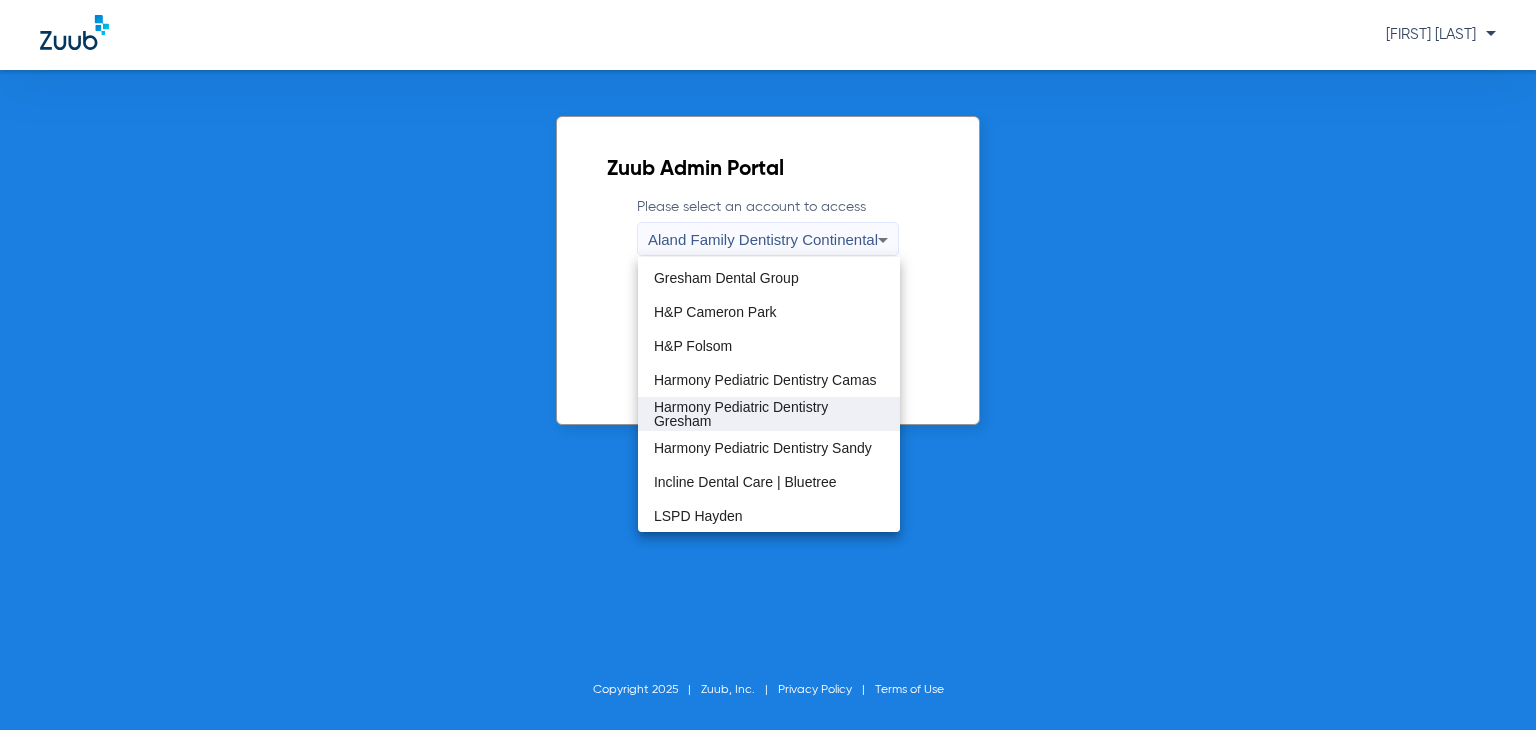 click on "Harmony Pediatric Dentistry Gresham" at bounding box center (769, 414) 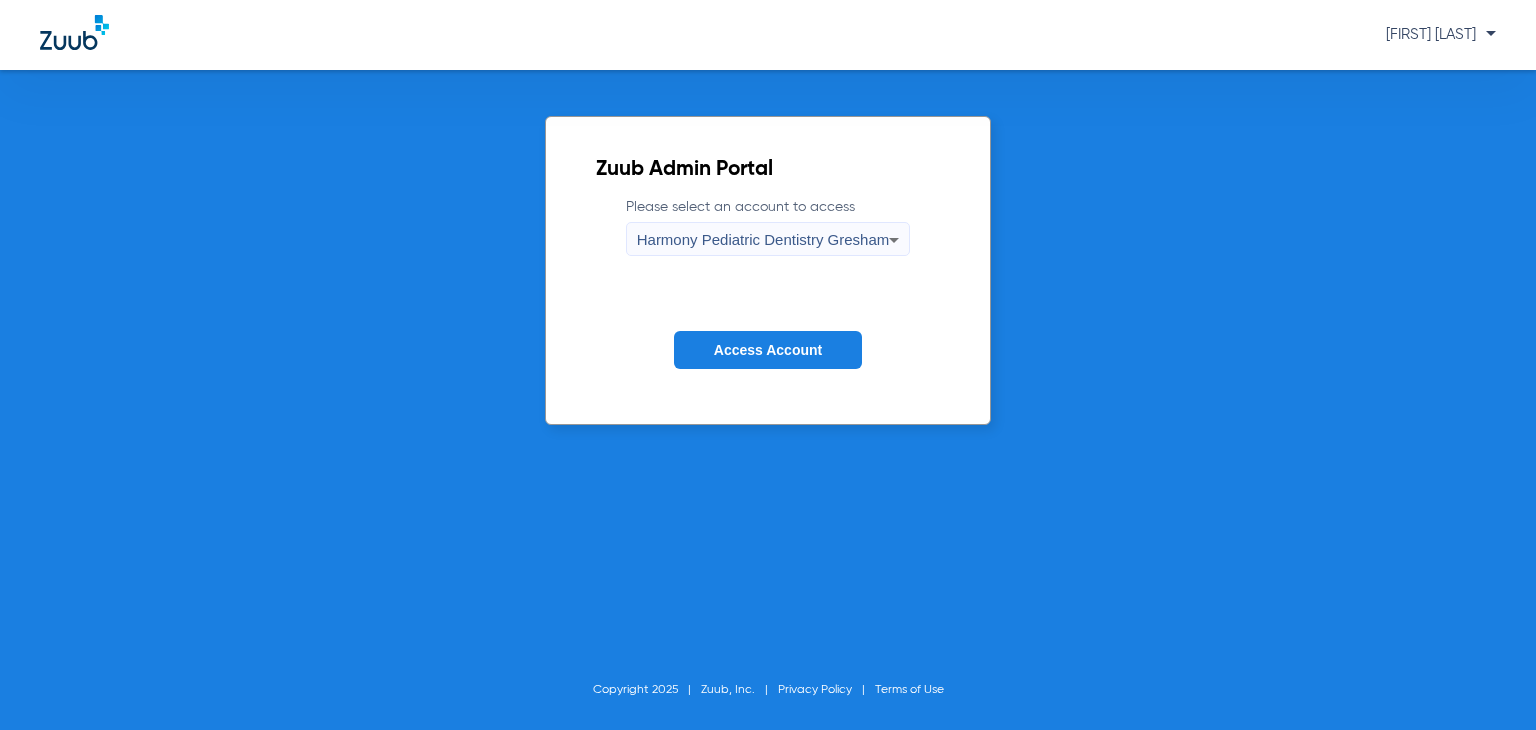 click on "Access Account" 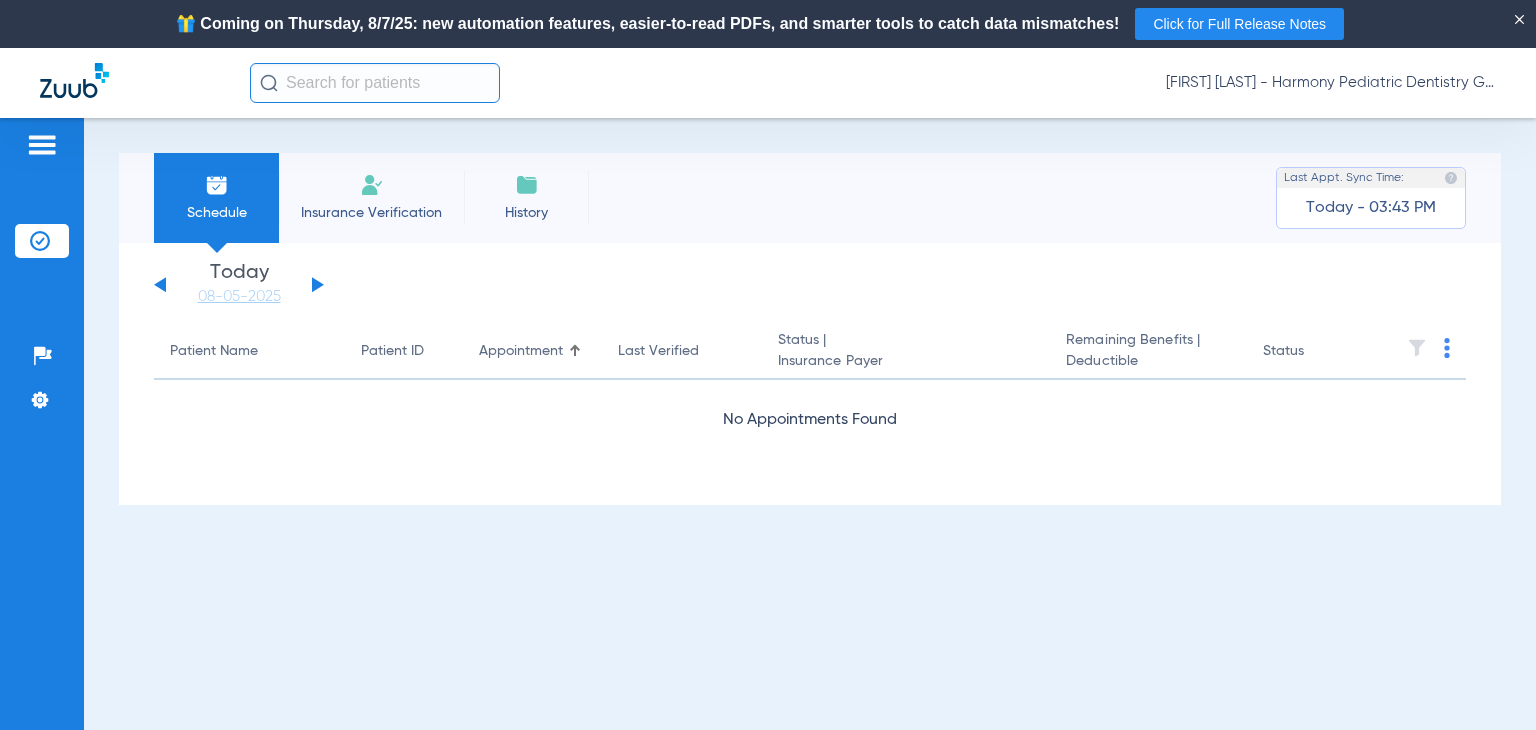click 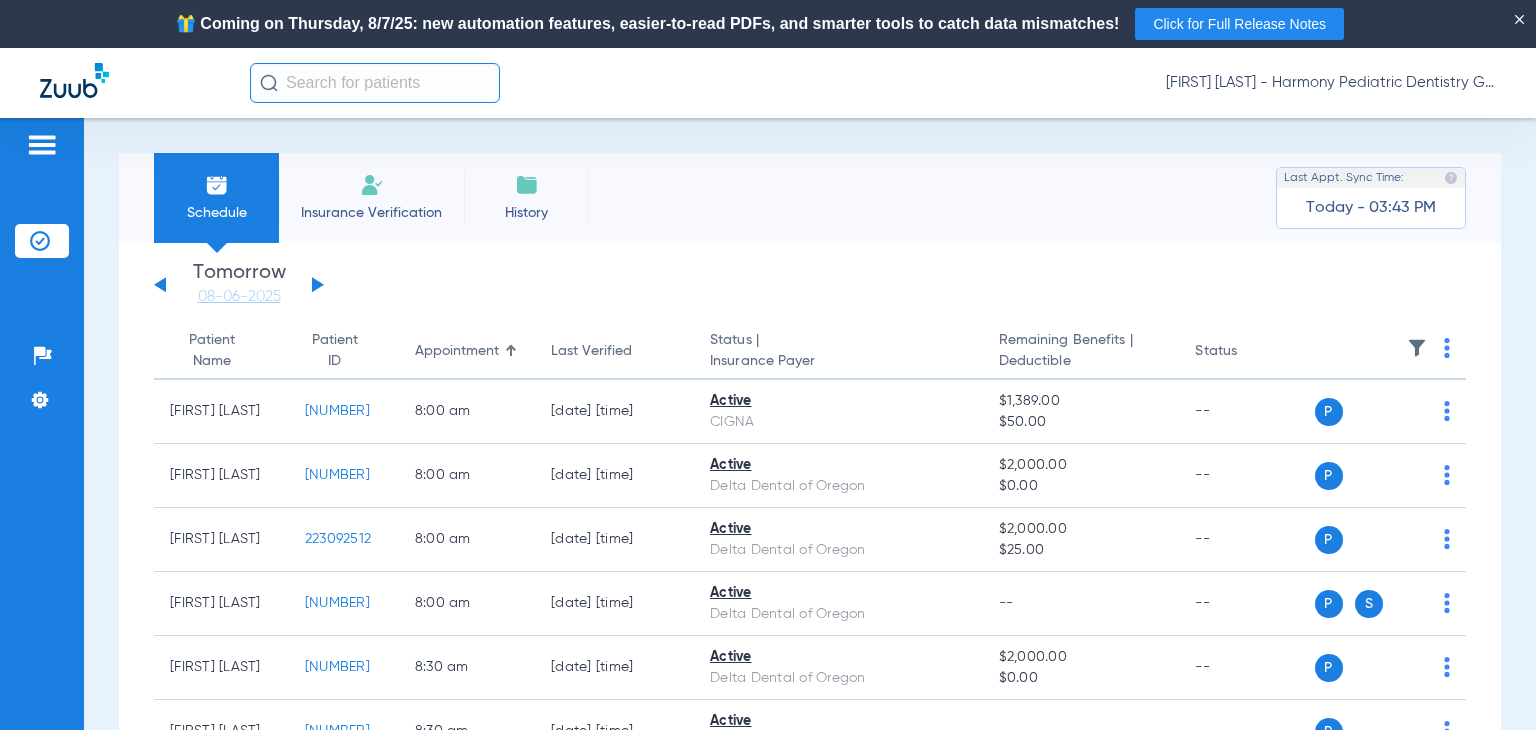 click 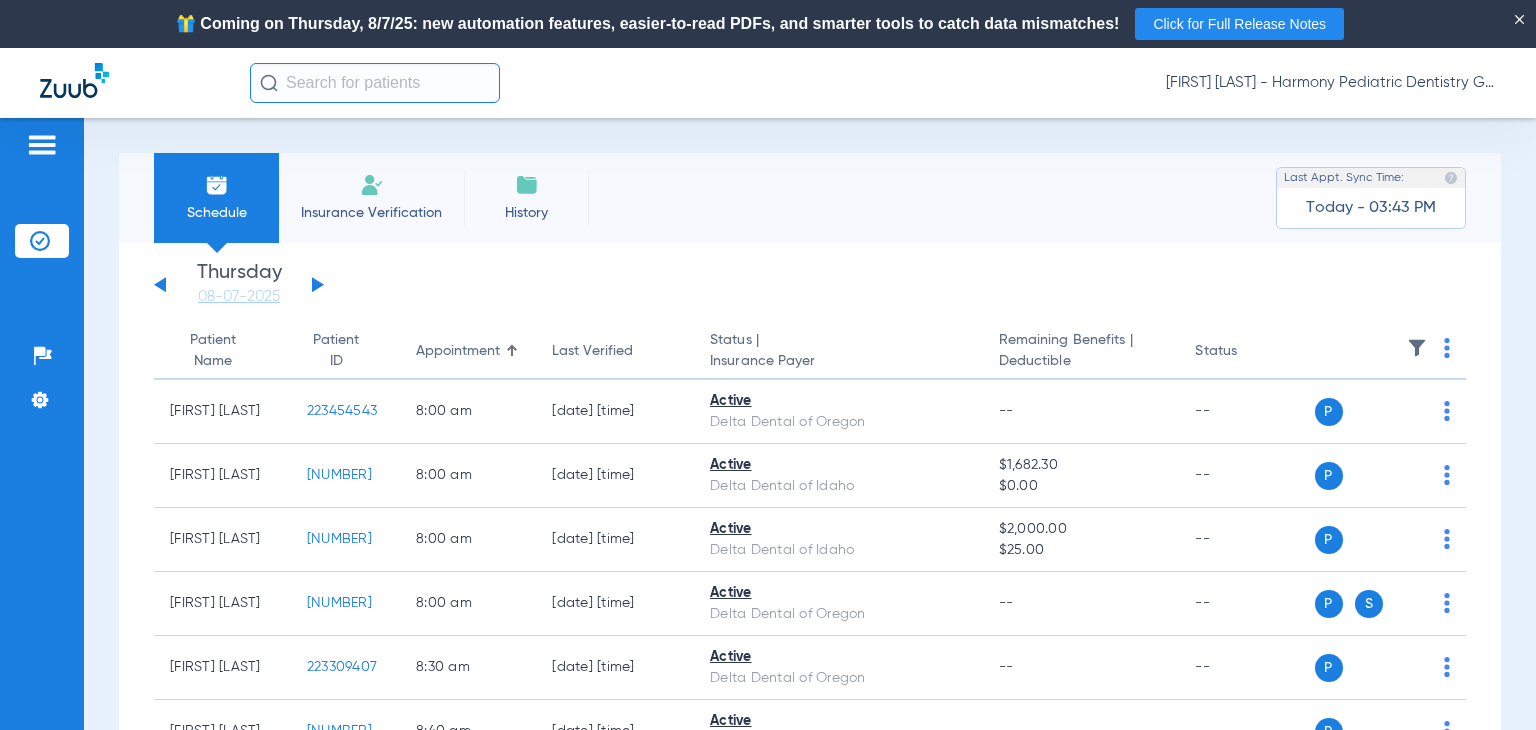 click 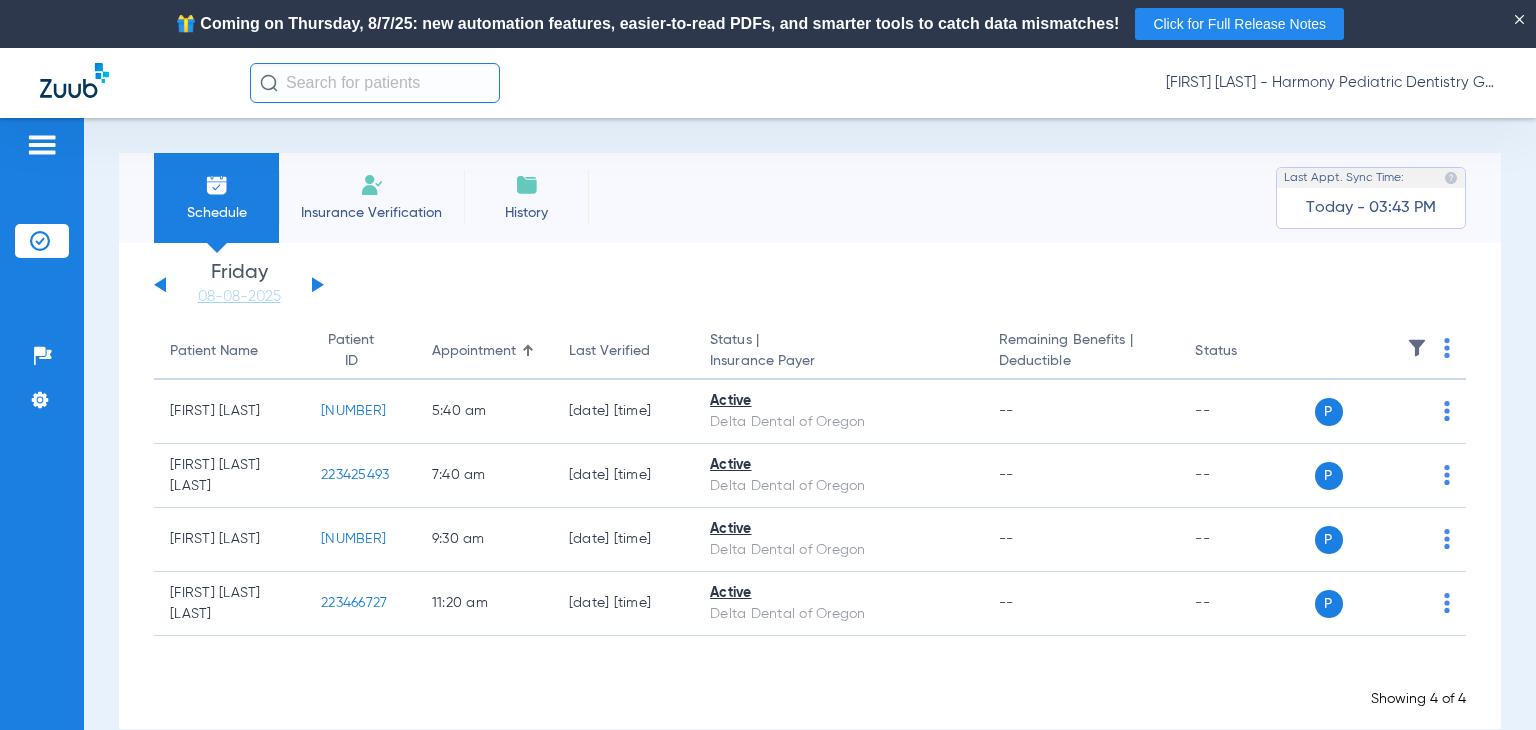 click 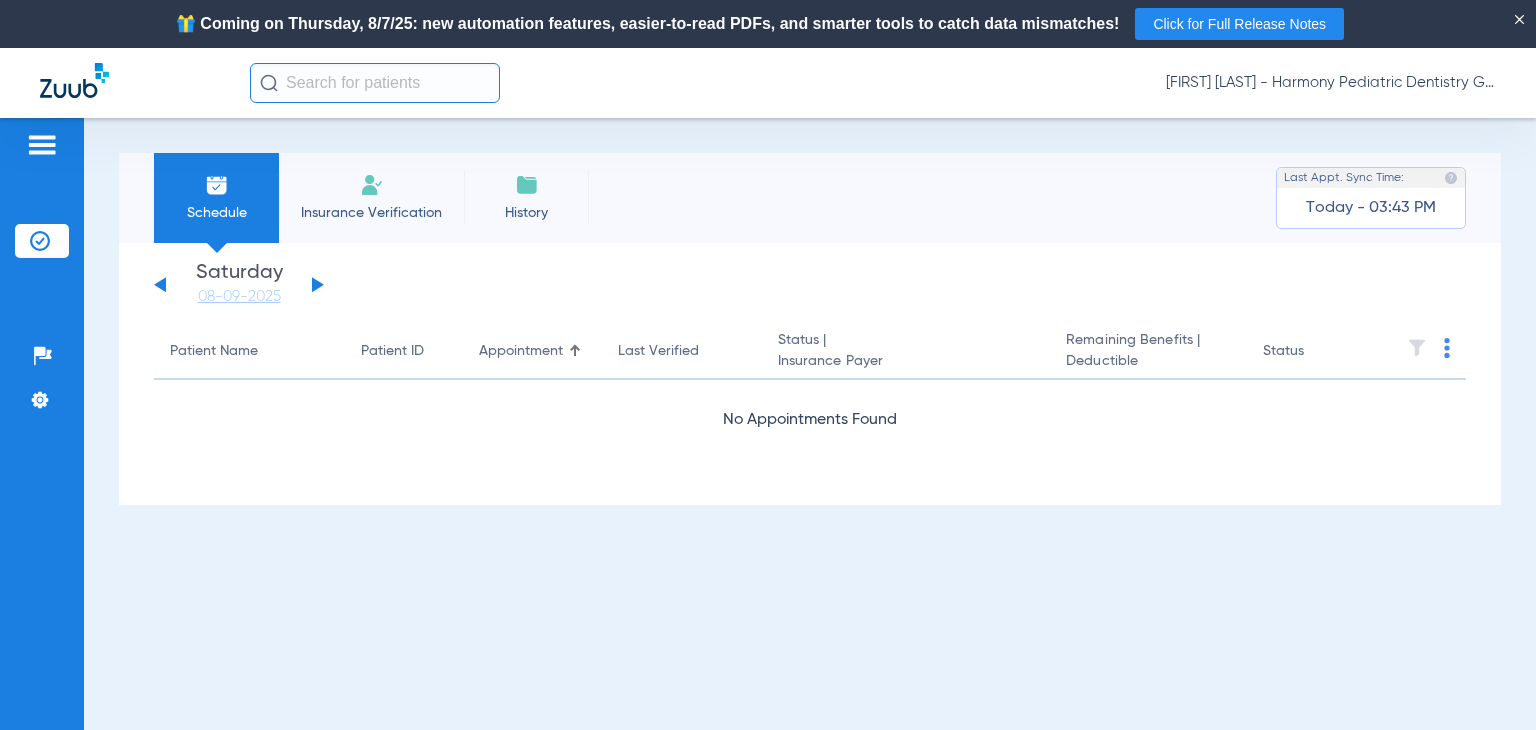 click 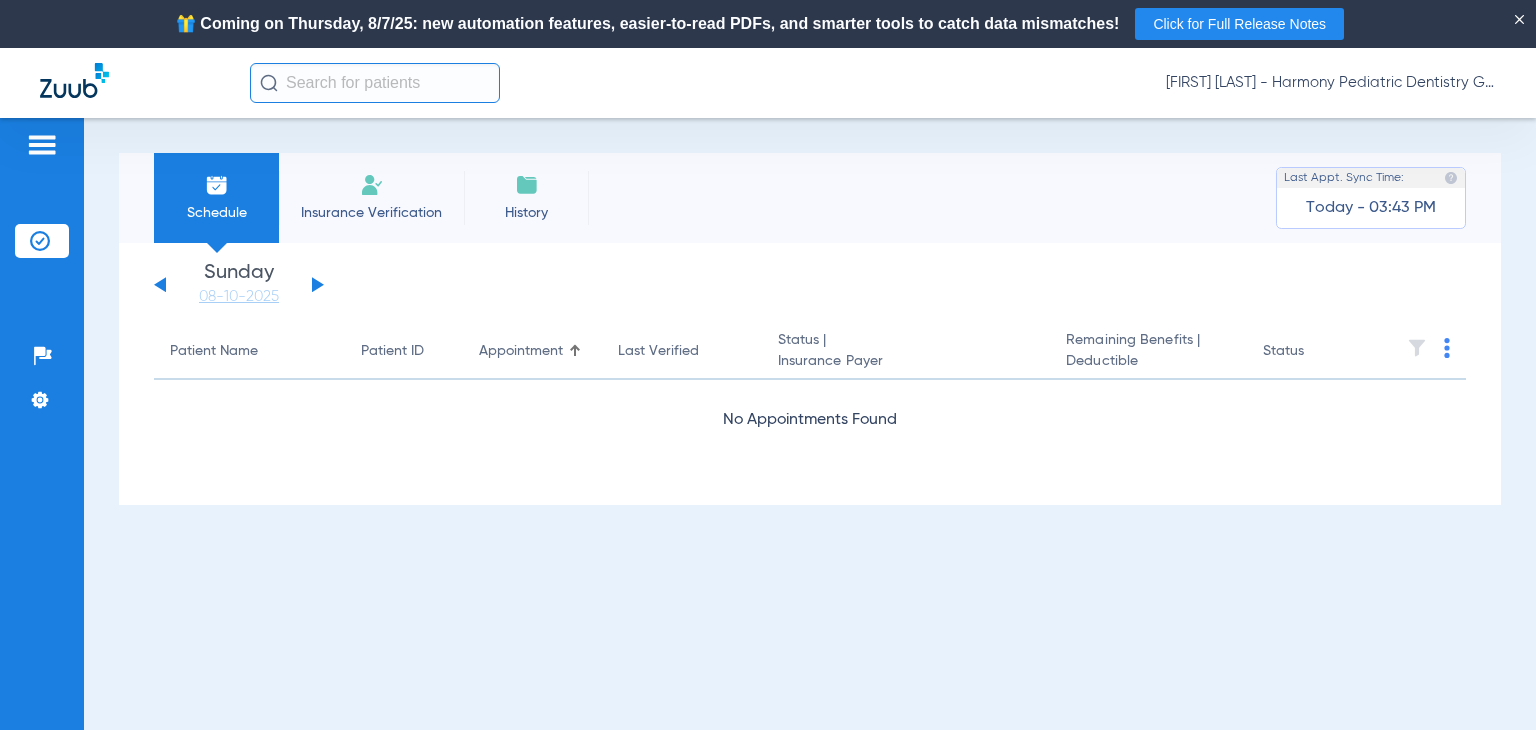 click 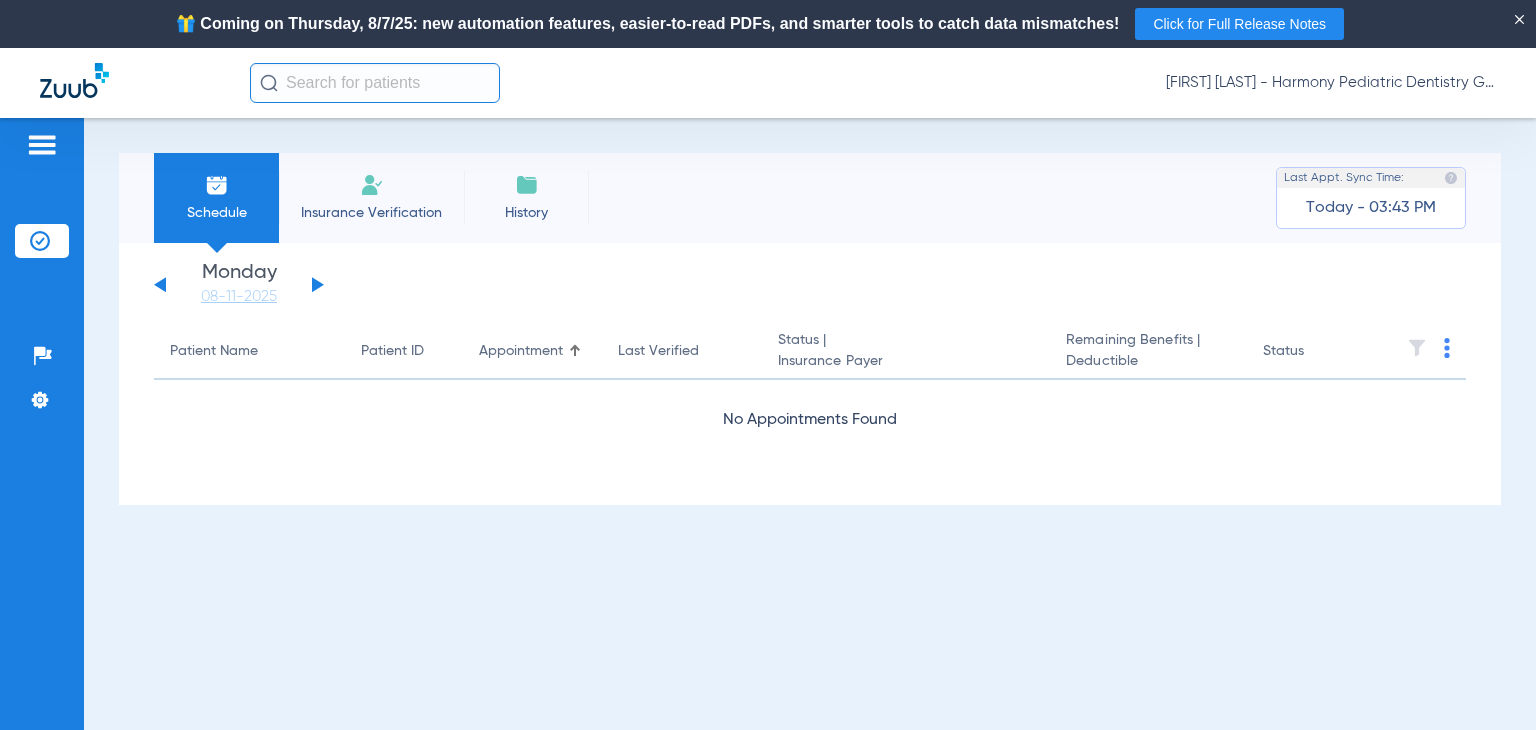 click 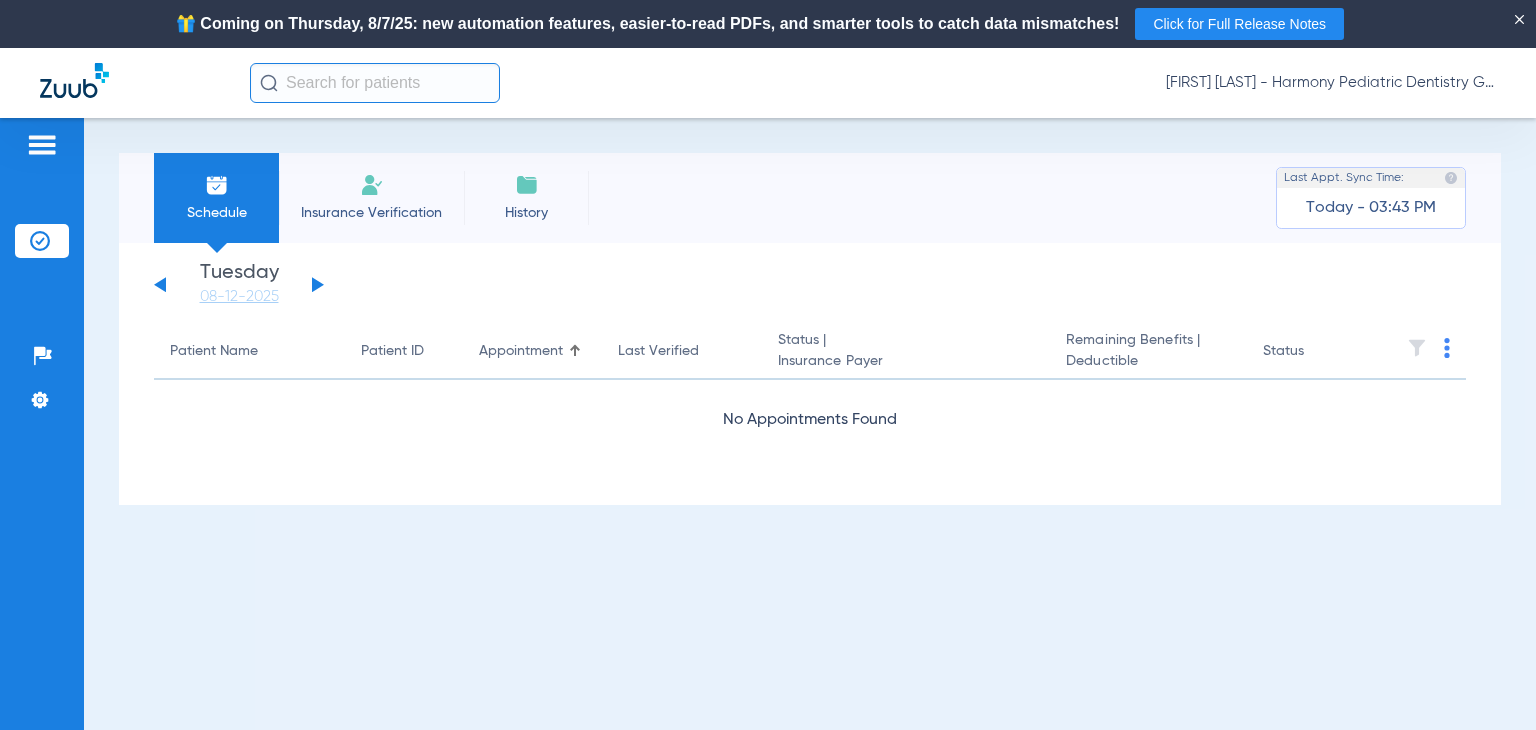 click 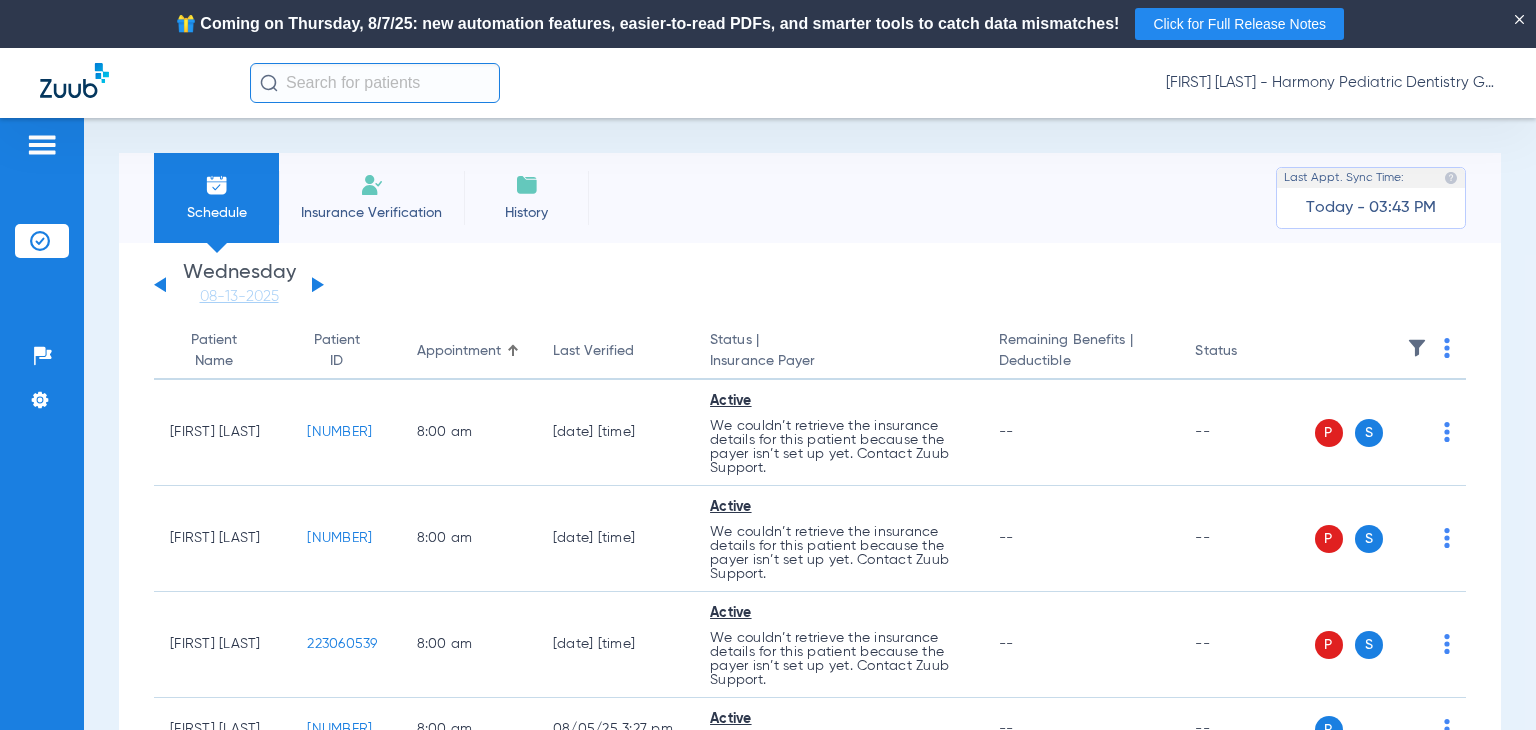 click 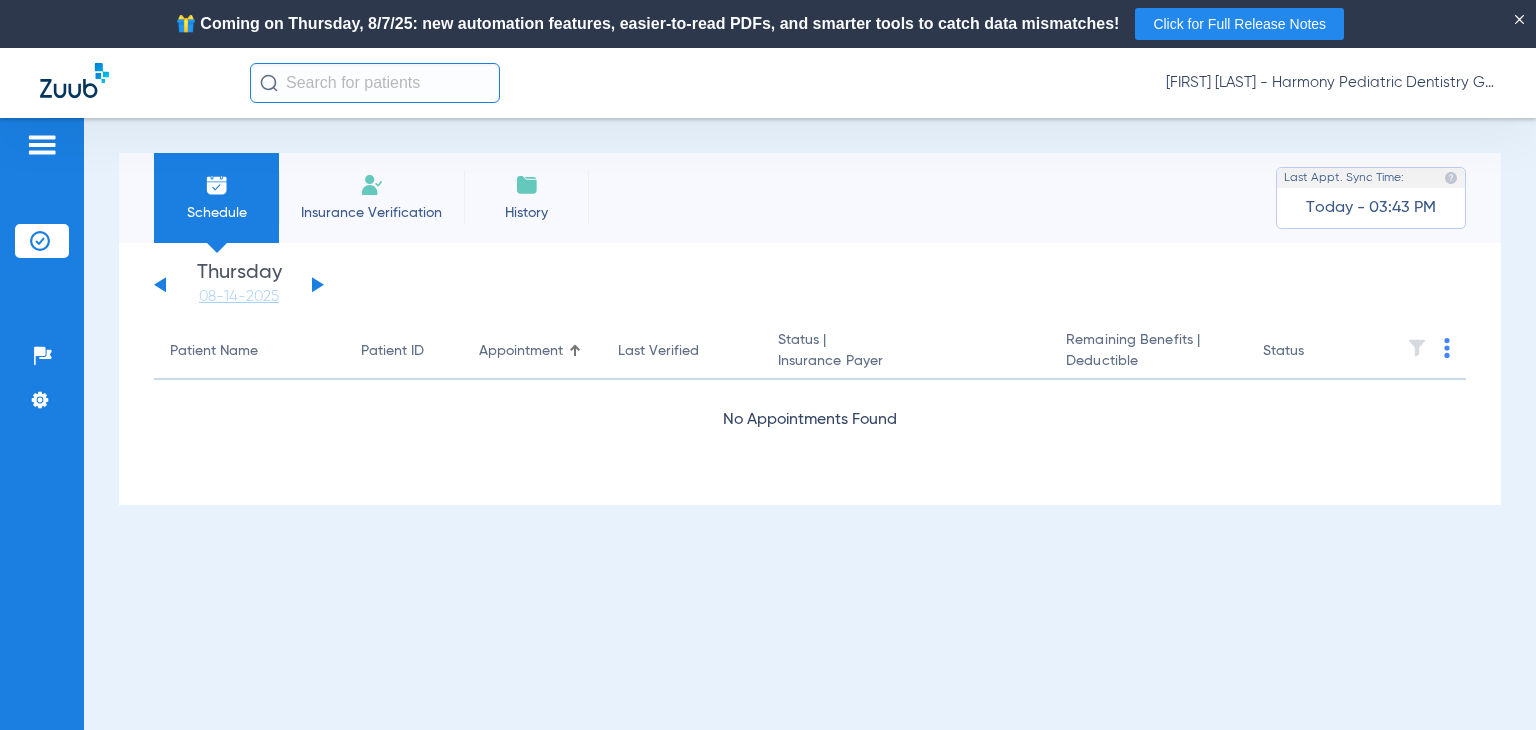 click 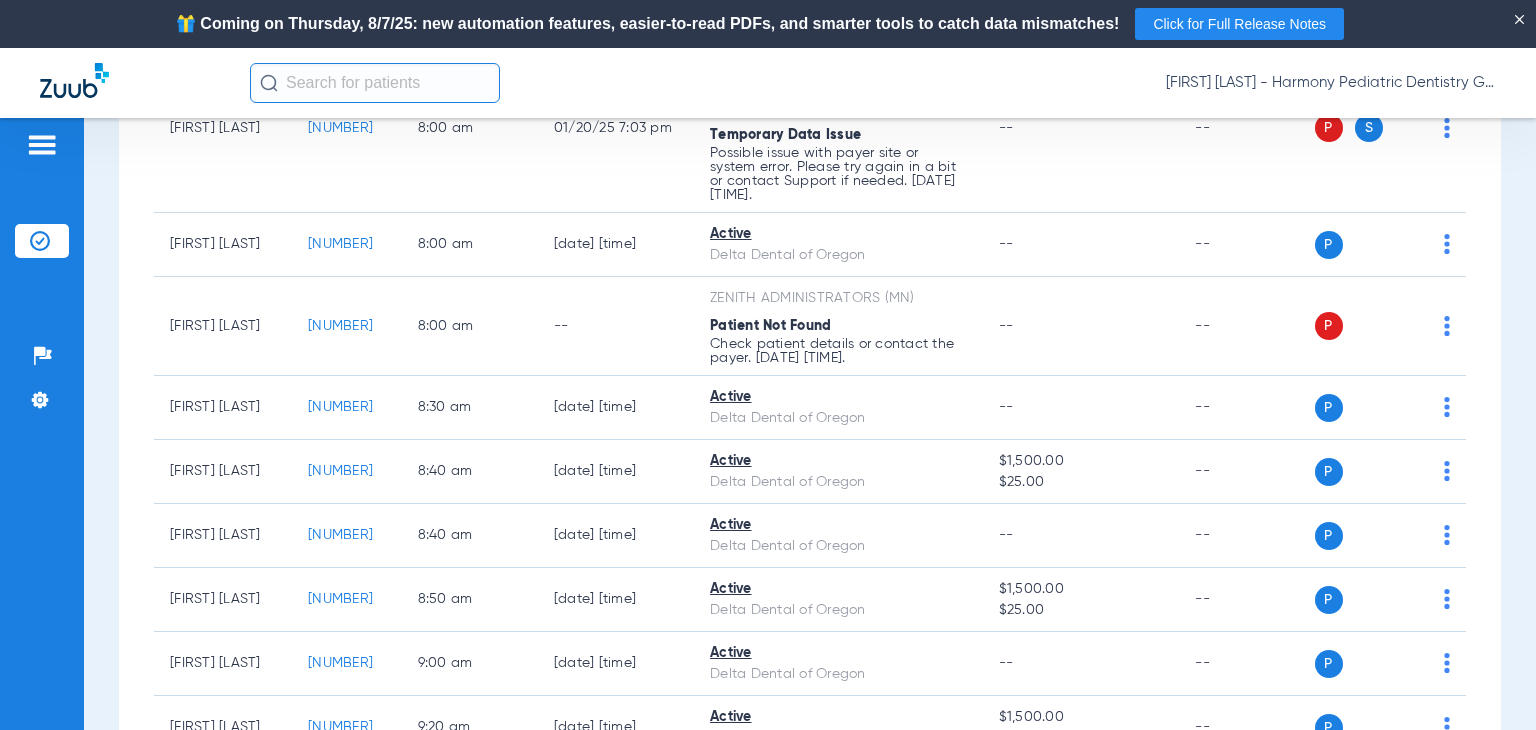 scroll, scrollTop: 0, scrollLeft: 0, axis: both 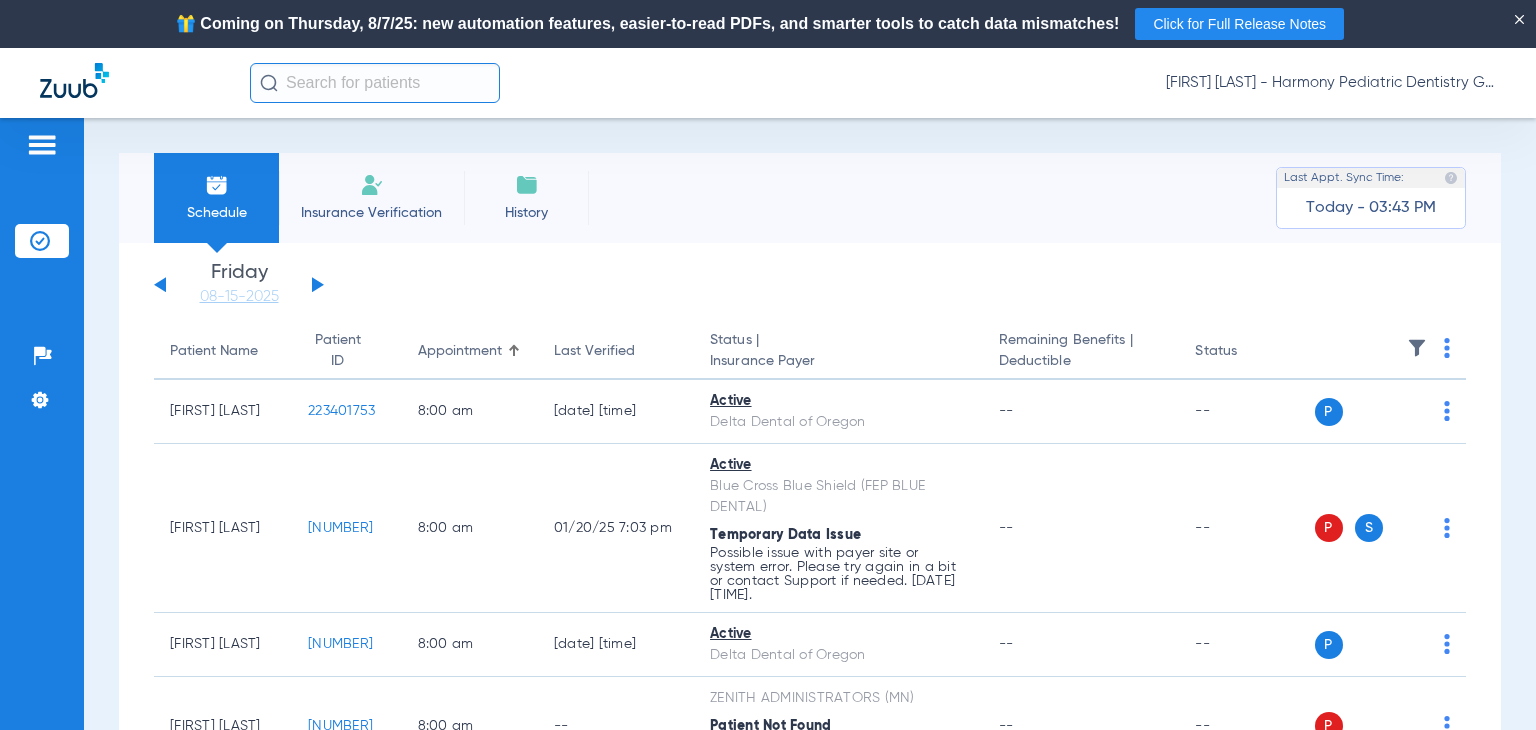 click 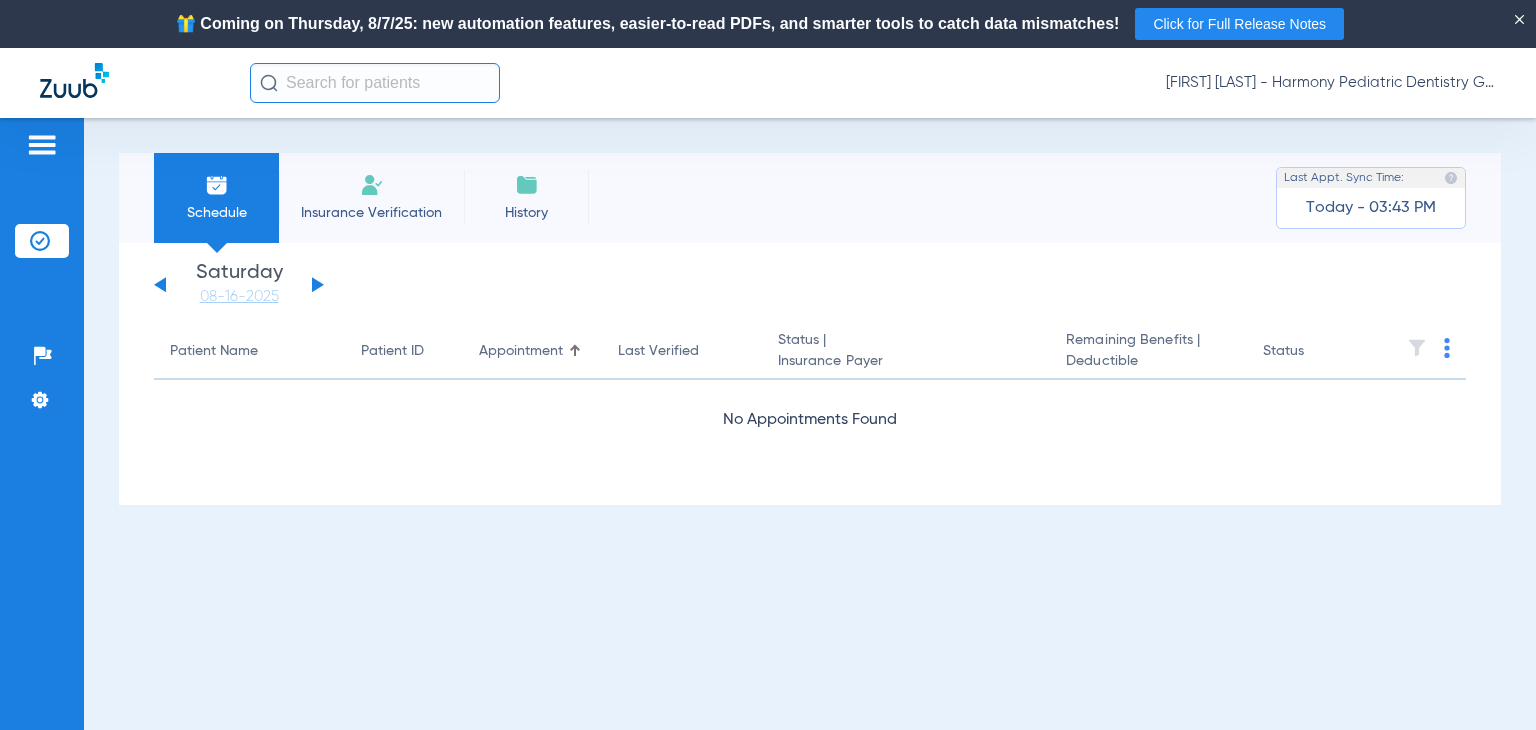 click 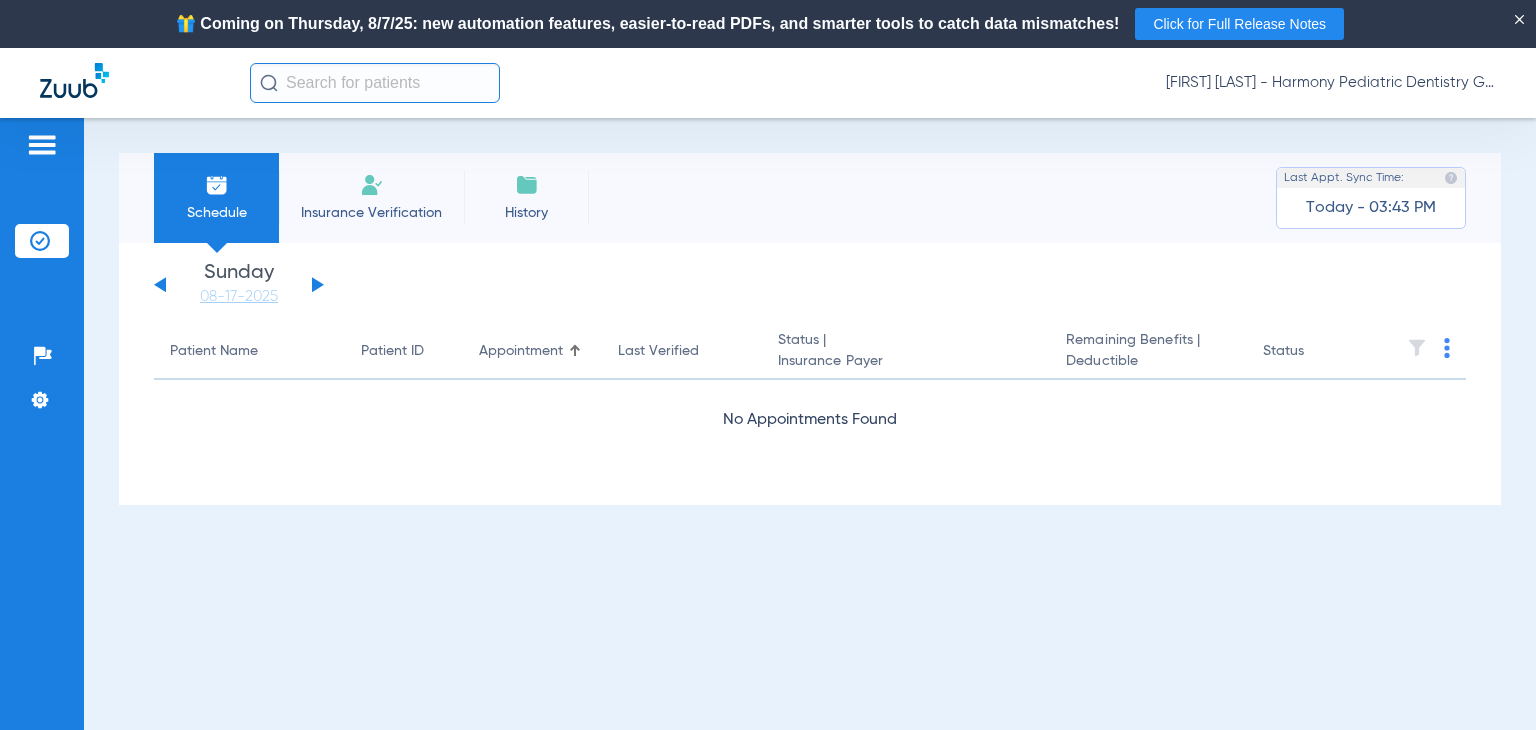 click 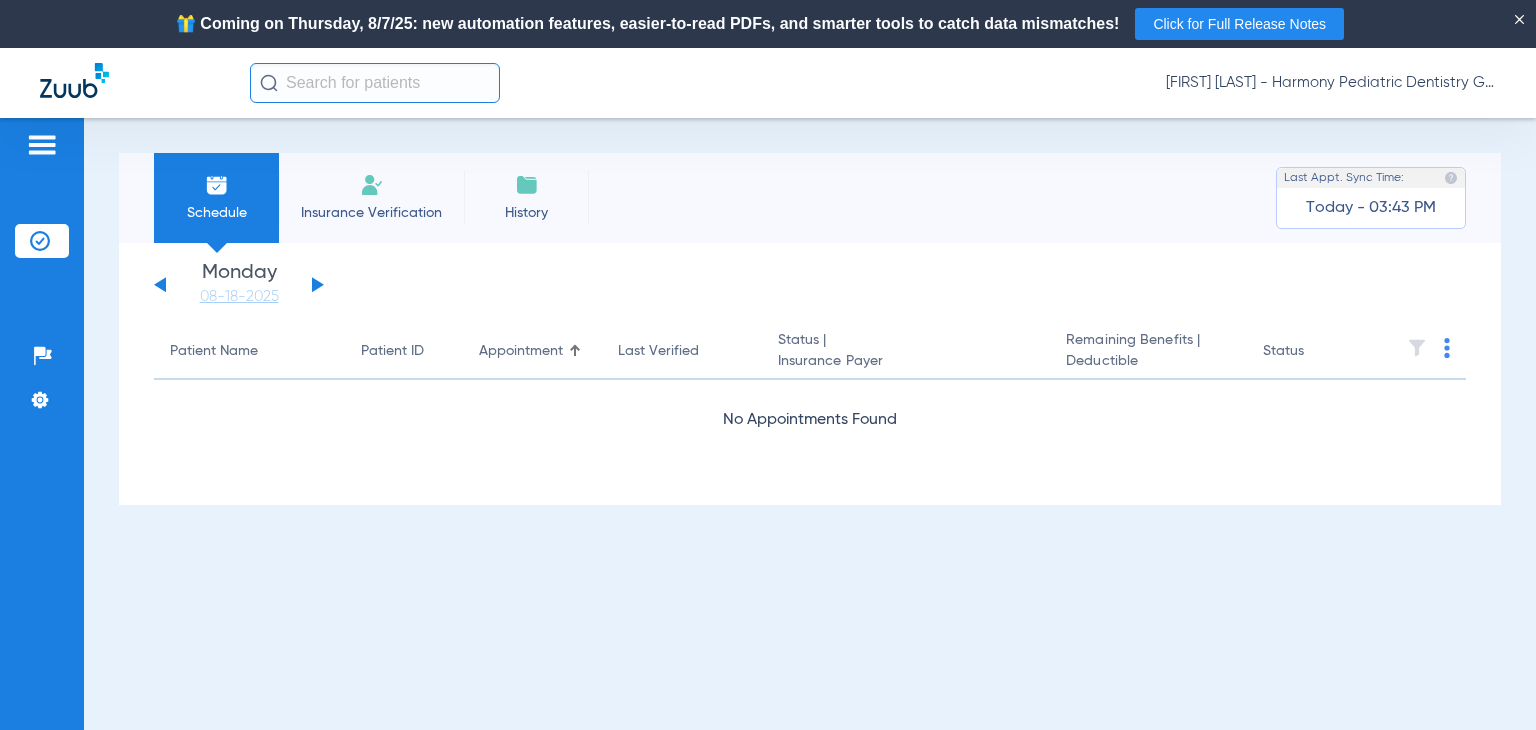 click 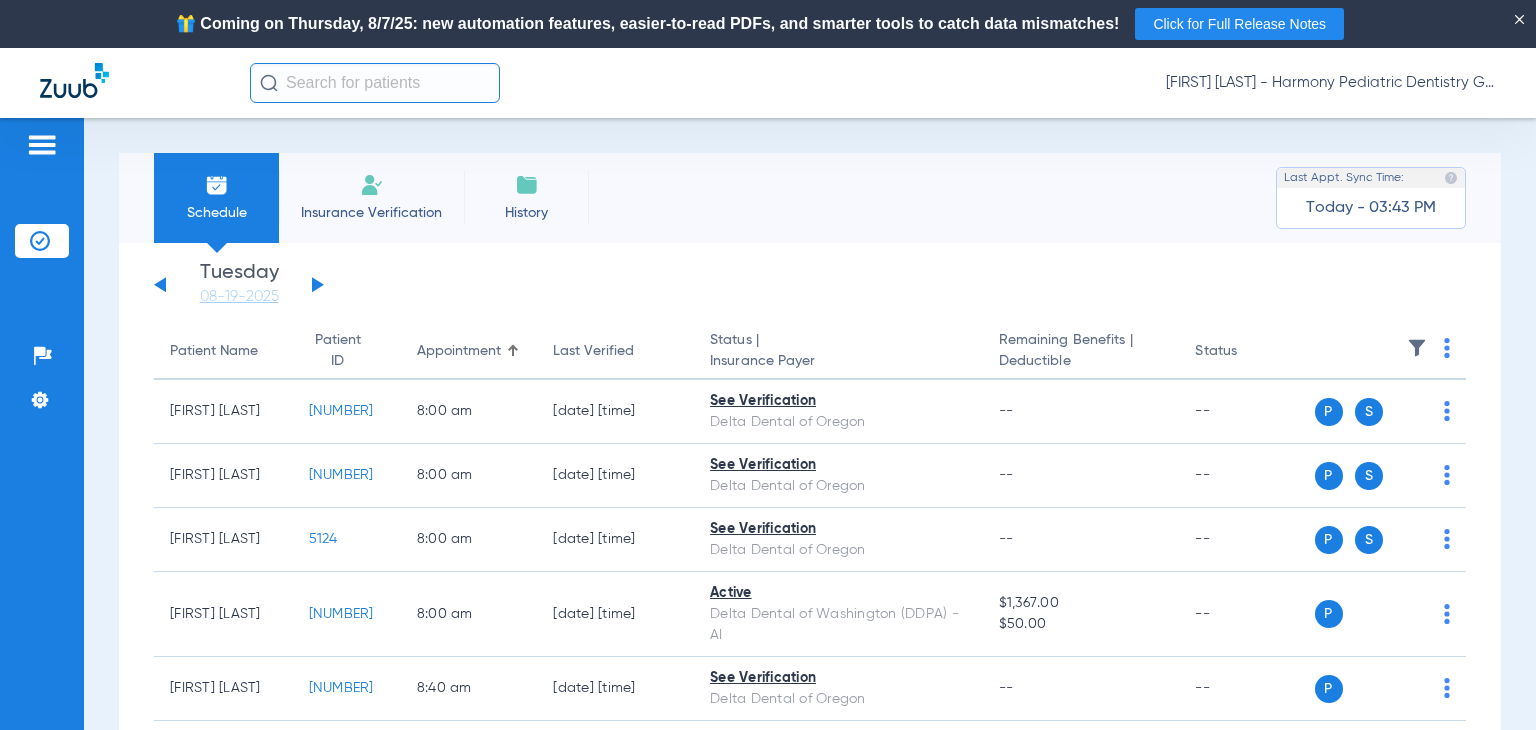click 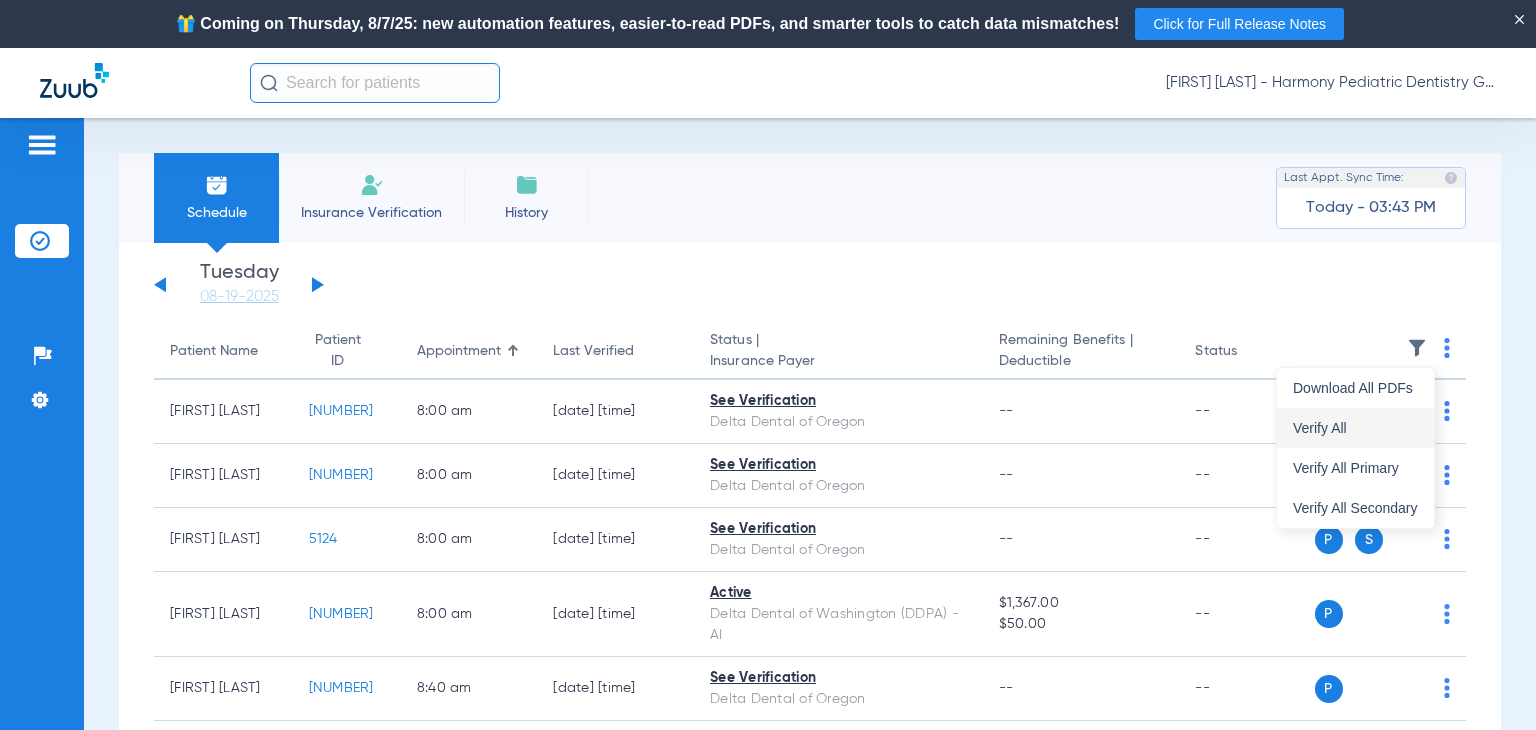 click on "Verify All" at bounding box center (1355, 428) 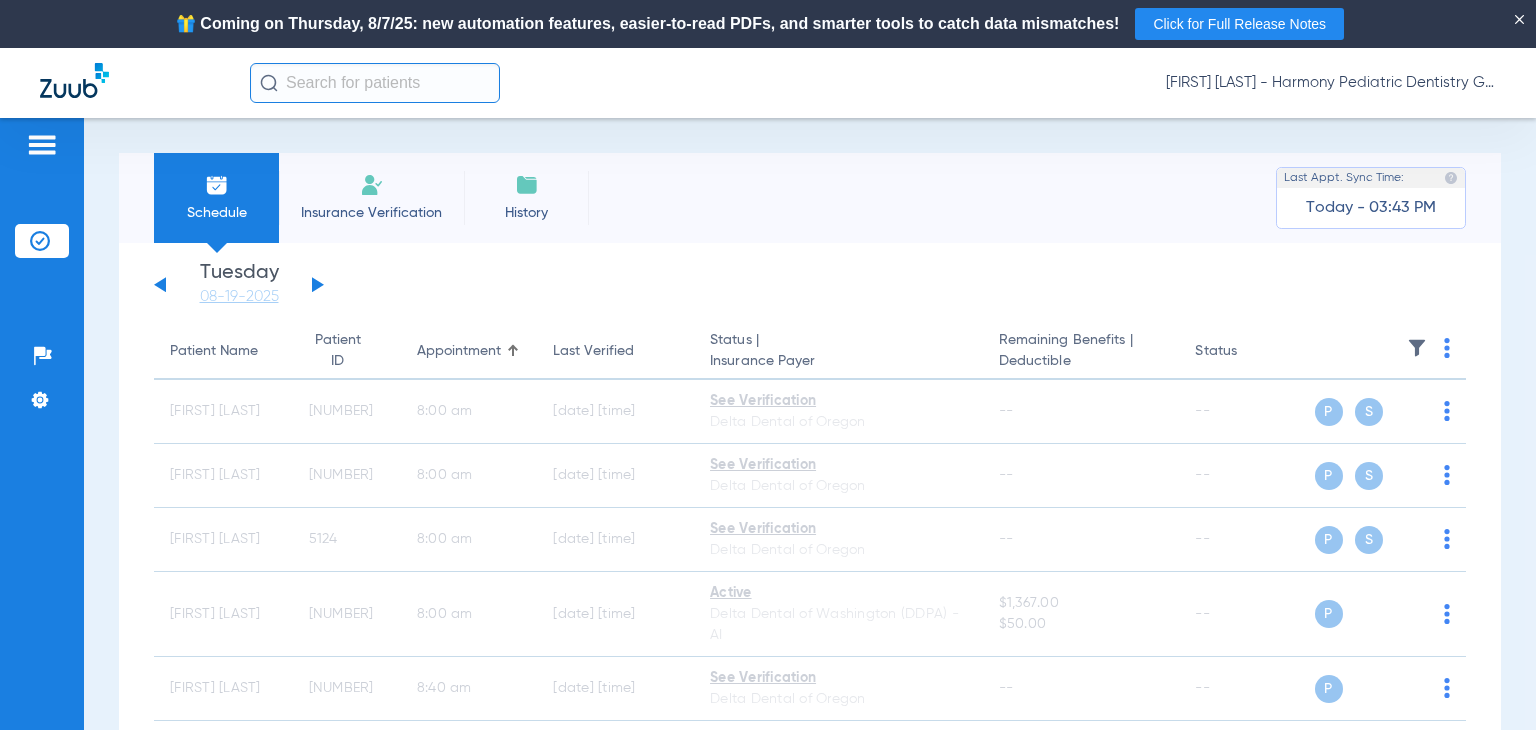 click 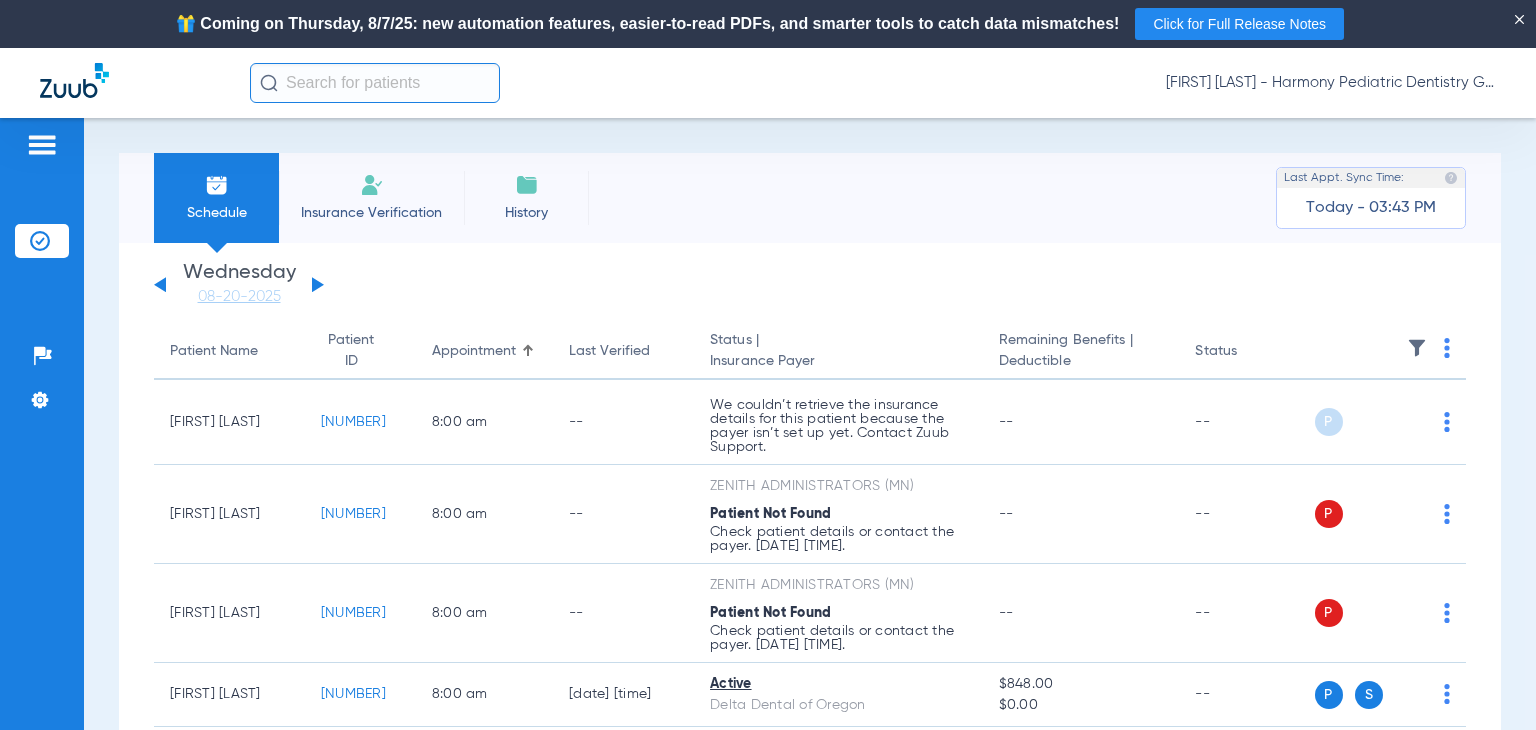 click 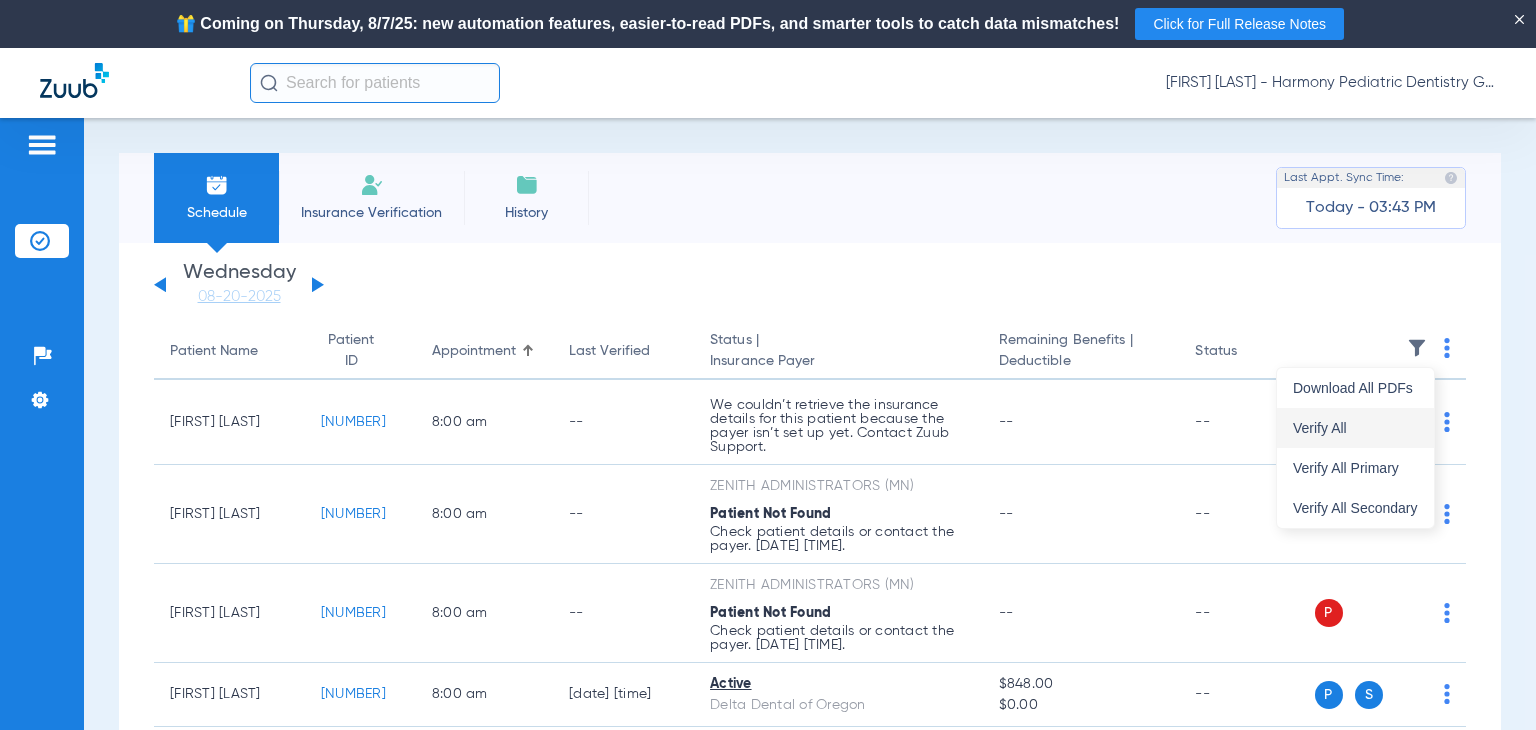 click on "Verify All" at bounding box center [1355, 428] 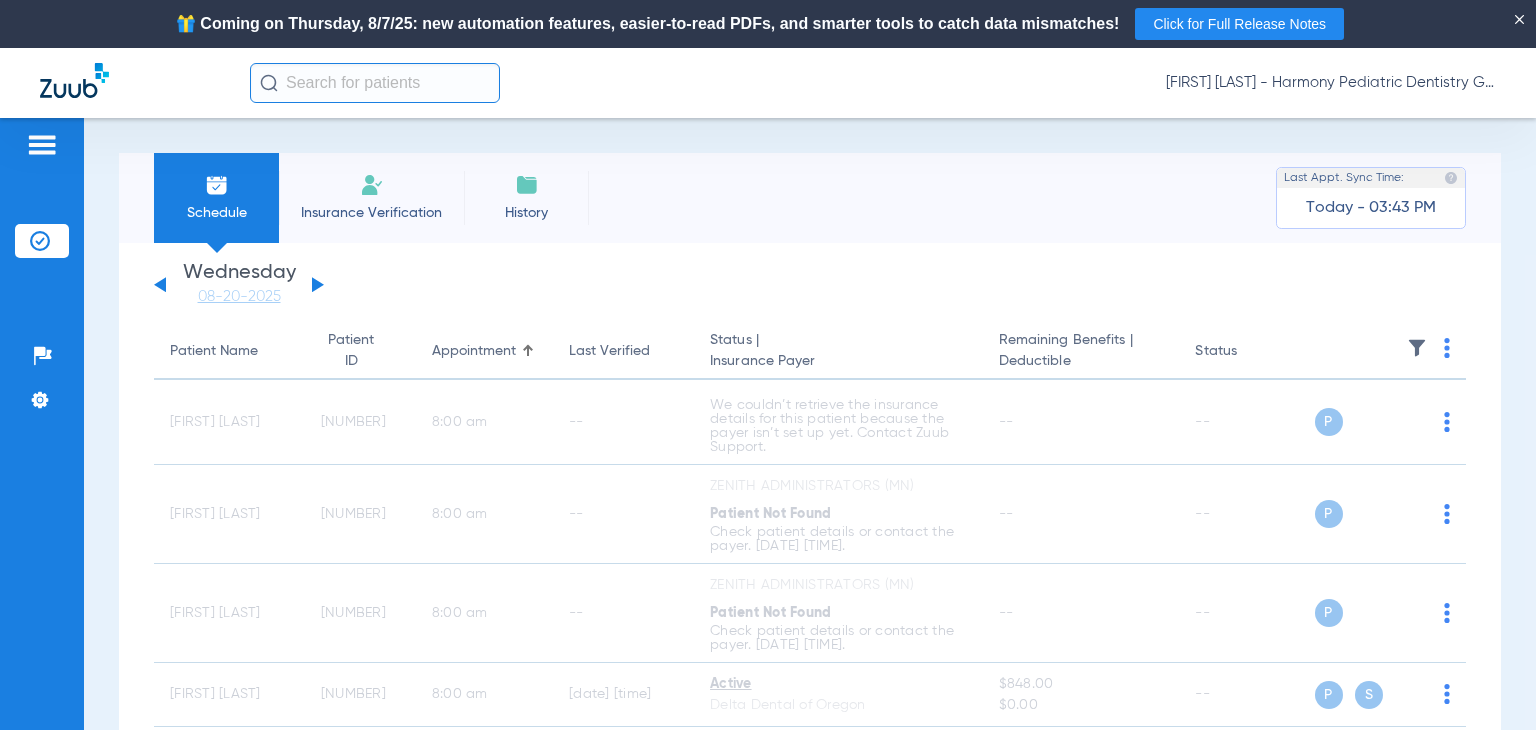 click 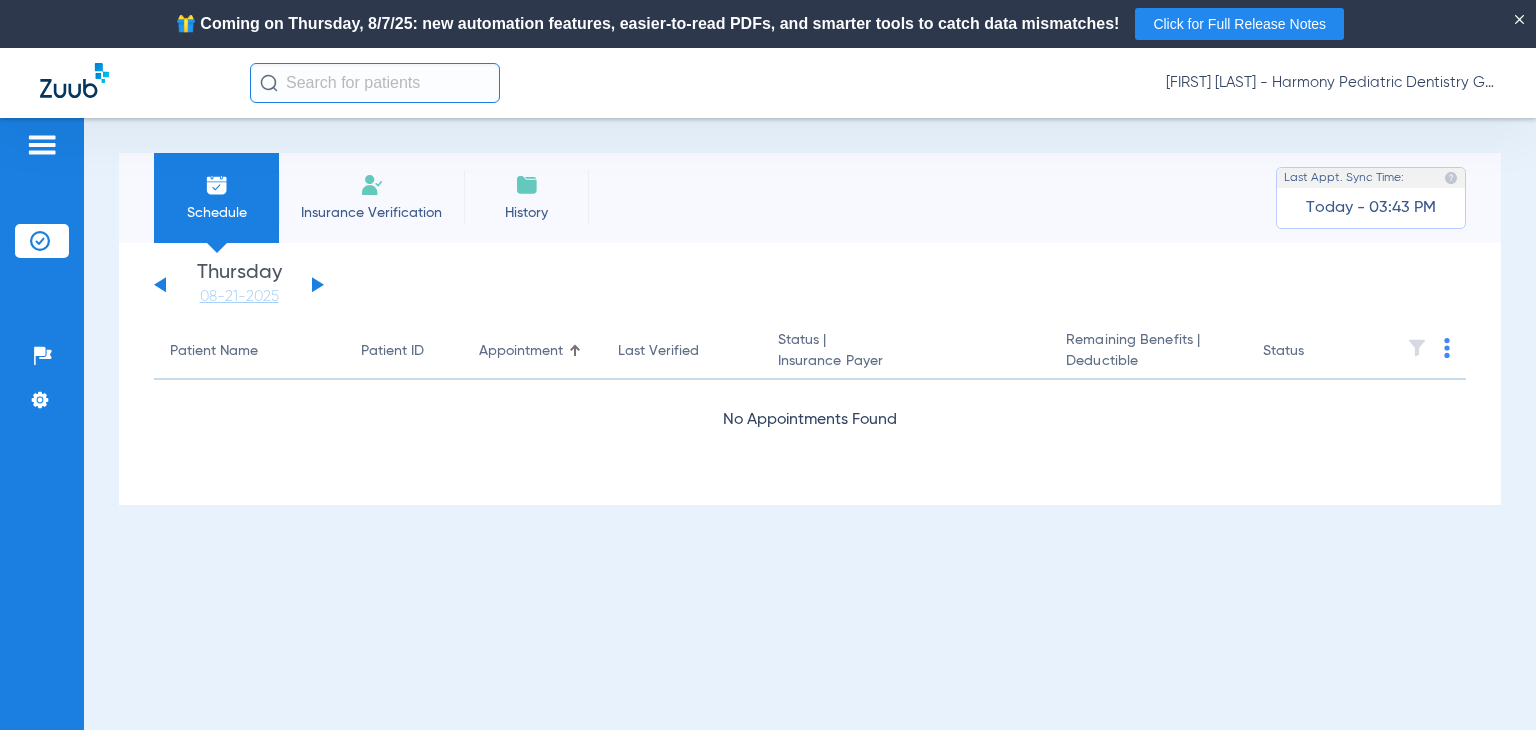 click 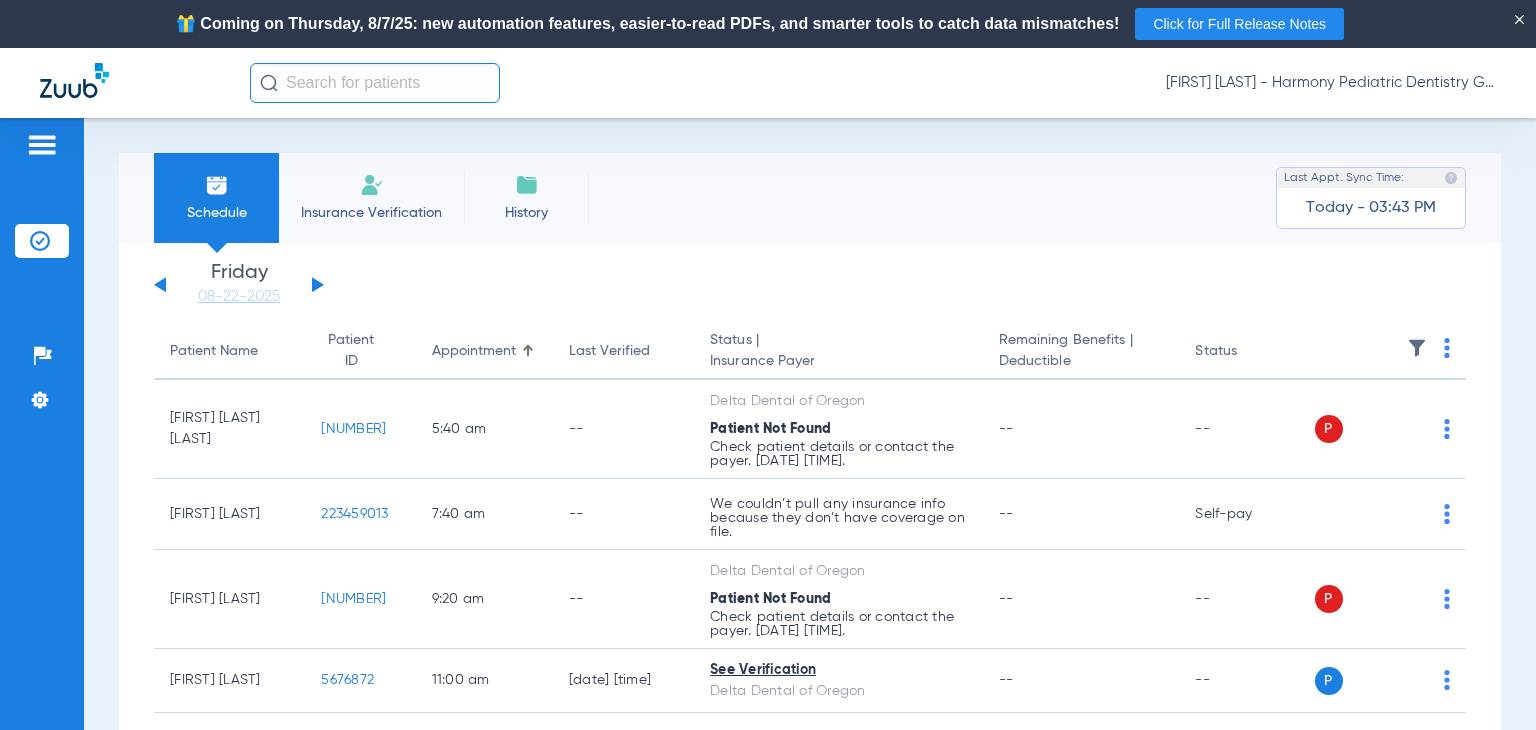 click 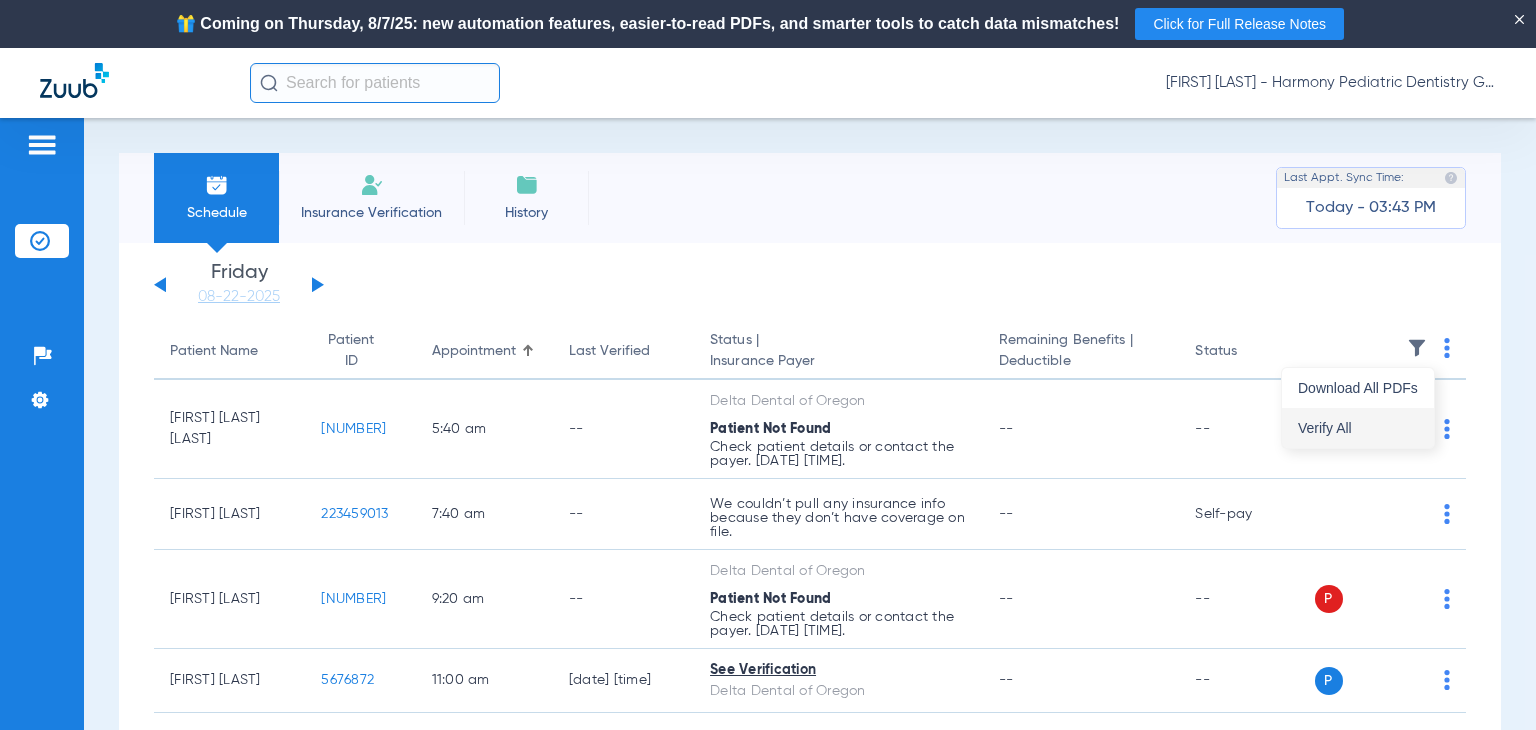 click on "Verify All" at bounding box center (1358, 428) 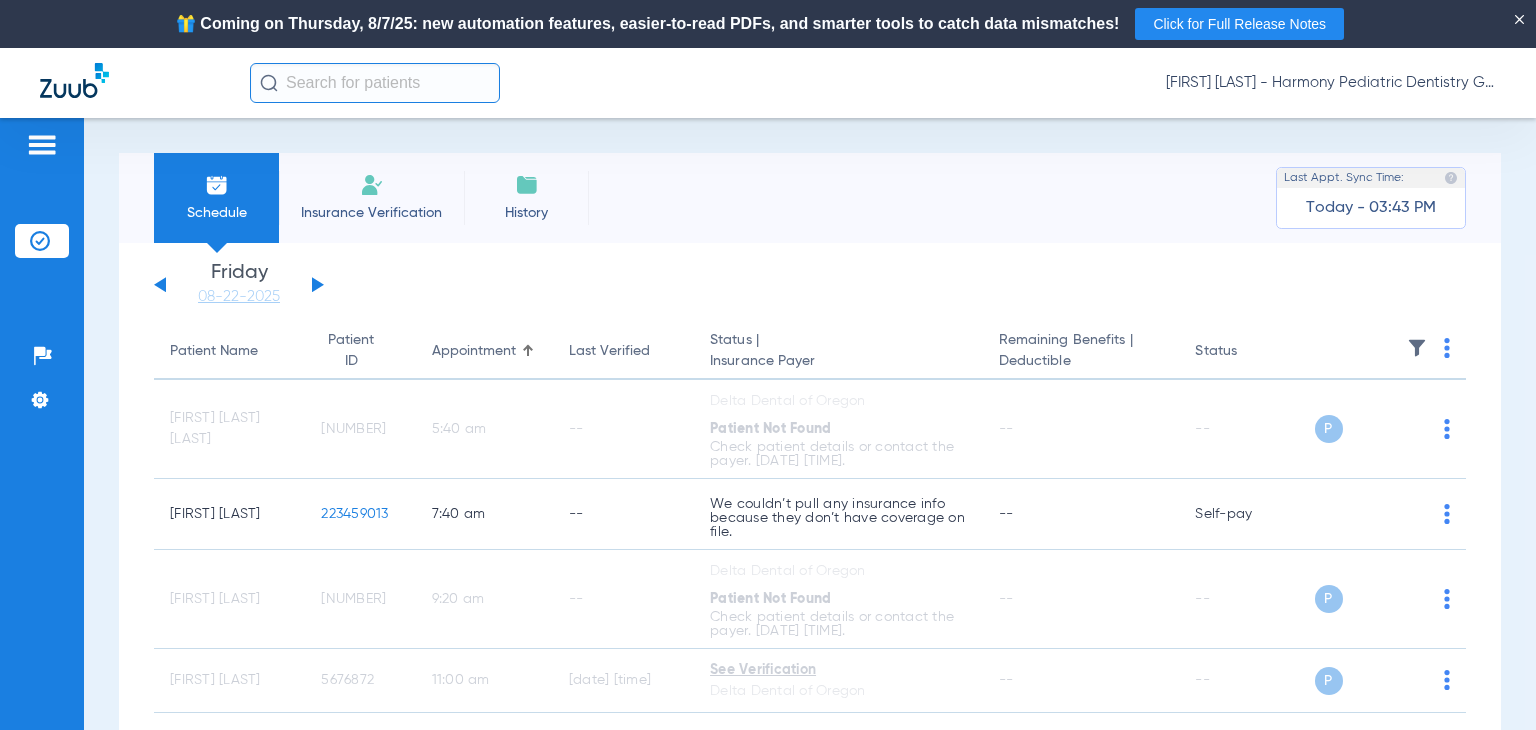 click 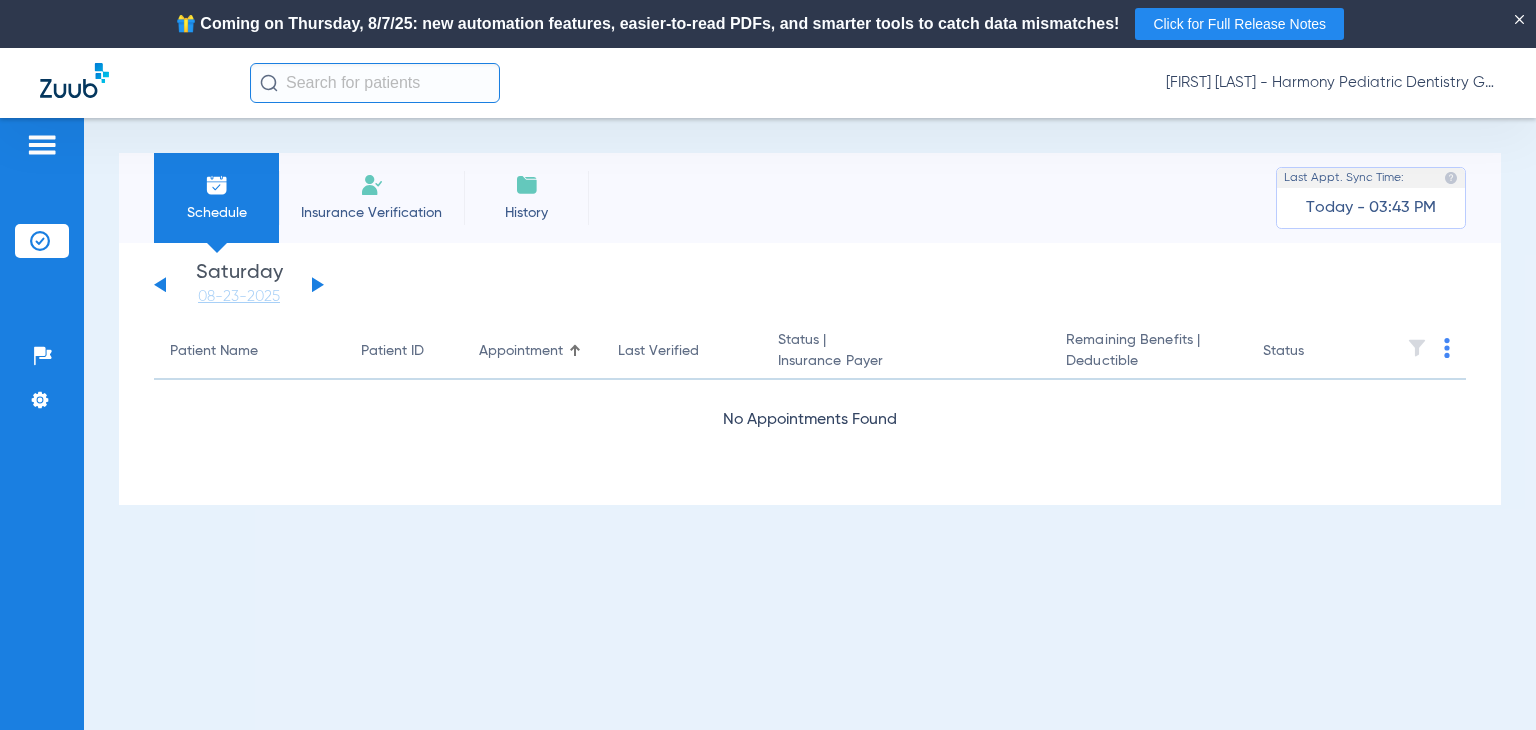 click 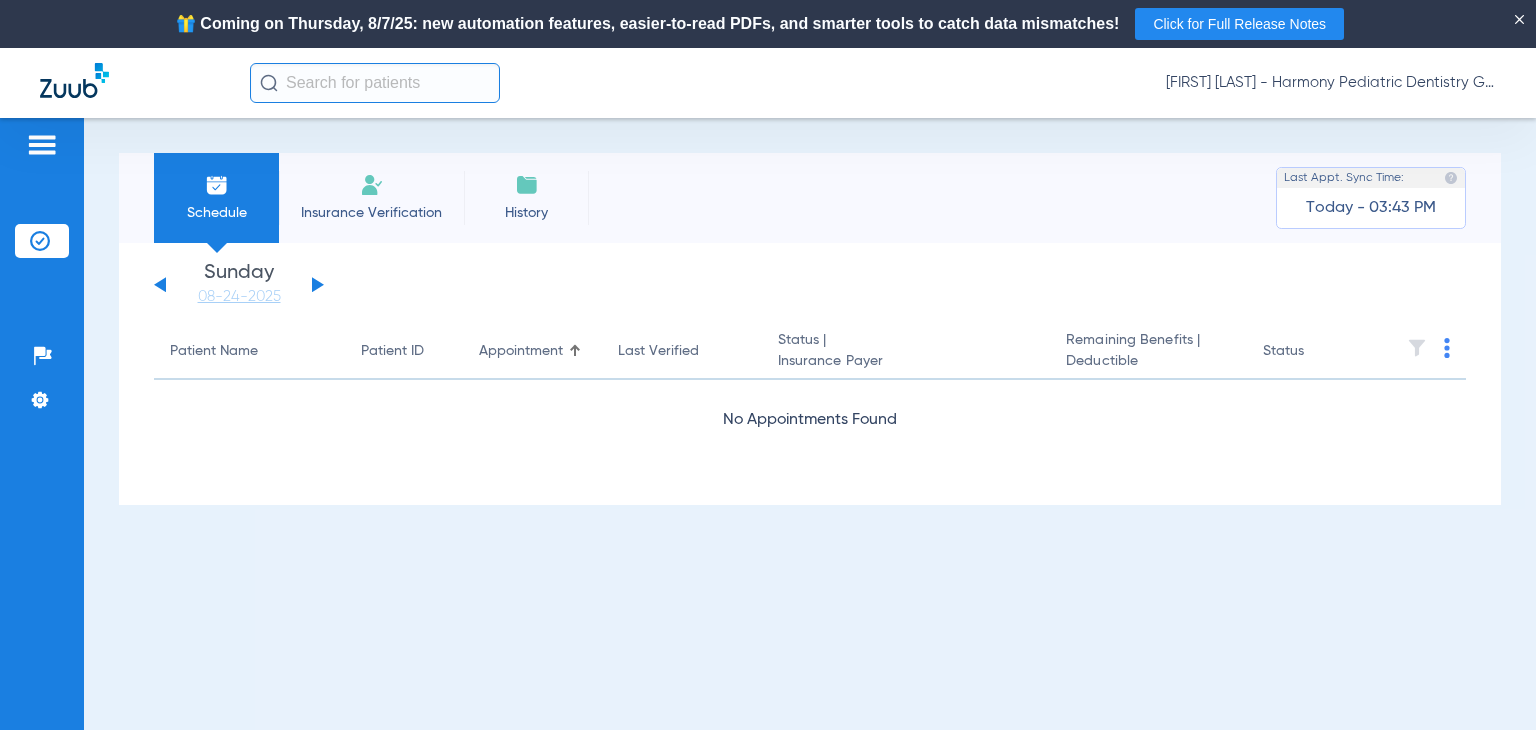 click 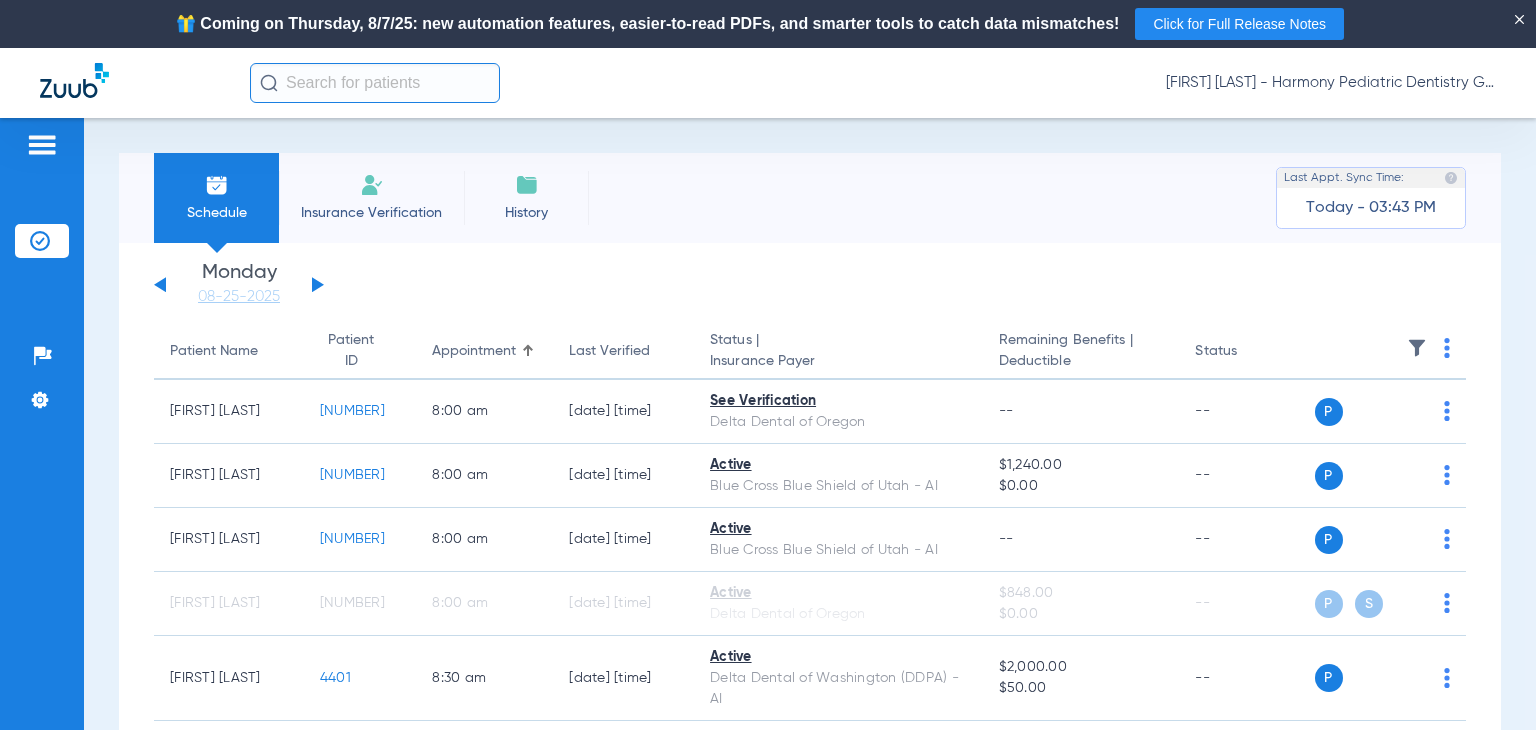 click 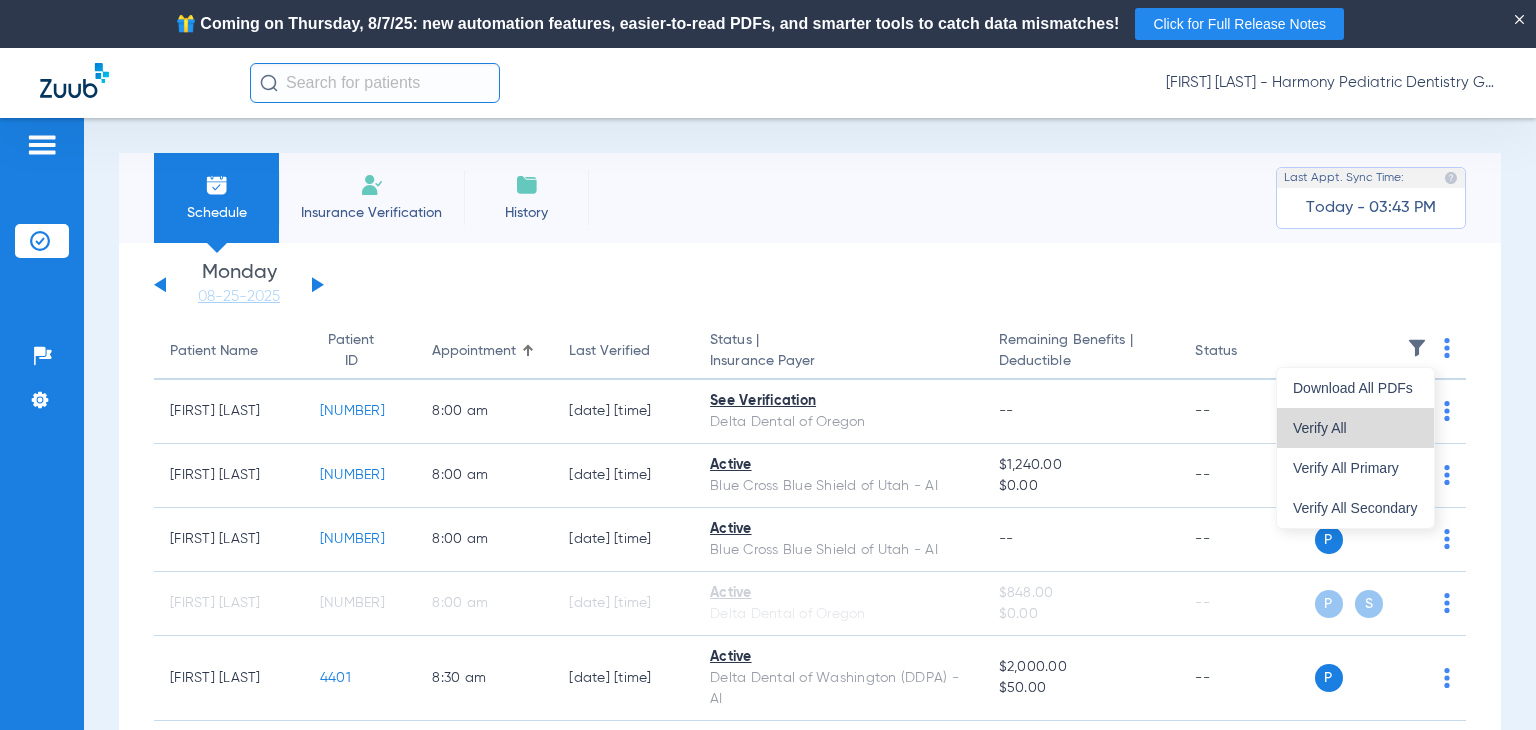 click on "Verify All" at bounding box center (1355, 428) 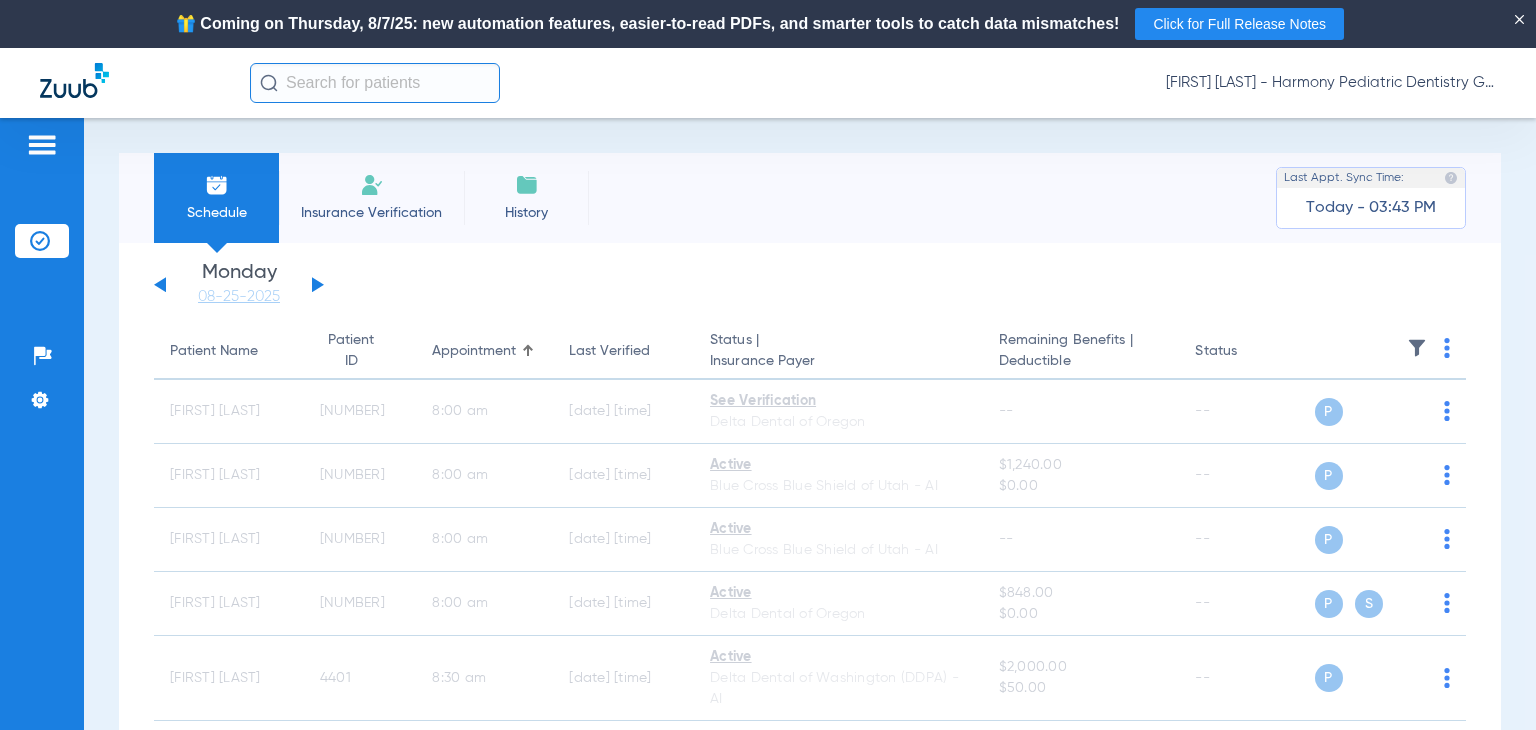 click 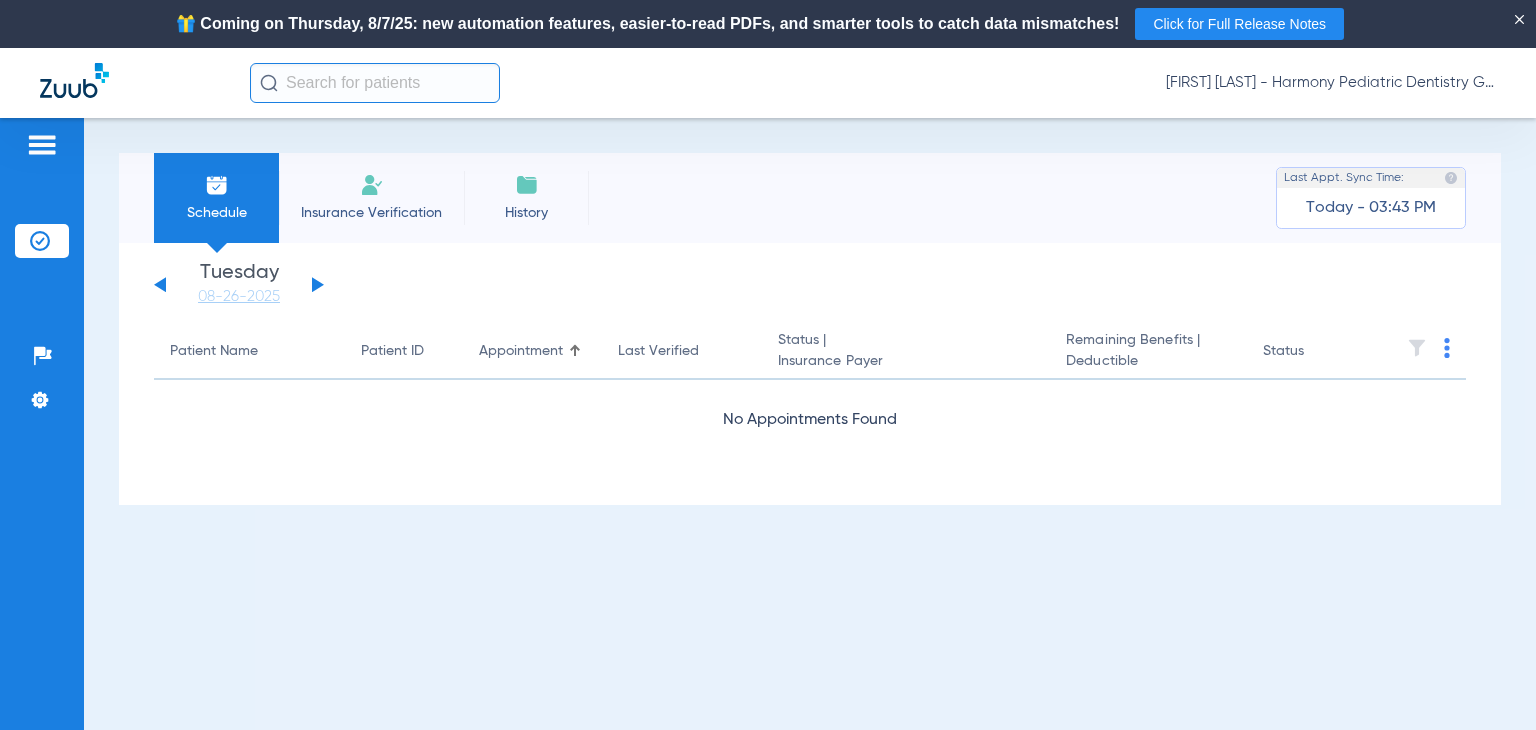 click 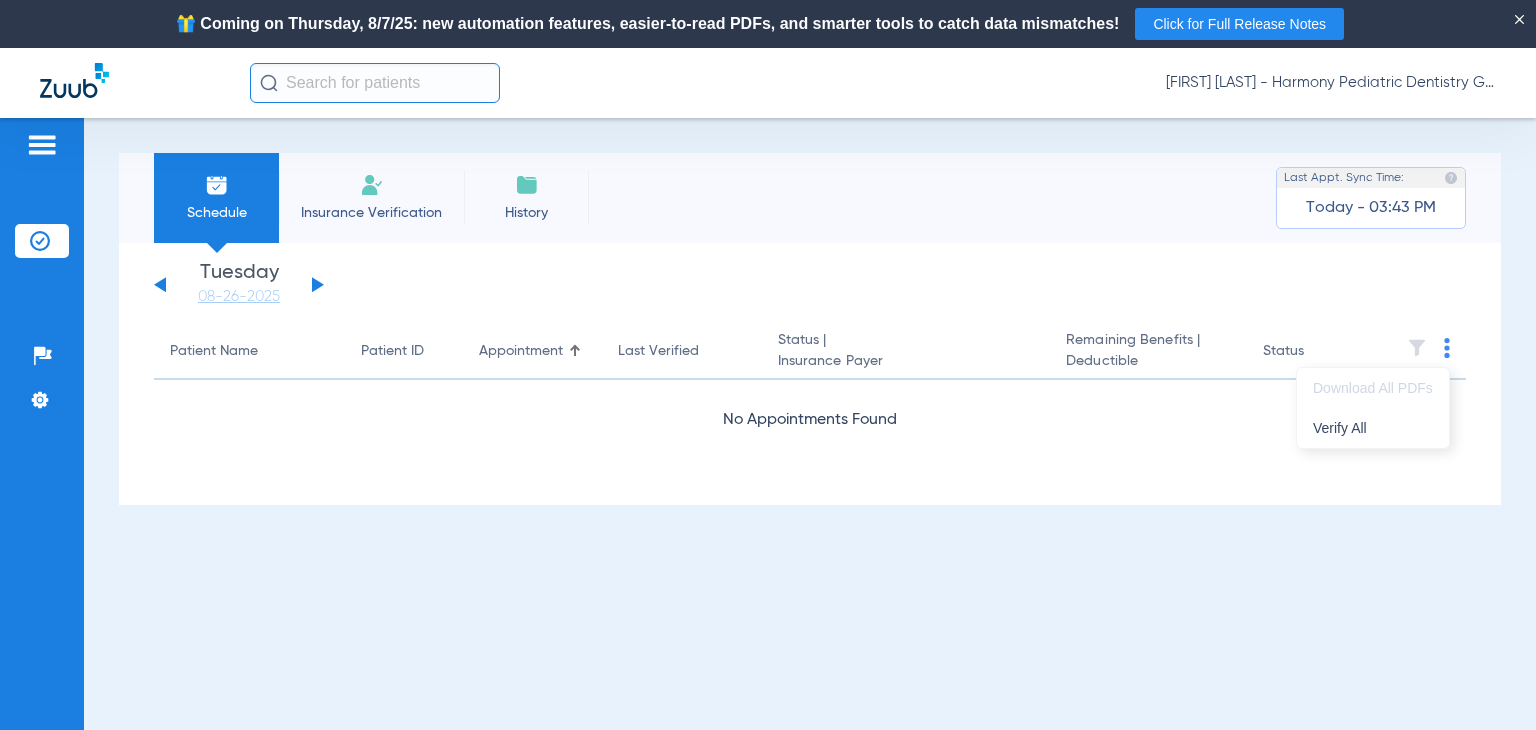 click at bounding box center [768, 365] 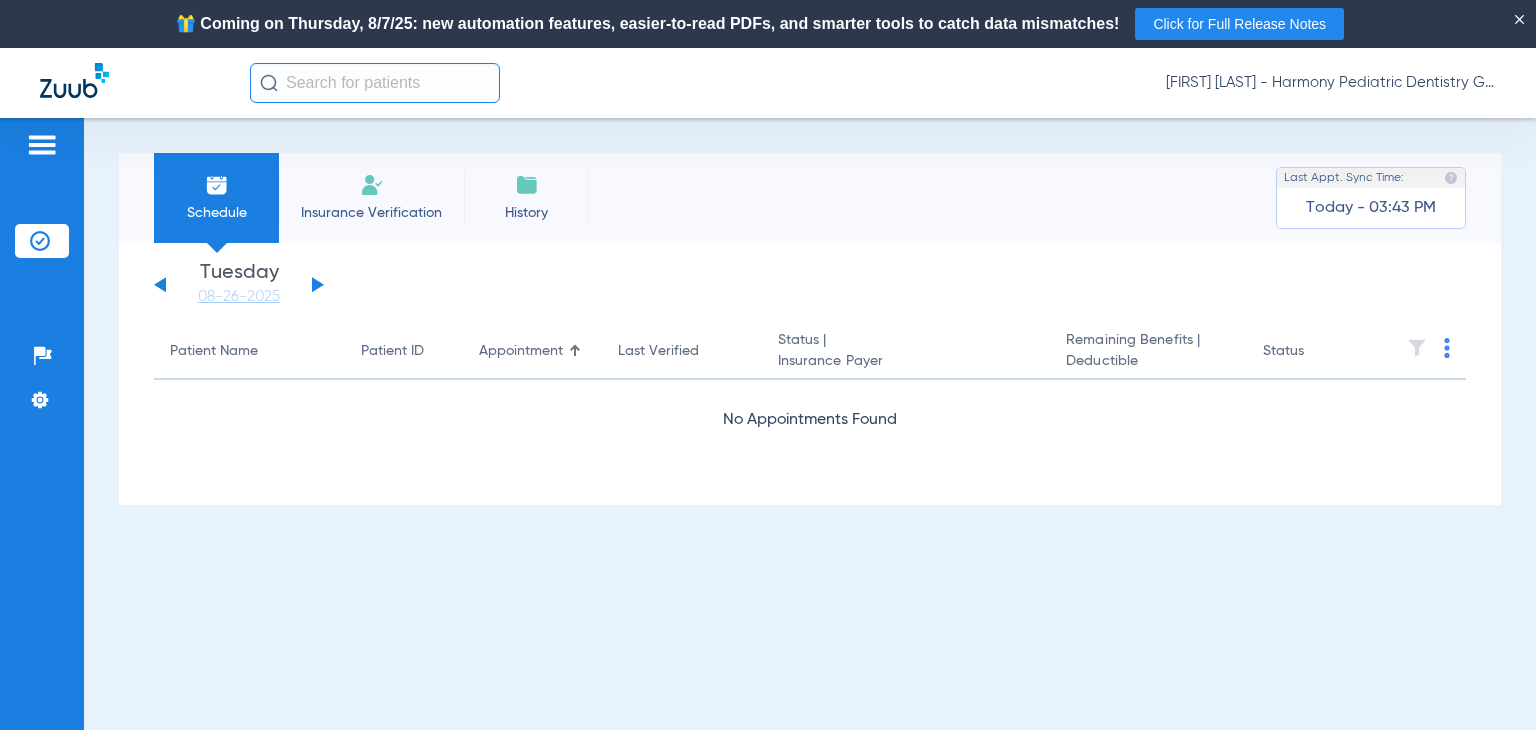 click 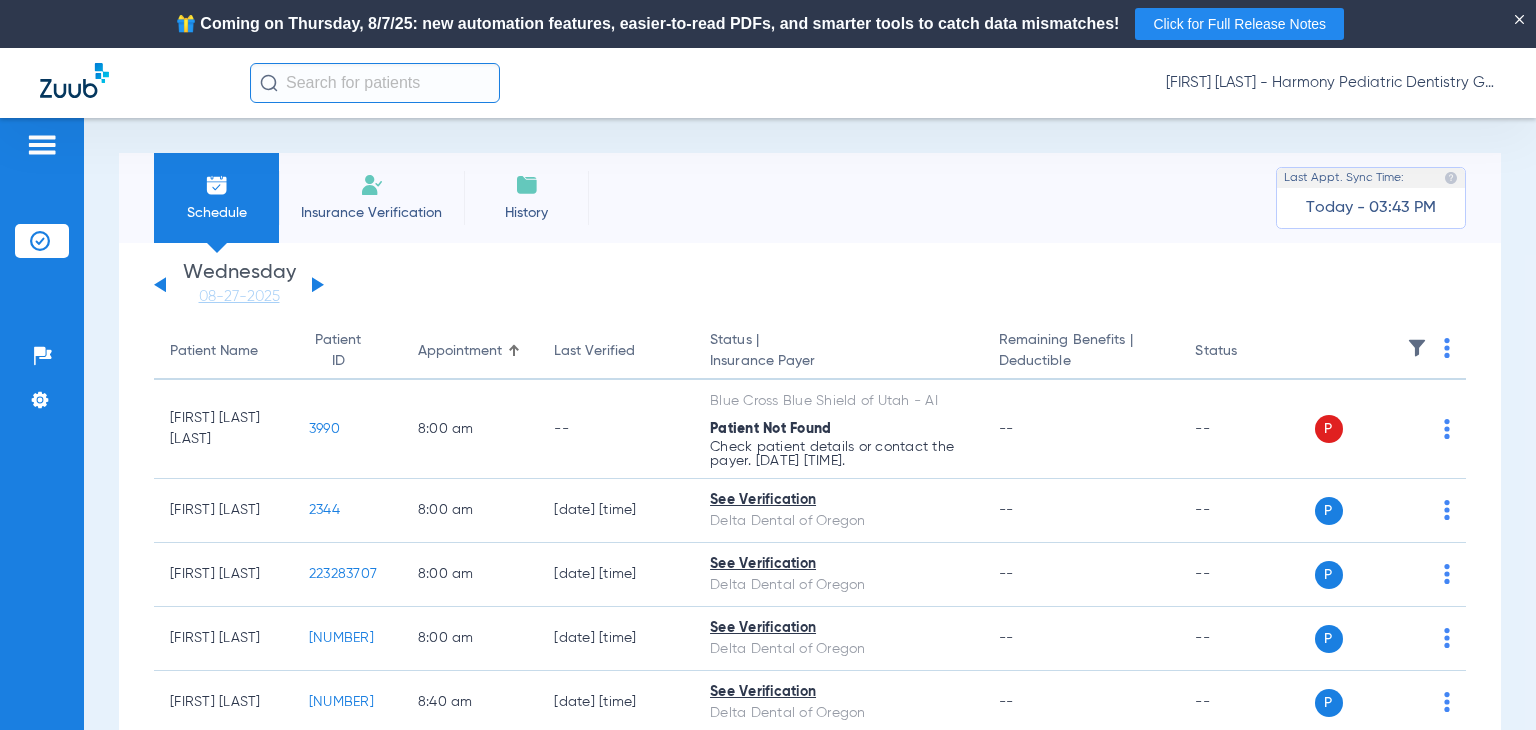 click 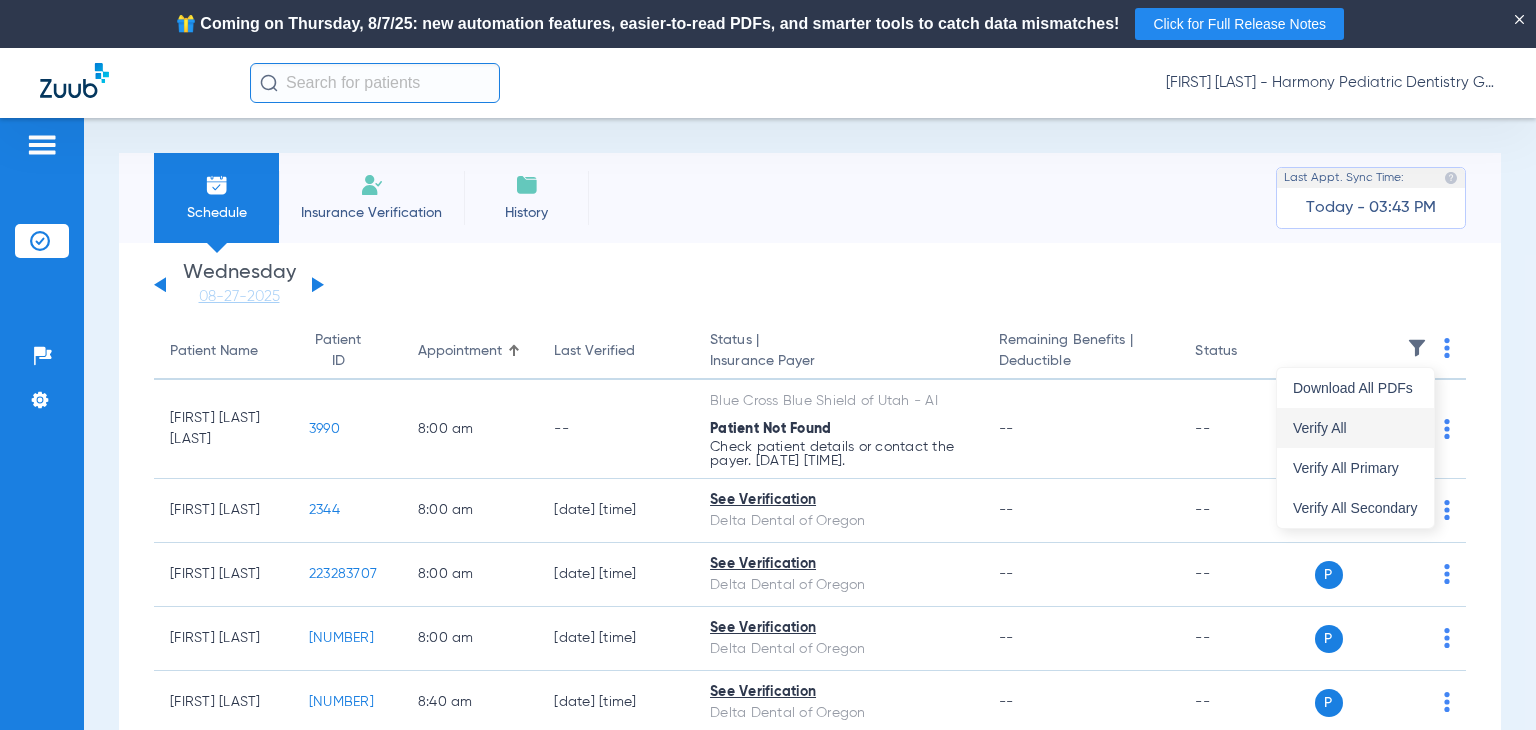 click on "Verify All" at bounding box center [1355, 428] 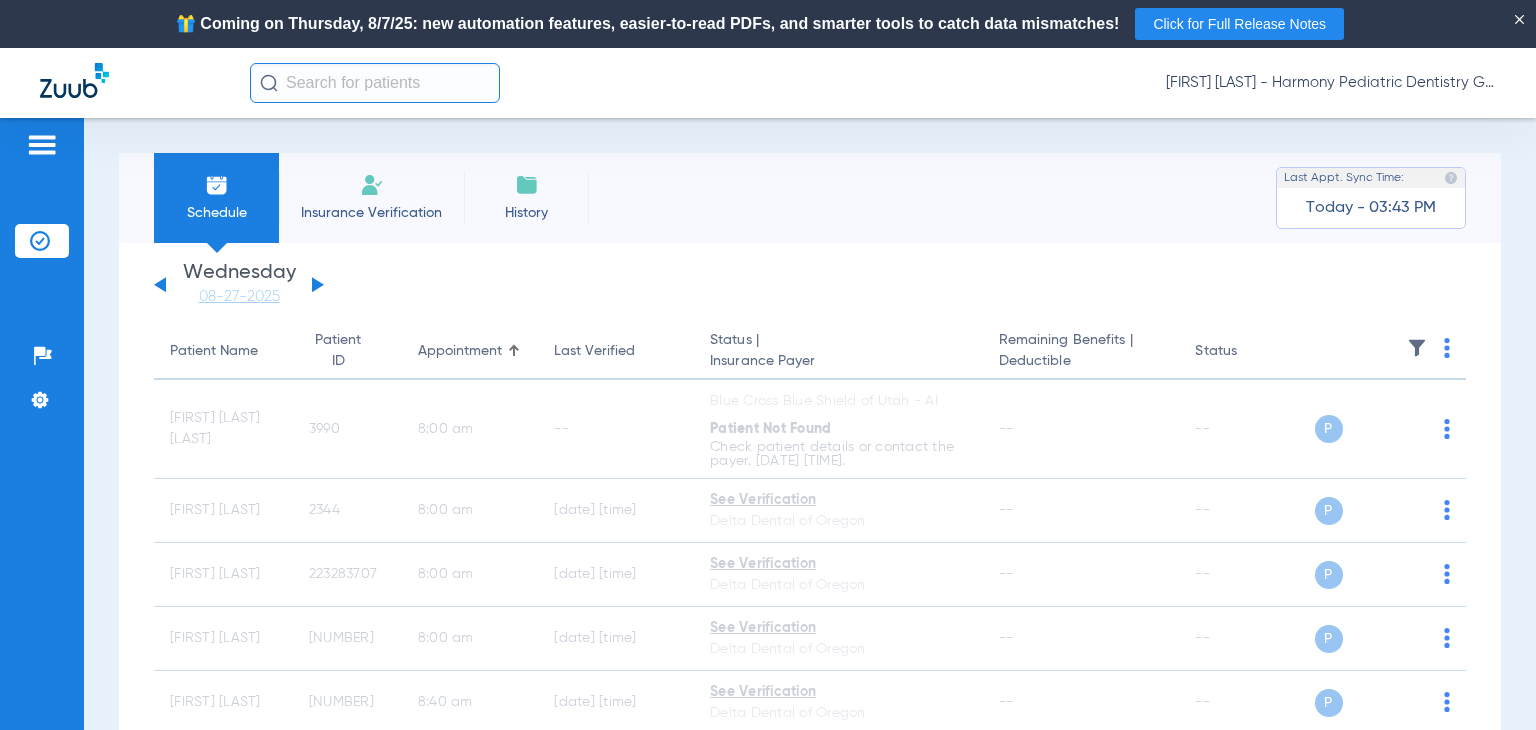 click 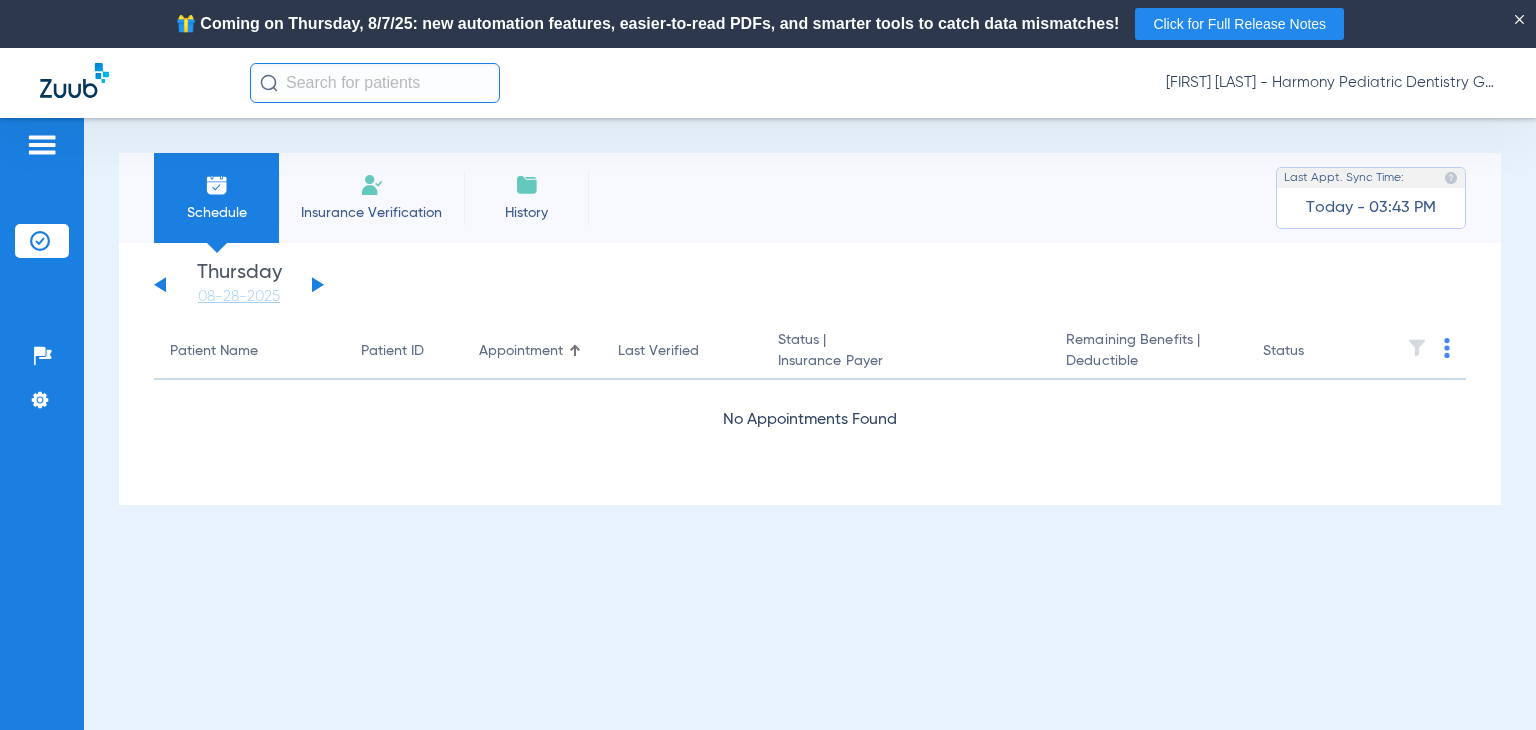 click 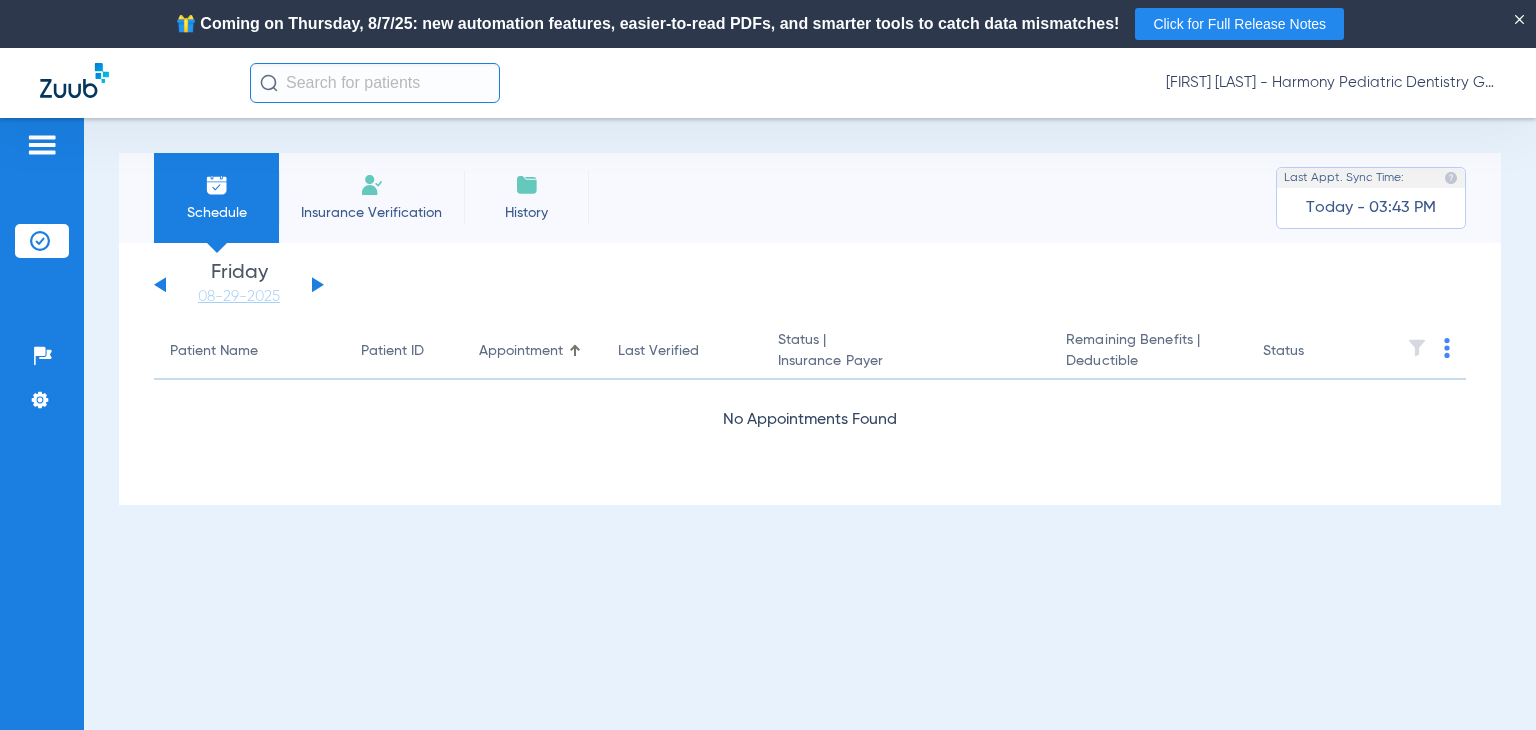 click 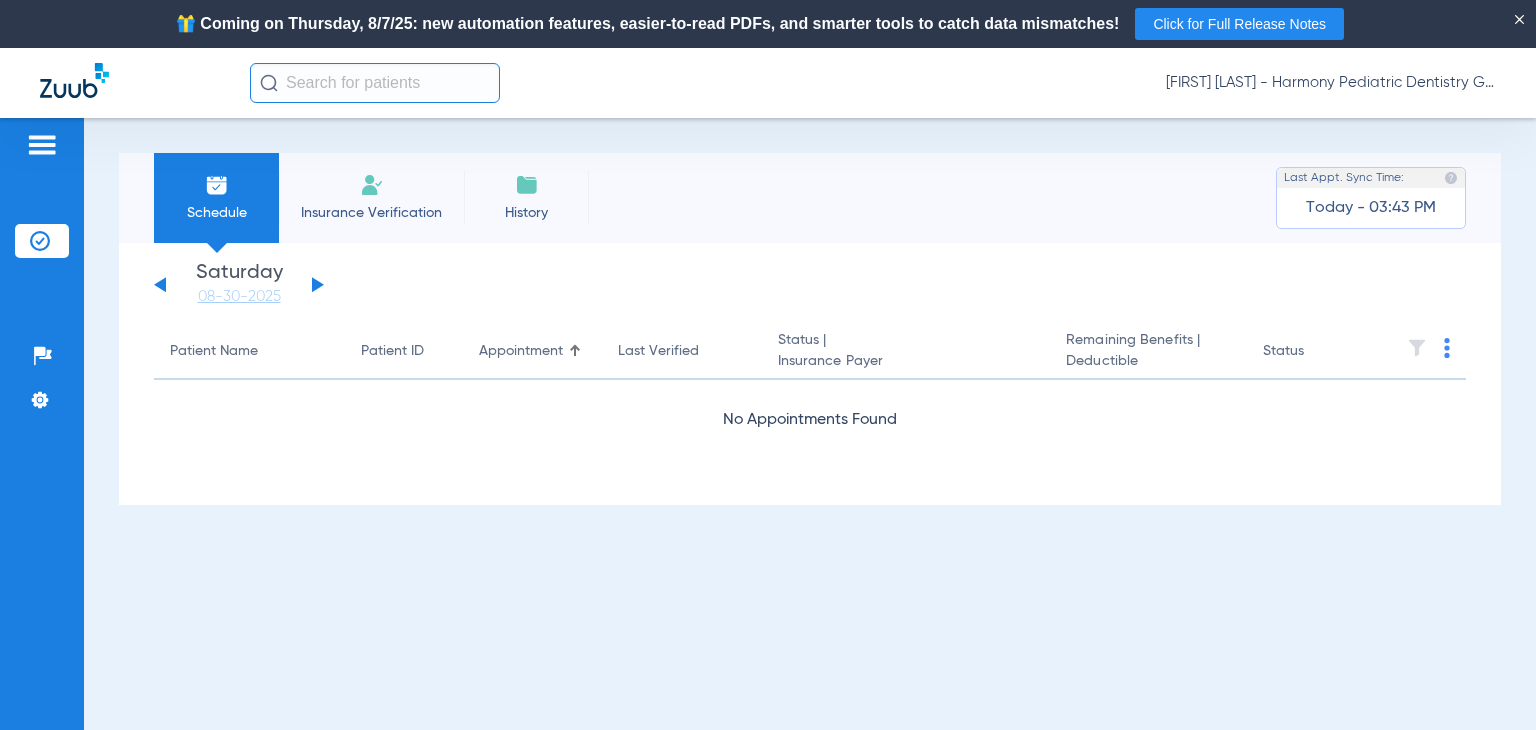 click 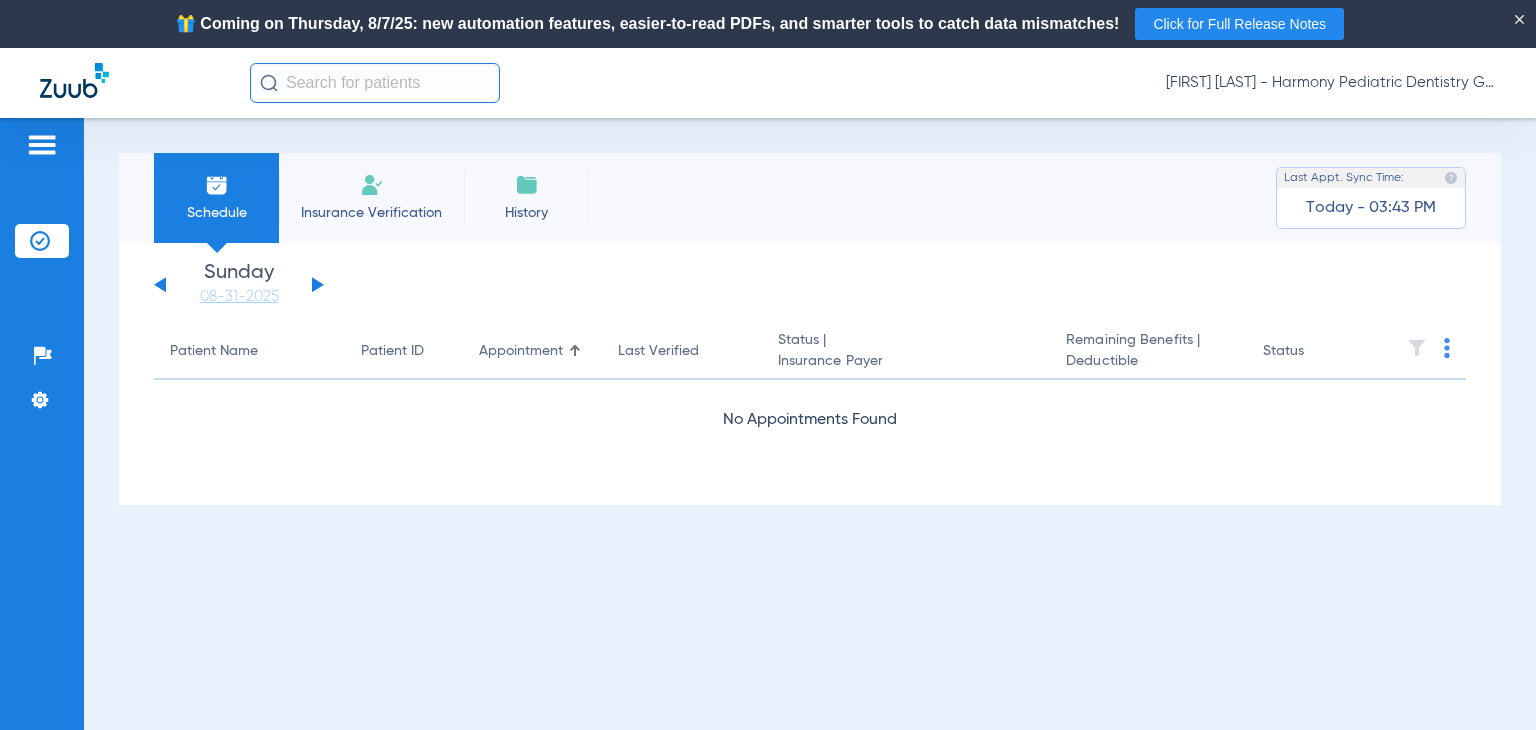 click on "[FIRST] [LAST] - Harmony Pediatric Dentistry Gresham" 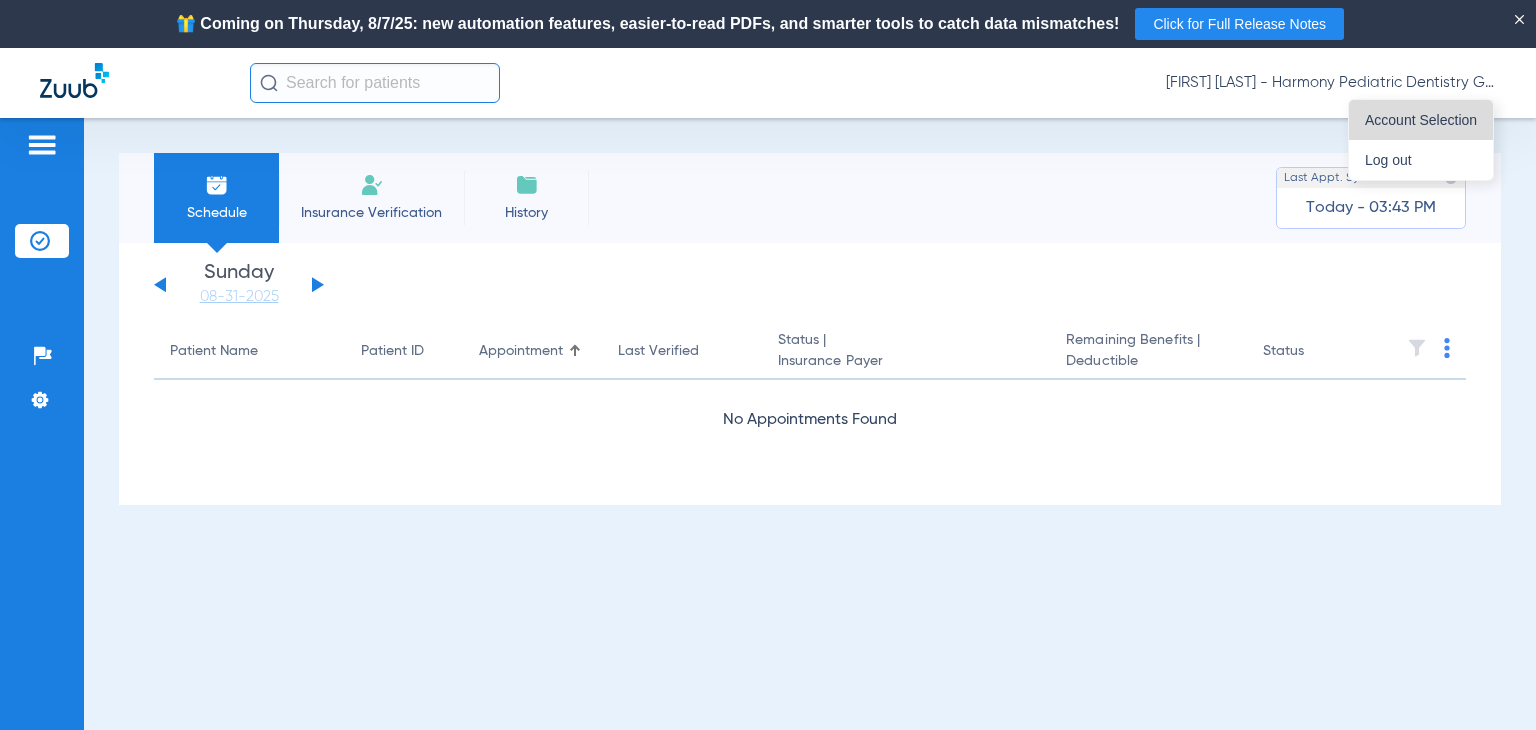 click on "Account Selection" at bounding box center (1421, 120) 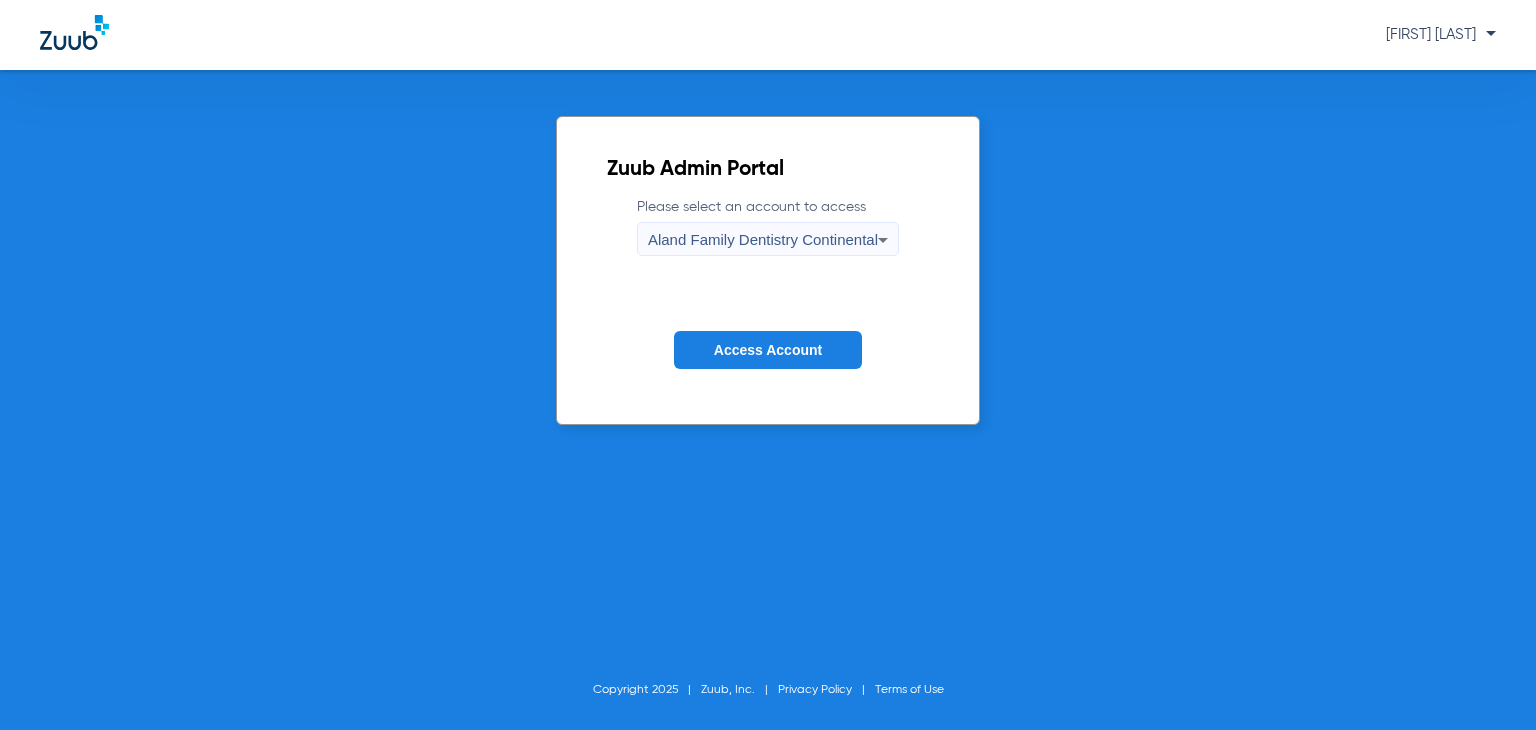 click on "Aland Family Dentistry Continental" at bounding box center [763, 239] 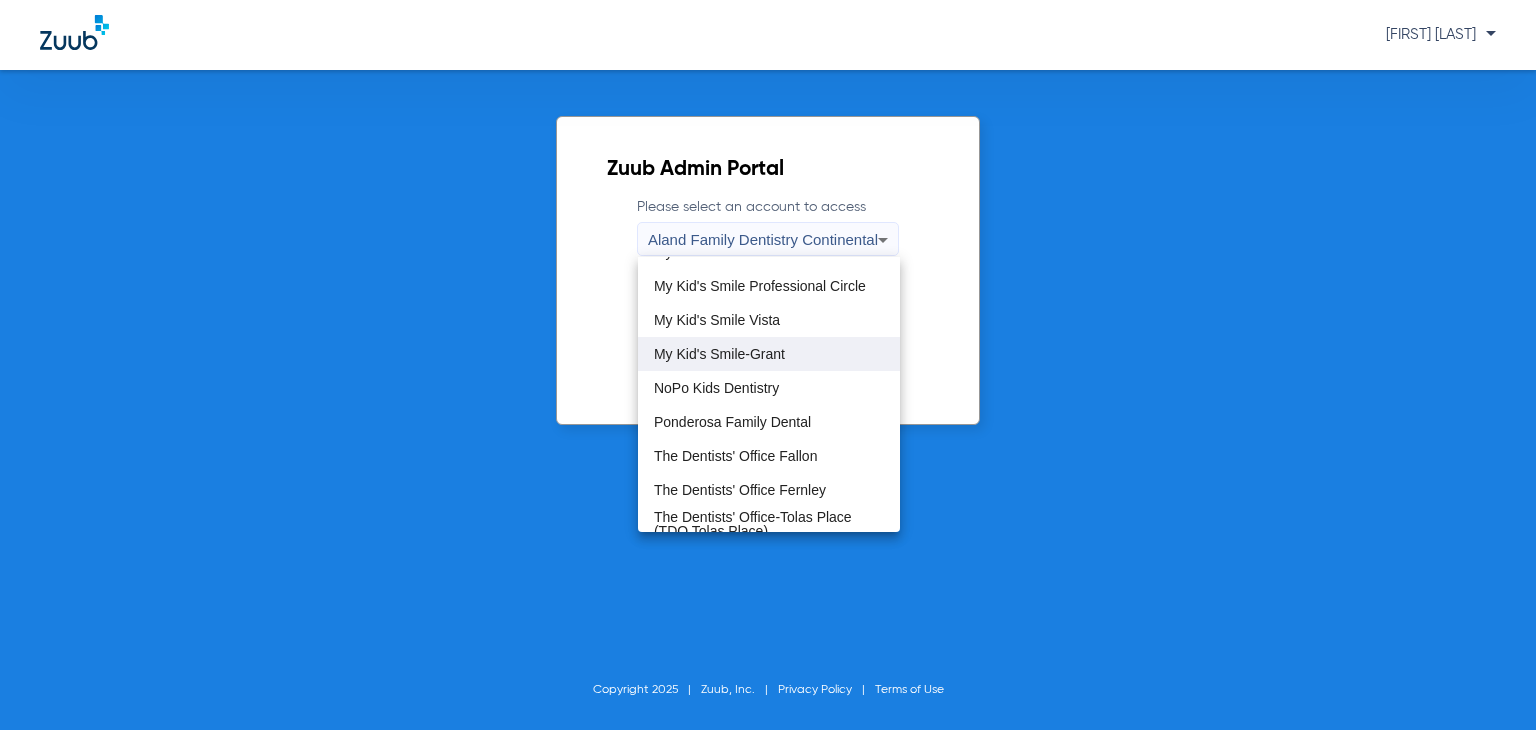 scroll, scrollTop: 300, scrollLeft: 0, axis: vertical 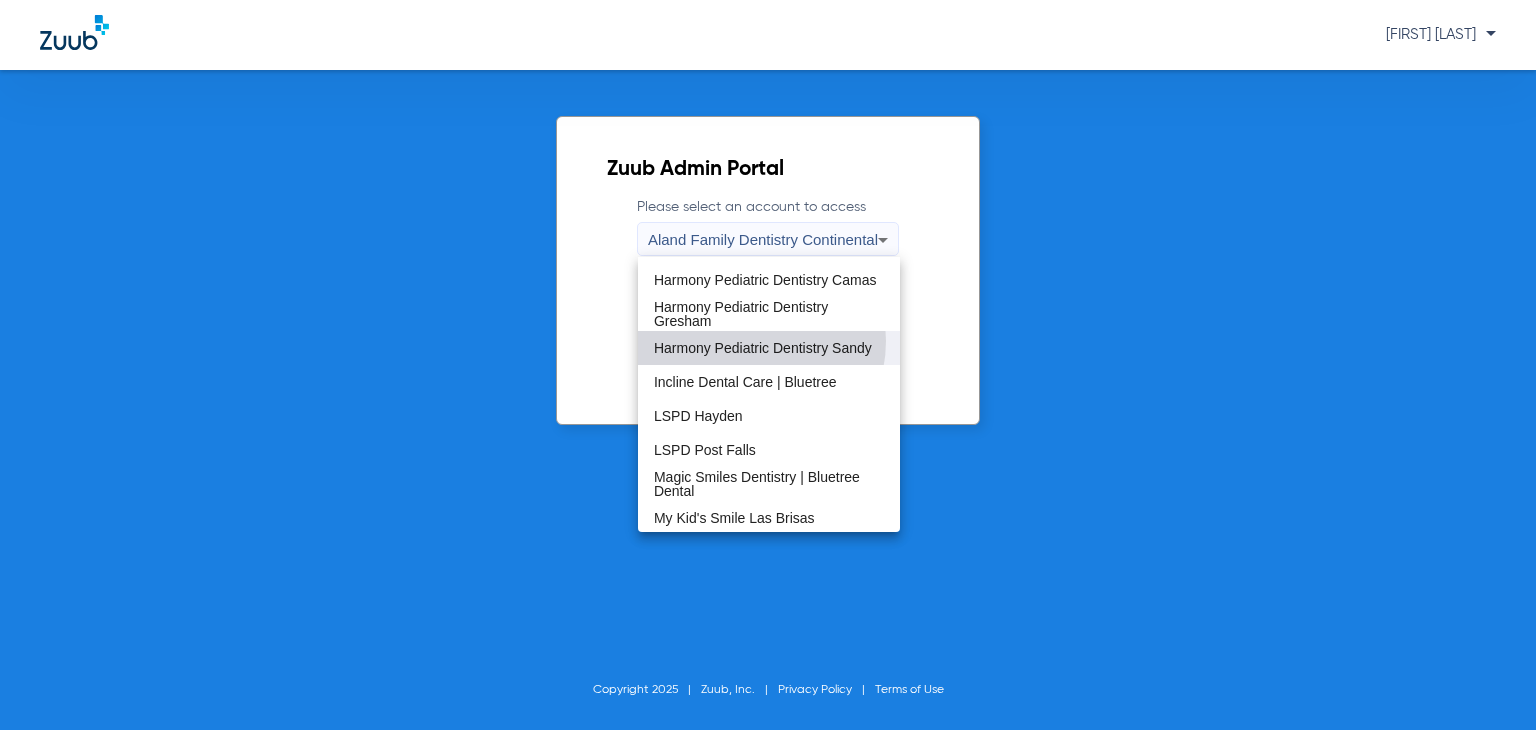 click on "Harmony Pediatric Dentistry Sandy" at bounding box center [763, 348] 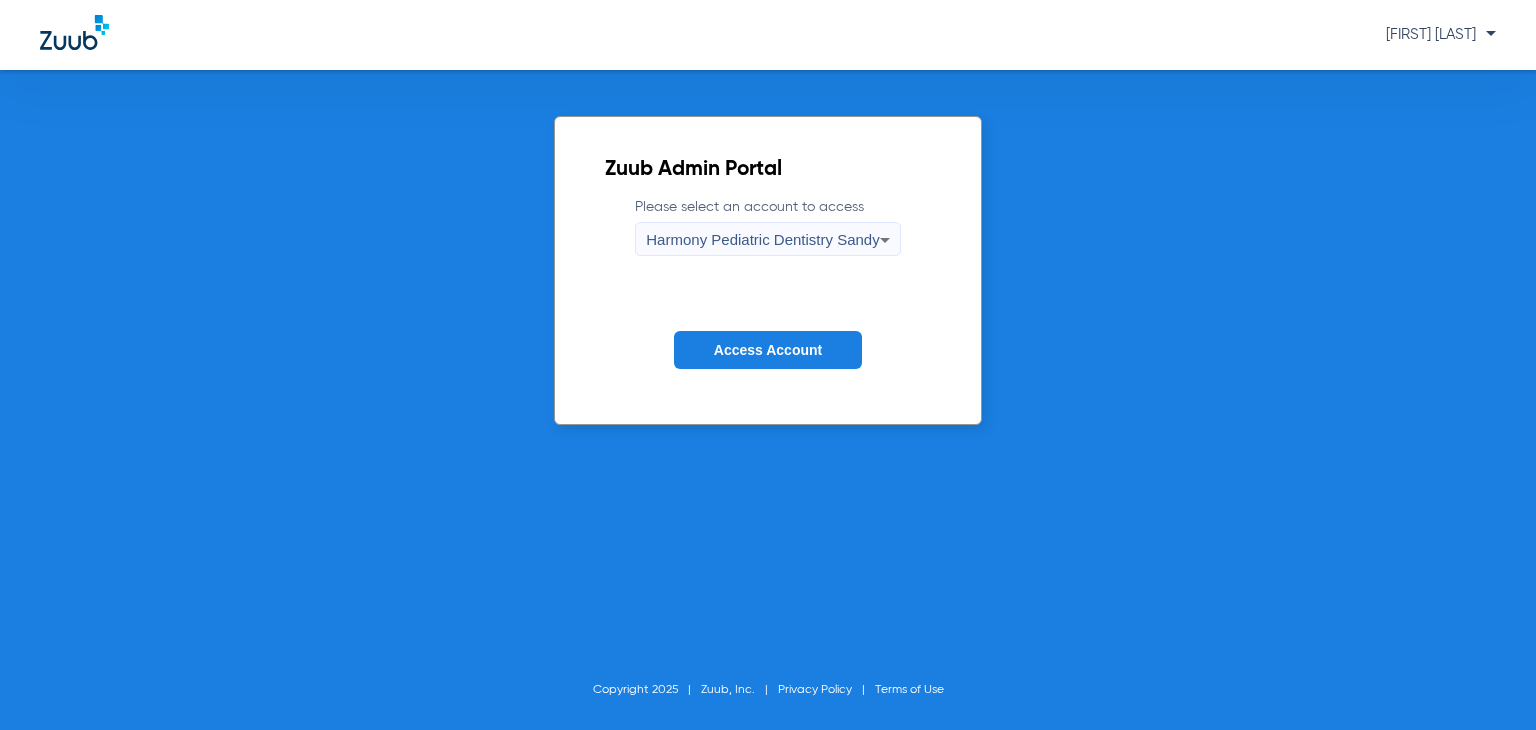click on "Access Account" 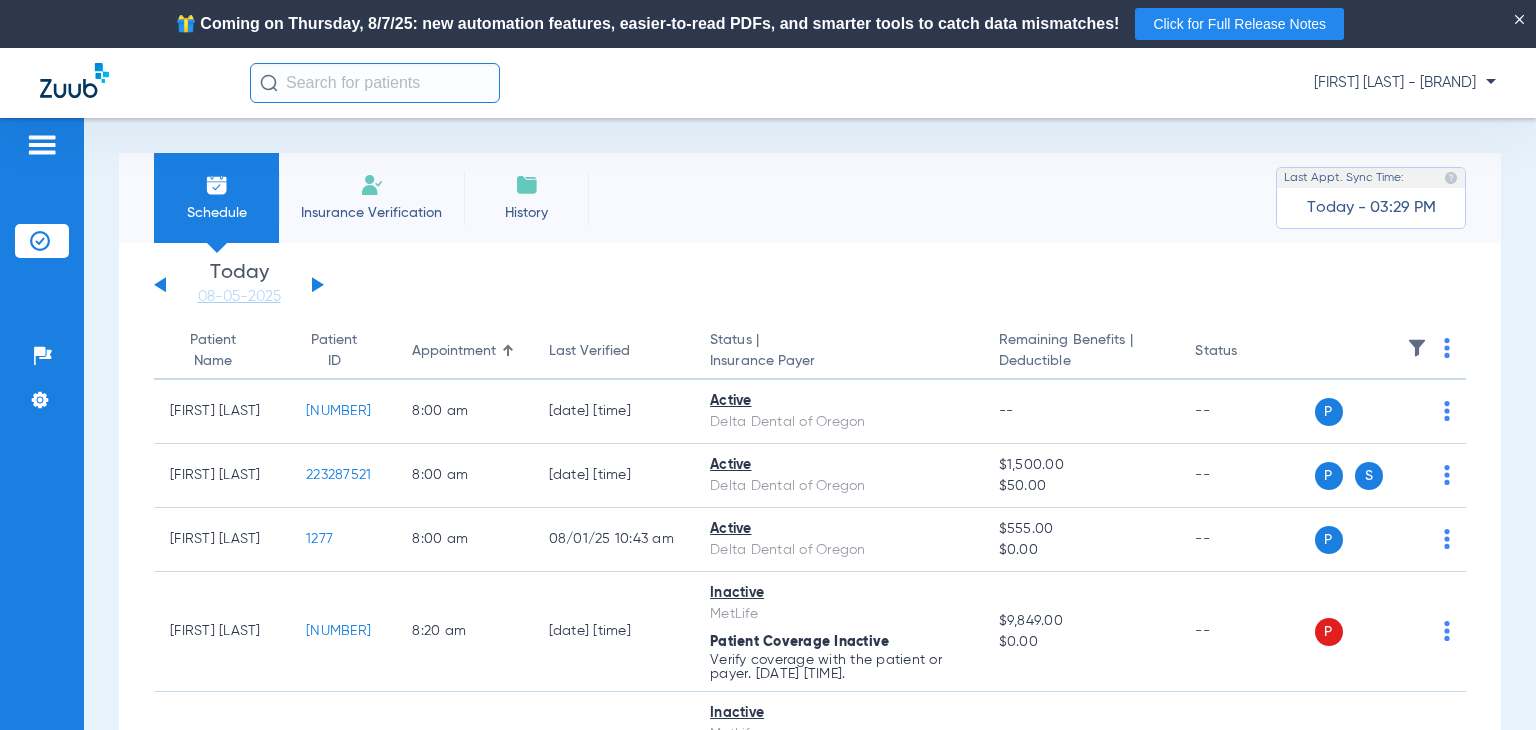 click on "Sunday   06-01-2025   Monday   06-02-2025   Tuesday   06-03-2025   Wednesday   06-04-2025   Thursday   06-05-2025   Friday   06-06-2025   Saturday   06-07-2025   Sunday   06-08-2025   Monday   06-09-2025   Tuesday   06-10-2025   Wednesday   06-11-2025   Thursday   06-12-2025   Friday   06-13-2025   Saturday   06-14-2025   Sunday   06-15-2025   Monday   06-16-2025   Tuesday   06-17-2025   Wednesday   06-18-2025   Thursday   06-19-2025   Friday   06-20-2025   Saturday   06-21-2025   Sunday   06-22-2025   Monday   06-23-2025   Tuesday   06-24-2025   Wednesday   06-25-2025   Thursday   06-26-2025   Friday   06-27-2025   Saturday   06-28-2025   Sunday   06-29-2025   Monday   06-30-2025   Tuesday   07-01-2025   Wednesday   07-02-2025   Thursday   07-03-2025   Friday   07-04-2025   Saturday   07-05-2025   Sunday   07-06-2025   Monday   07-07-2025   Tuesday   07-08-2025   Wednesday   07-09-2025   Thursday   07-10-2025   Friday   07-11-2025   Saturday   07-12-2025   Sunday   07-13-2025   Monday   07-14-2025   Friday" 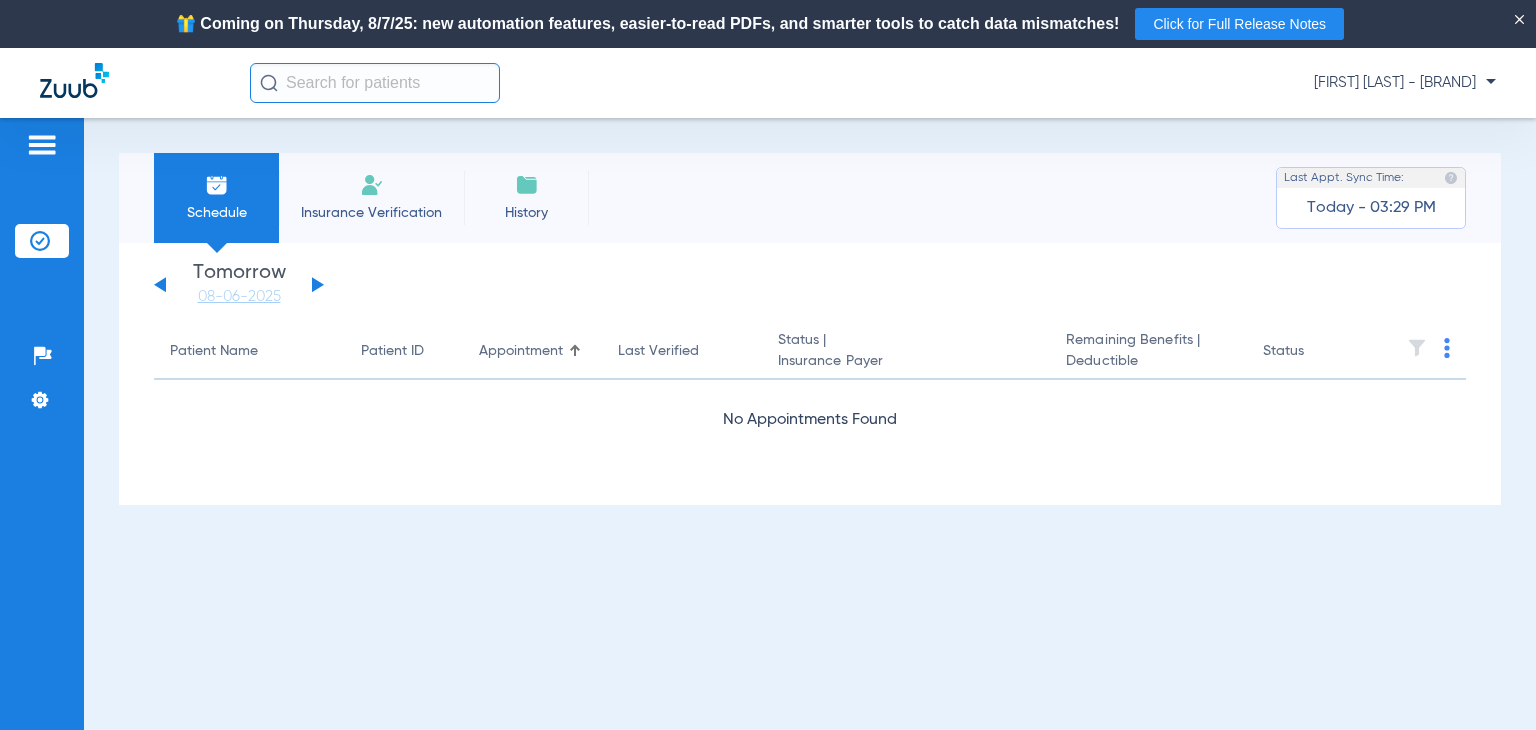 click 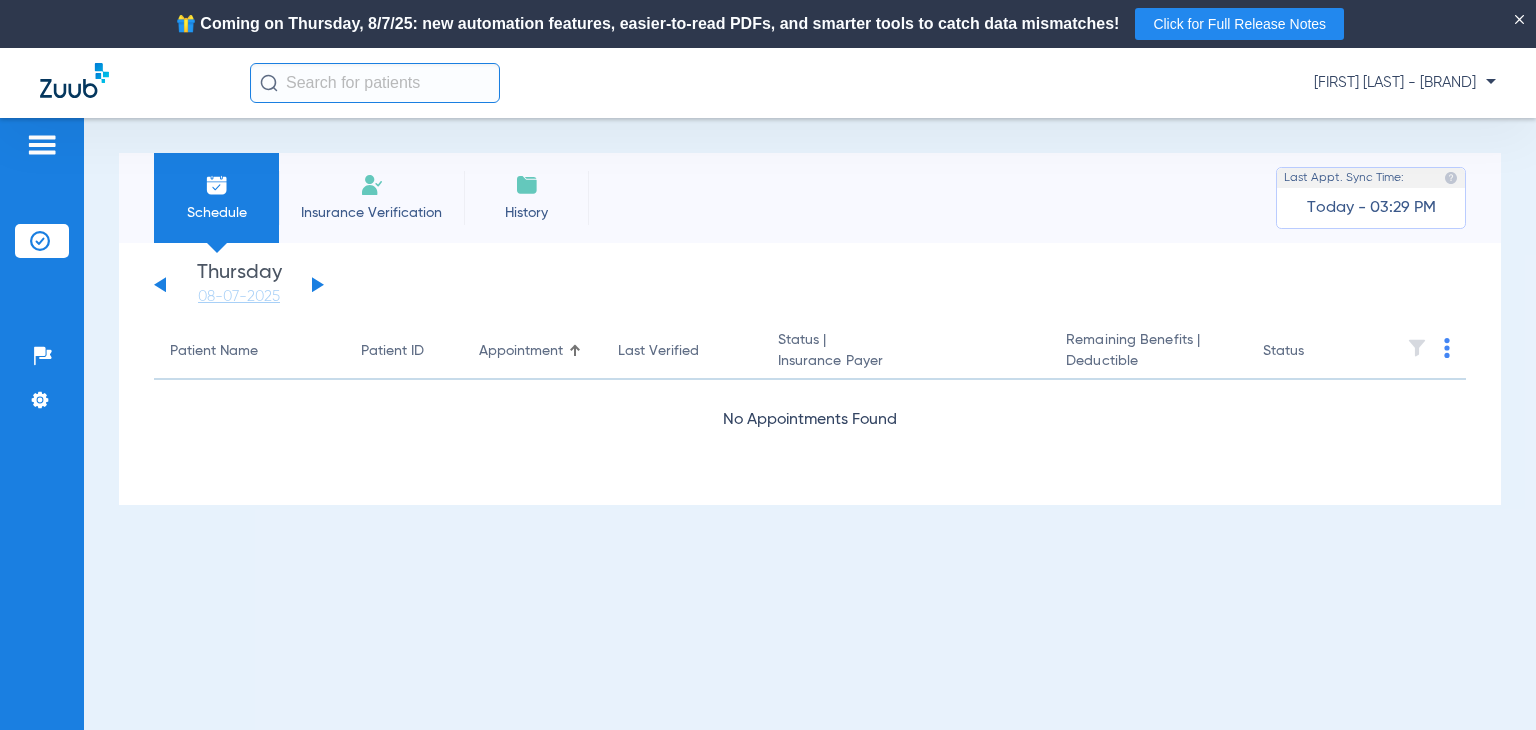 click 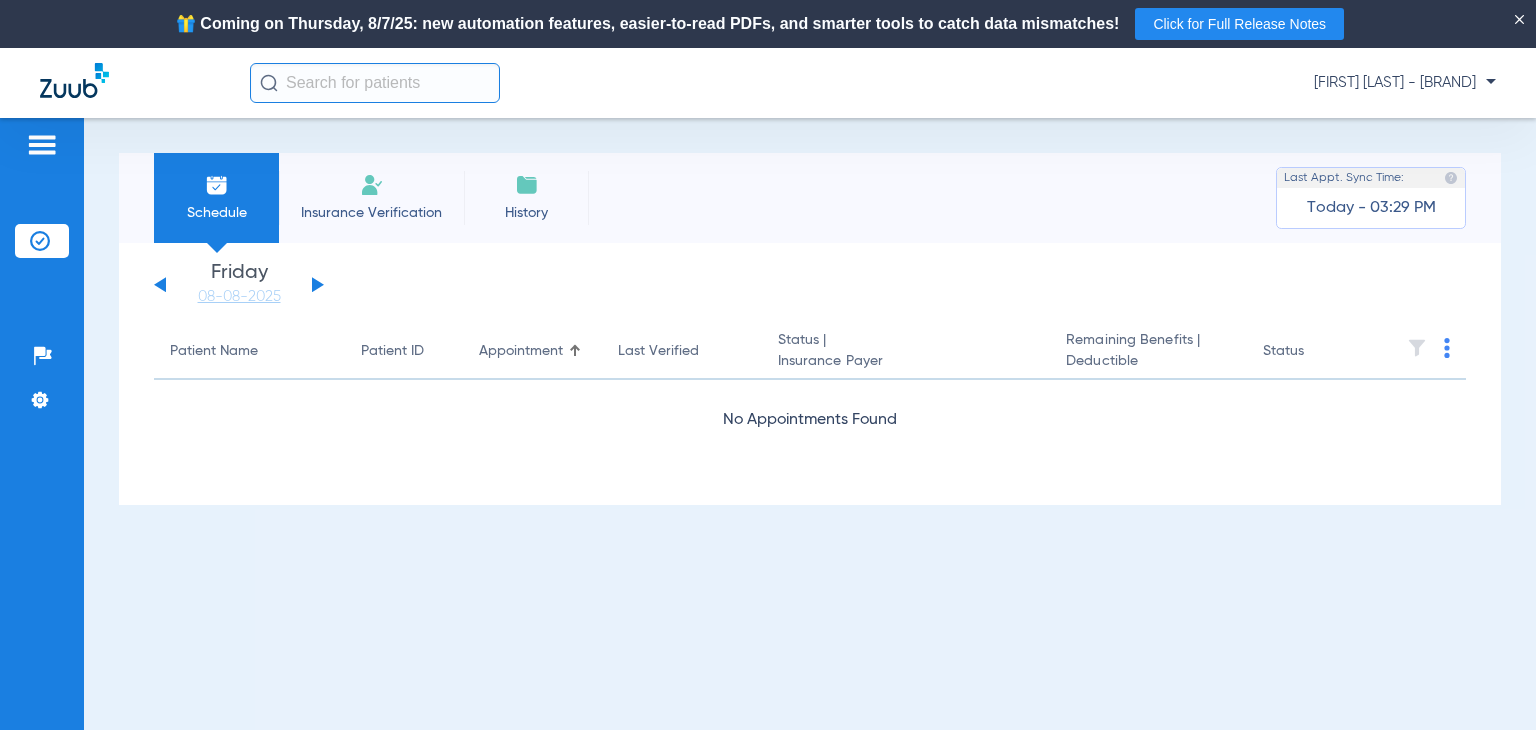 click 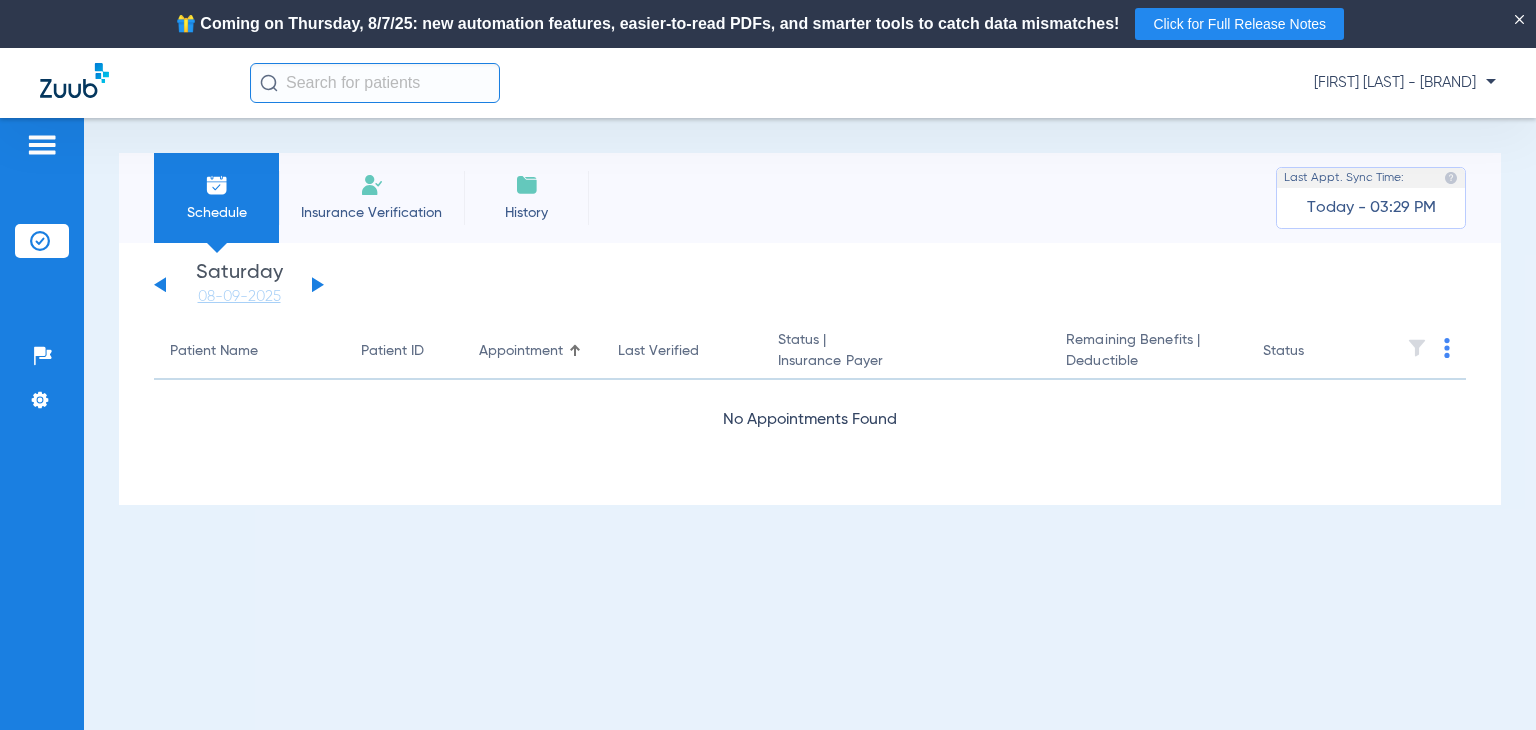 click 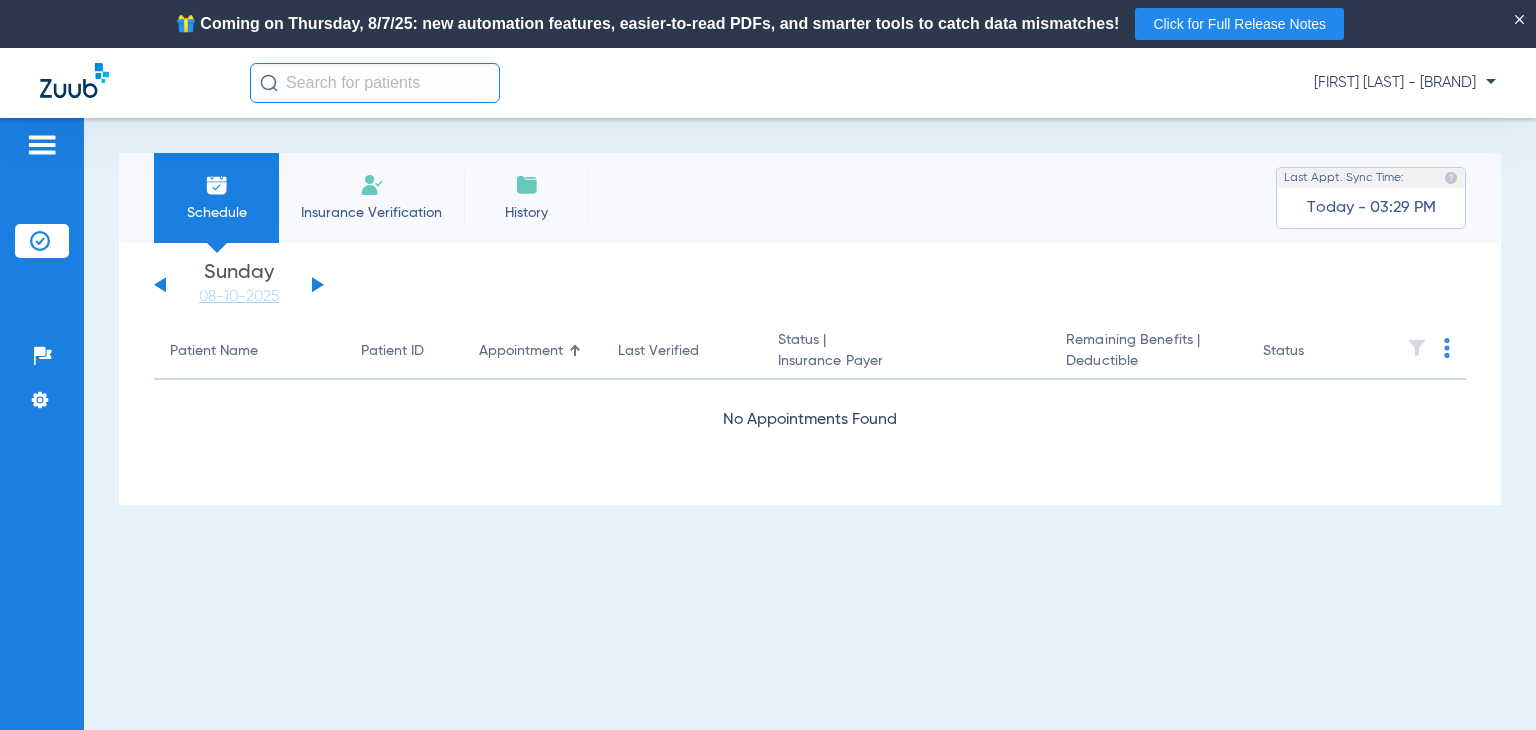click 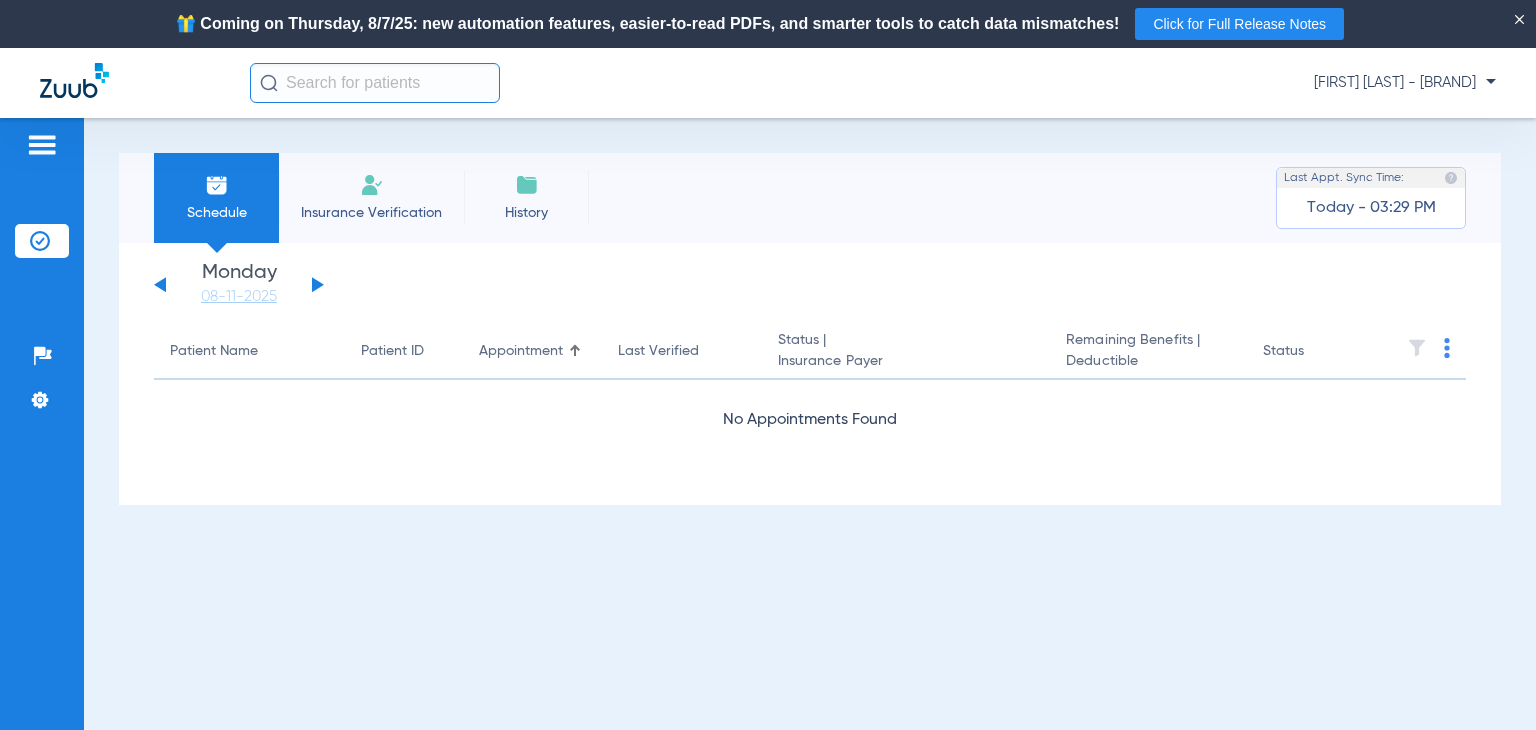 click 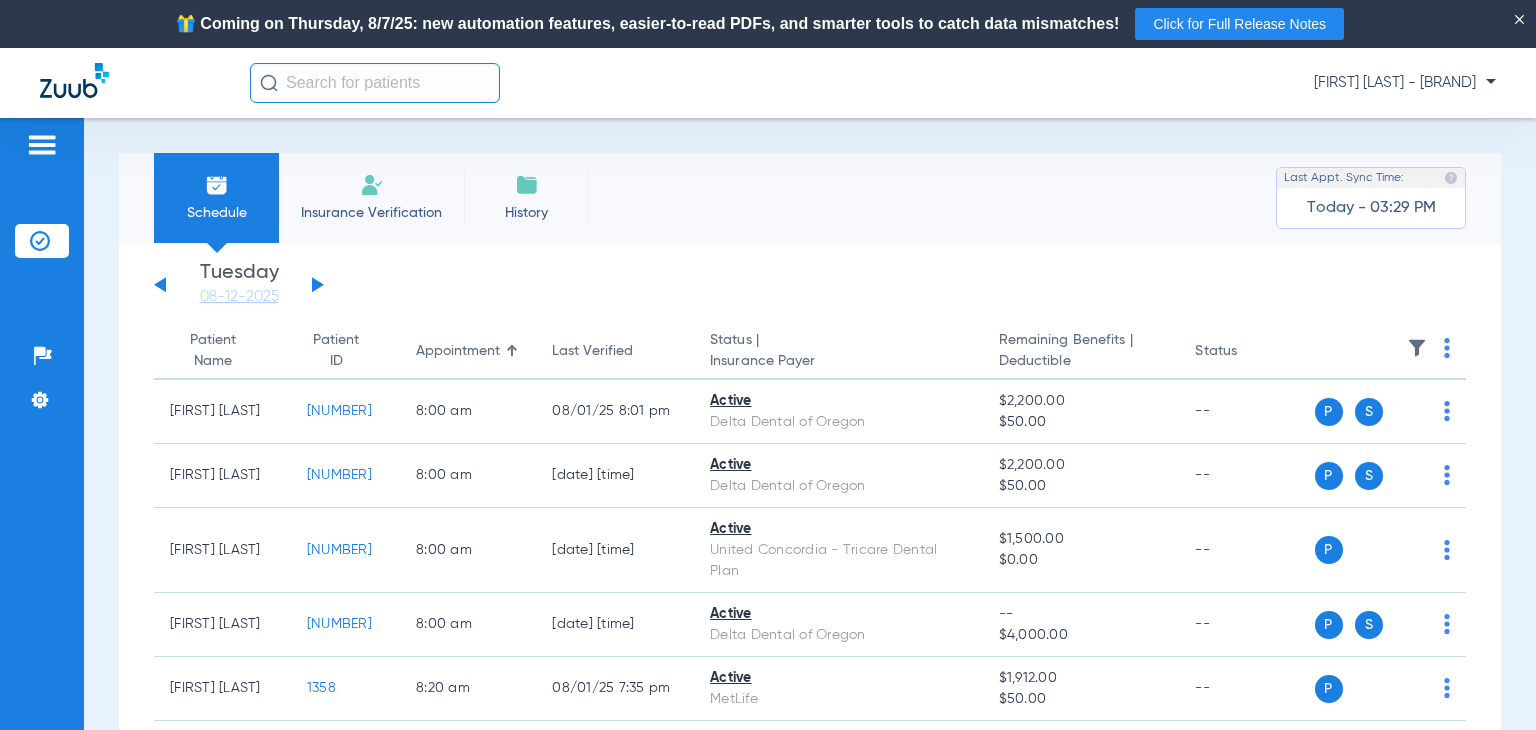 click 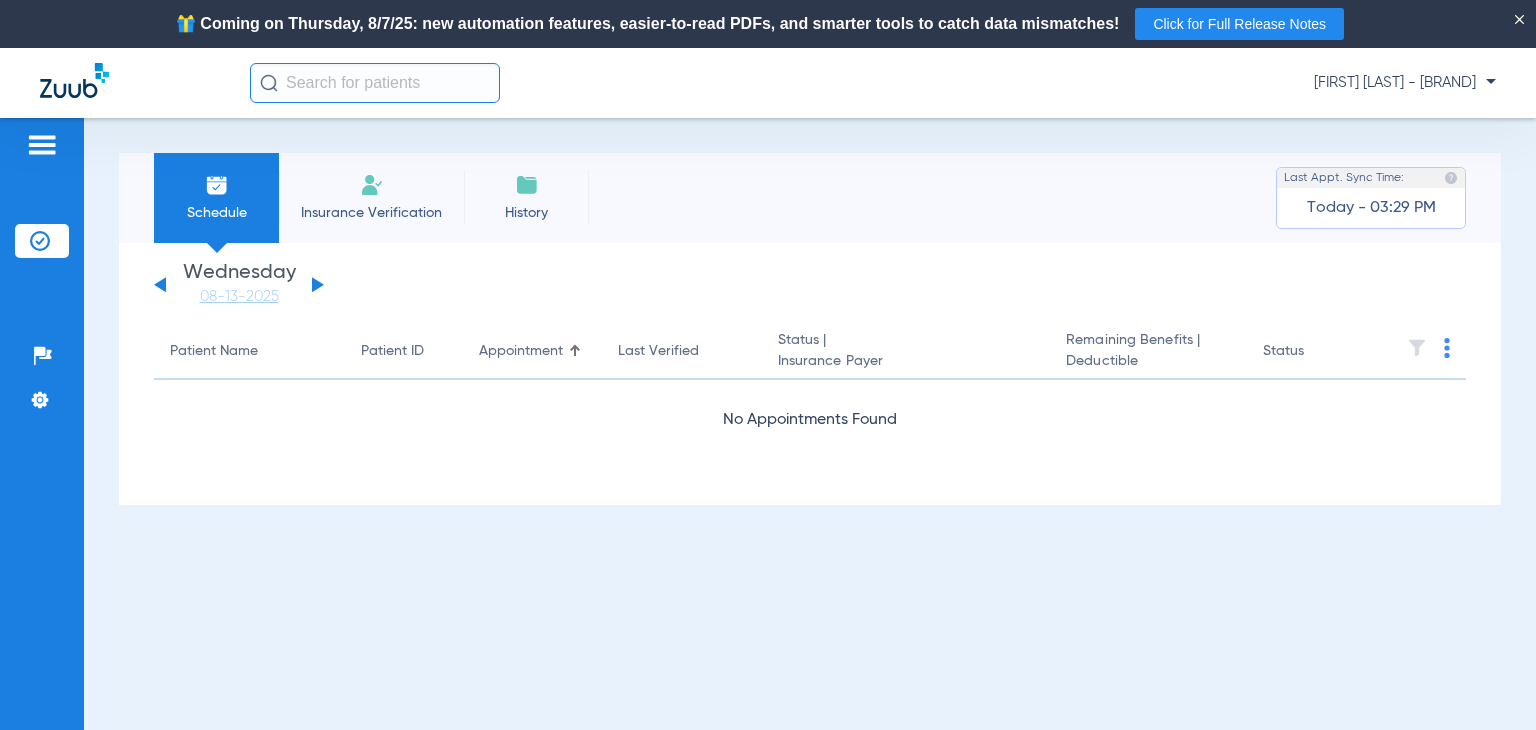 click 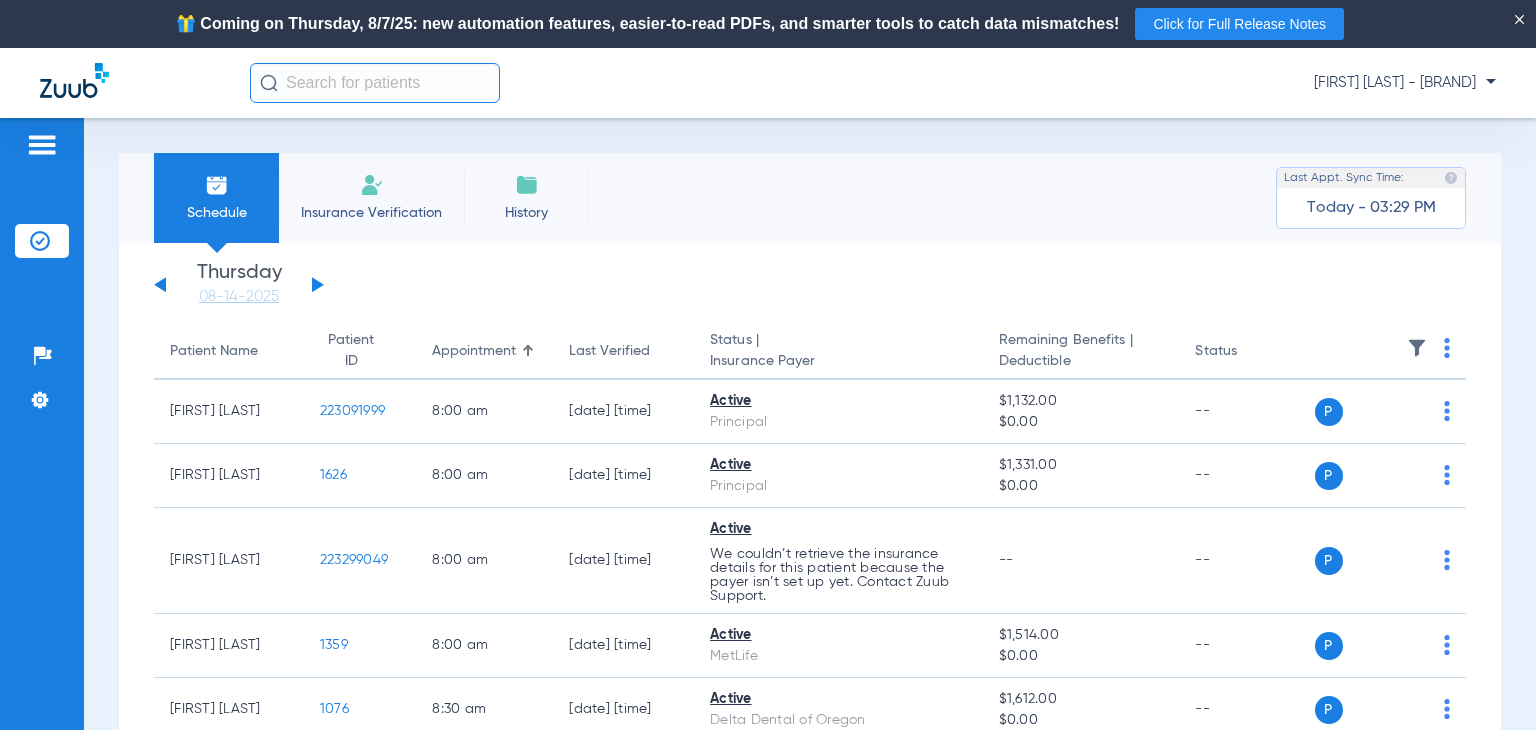 click 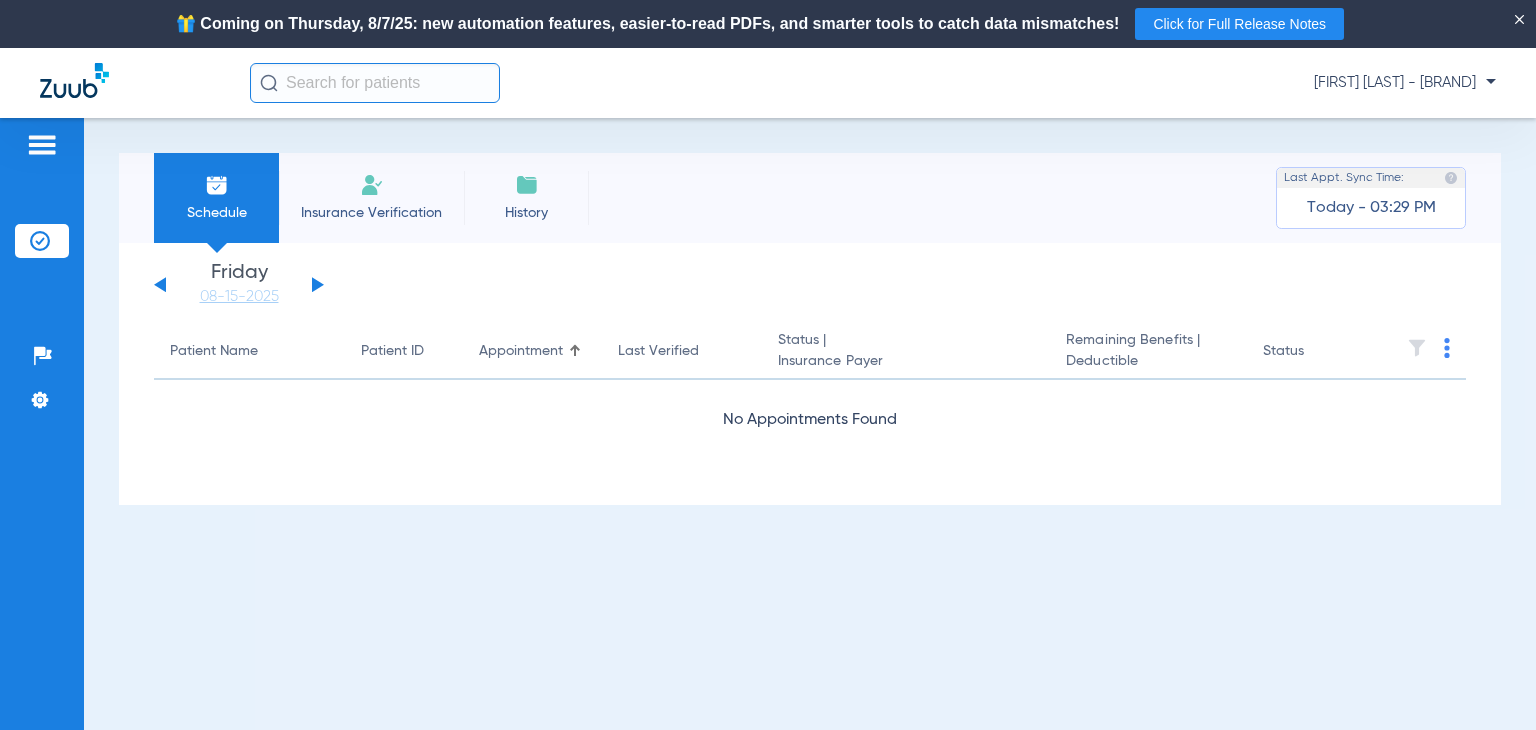 click 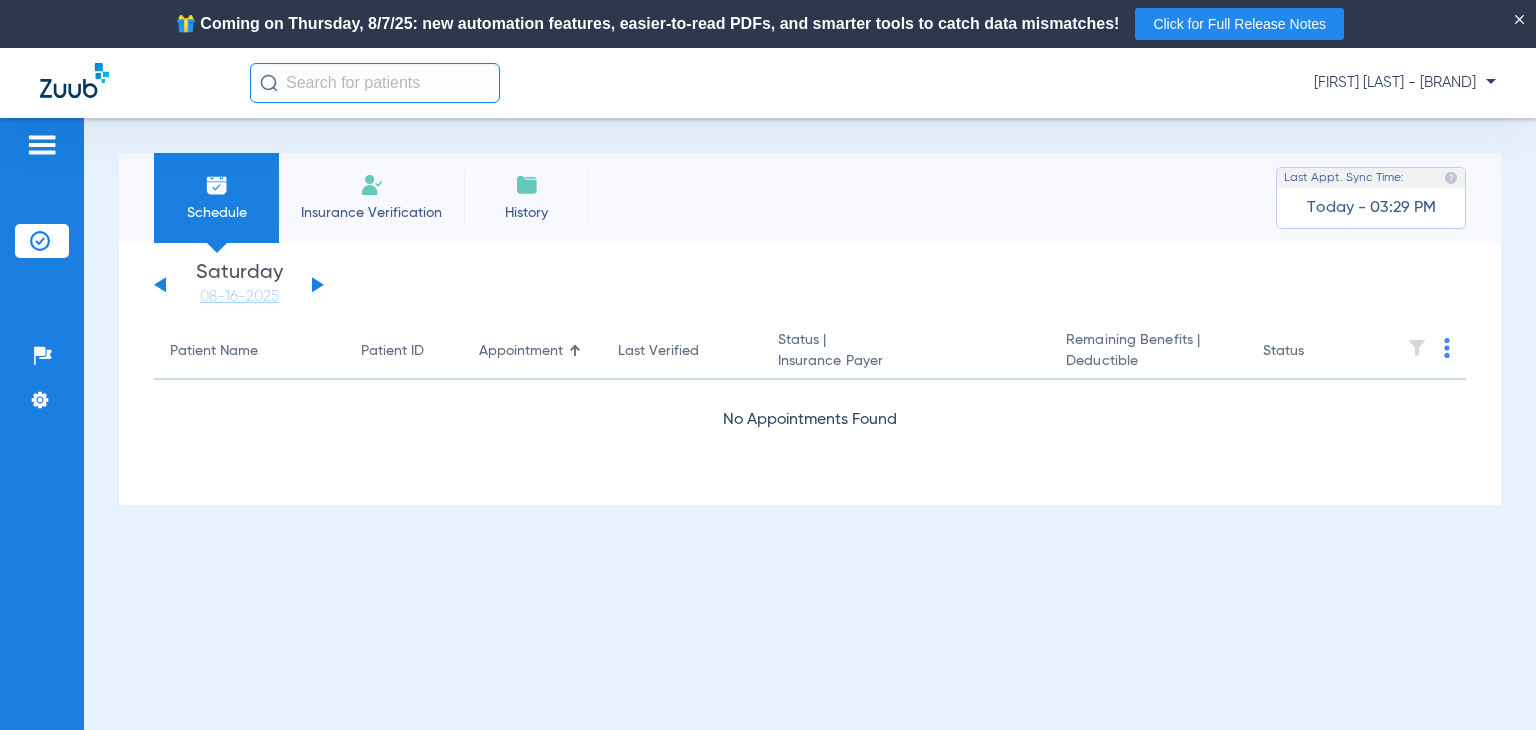 click 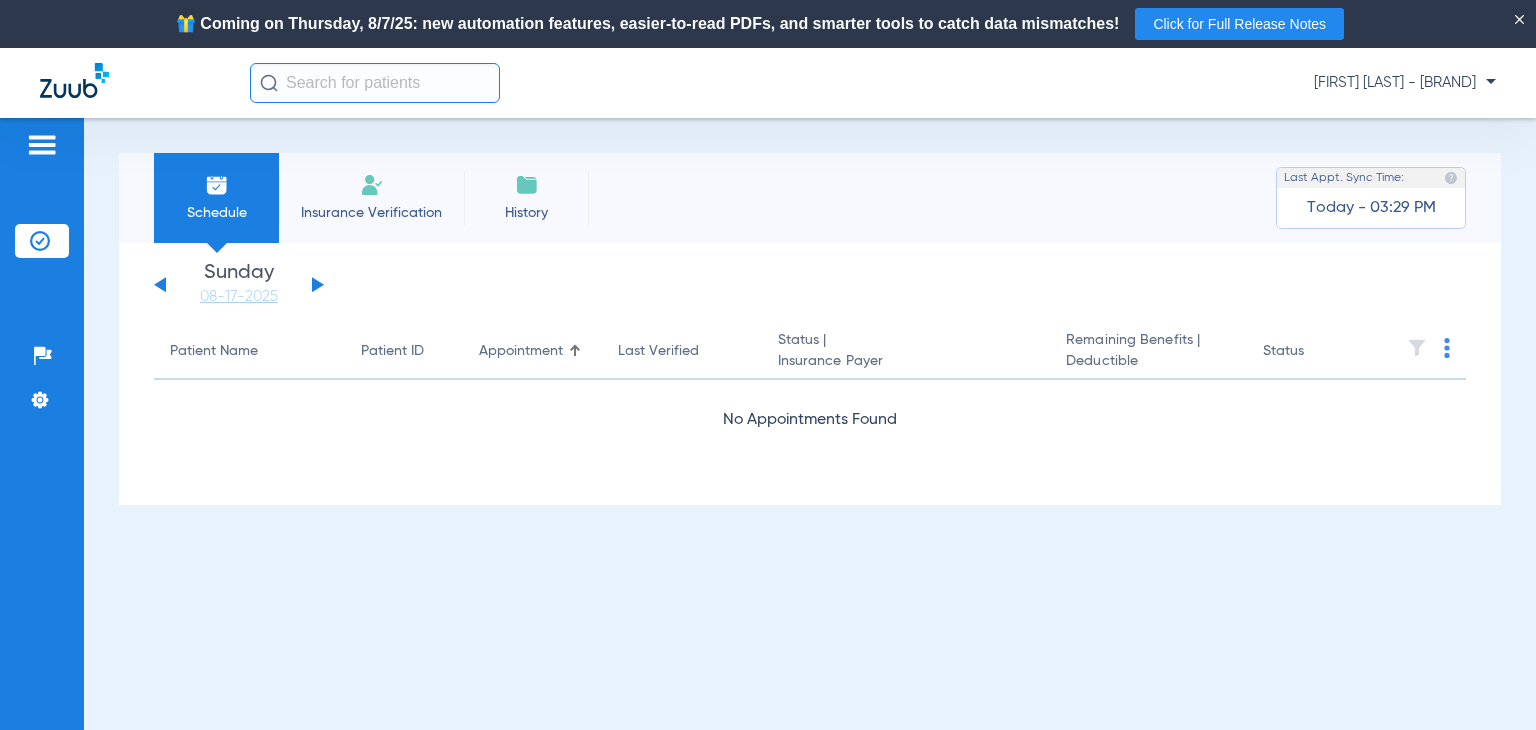 click 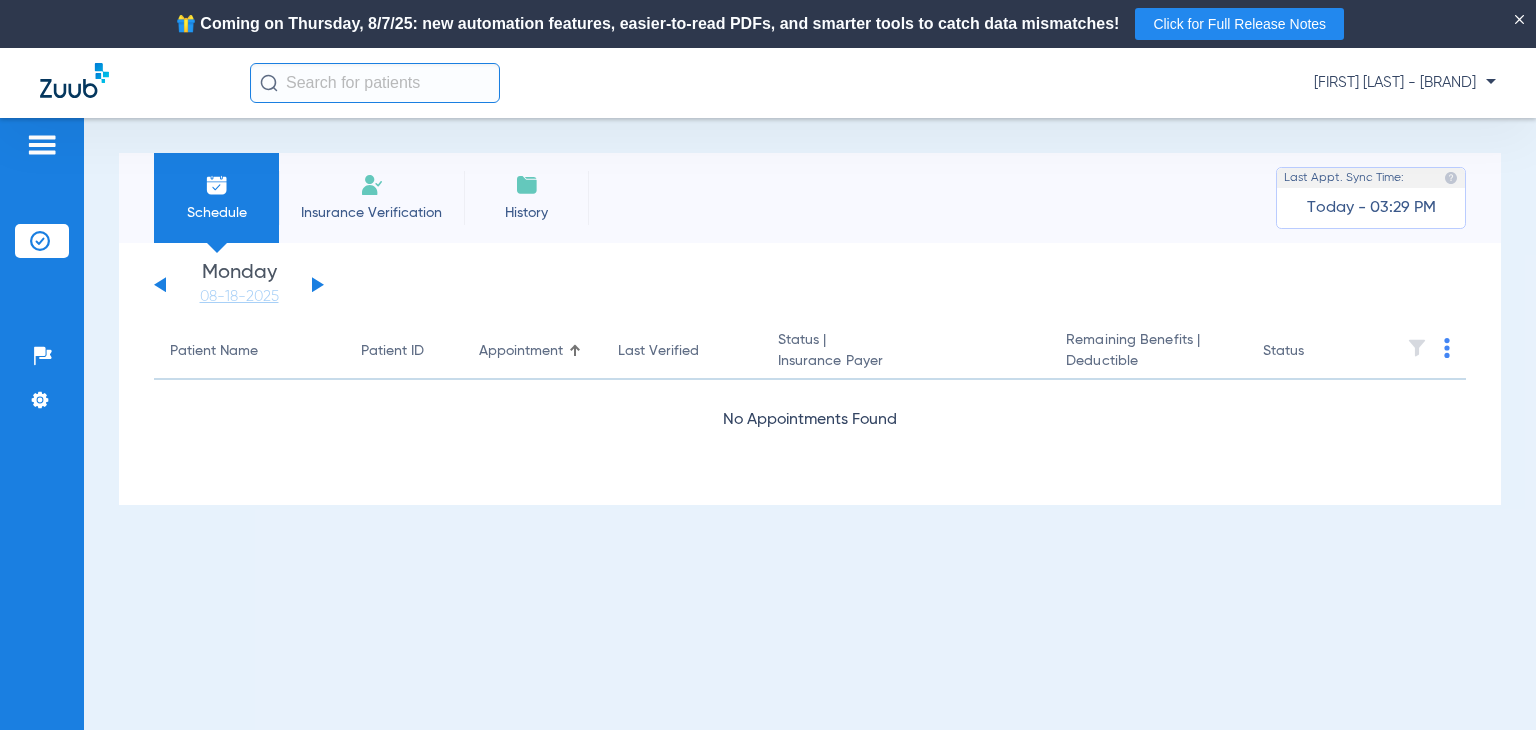 click 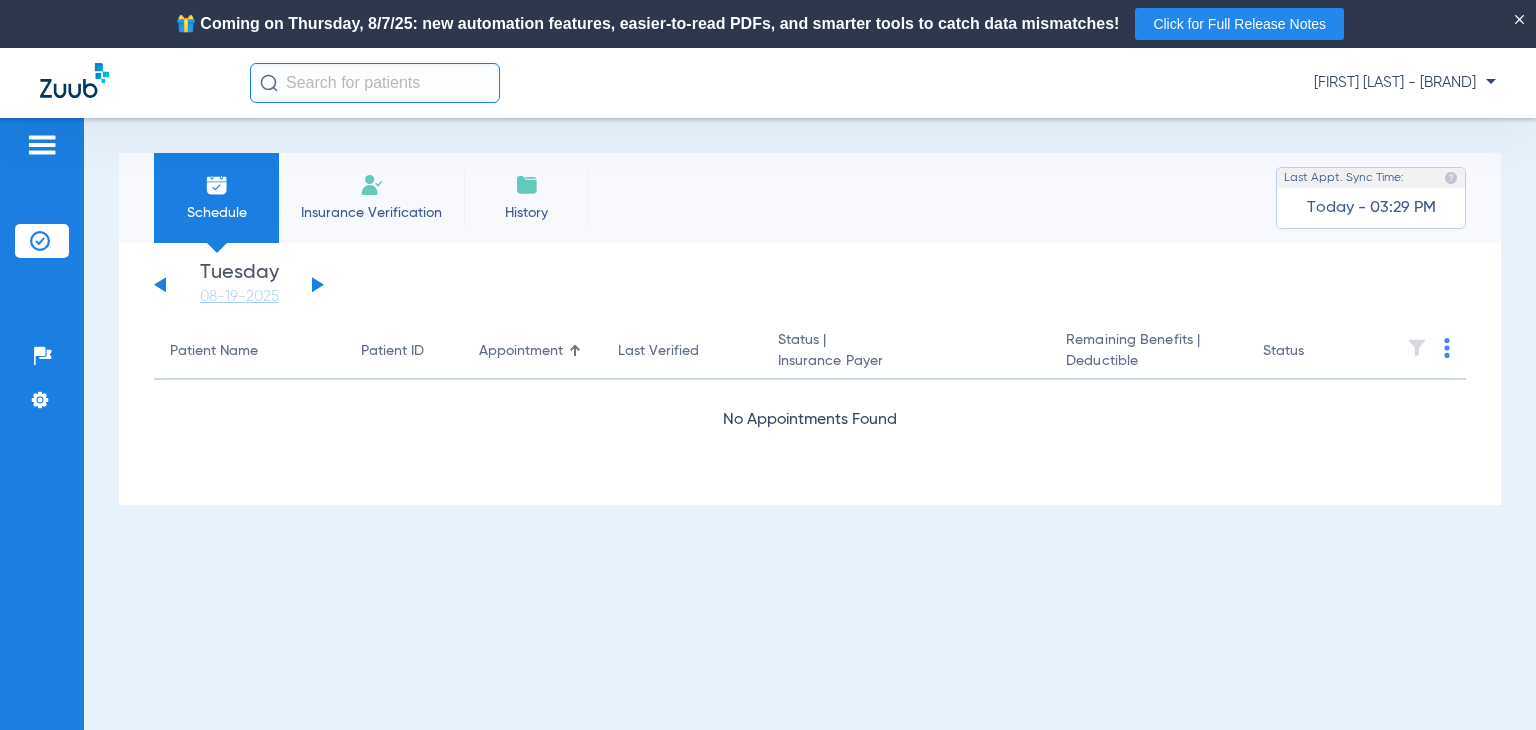 click 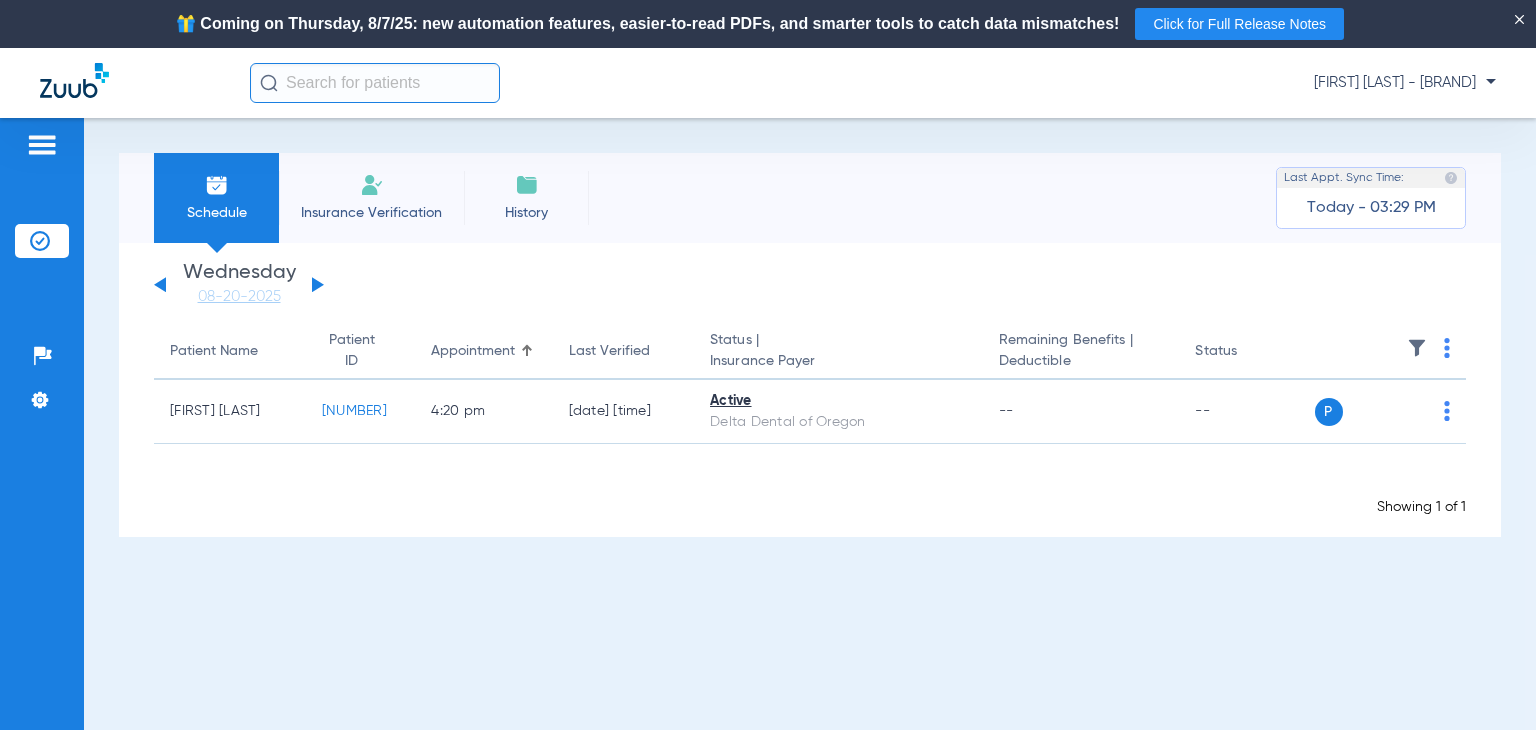 click 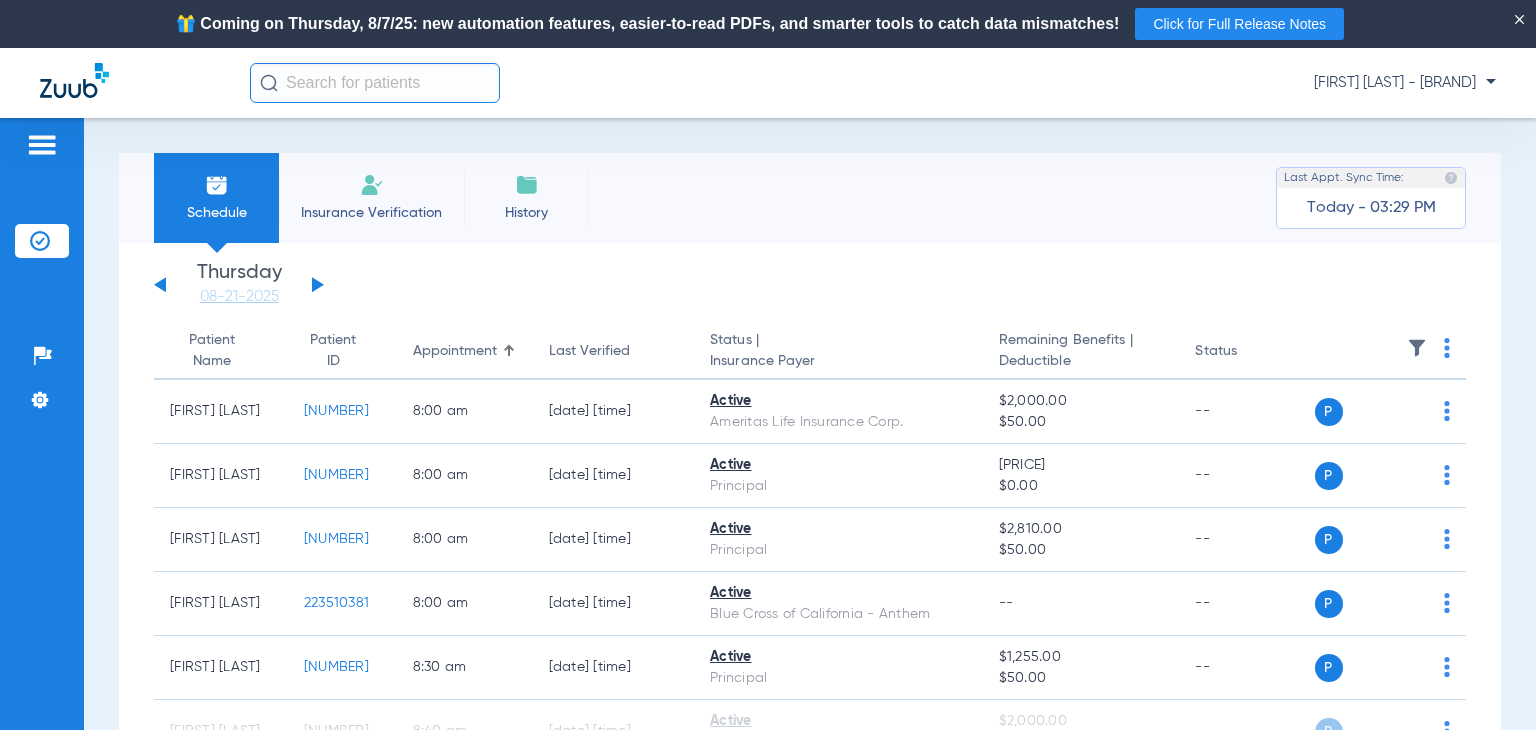 click 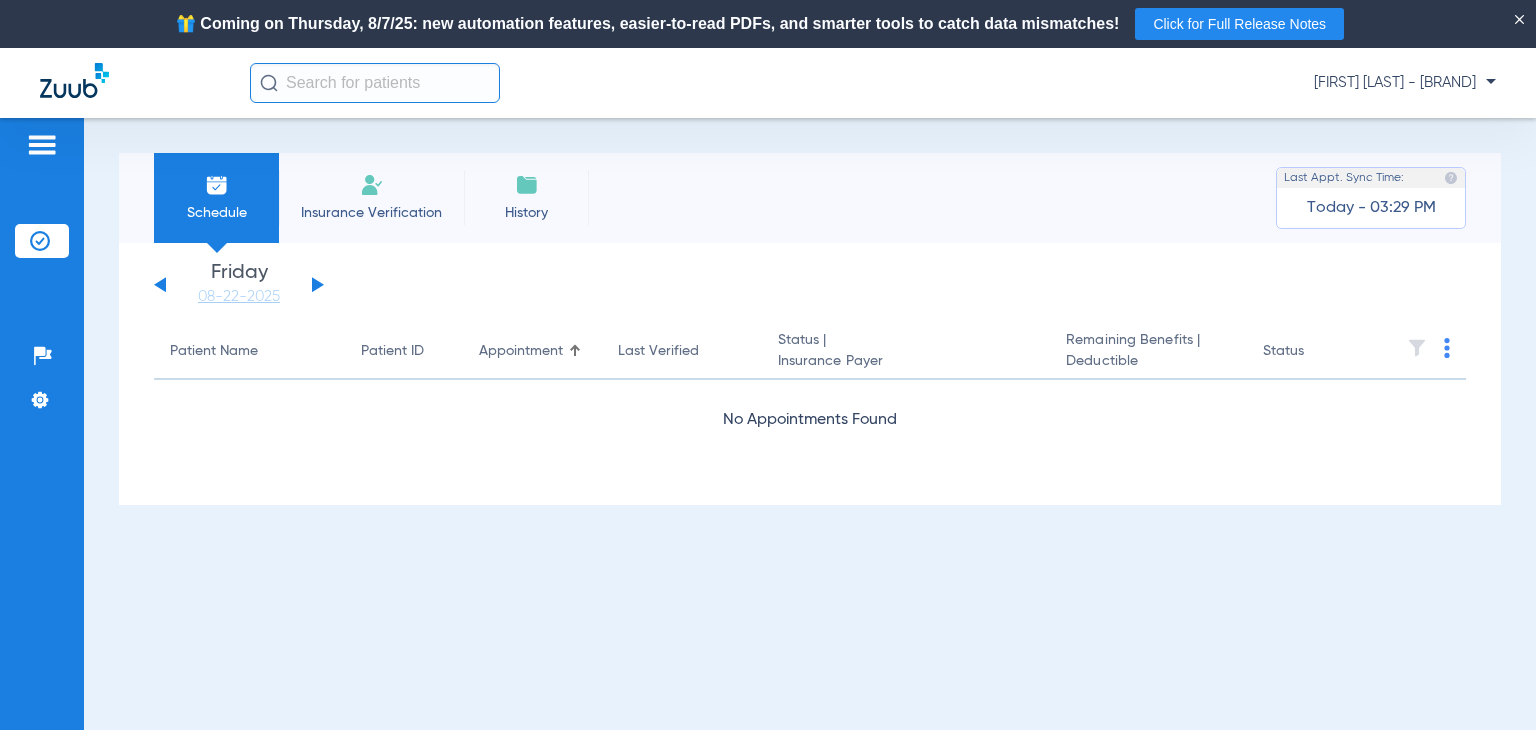 click 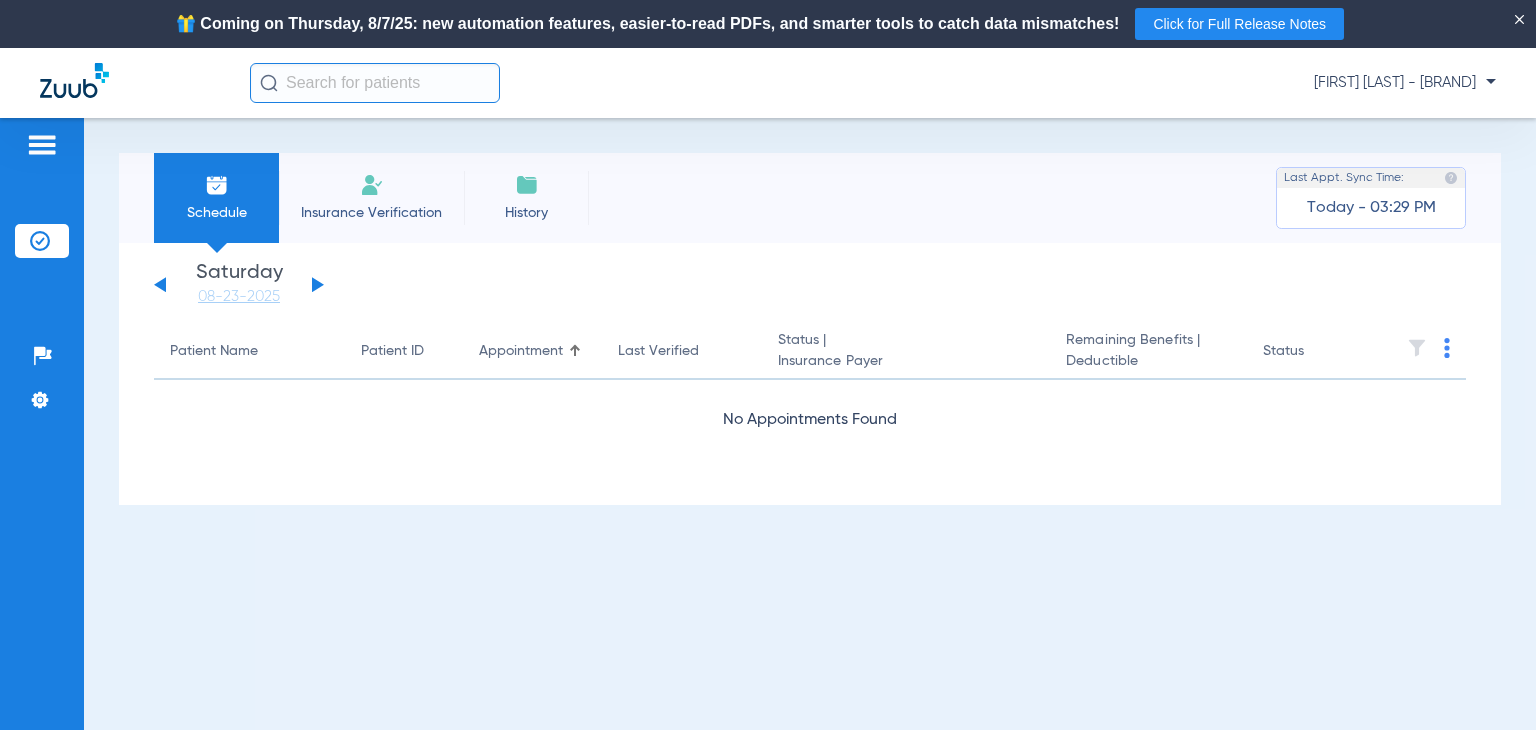 click 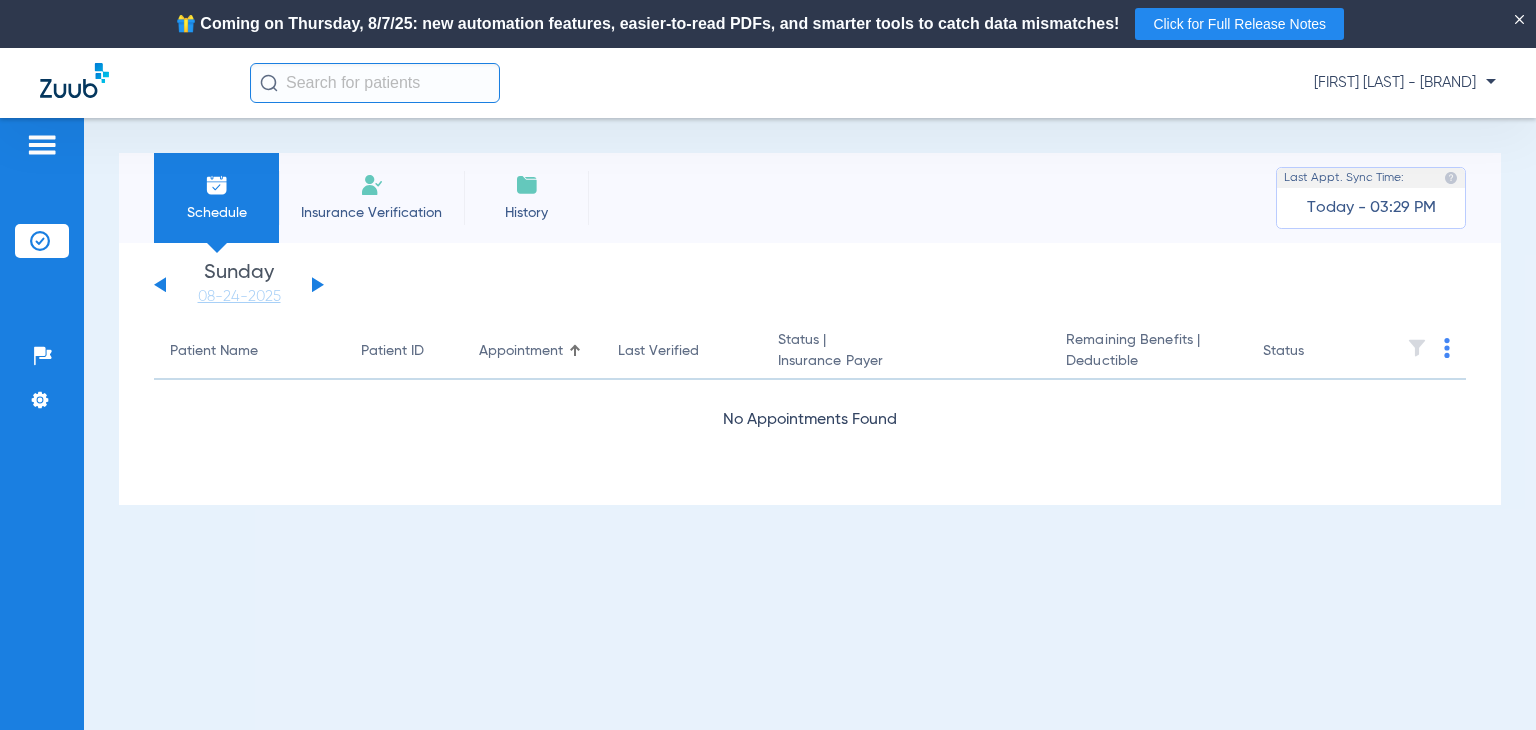 click 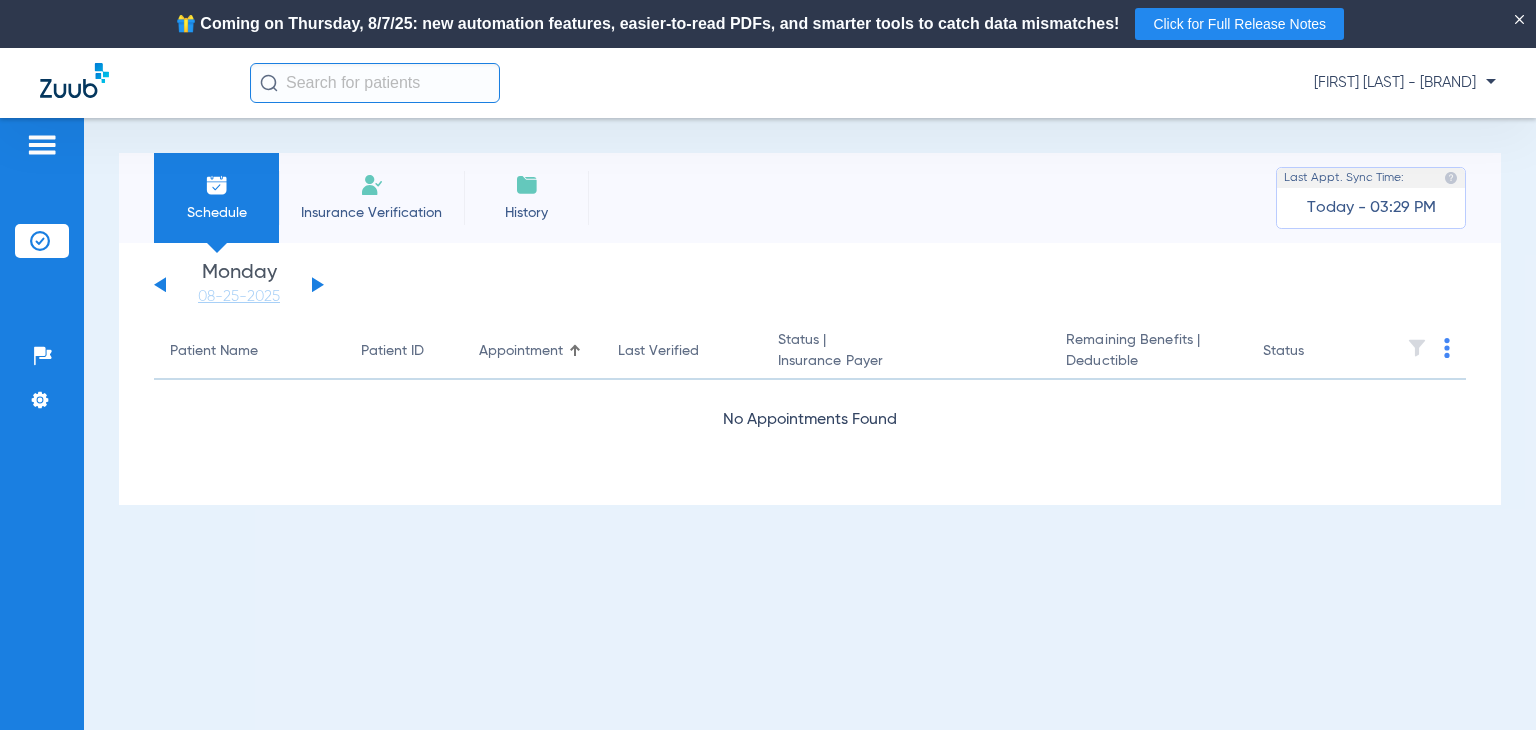 click 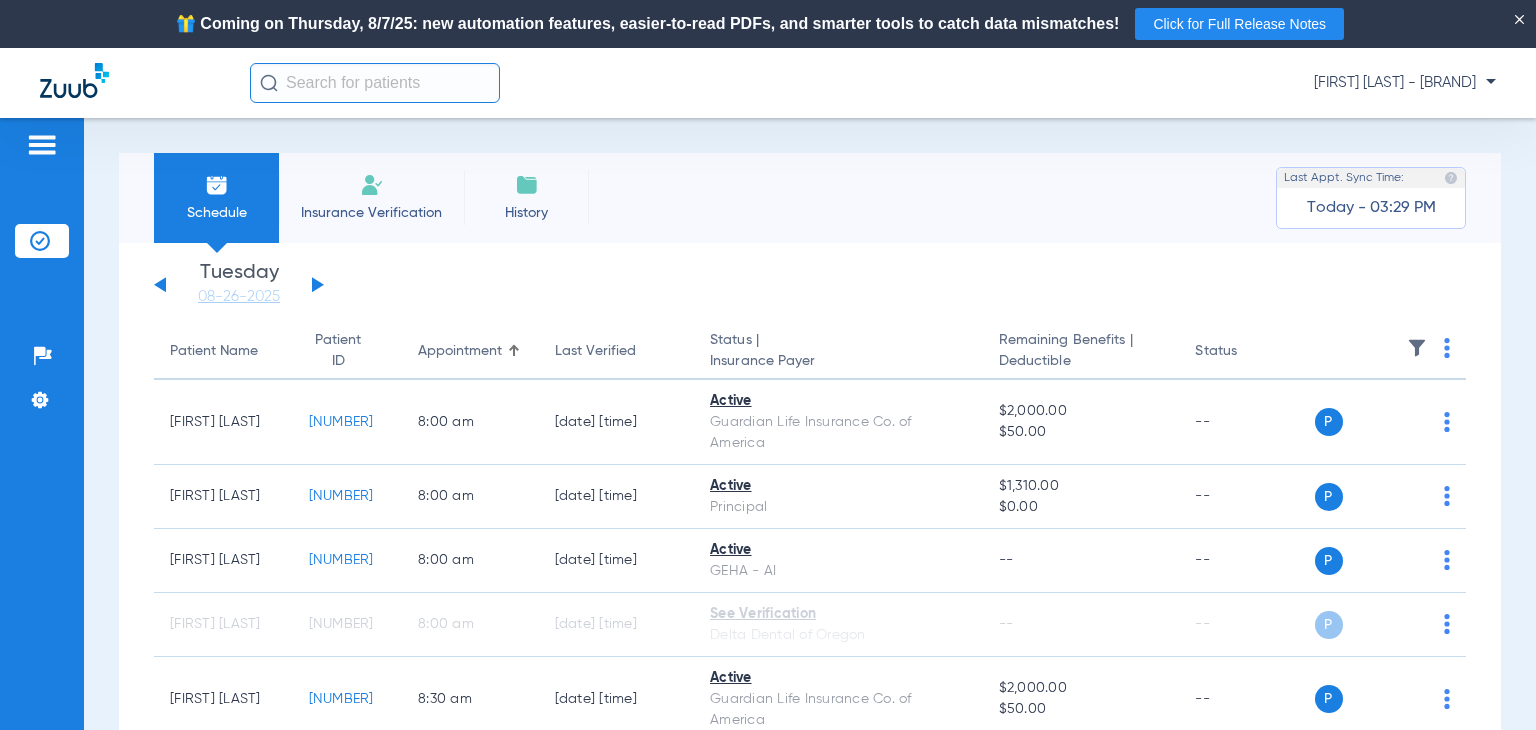 click 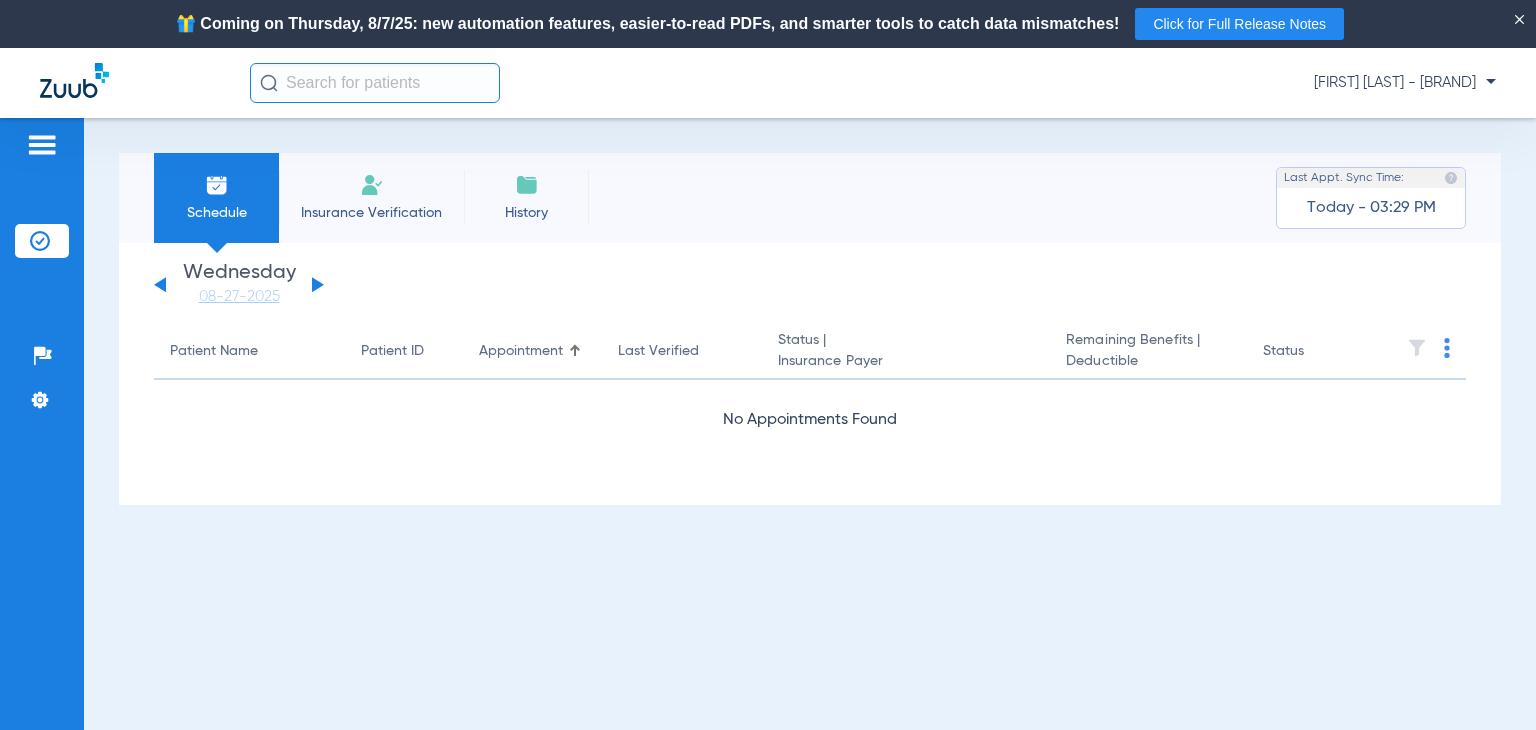 click 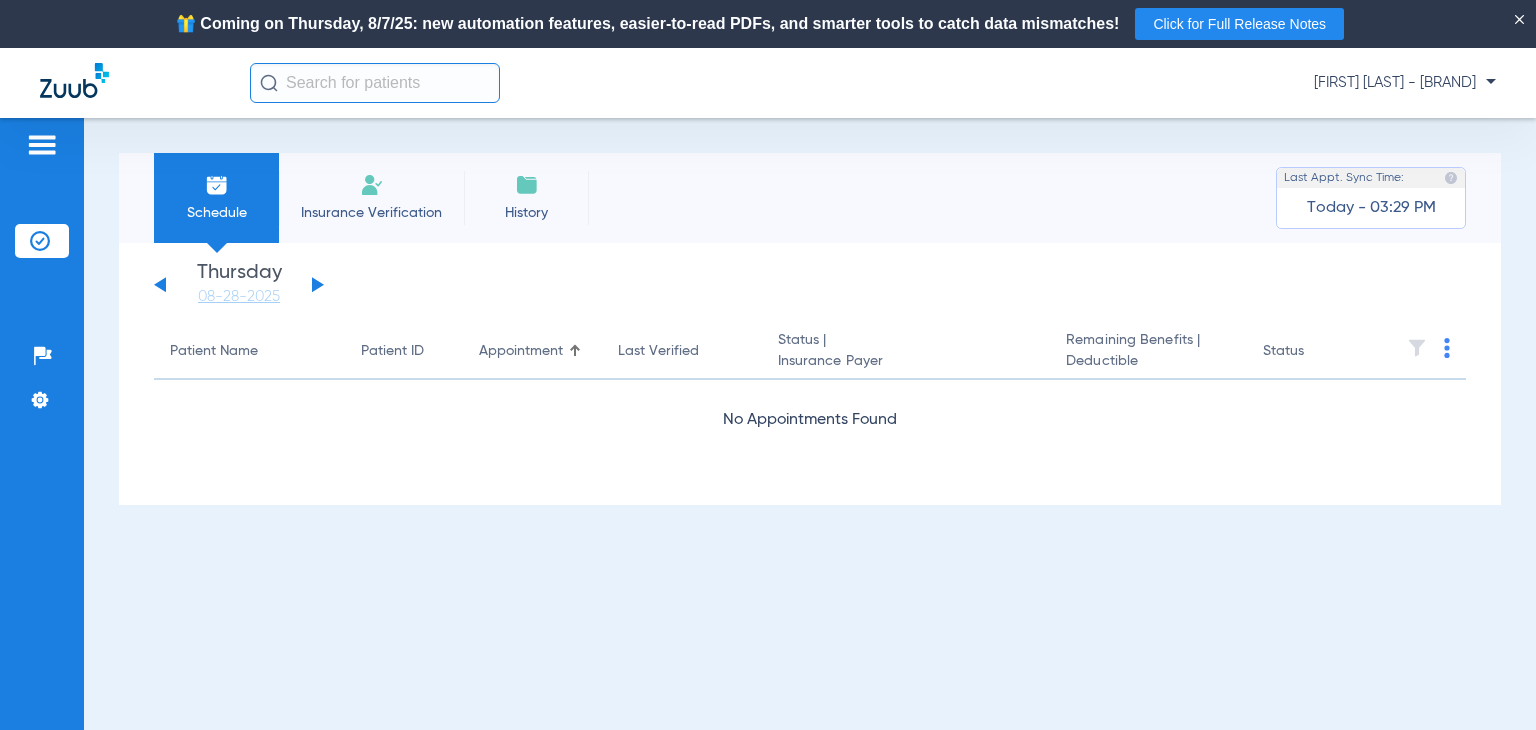 click 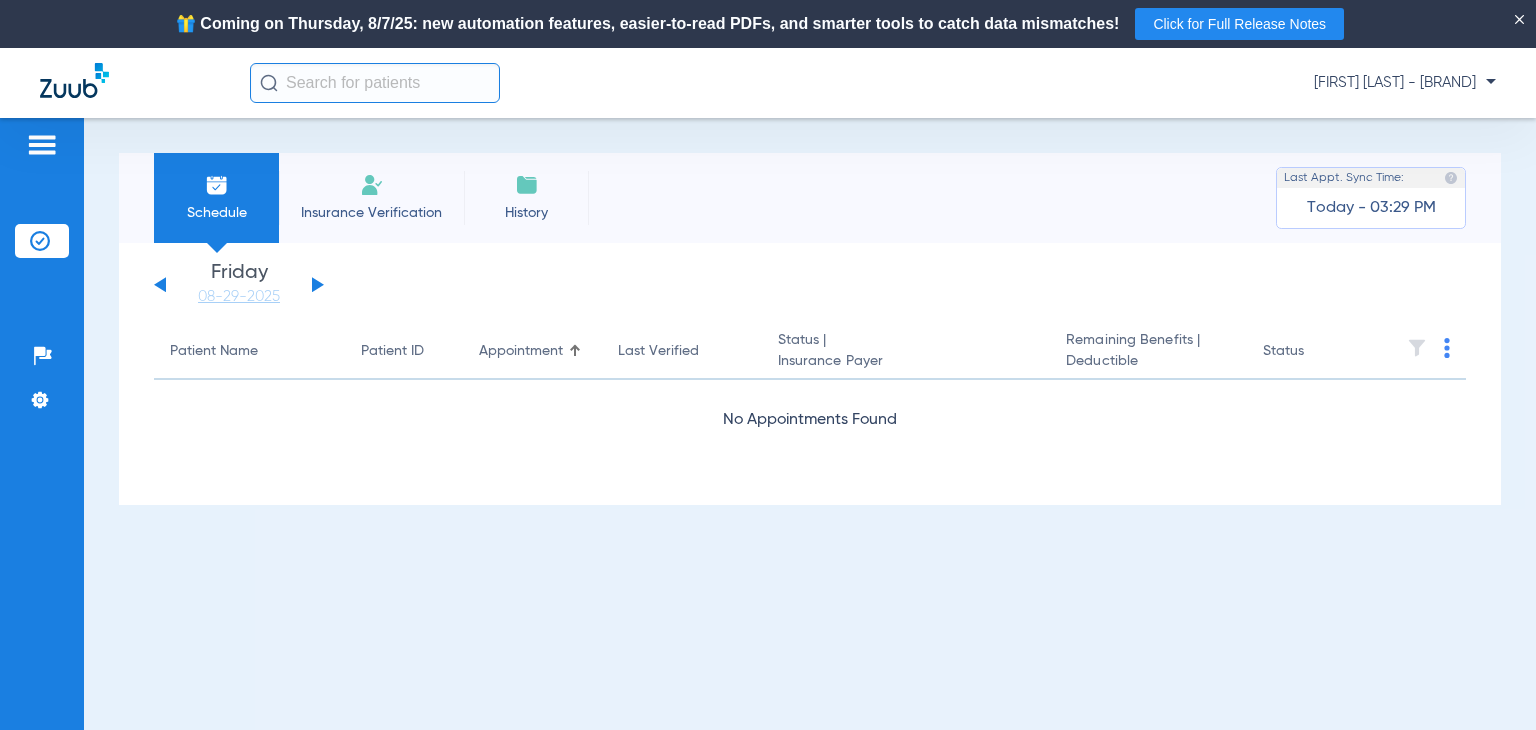 click 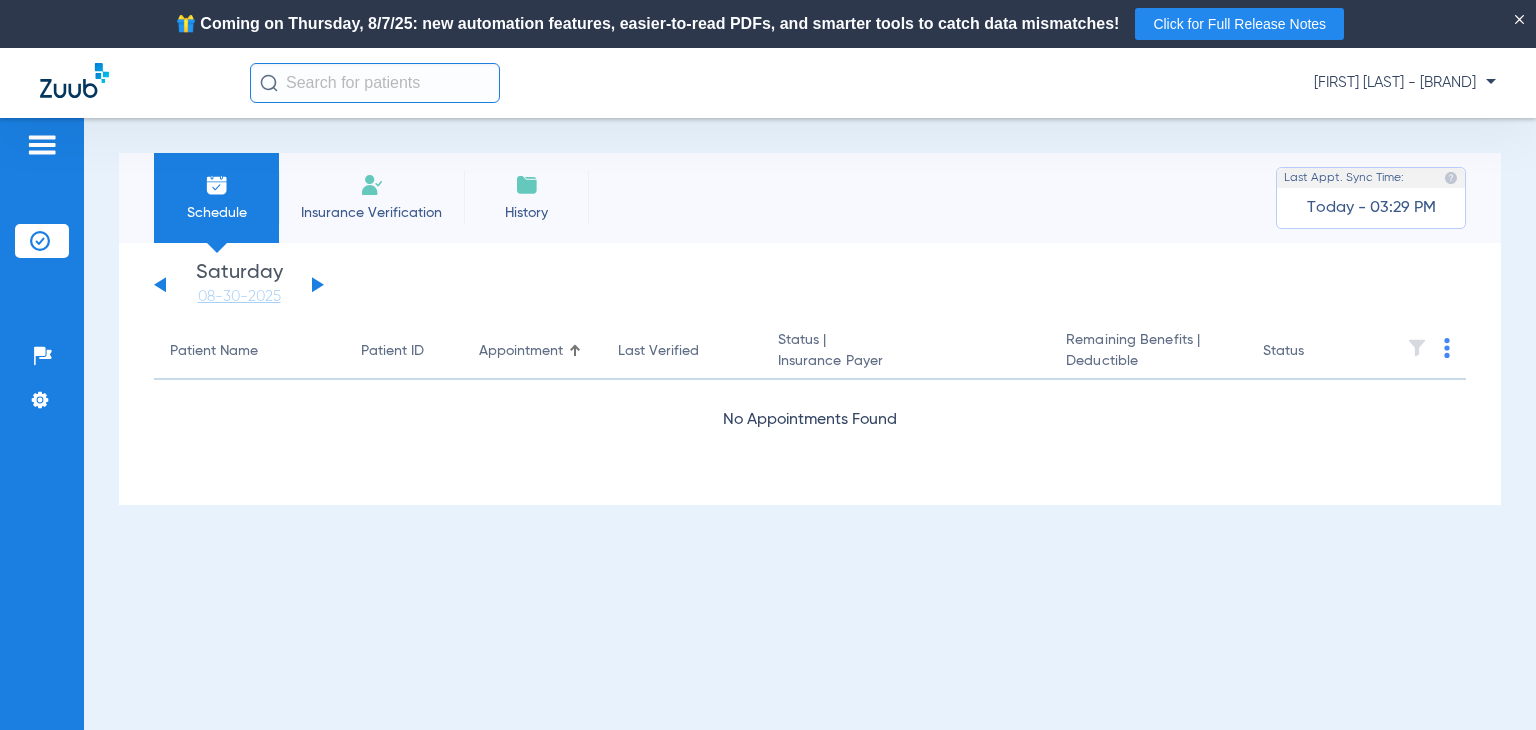 click 